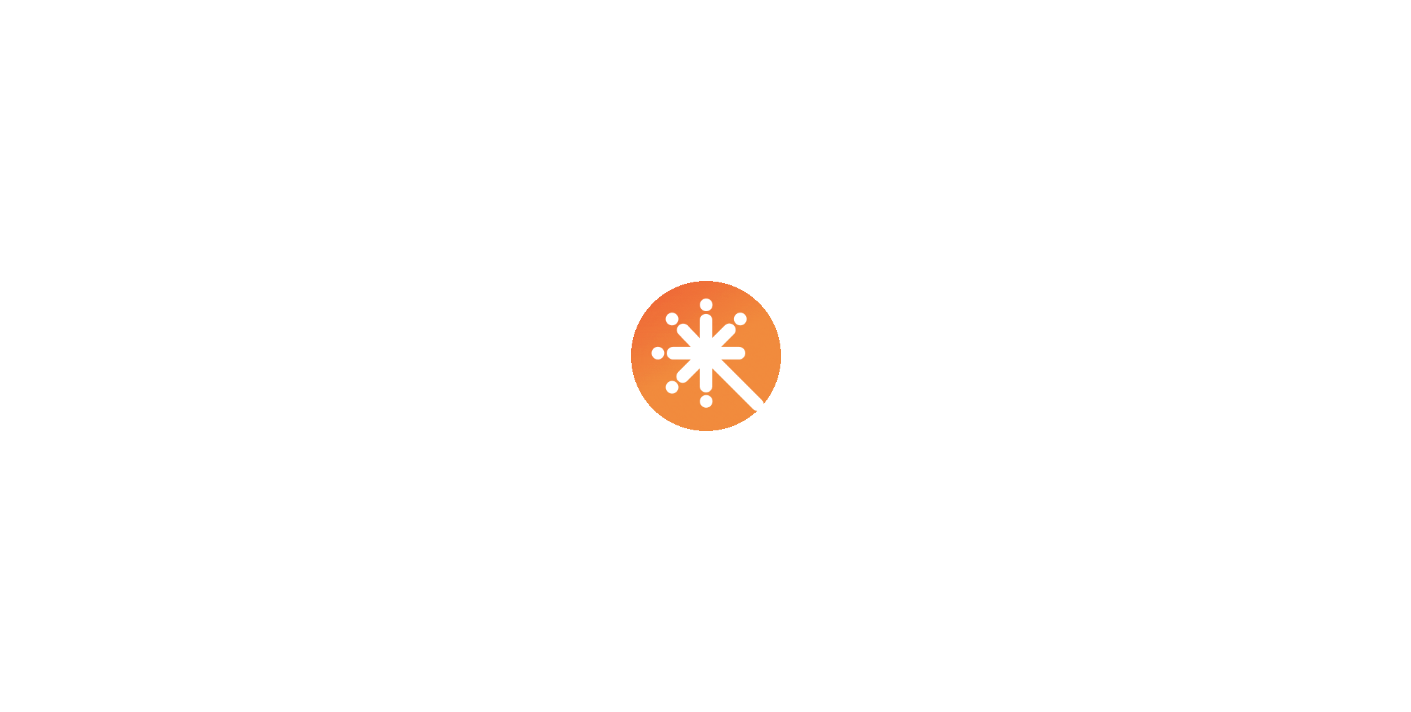 scroll, scrollTop: 0, scrollLeft: 0, axis: both 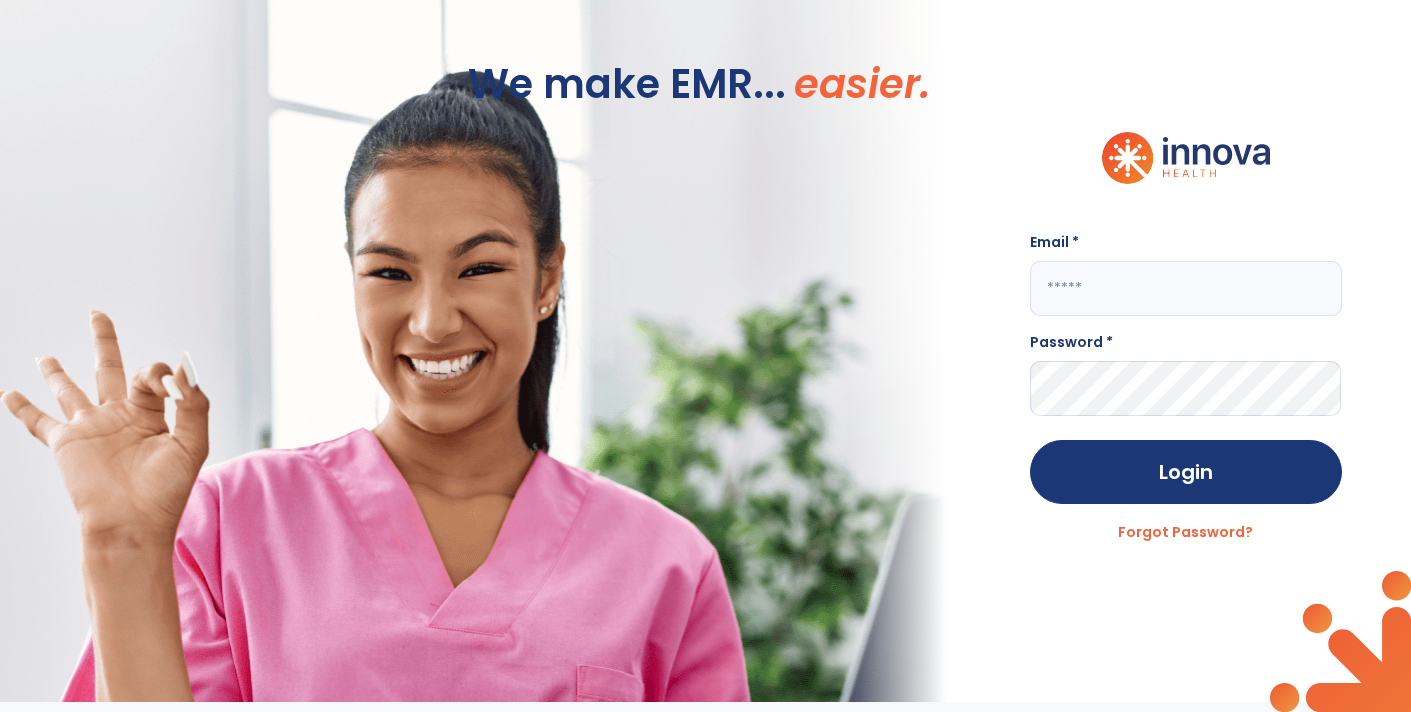 click 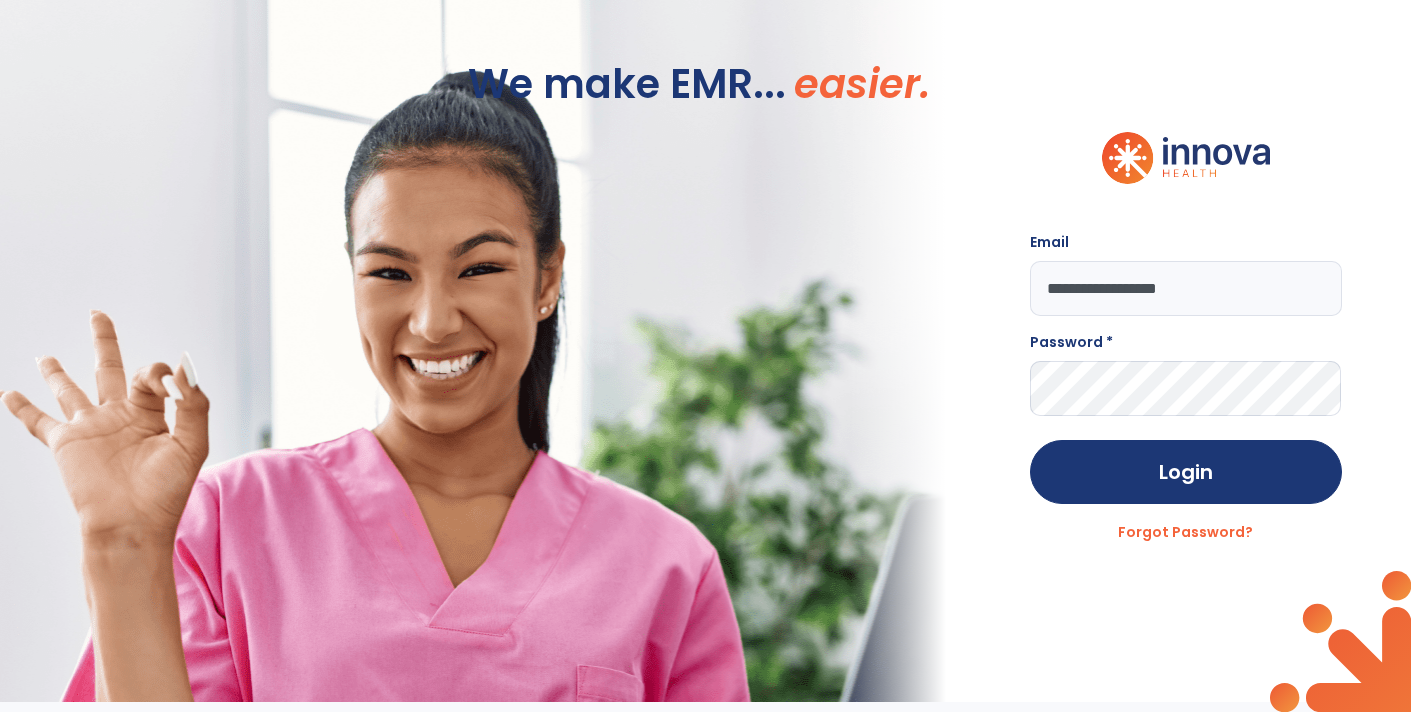 type on "**********" 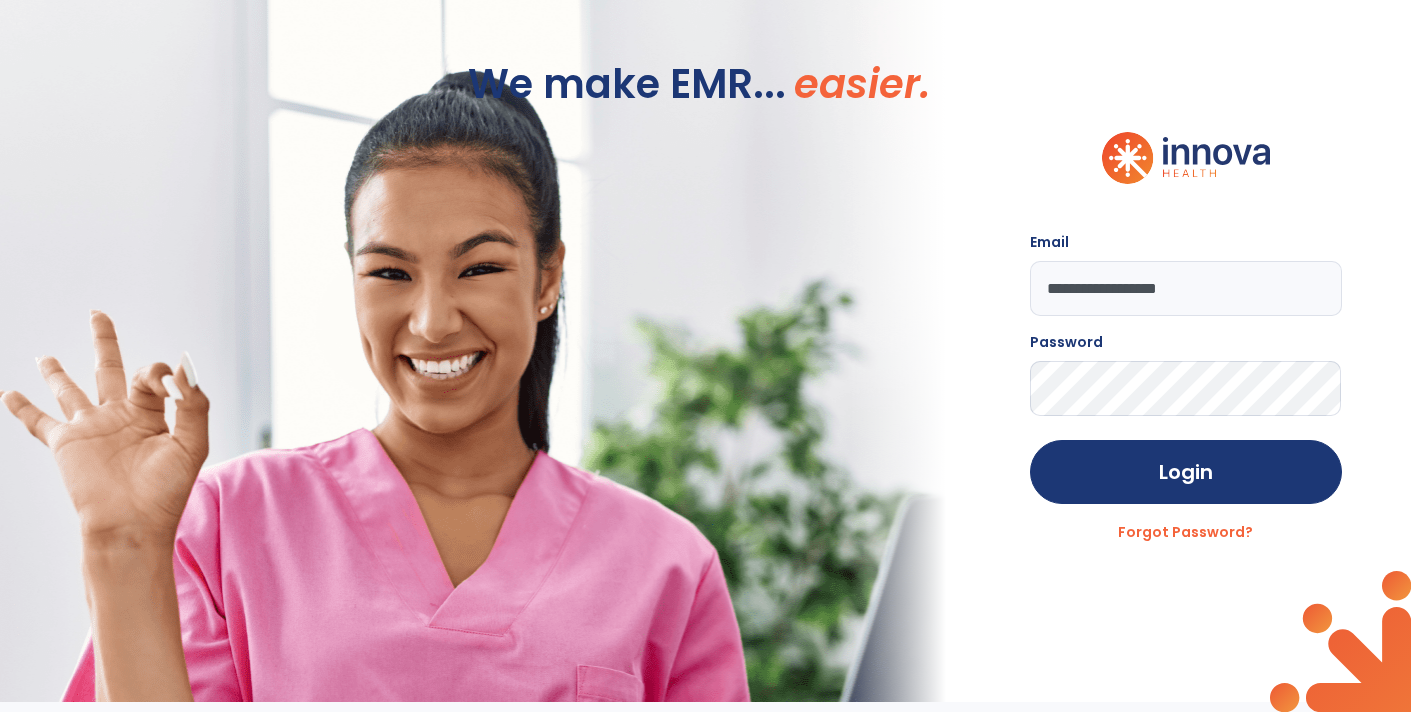 click on "Login" 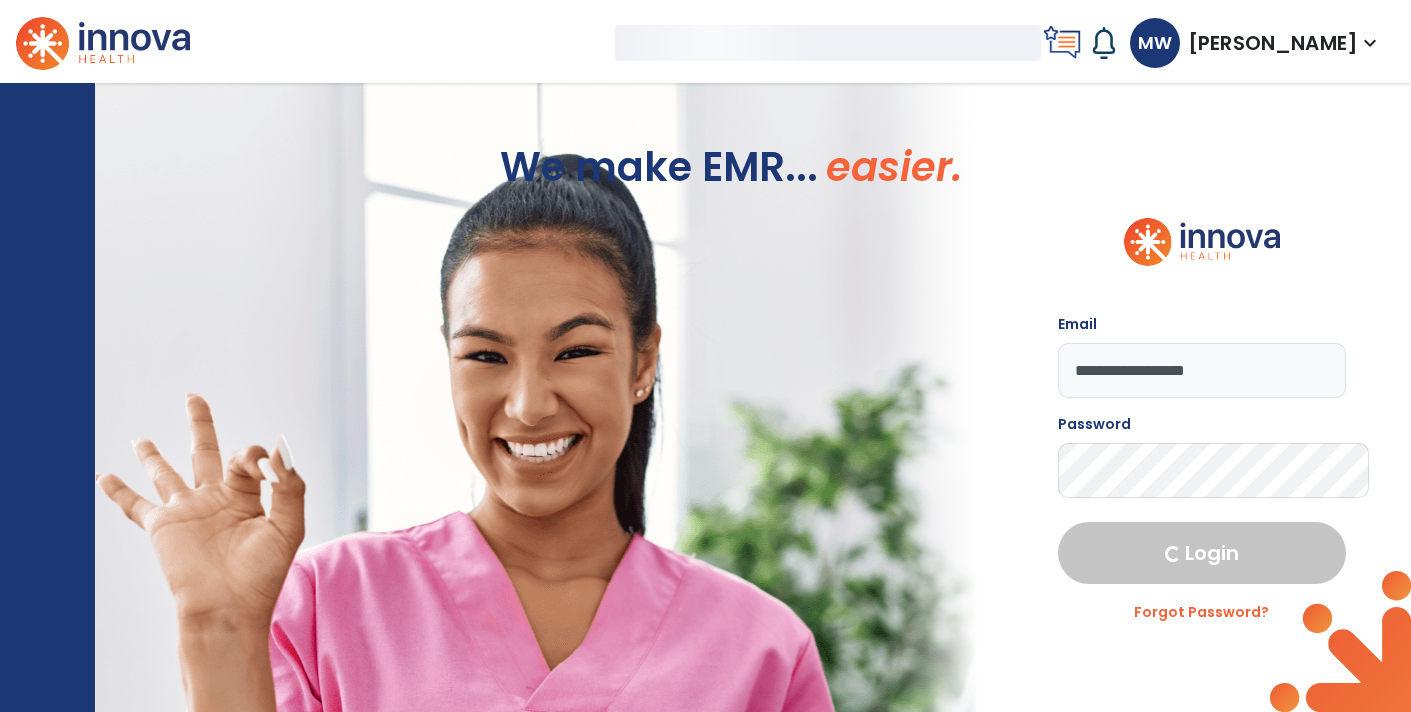 select on "****" 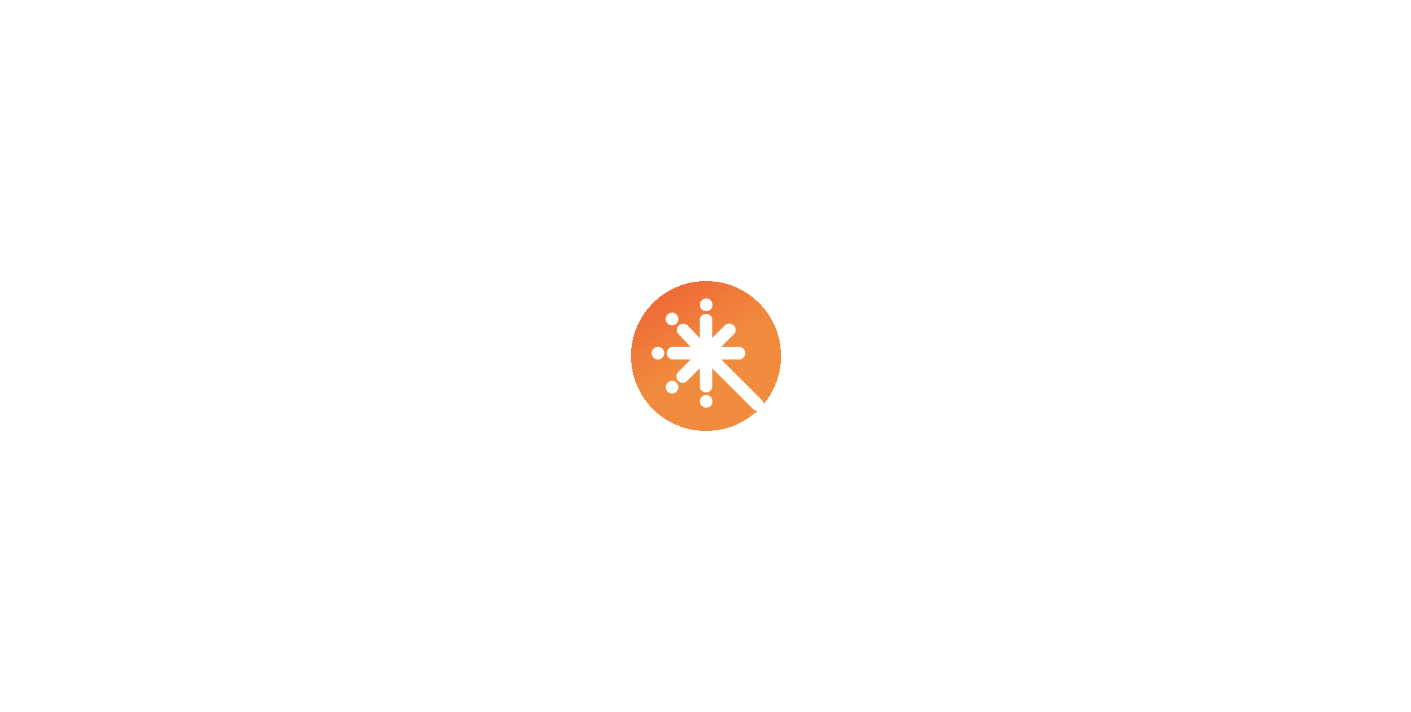 scroll, scrollTop: 0, scrollLeft: 0, axis: both 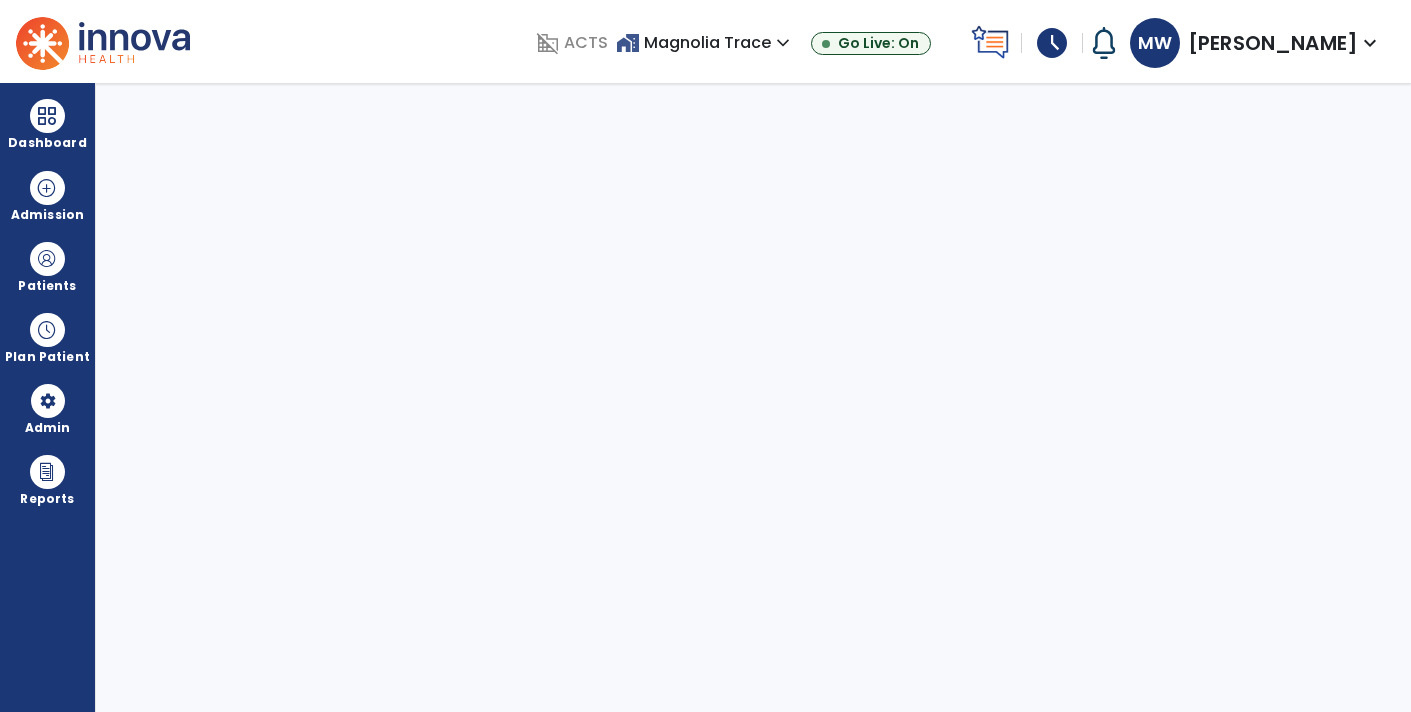 select on "****" 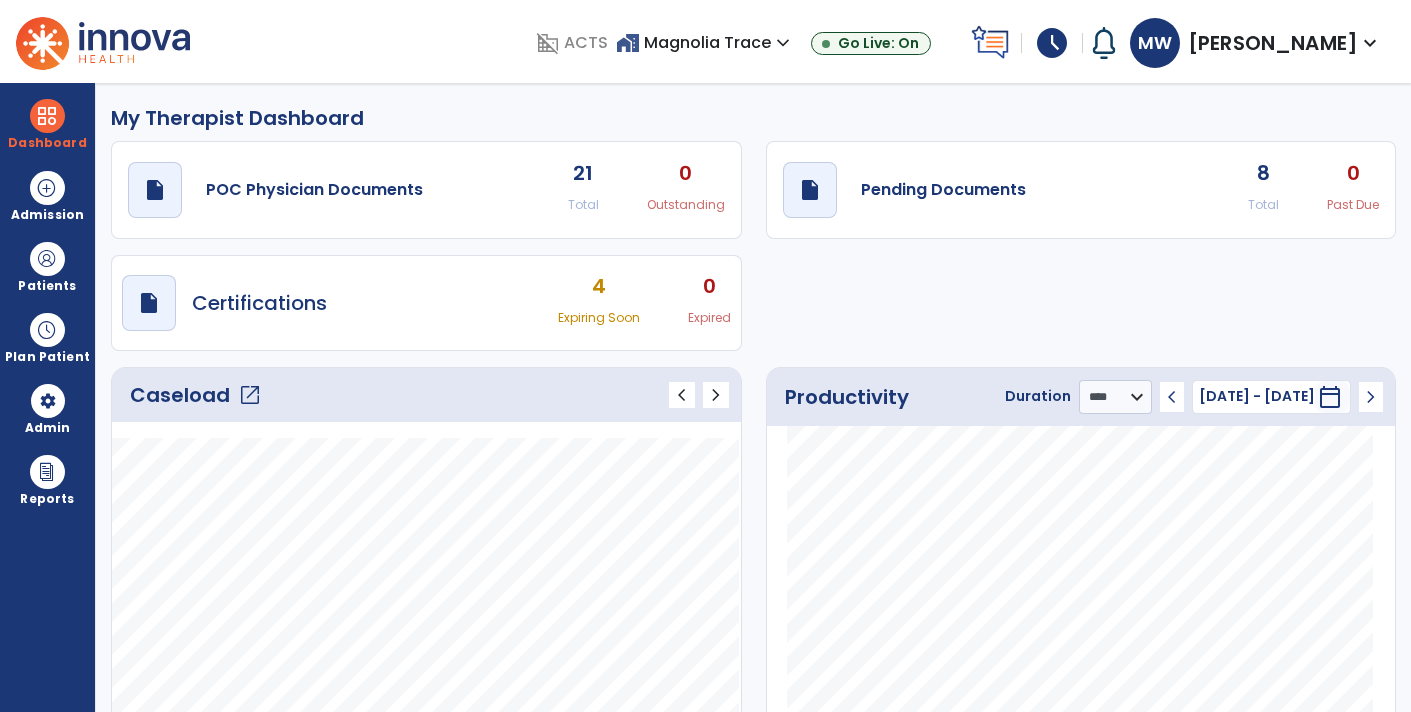 click on "8 Total 0 Past Due" 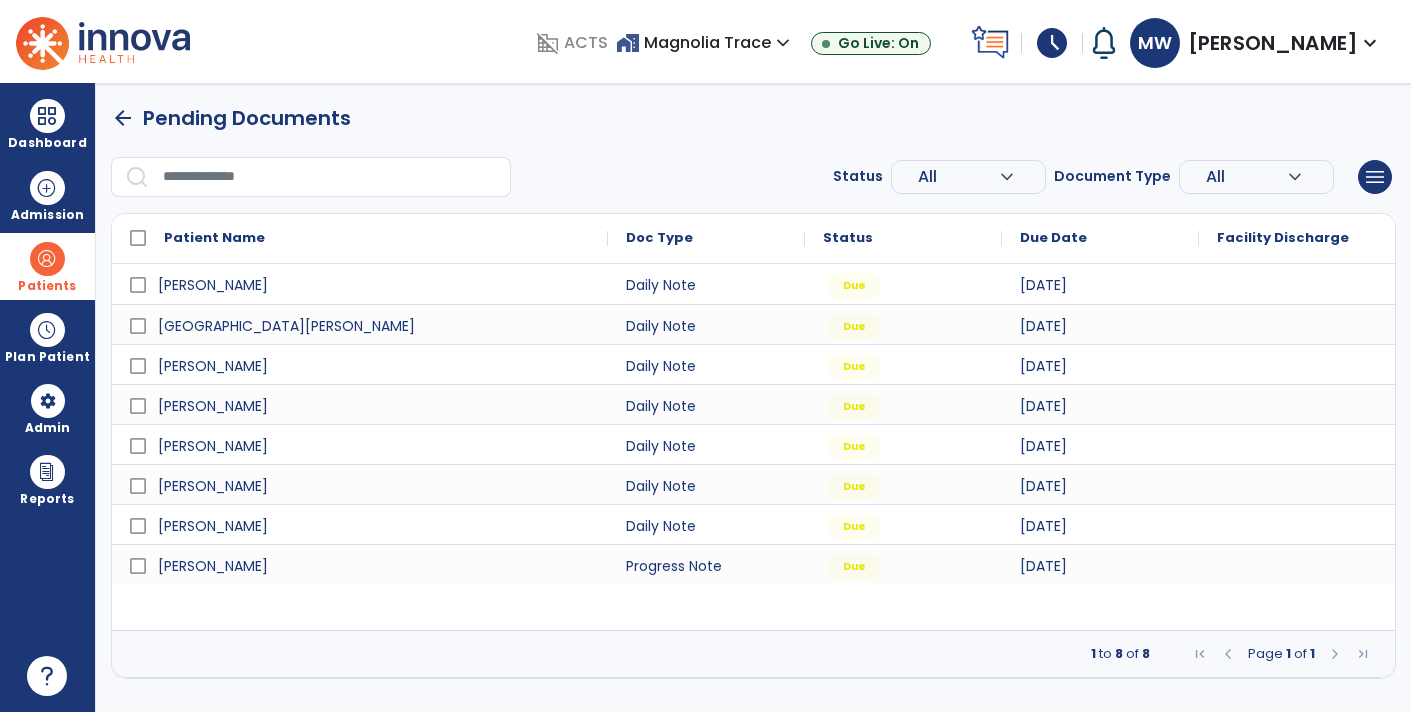 click at bounding box center (47, 259) 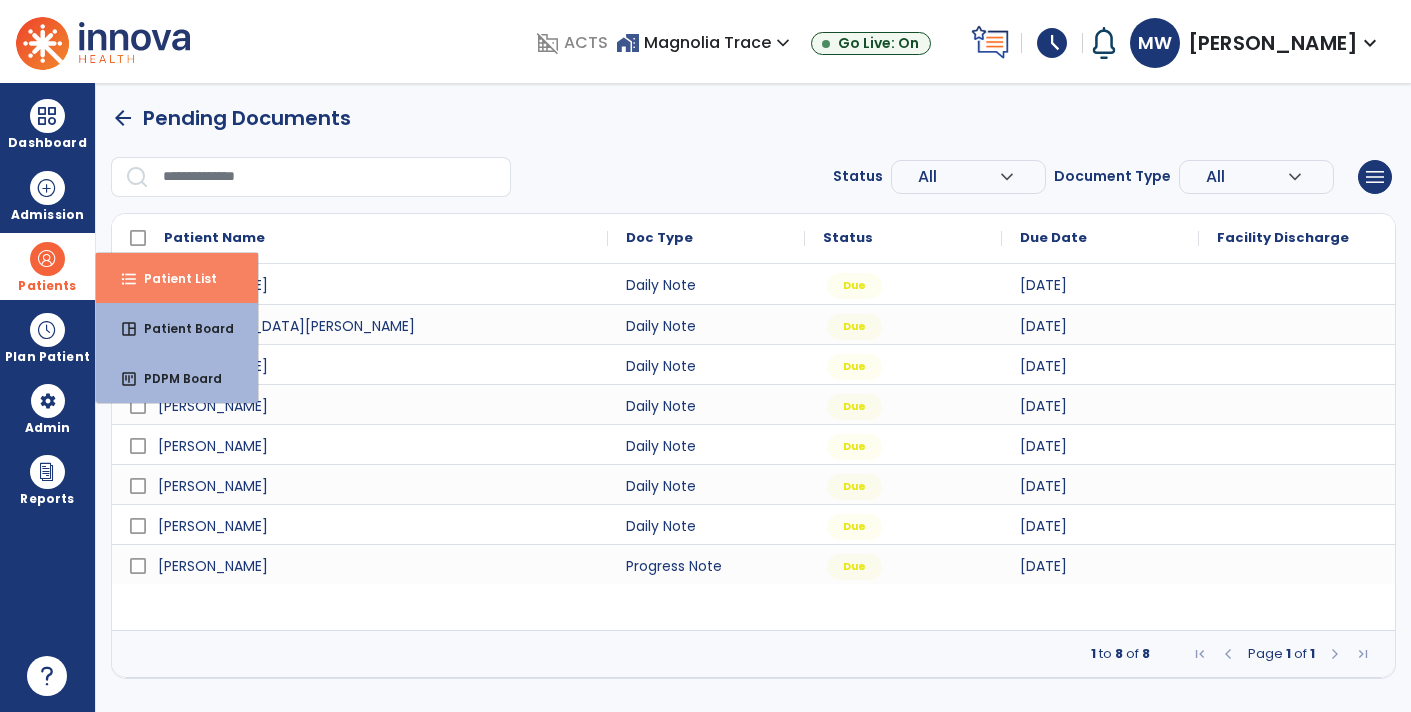 click on "Patient List" at bounding box center [172, 278] 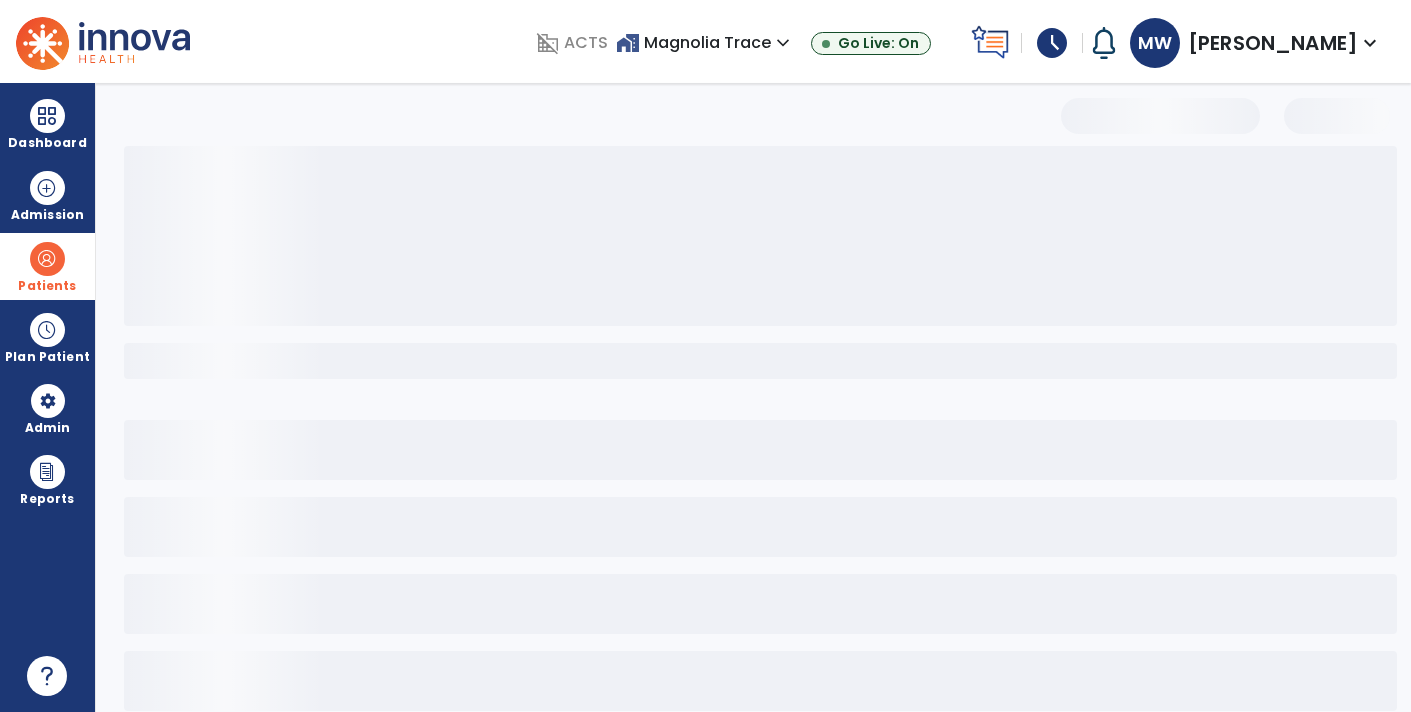 select on "***" 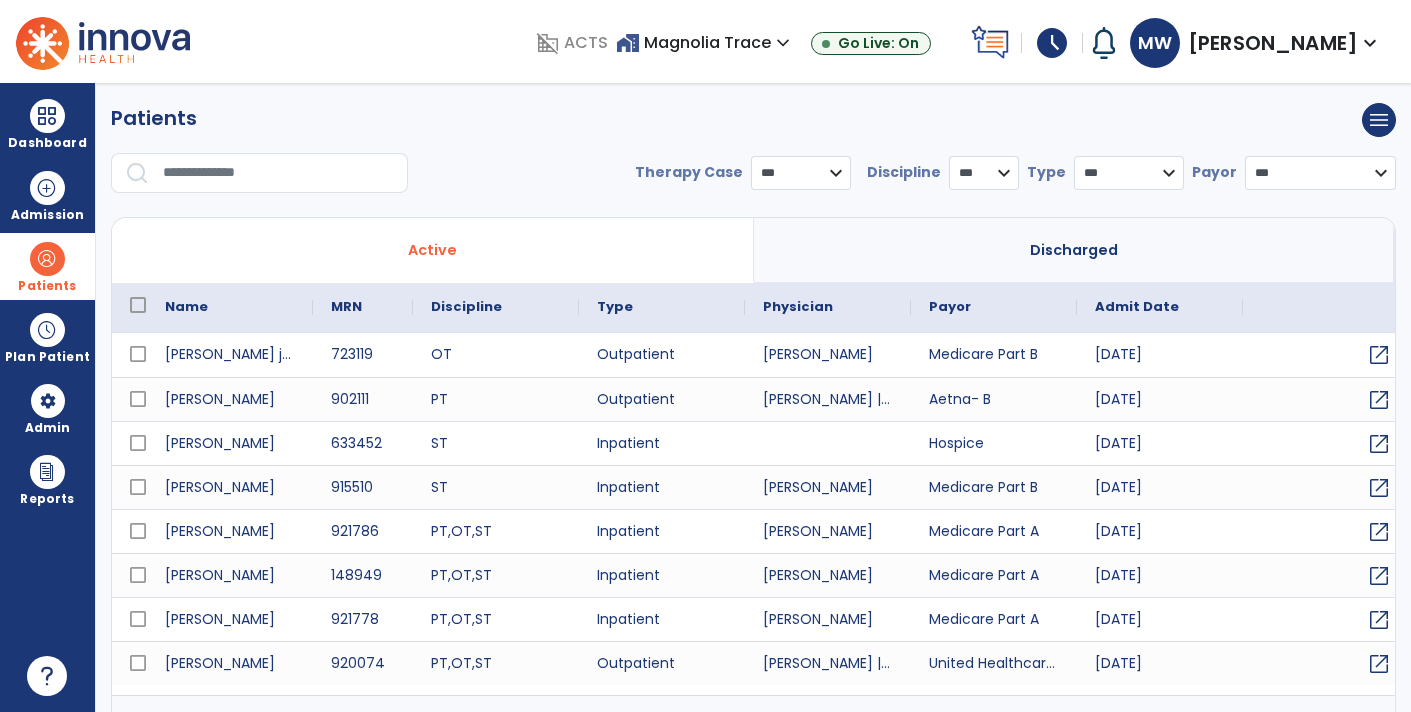 click at bounding box center (278, 173) 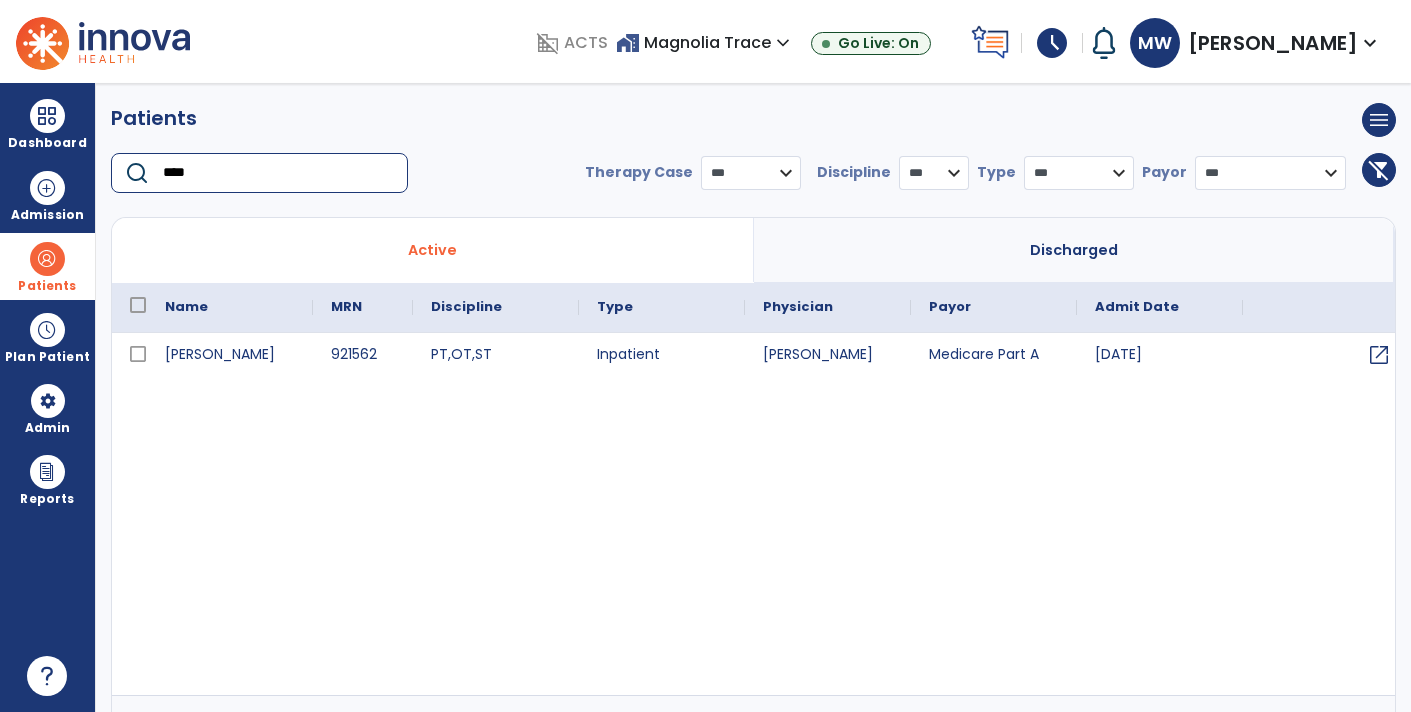 type on "****" 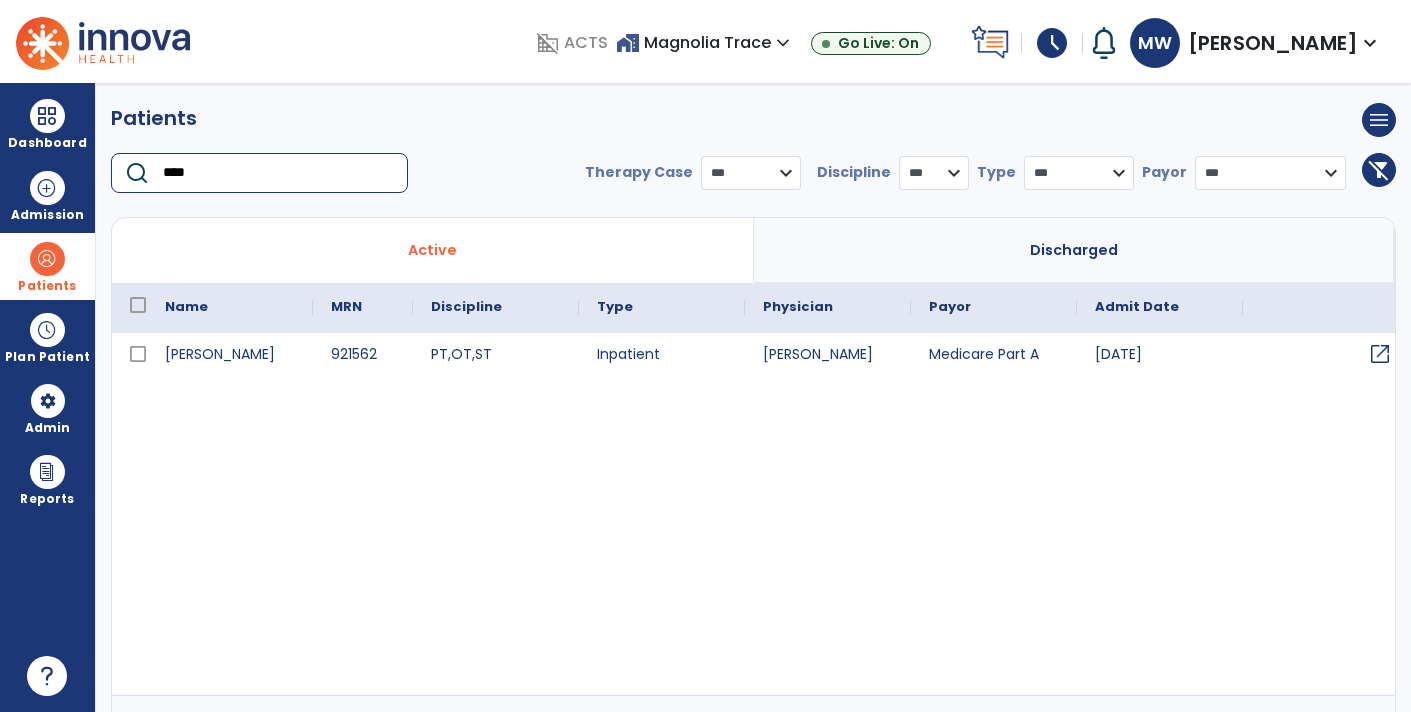click on "open_in_new" at bounding box center (1380, 354) 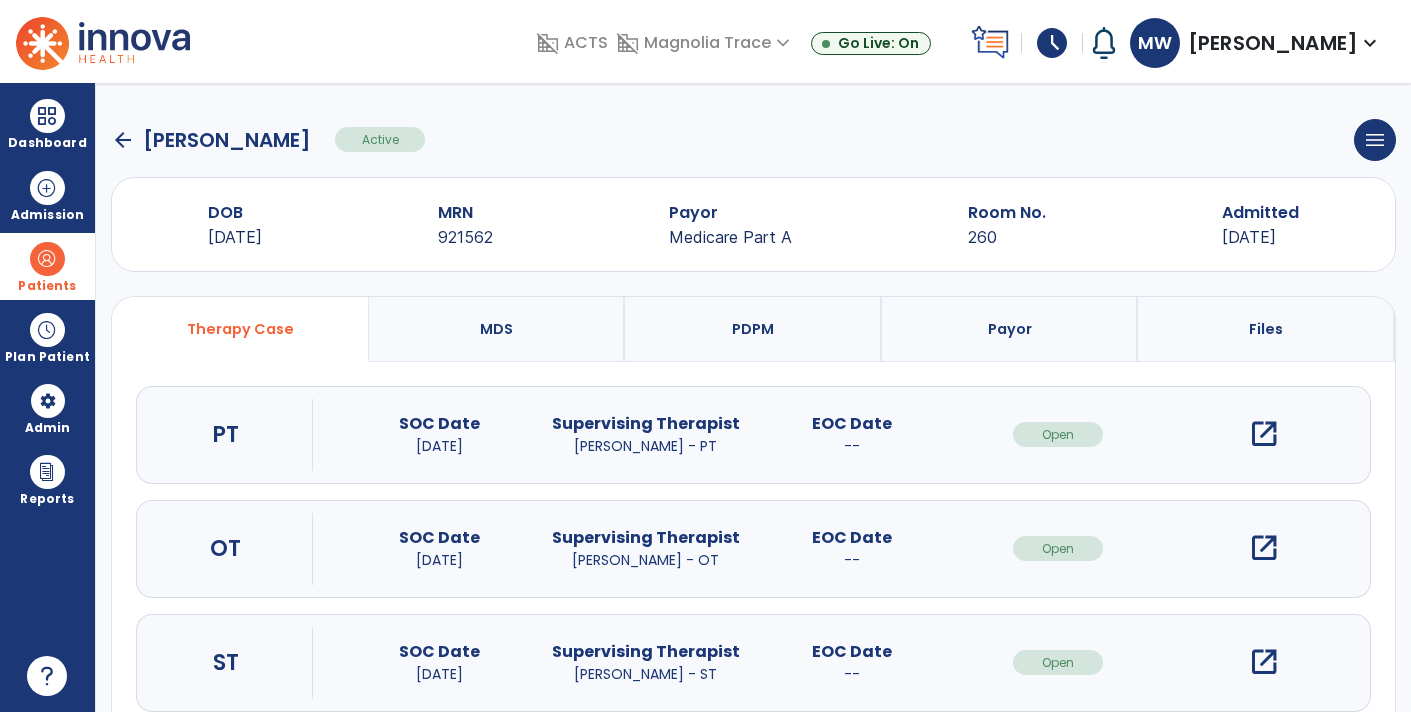 click on "open_in_new" at bounding box center [1264, 548] 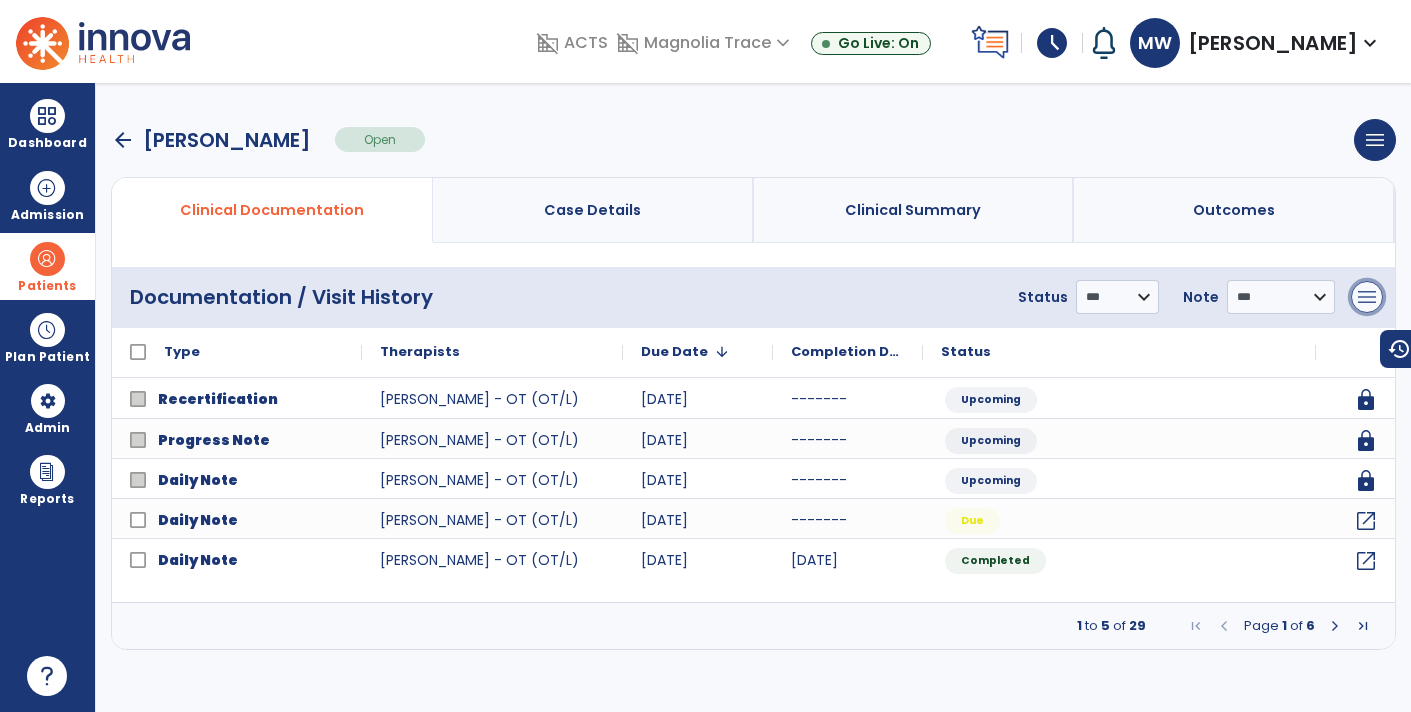 click on "menu" at bounding box center [1367, 297] 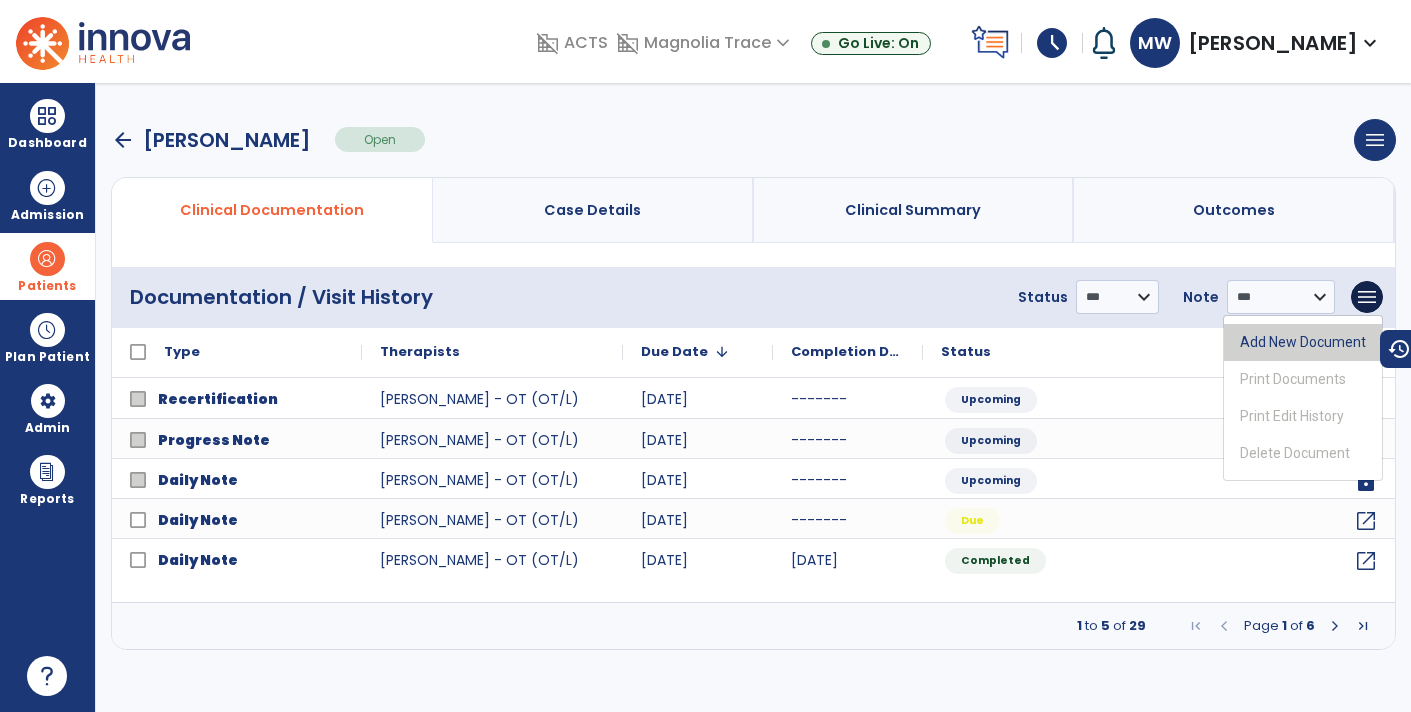 click on "Add New Document" at bounding box center (1303, 342) 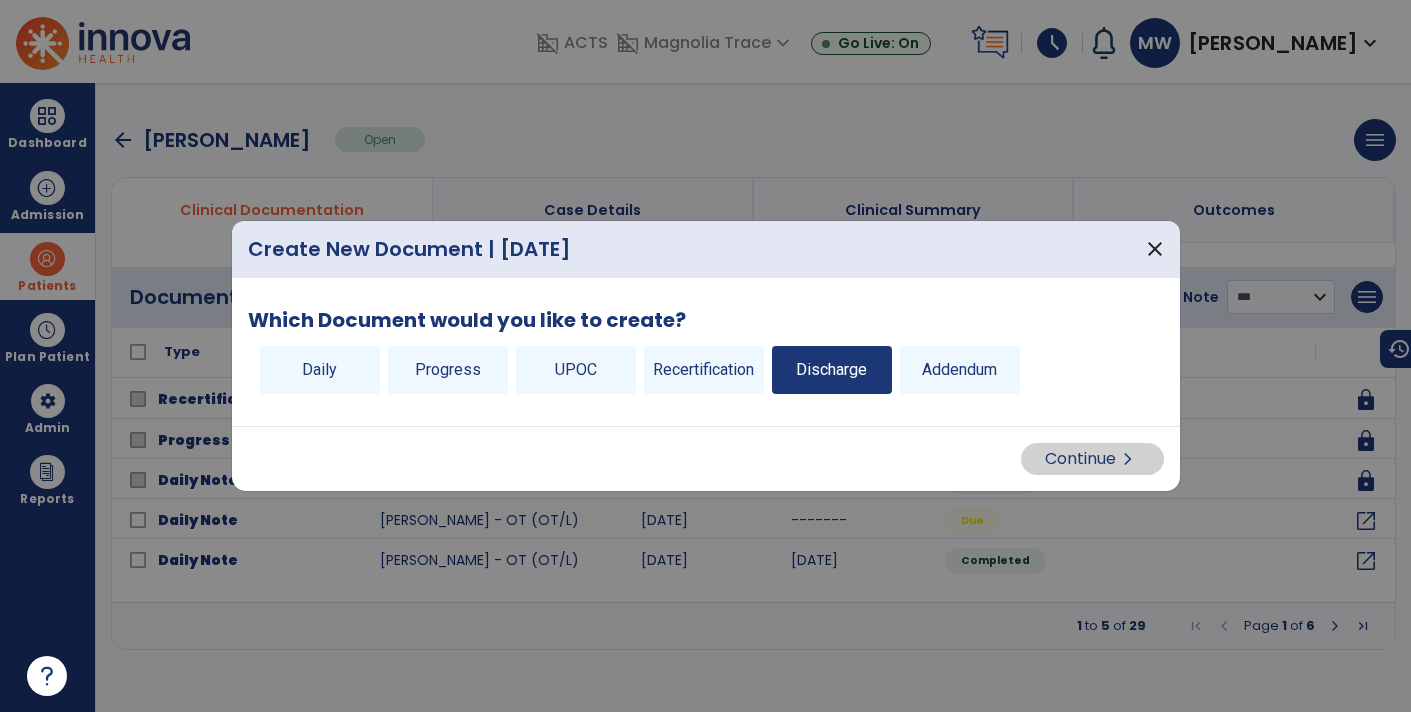 click on "Discharge" at bounding box center (832, 370) 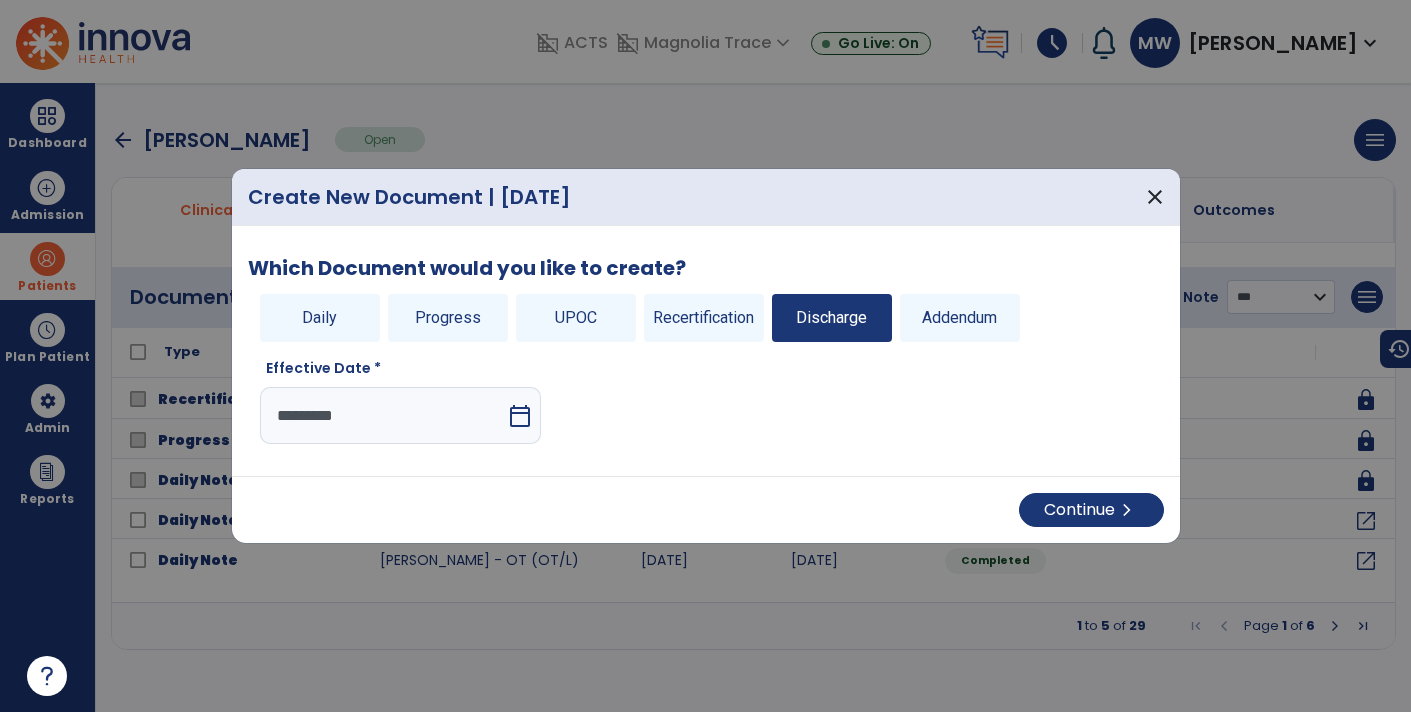 click on "calendar_today" at bounding box center [520, 416] 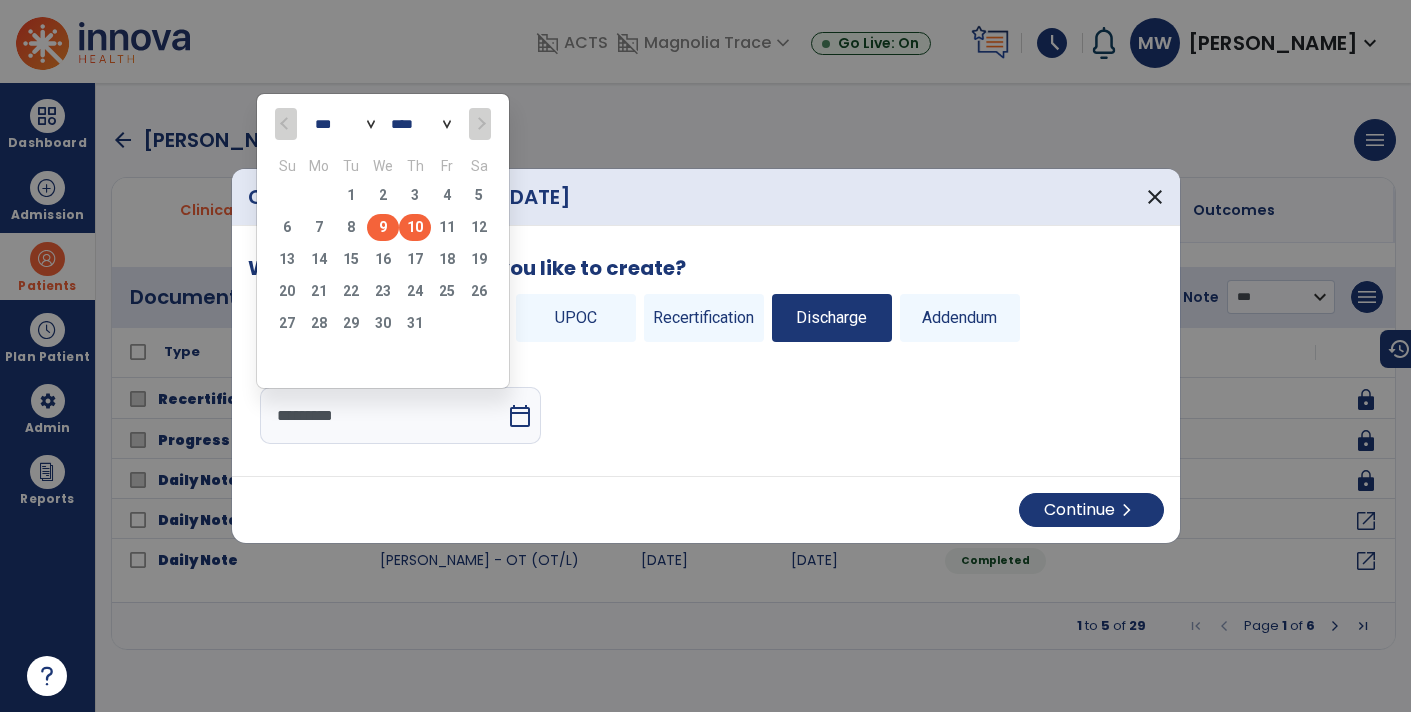 click on "9" 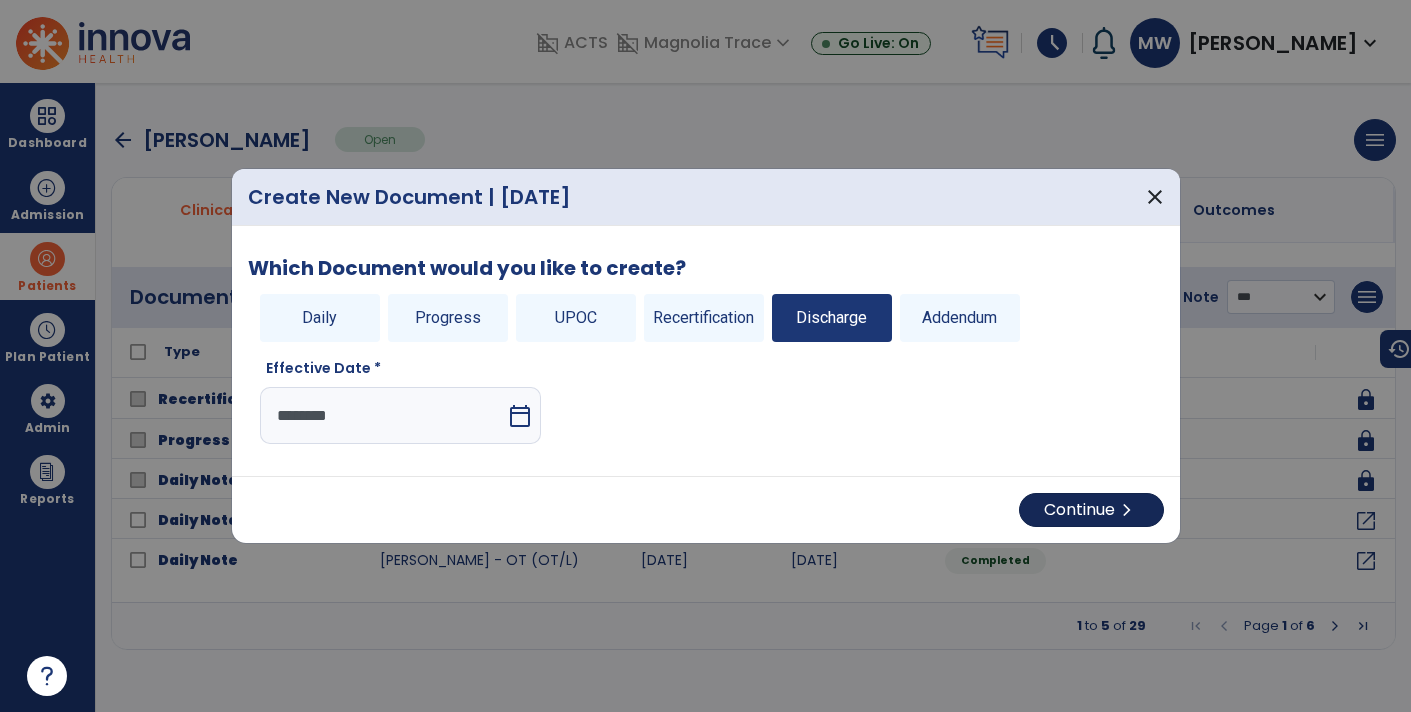 click on "Continue   chevron_right" at bounding box center [1091, 510] 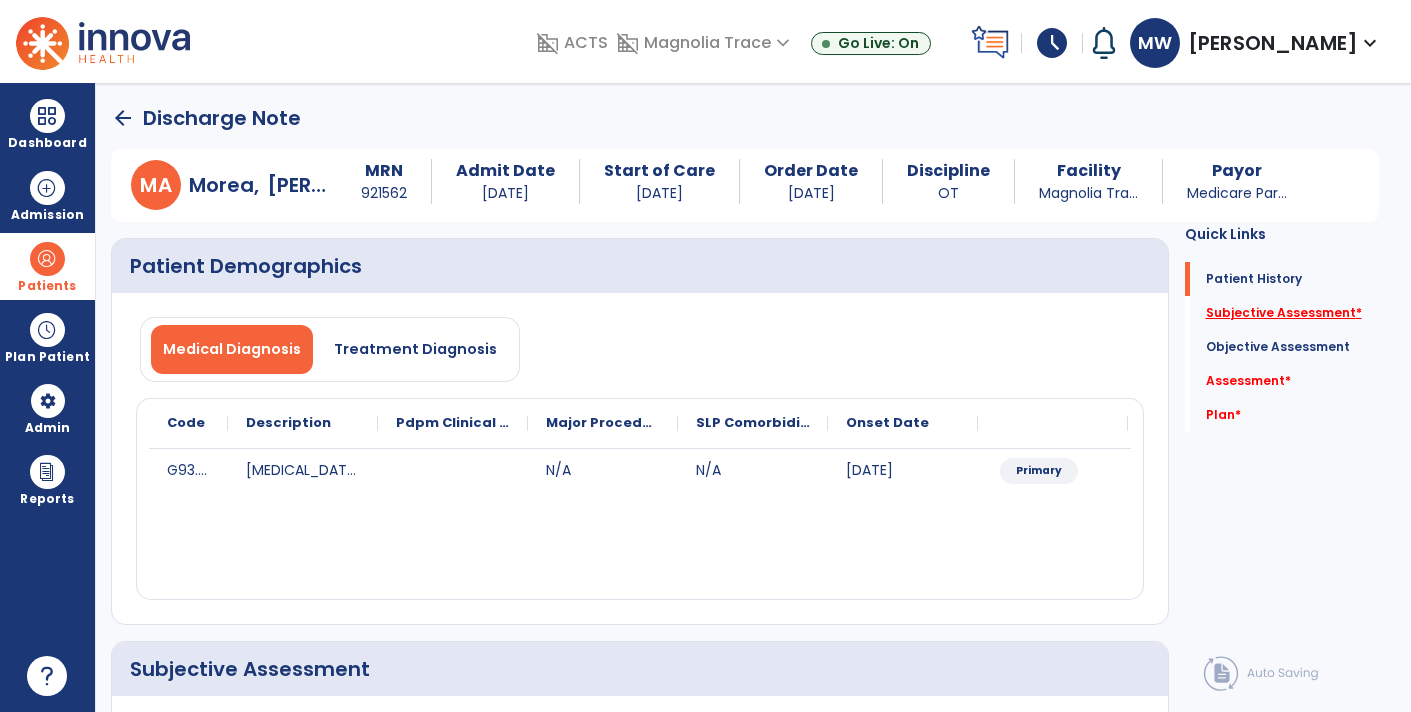 click on "Subjective Assessment   *" 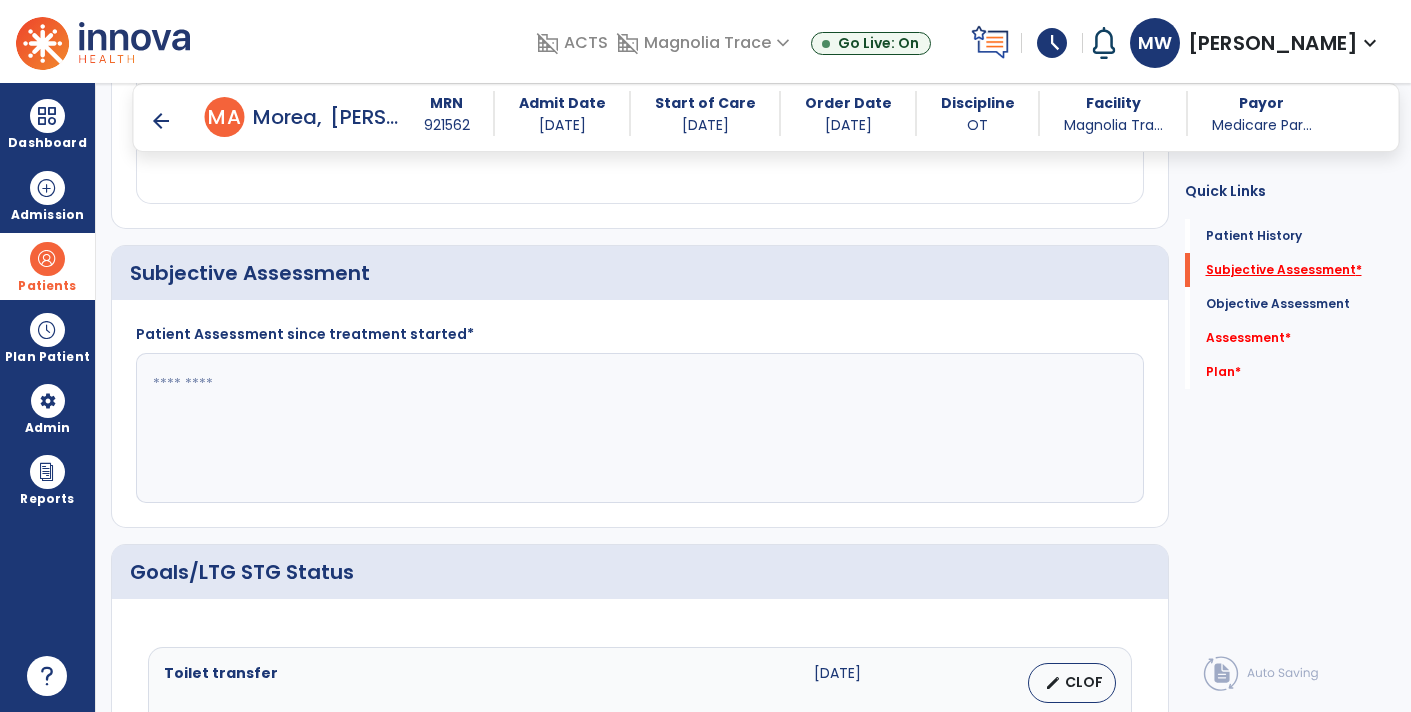 scroll, scrollTop: 382, scrollLeft: 0, axis: vertical 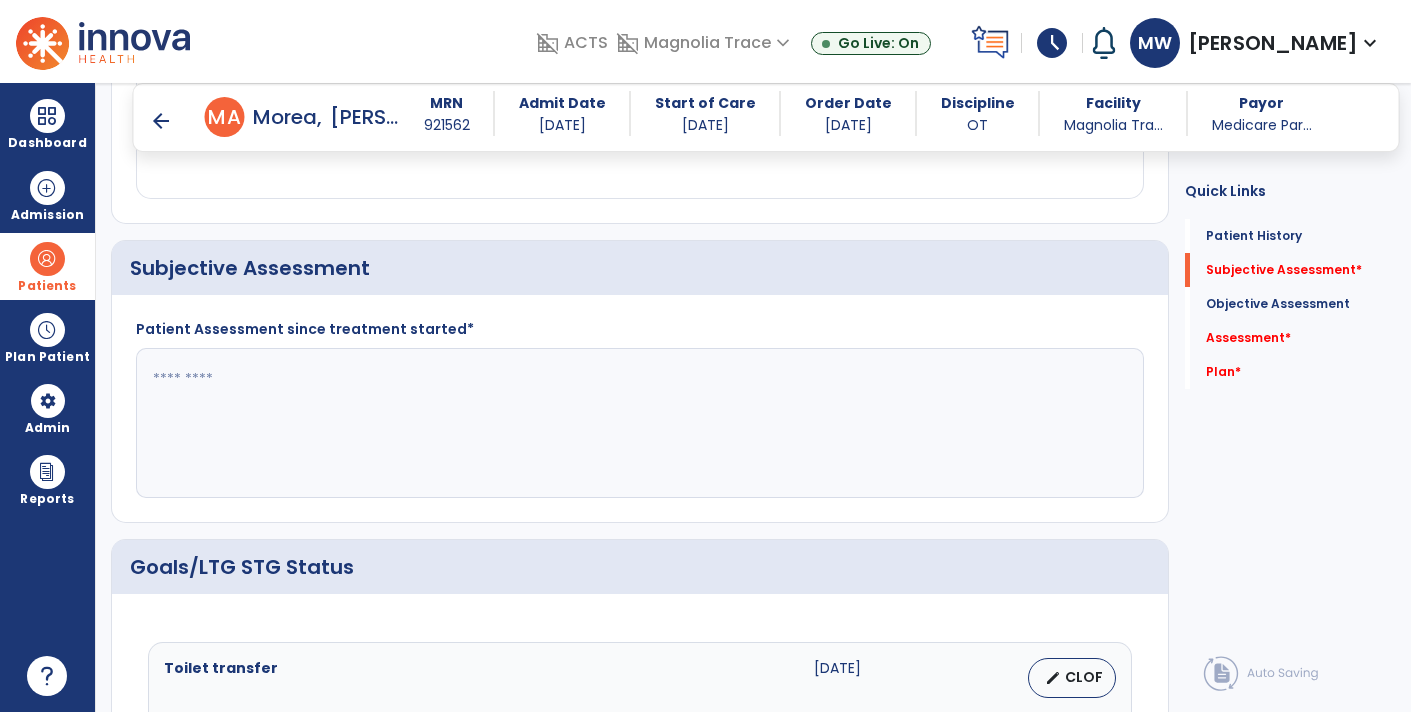 click 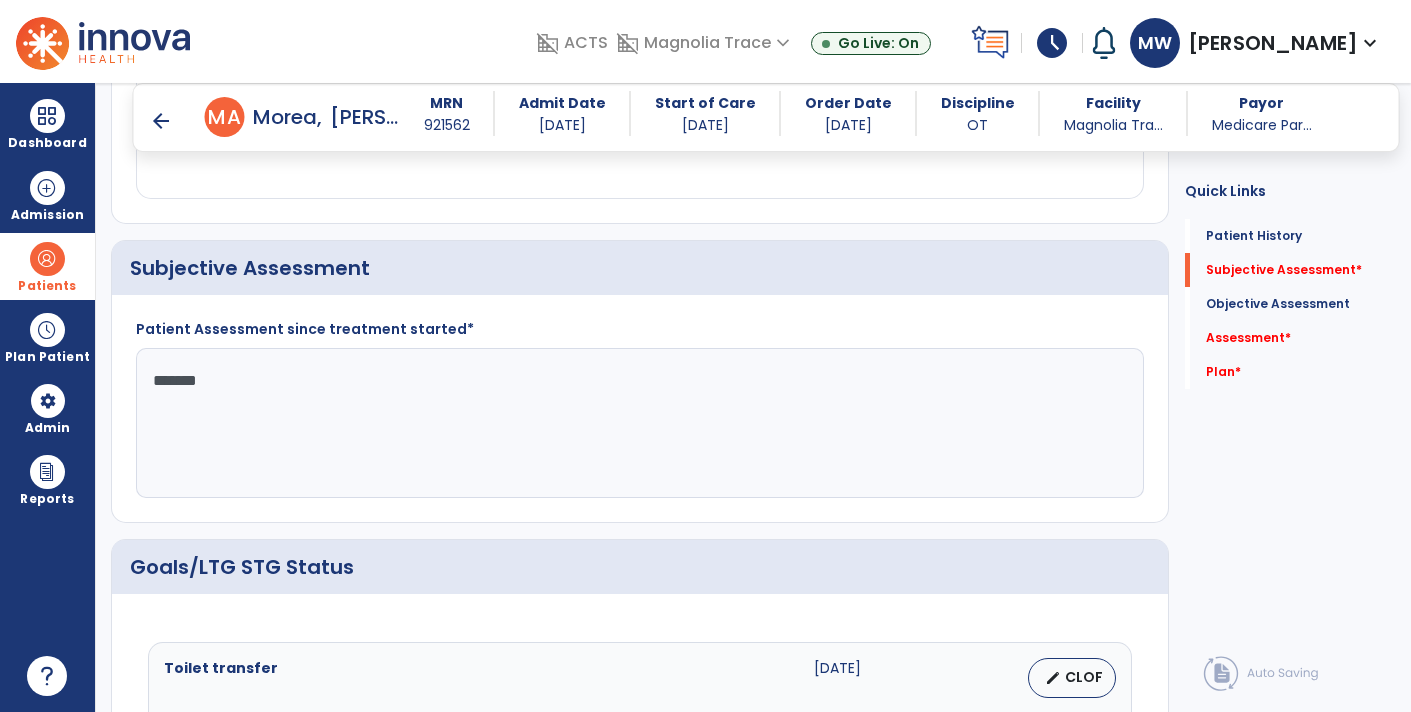 type on "********" 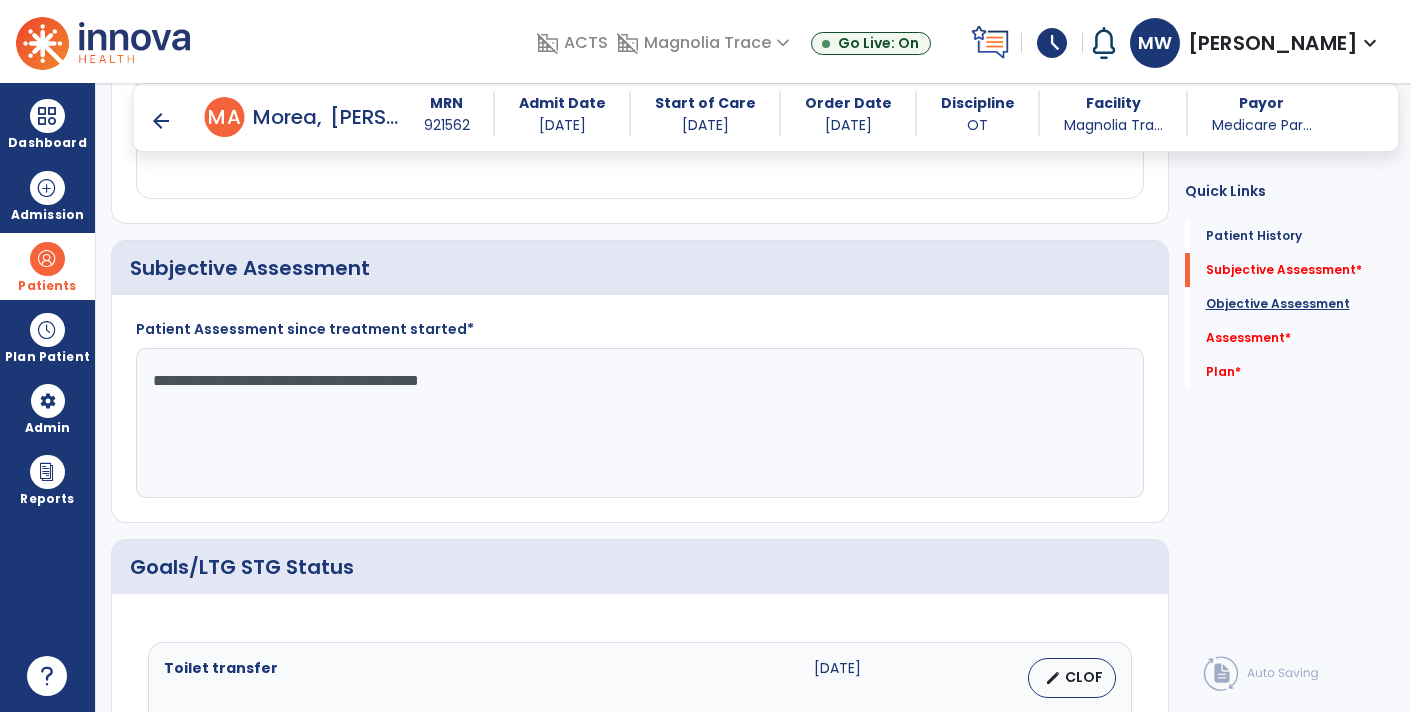 type on "**********" 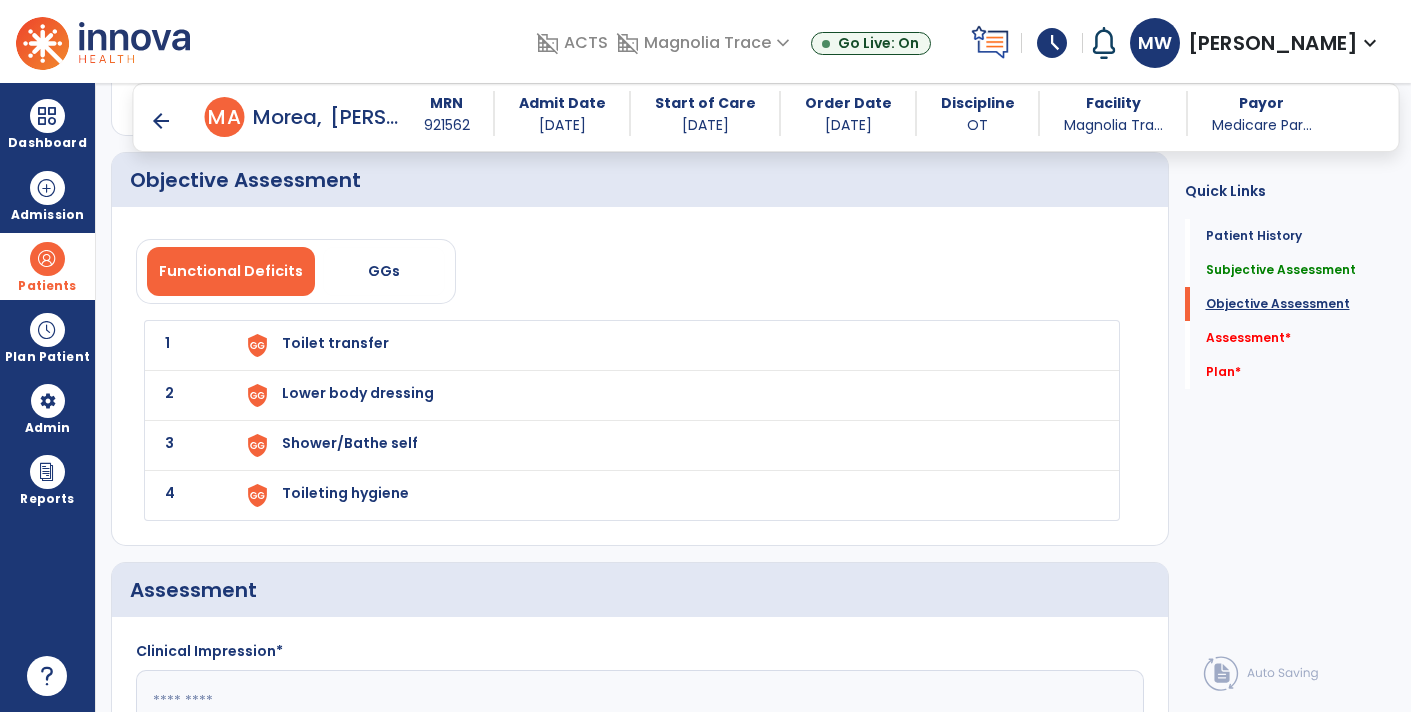 scroll, scrollTop: 1885, scrollLeft: 0, axis: vertical 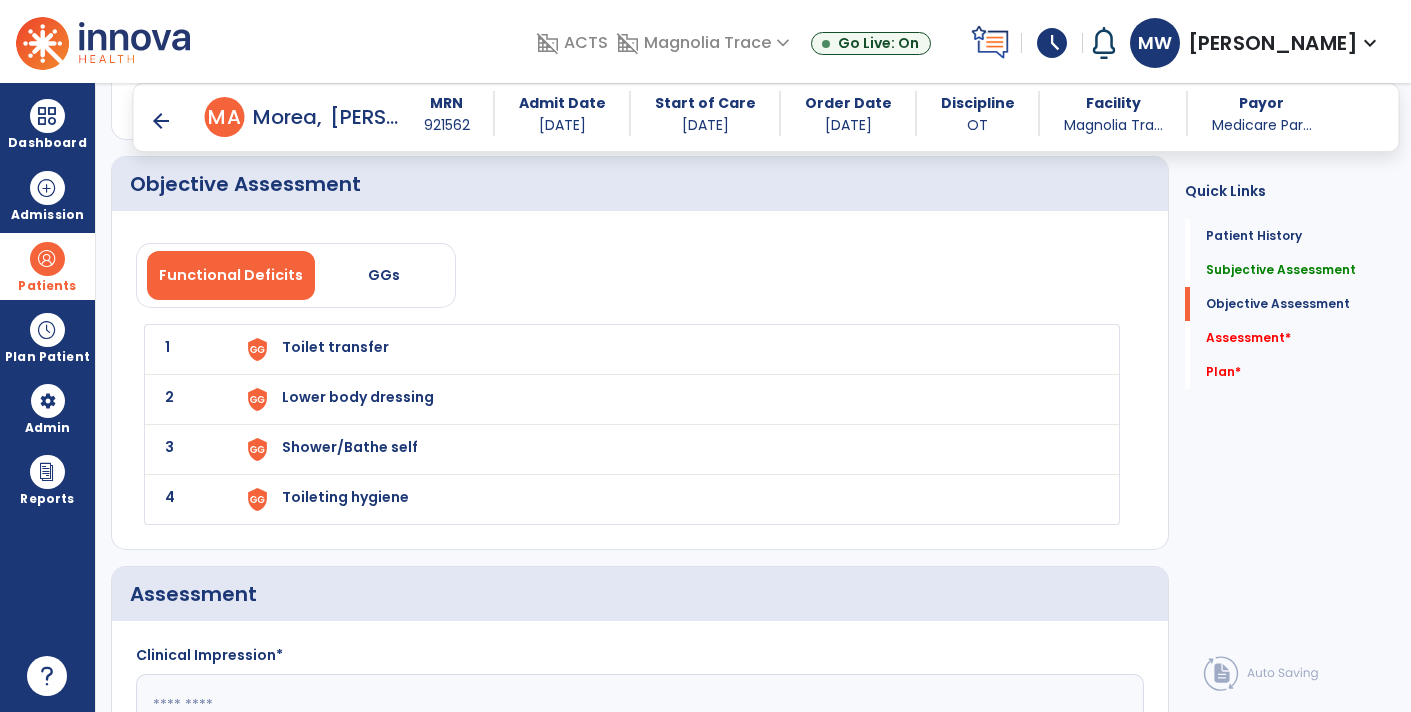 click on "1 Toilet transfer" 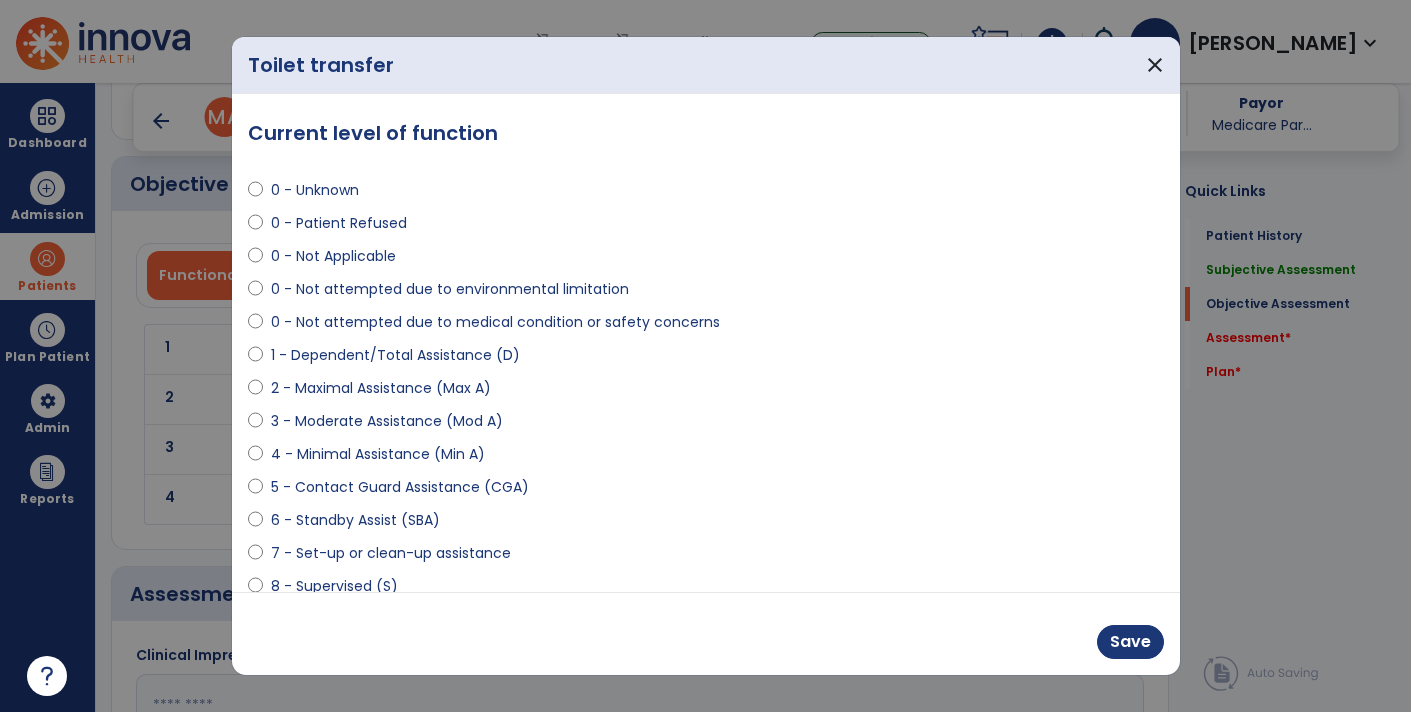 click on "5 - Contact Guard Assistance (CGA)" at bounding box center [400, 487] 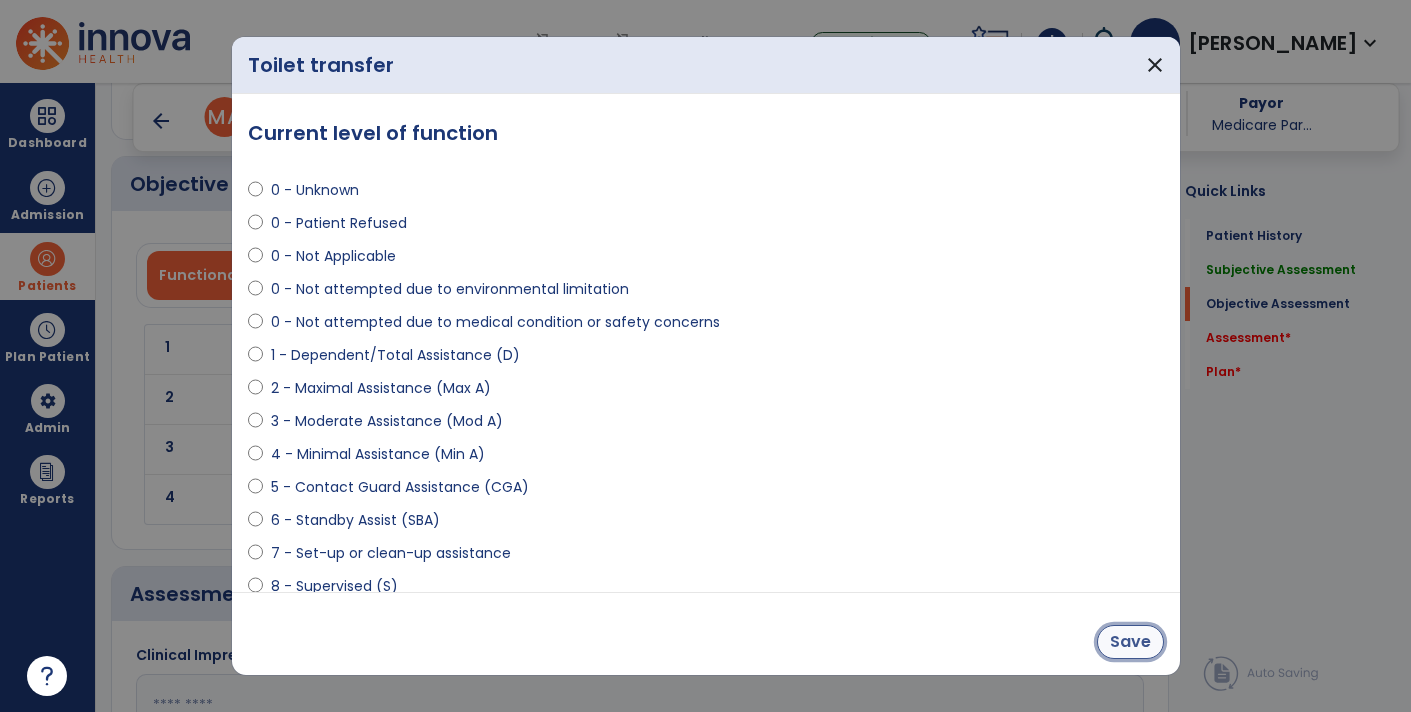 click on "Save" at bounding box center [1130, 642] 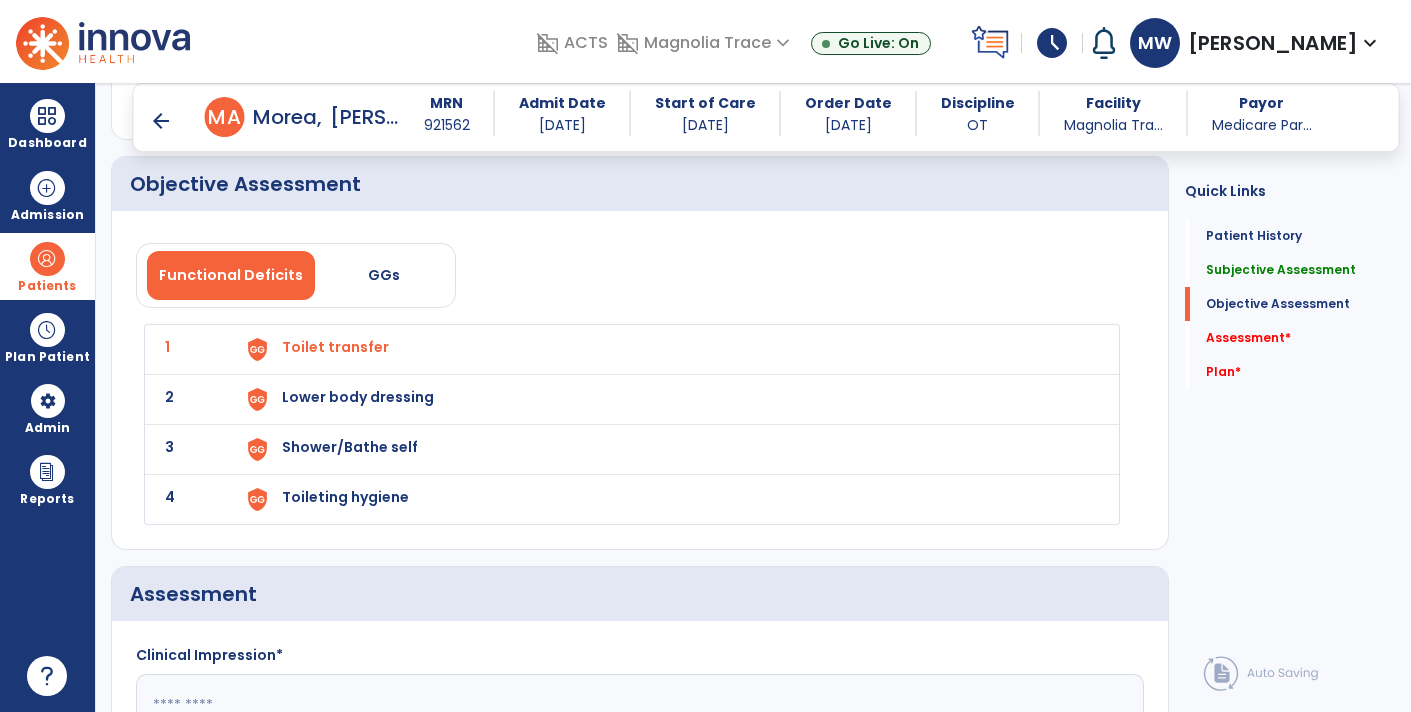 click on "Lower body dressing" at bounding box center [668, 349] 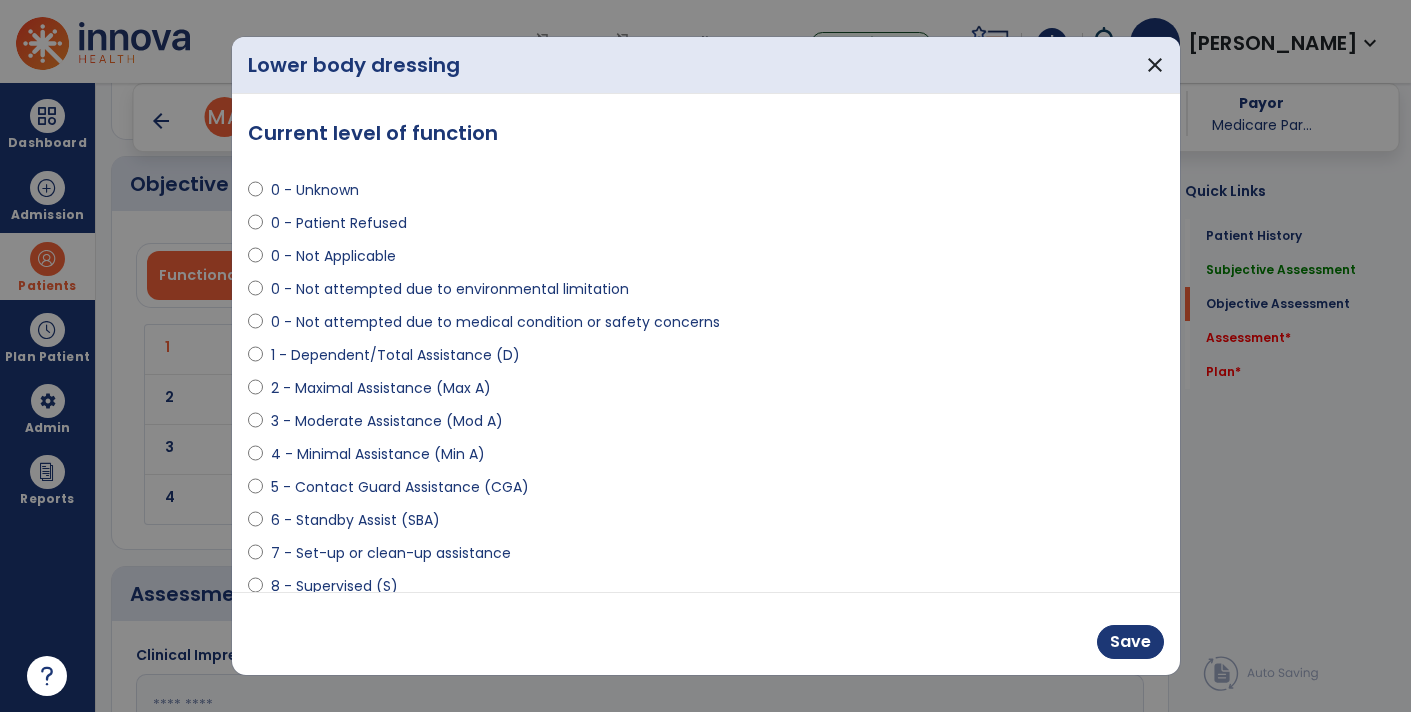 click on "4 - Minimal Assistance (Min A)" at bounding box center [378, 454] 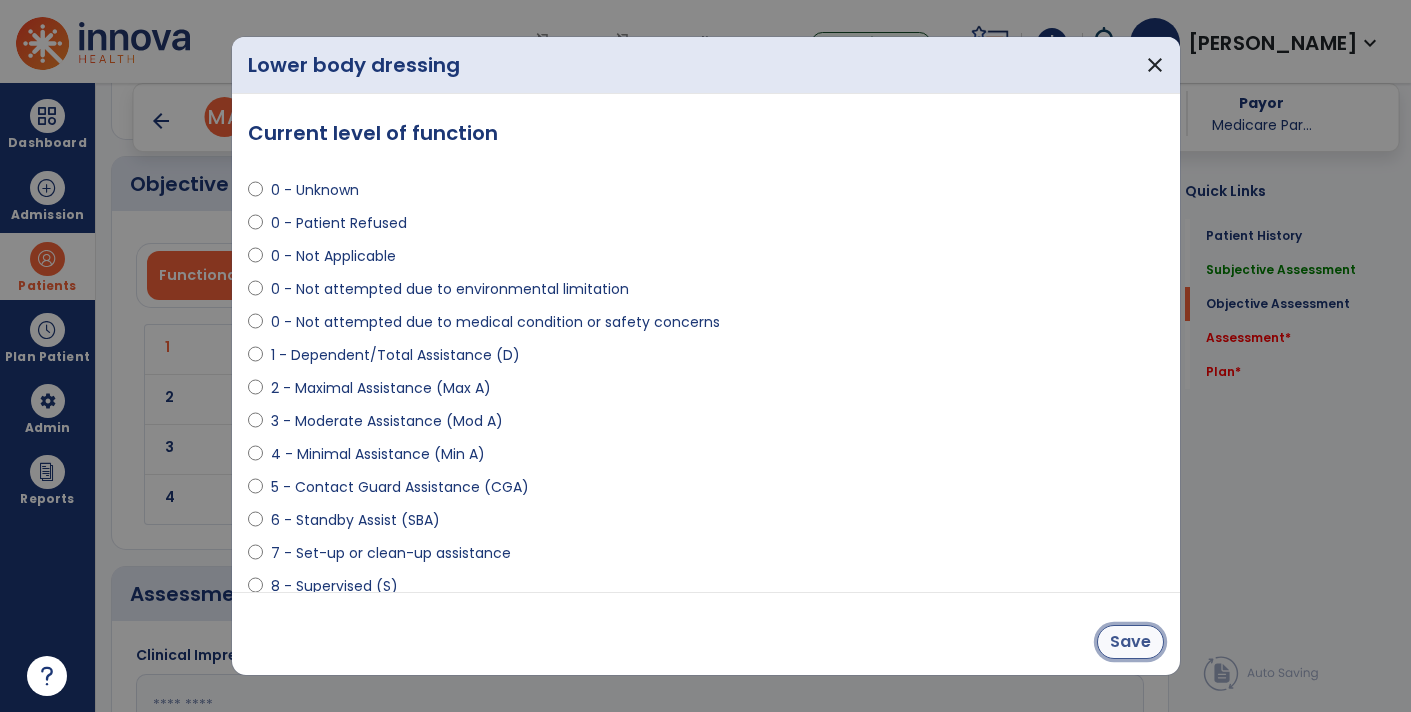 click on "Save" at bounding box center [1130, 642] 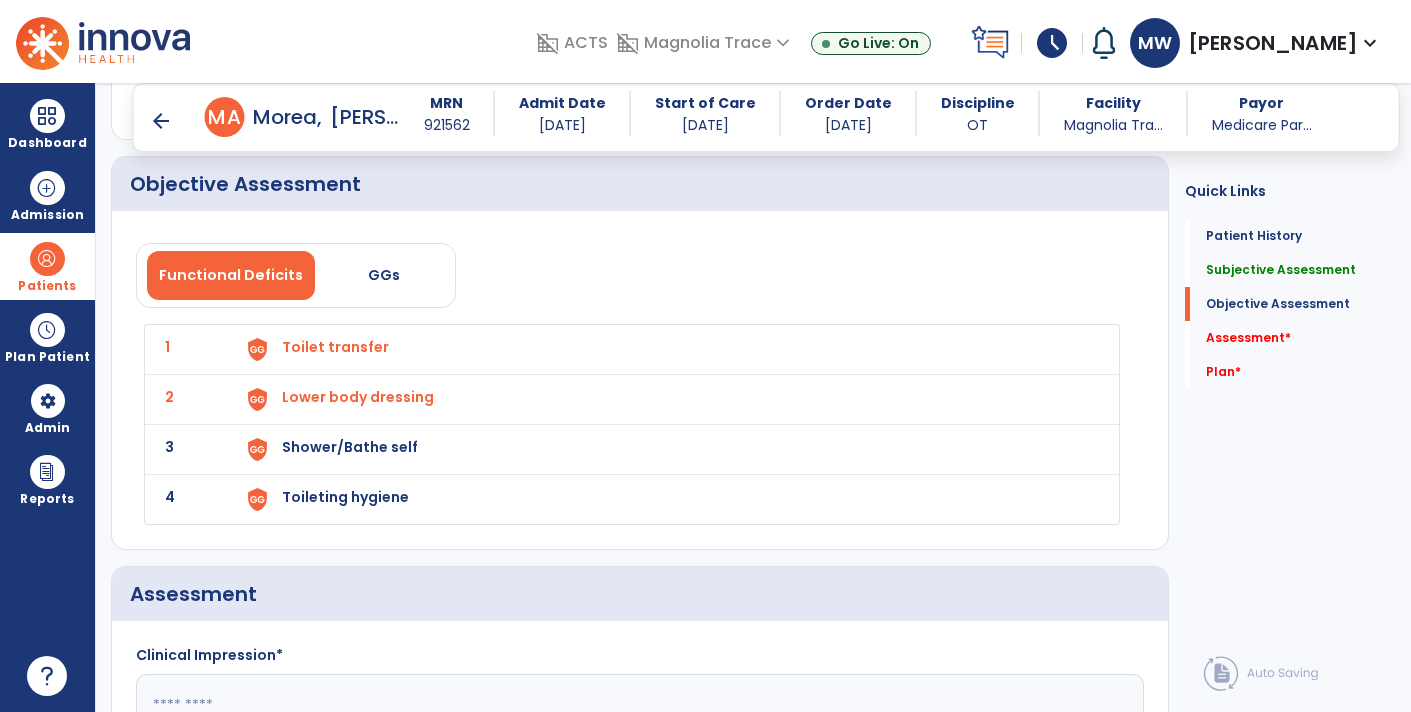 click on "Shower/Bathe self" at bounding box center (668, 349) 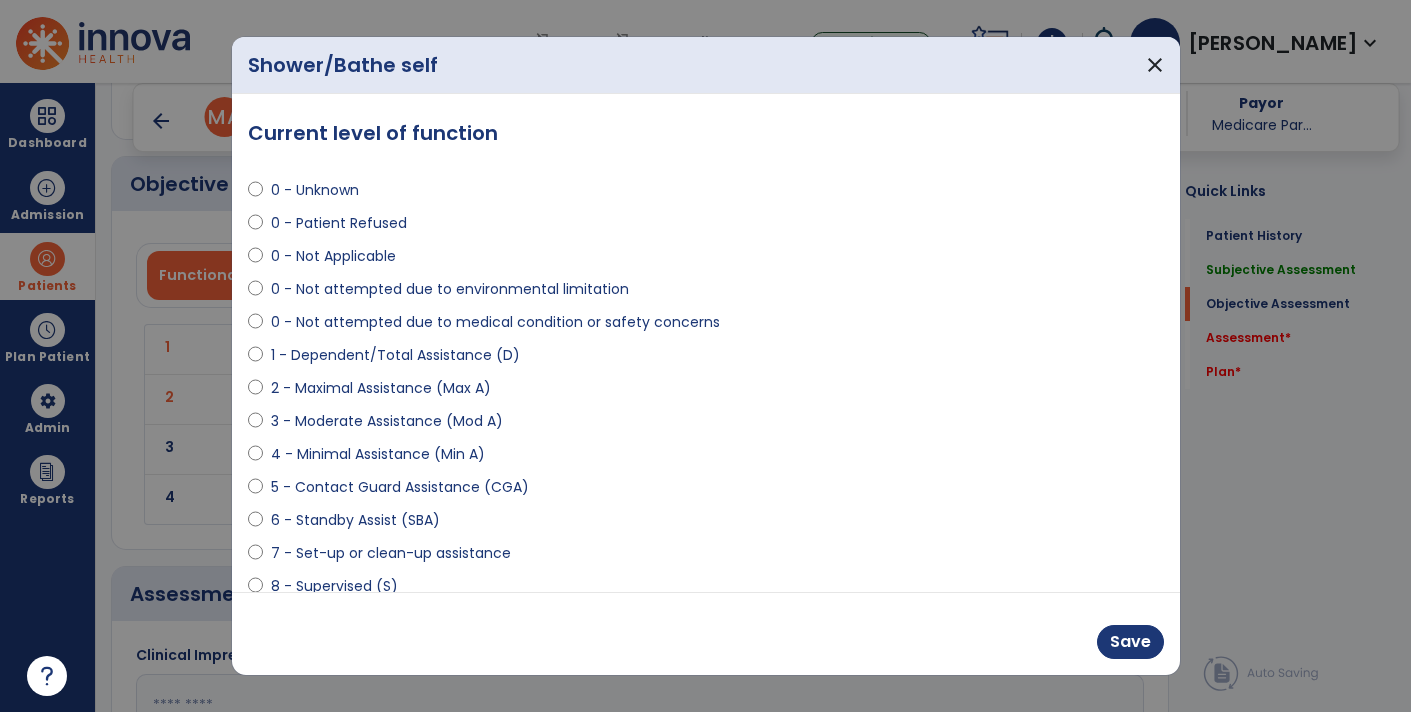 click on "4 - Minimal Assistance (Min A)" at bounding box center (706, 458) 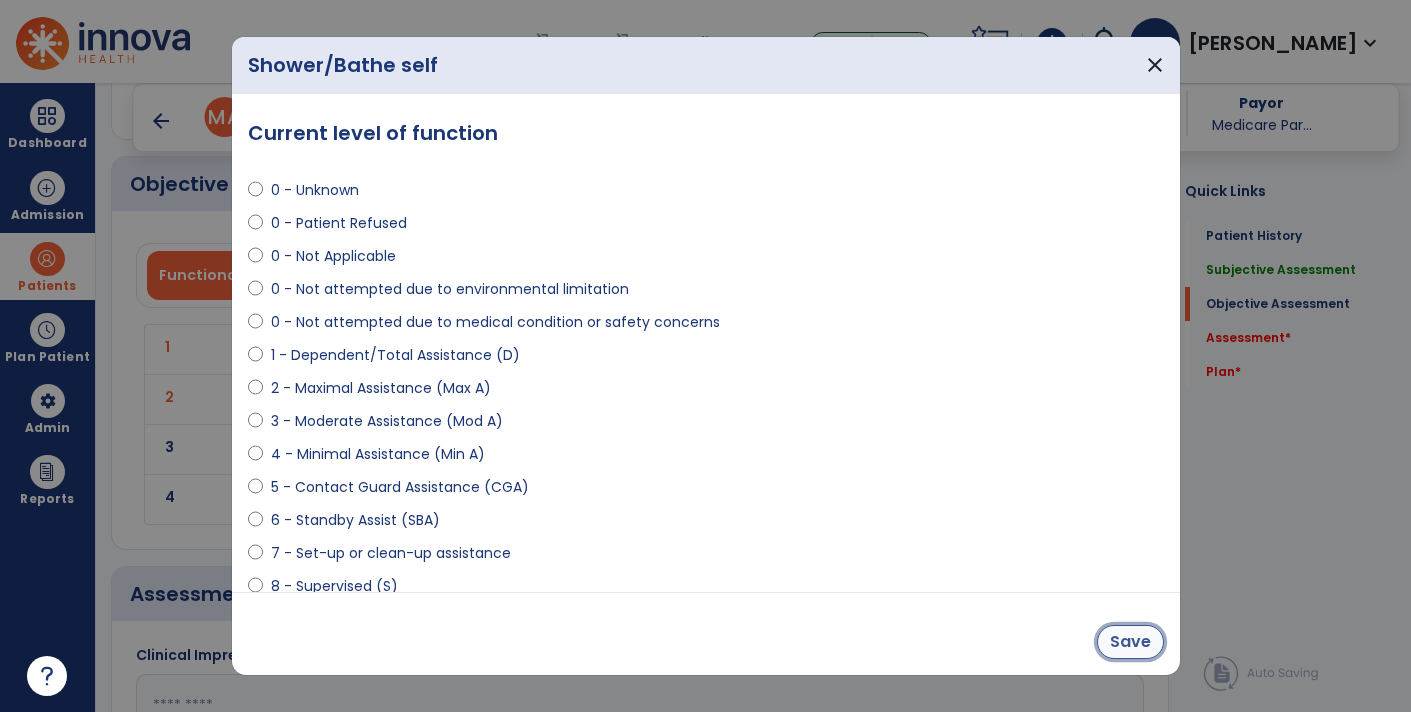 click on "Save" at bounding box center (1130, 642) 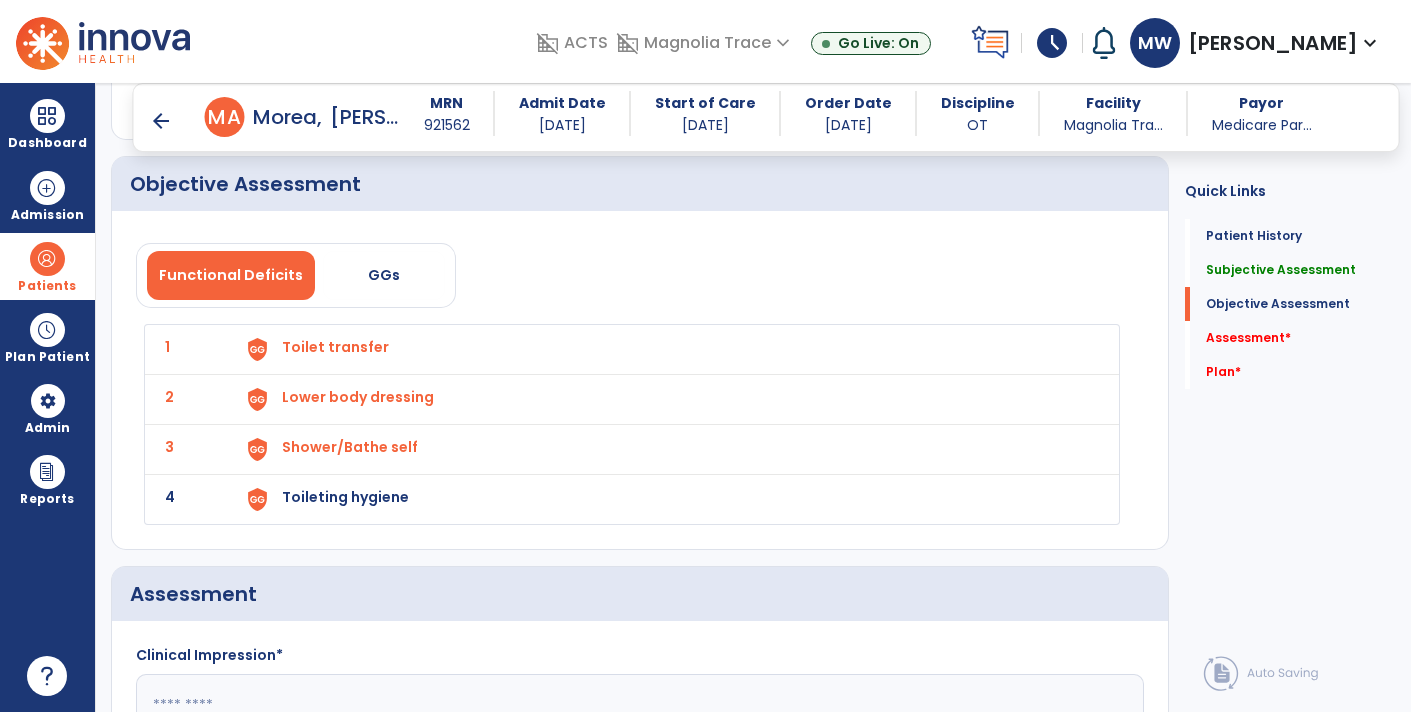click on "Toileting hygiene" at bounding box center (335, 347) 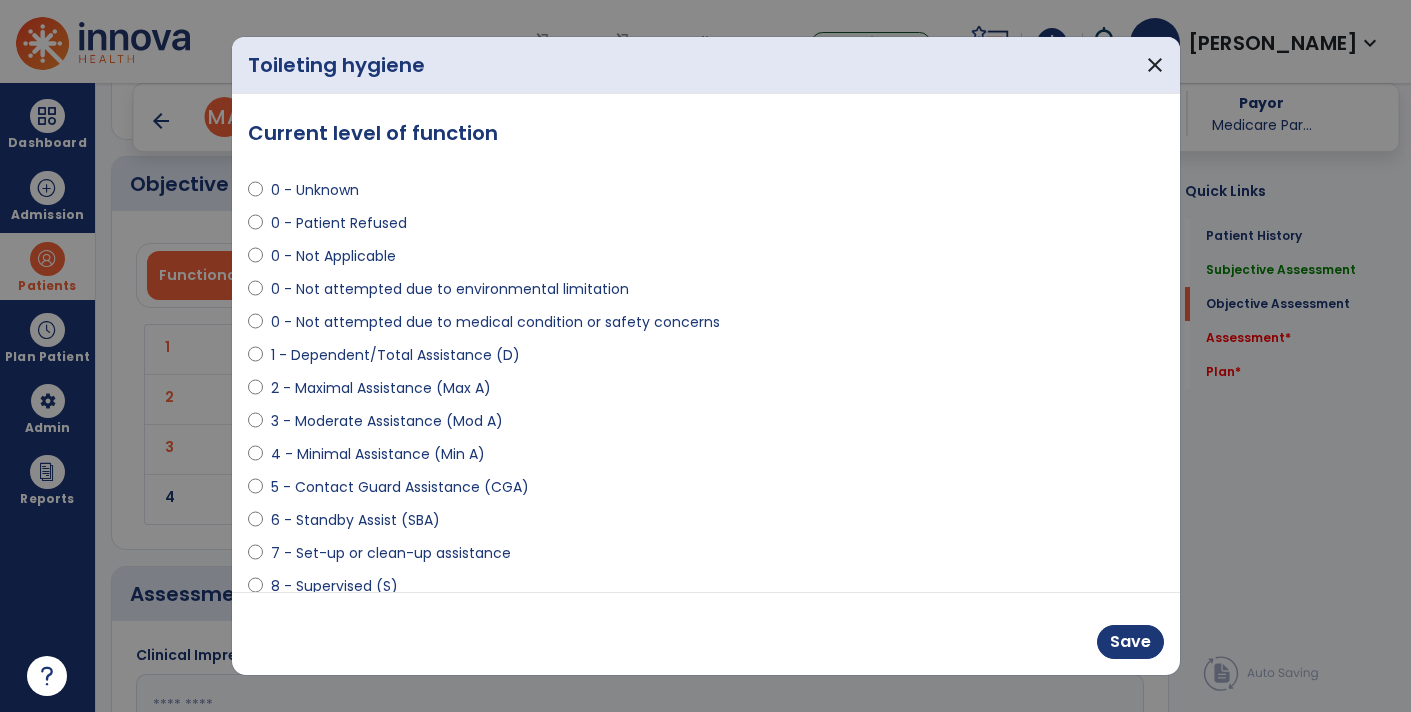click on "4 - Minimal Assistance (Min A)" at bounding box center [378, 454] 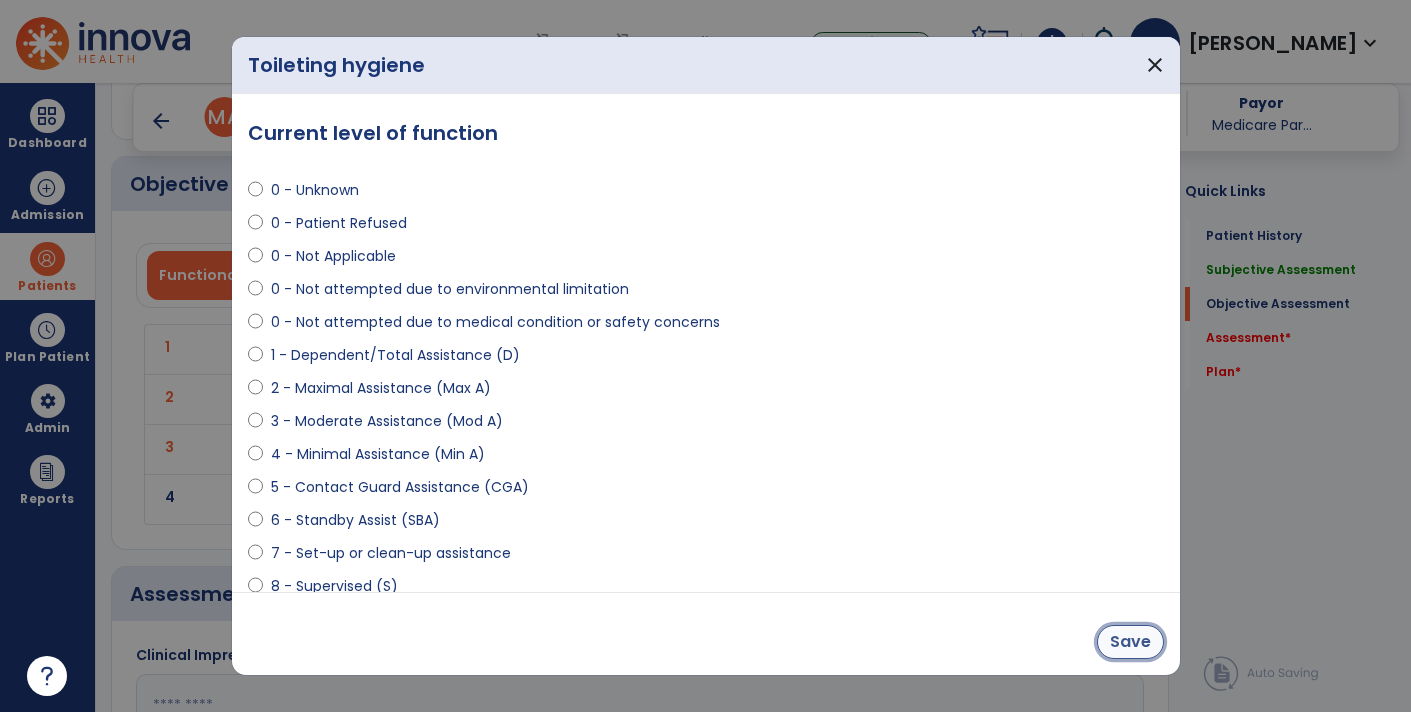 click on "Save" at bounding box center (1130, 642) 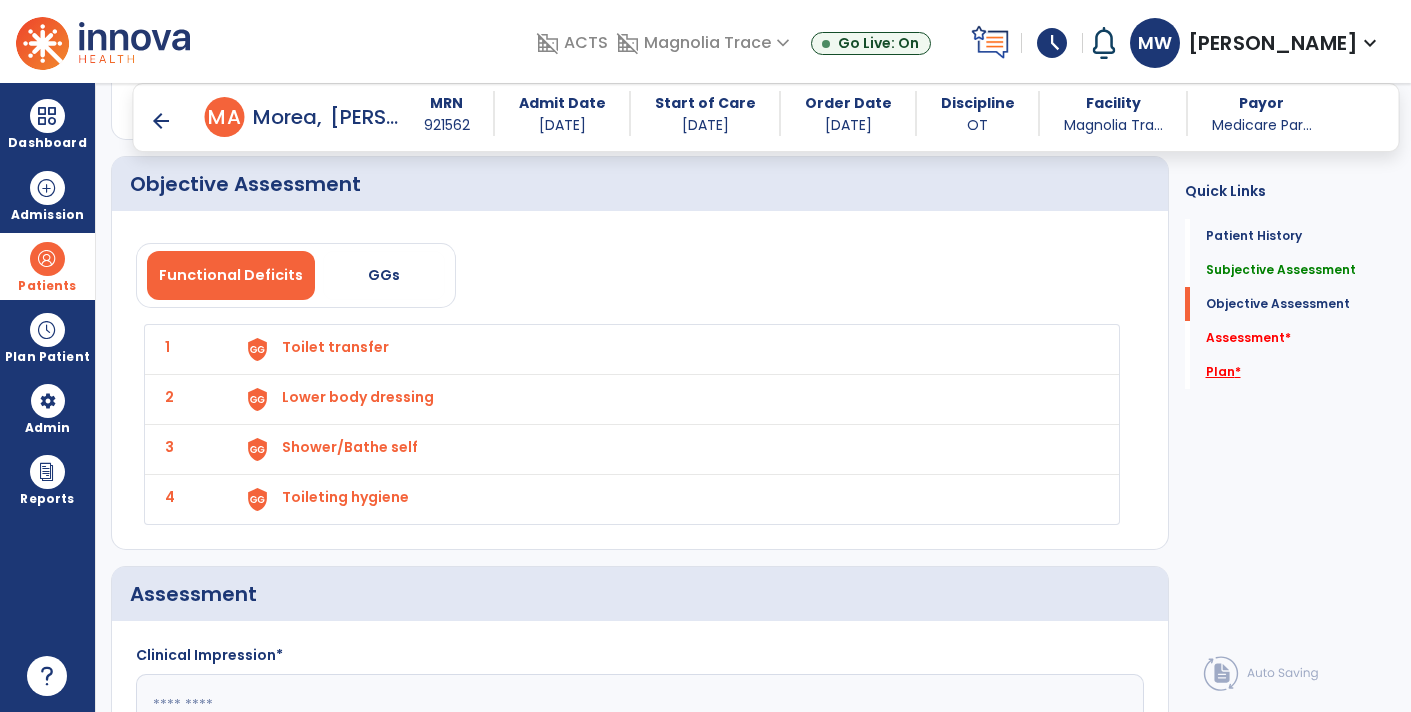 click on "Plan   *" 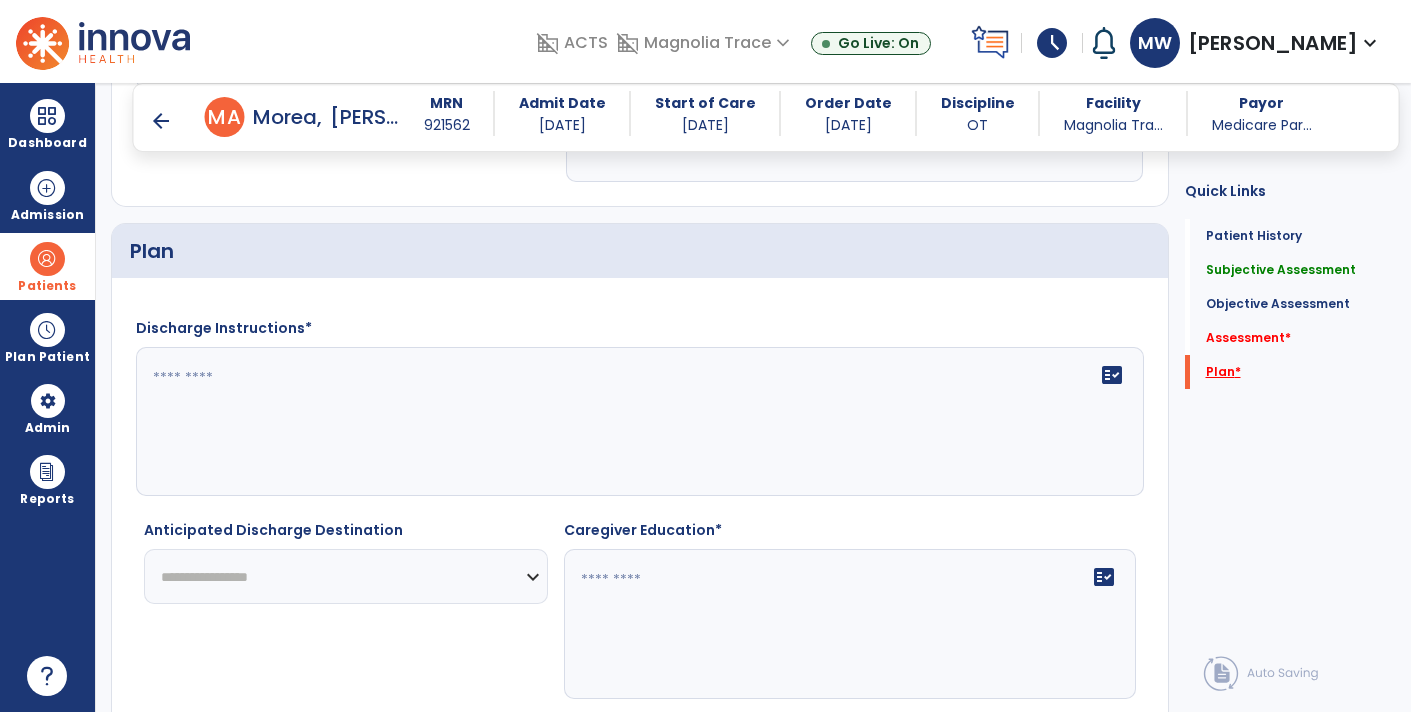 scroll, scrollTop: 2803, scrollLeft: 0, axis: vertical 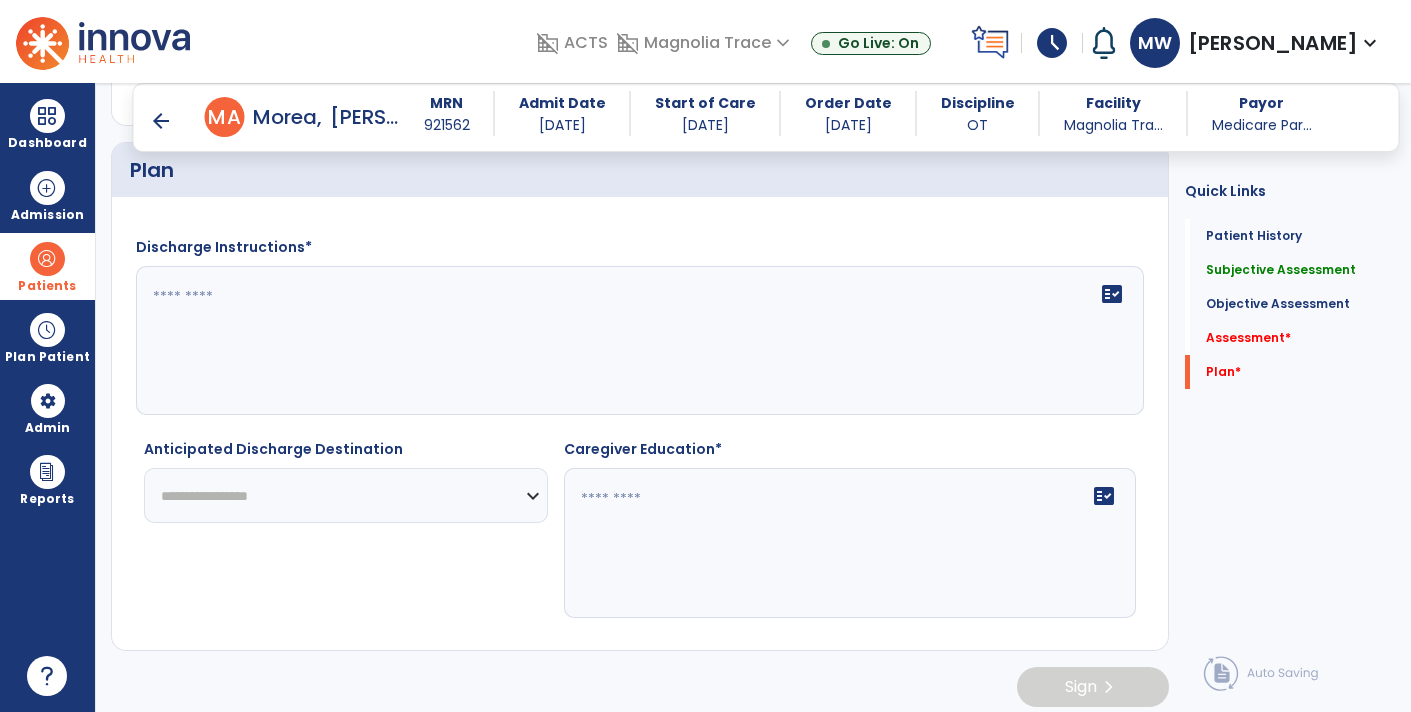 click on "**********" 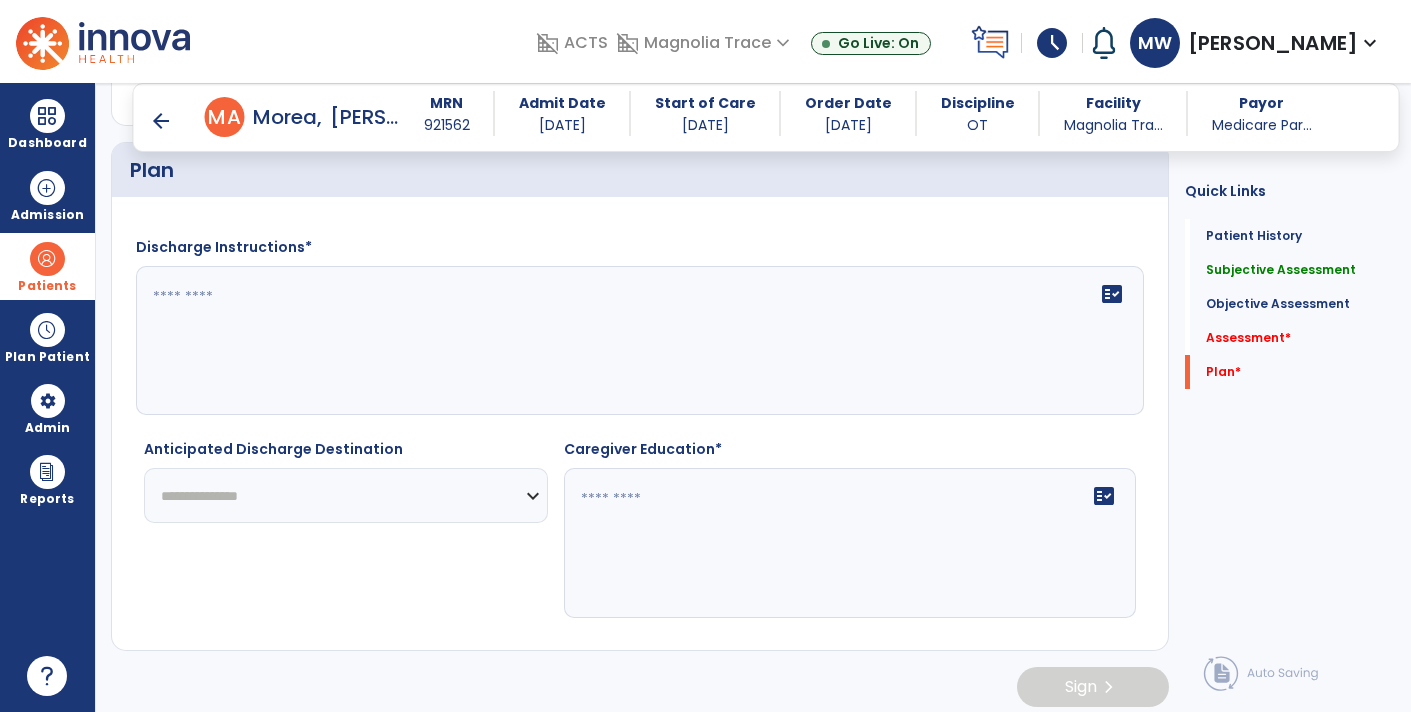 click on "**********" 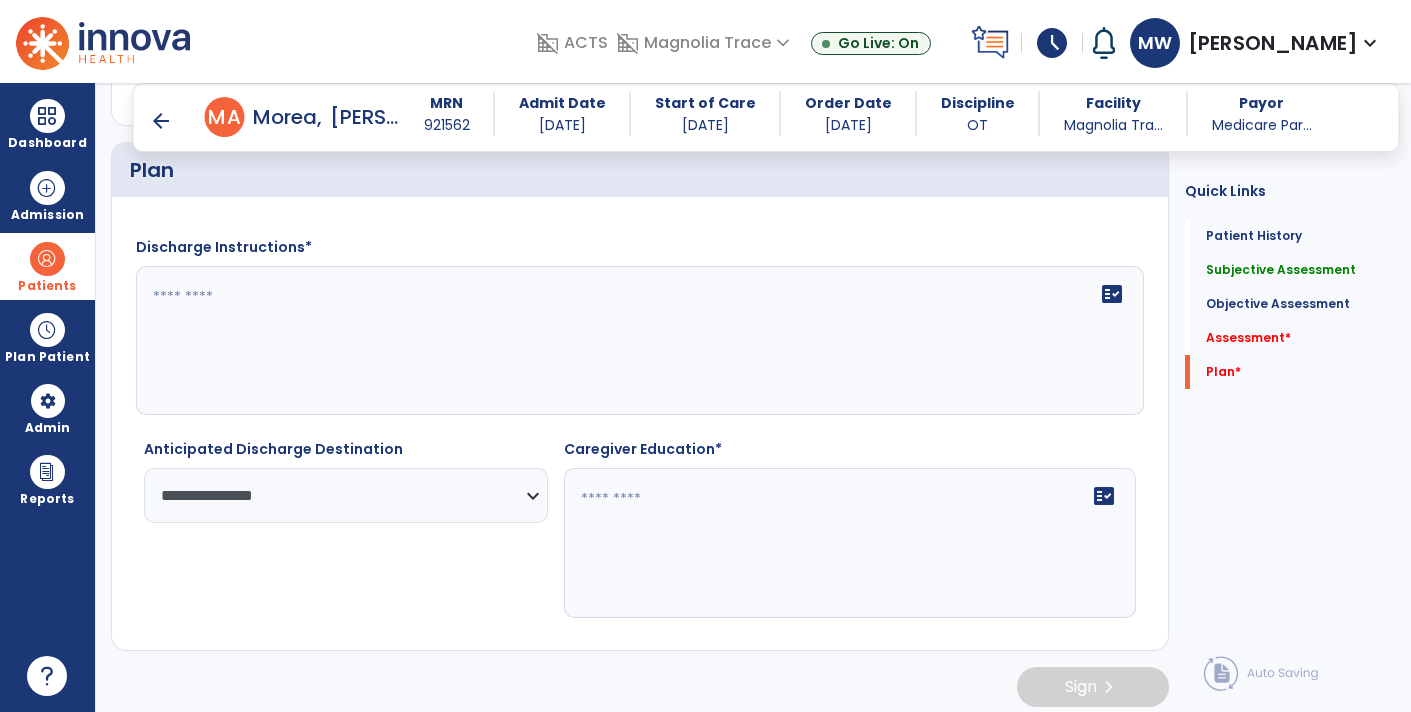 click on "fact_check" 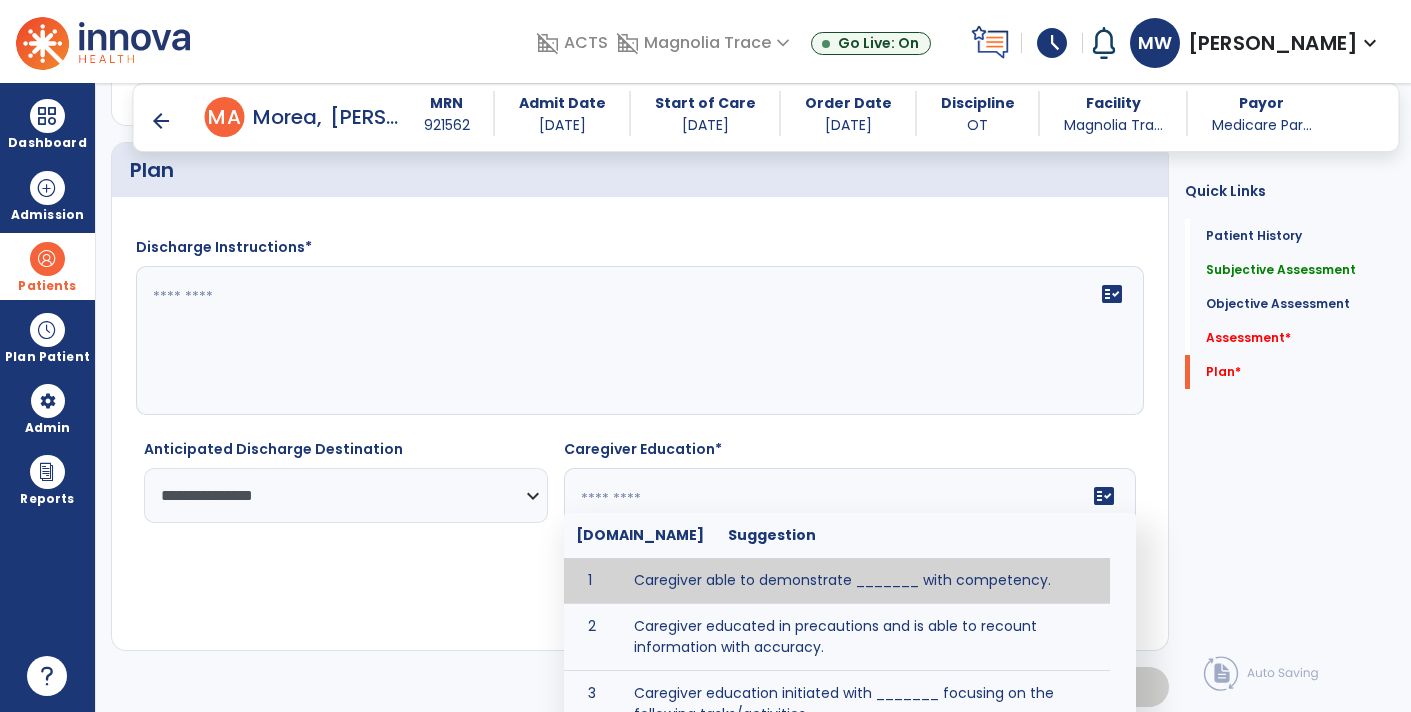 scroll, scrollTop: 1, scrollLeft: 0, axis: vertical 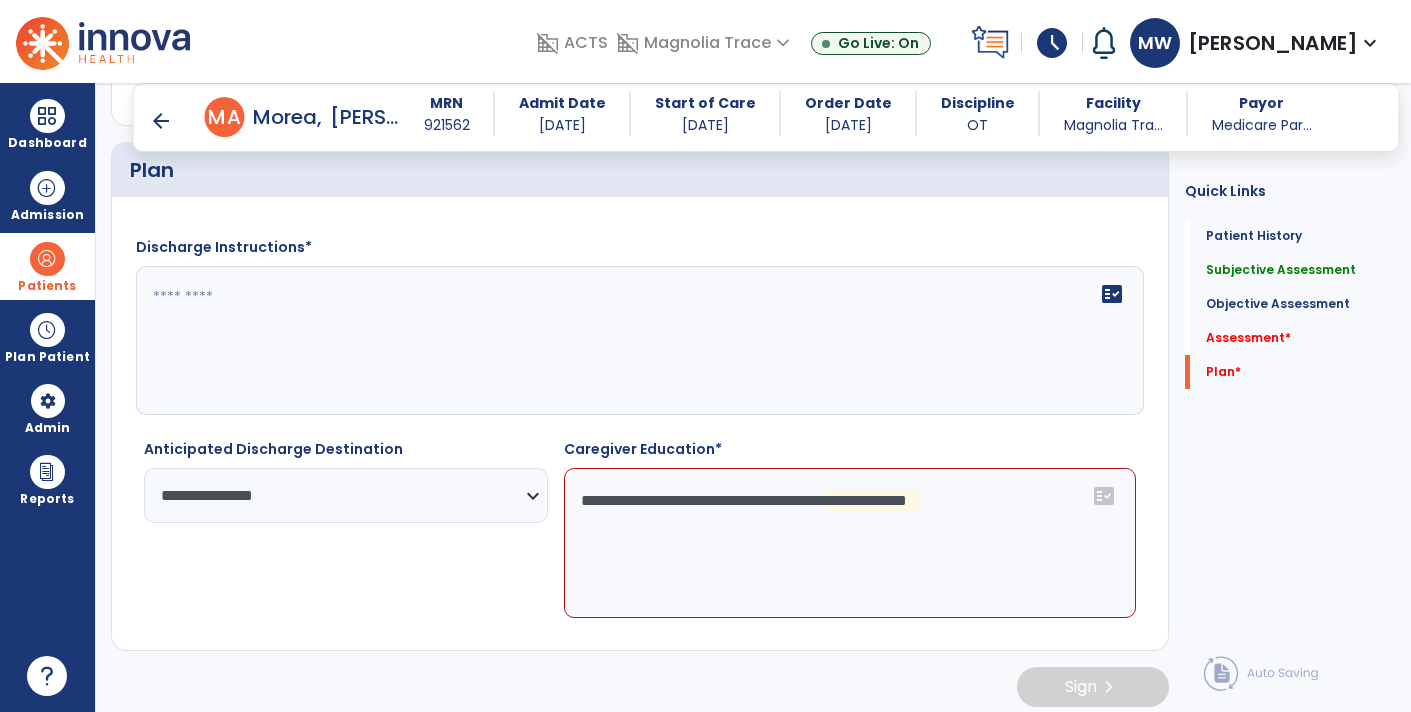 click on "**********" 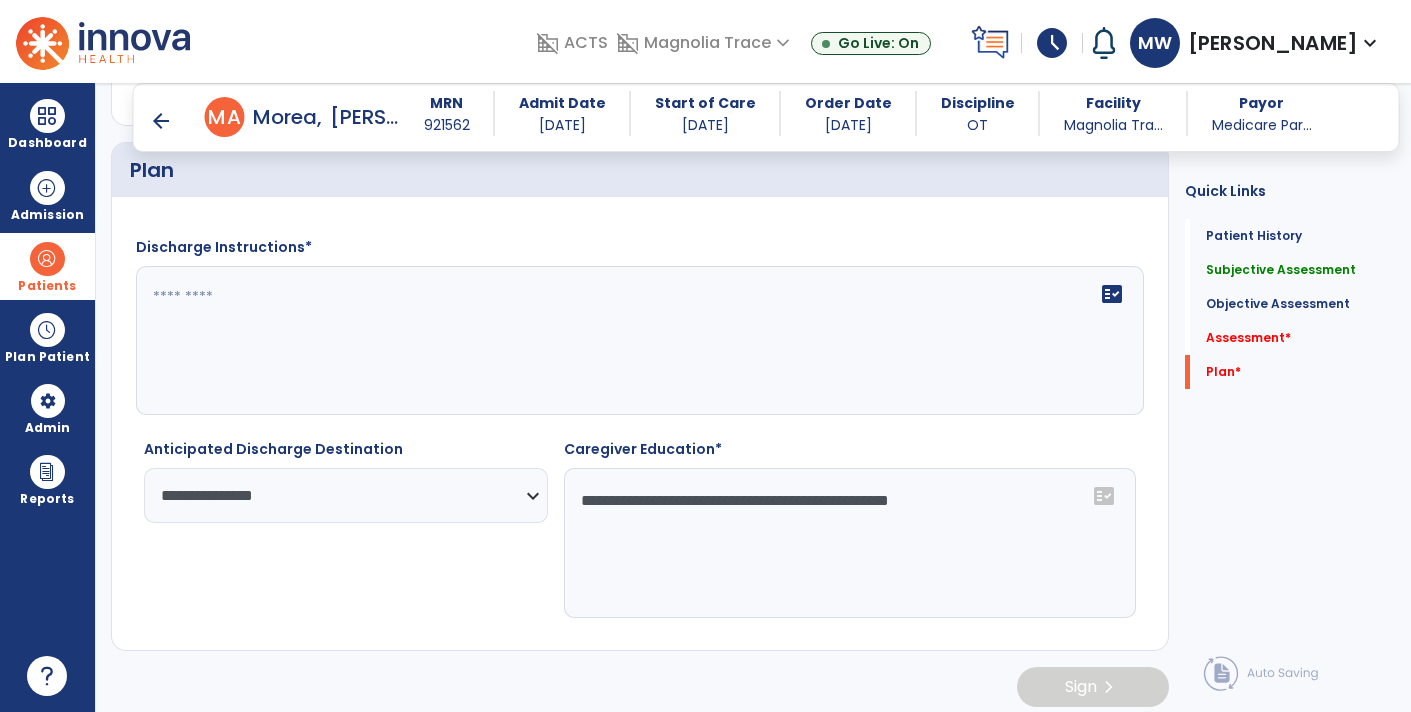 click on "**********" 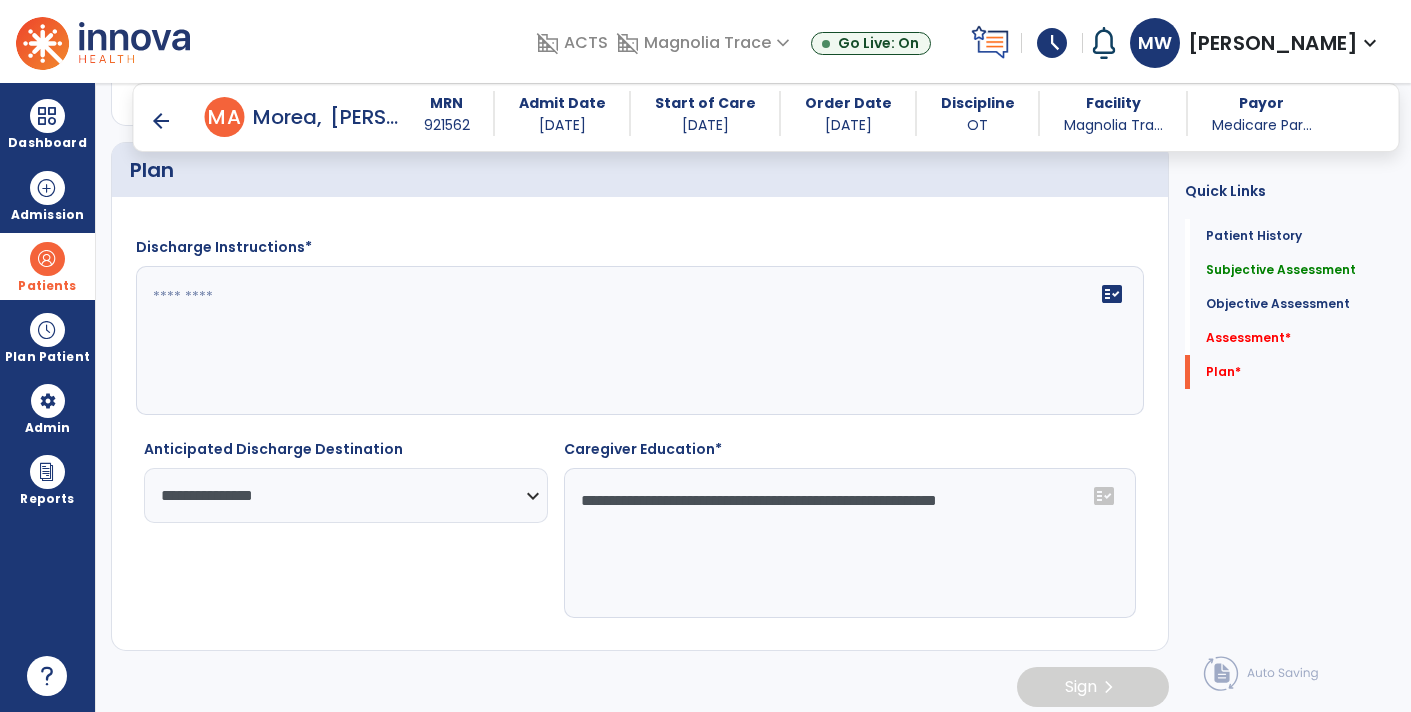 click on "**********" 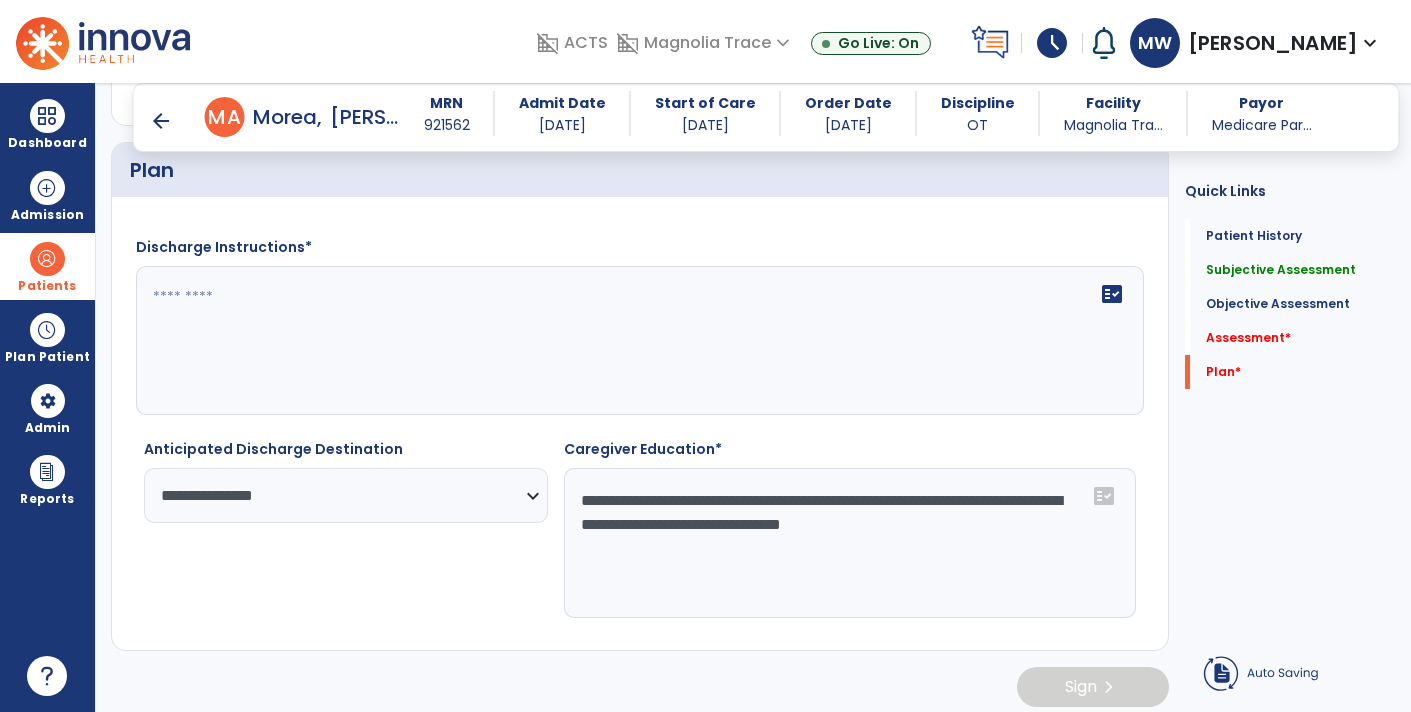 type on "**********" 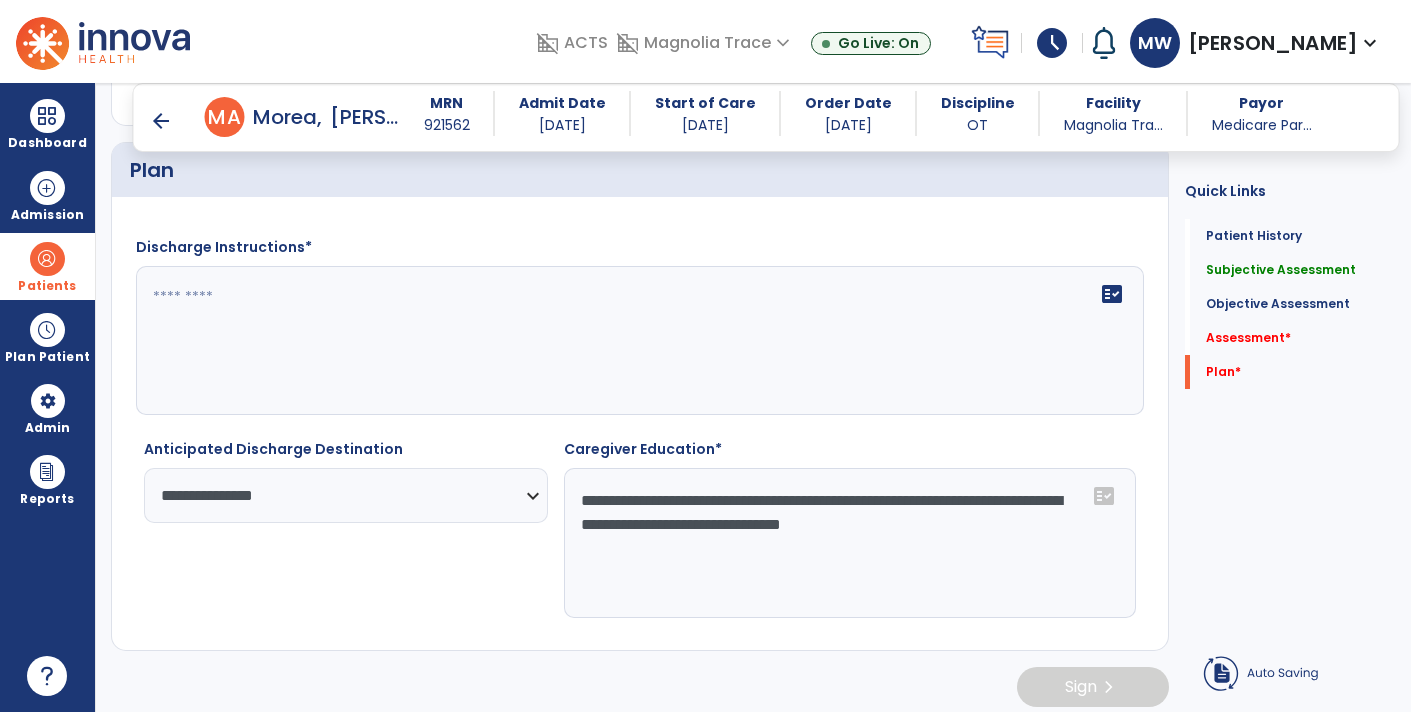 click on "fact_check" 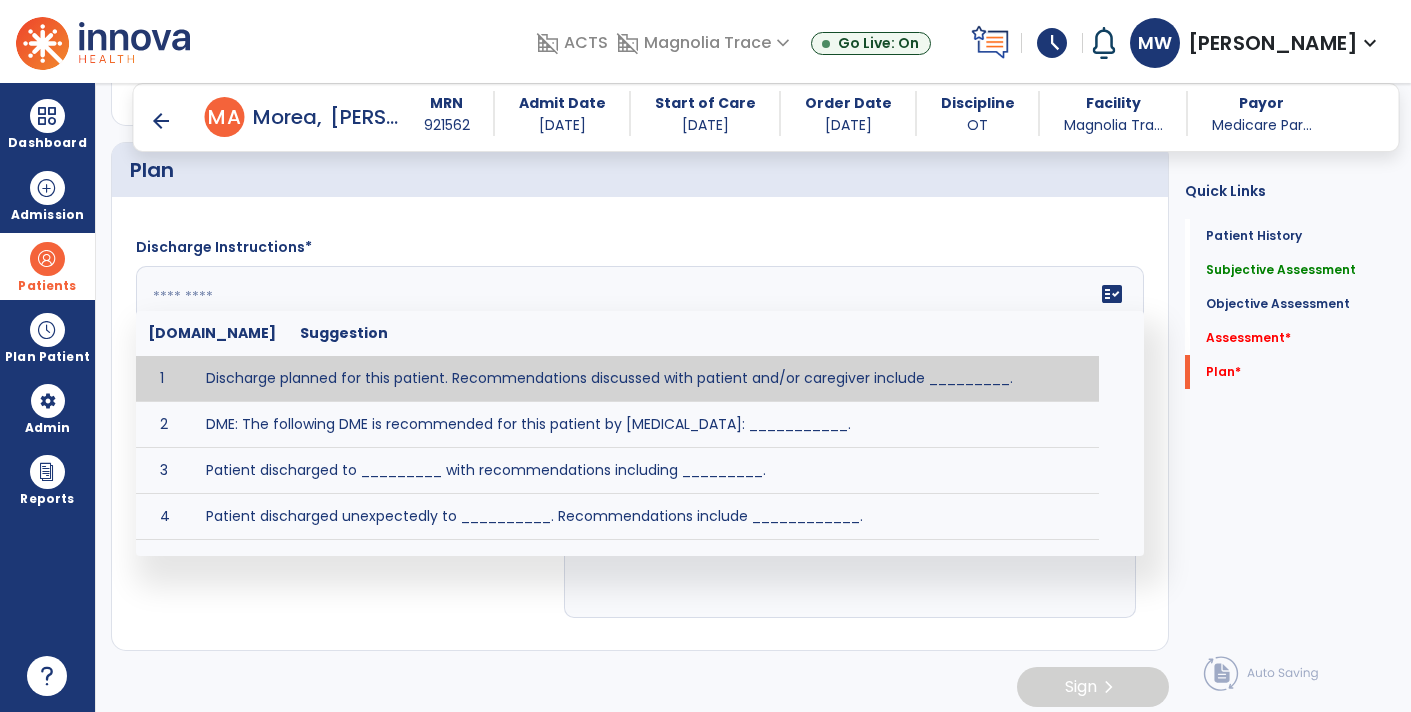 click 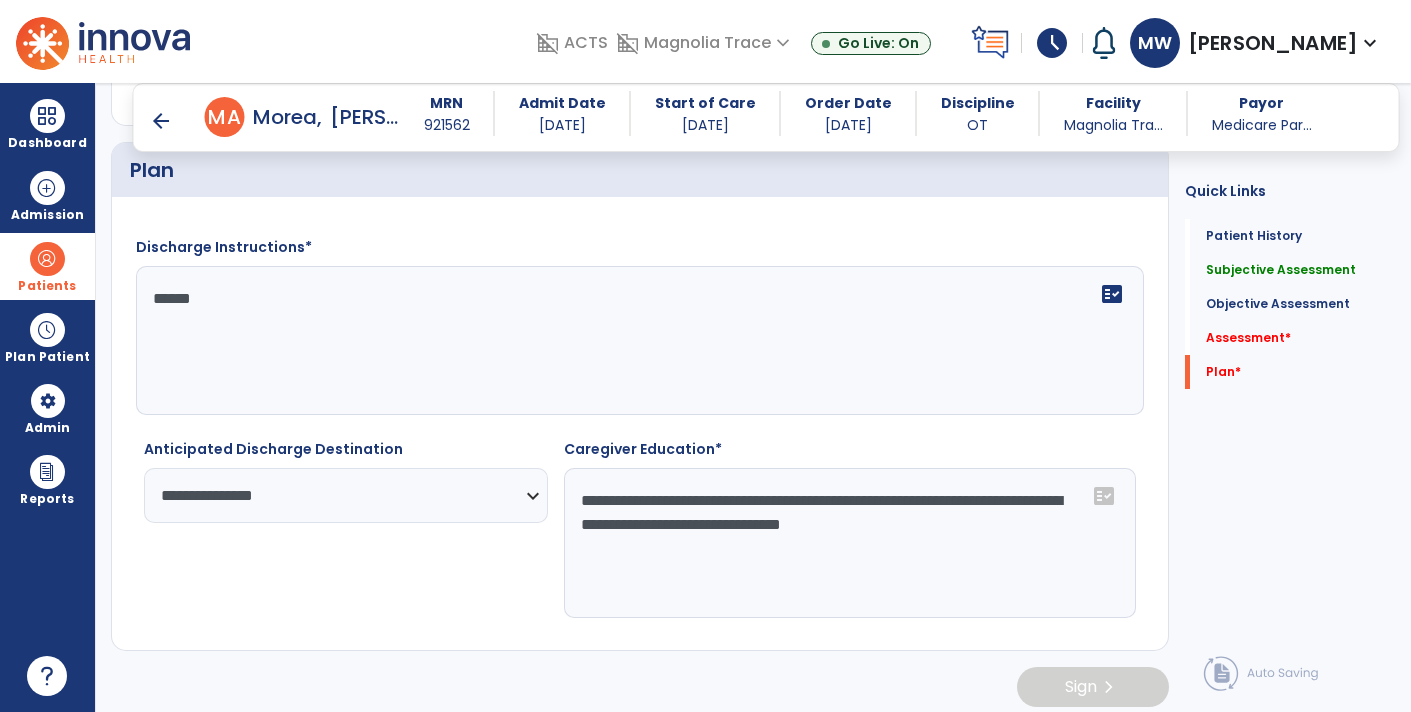 type on "*******" 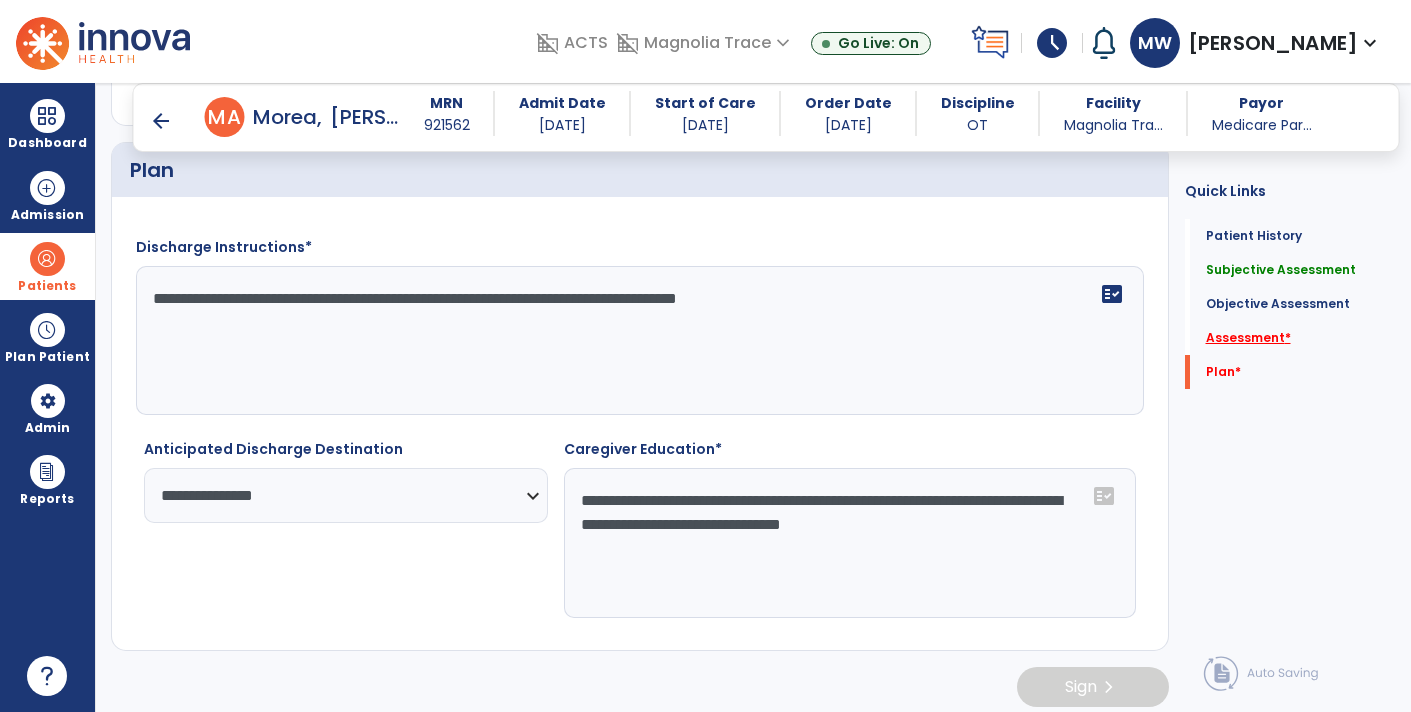 type on "**********" 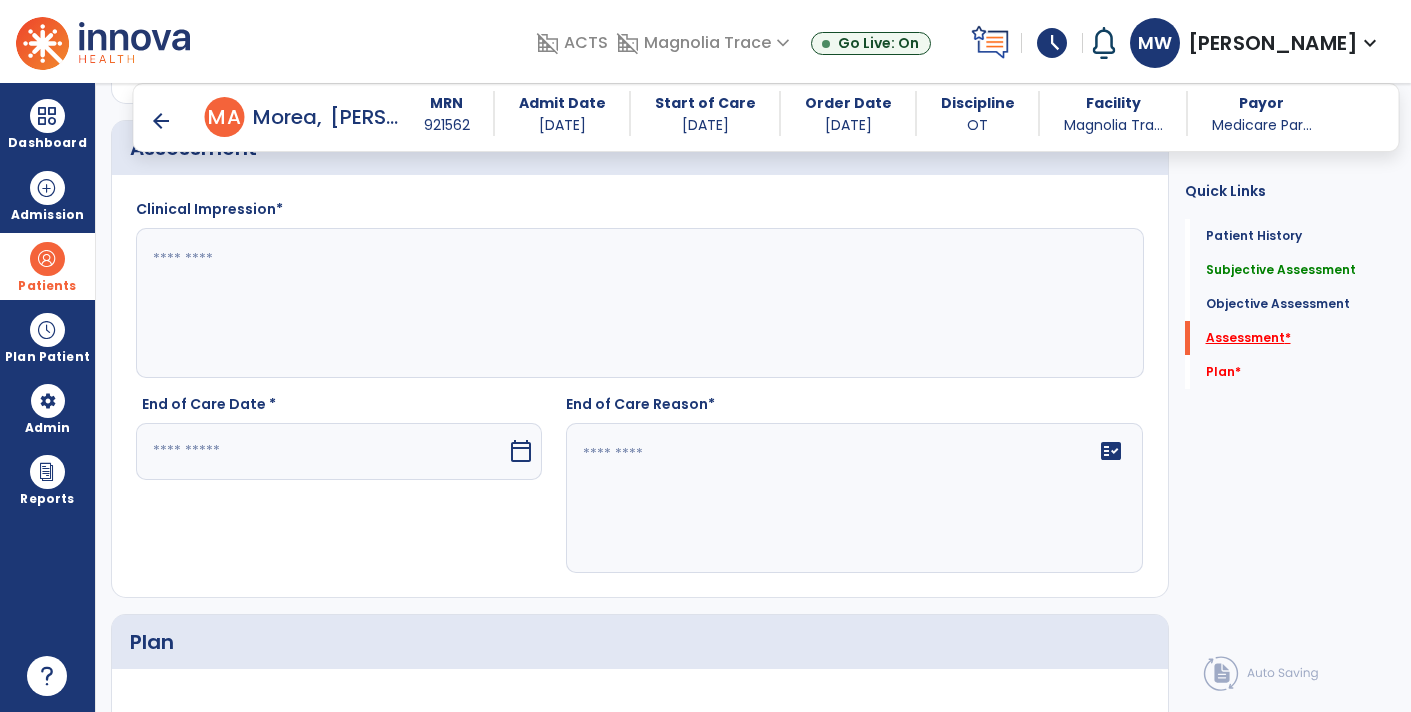 scroll, scrollTop: 2284, scrollLeft: 0, axis: vertical 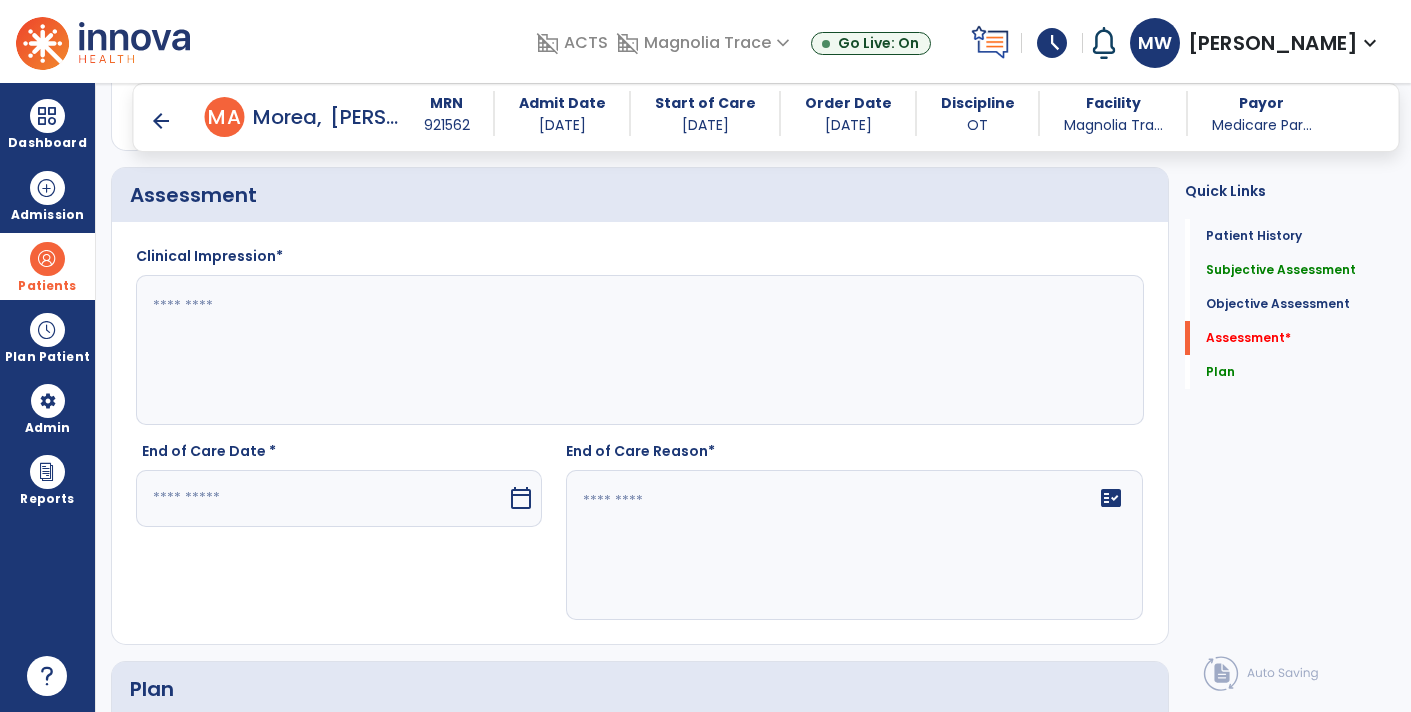 click 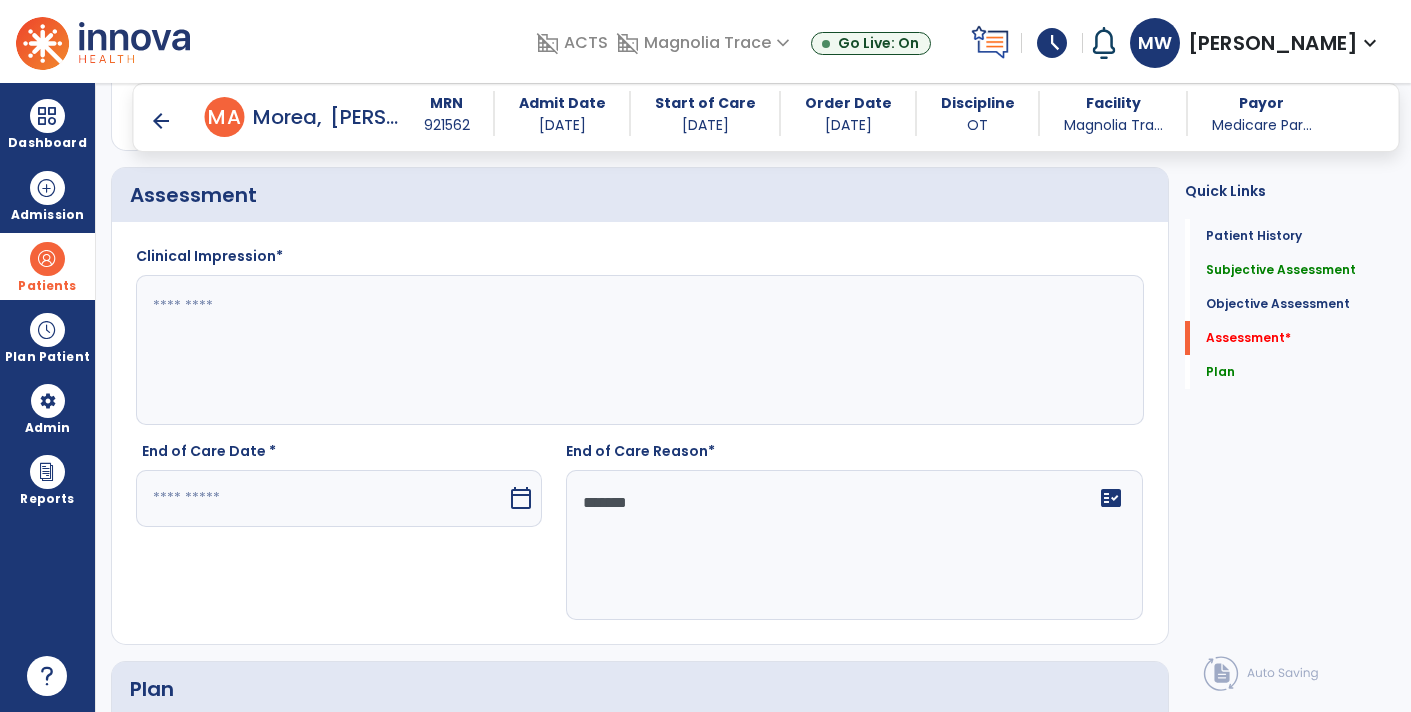 type on "********" 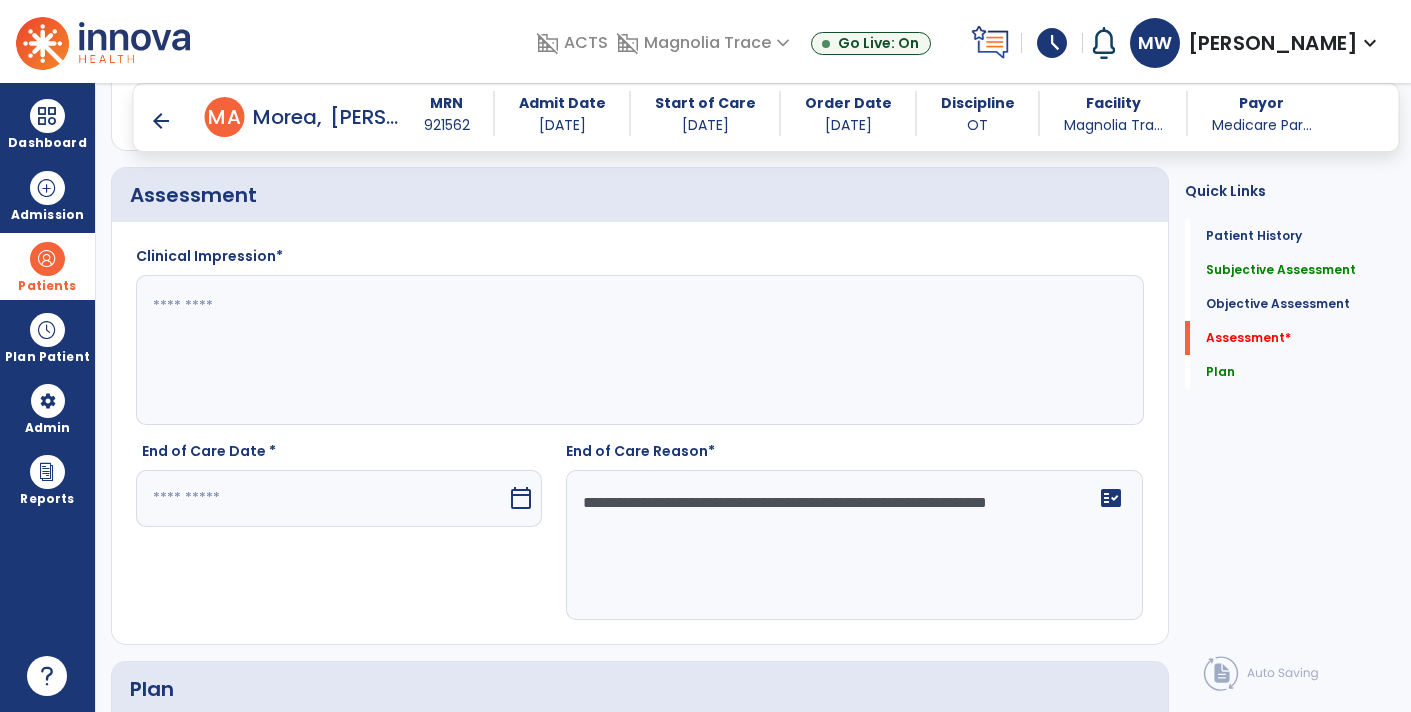 type on "**********" 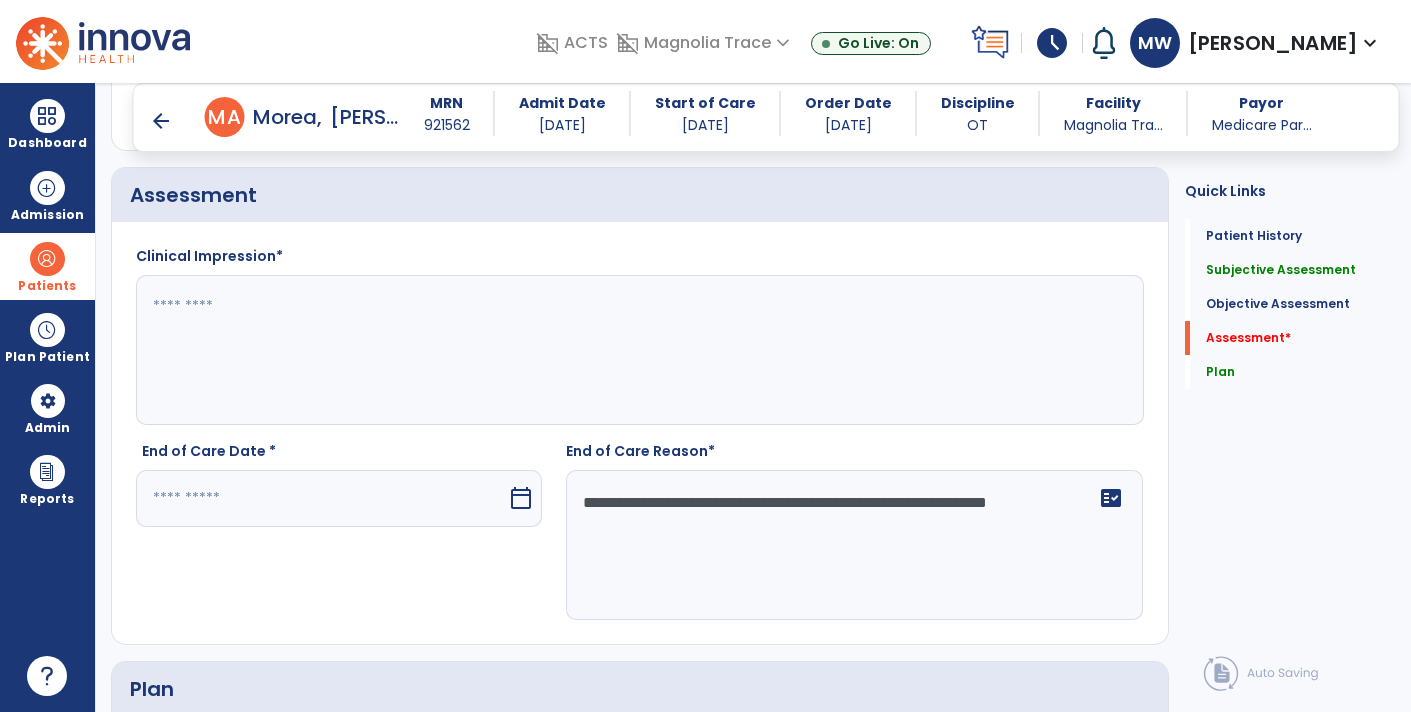 click at bounding box center [321, 498] 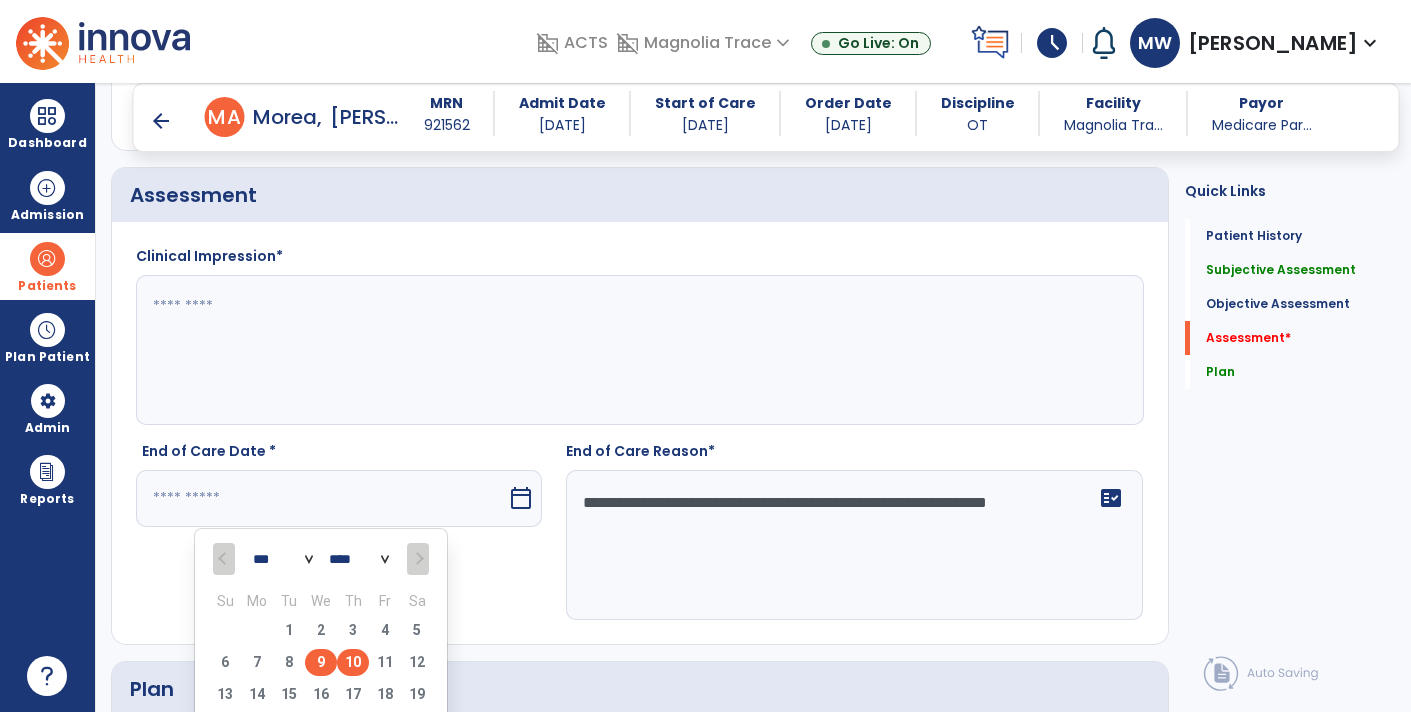 click on "9" at bounding box center [321, 662] 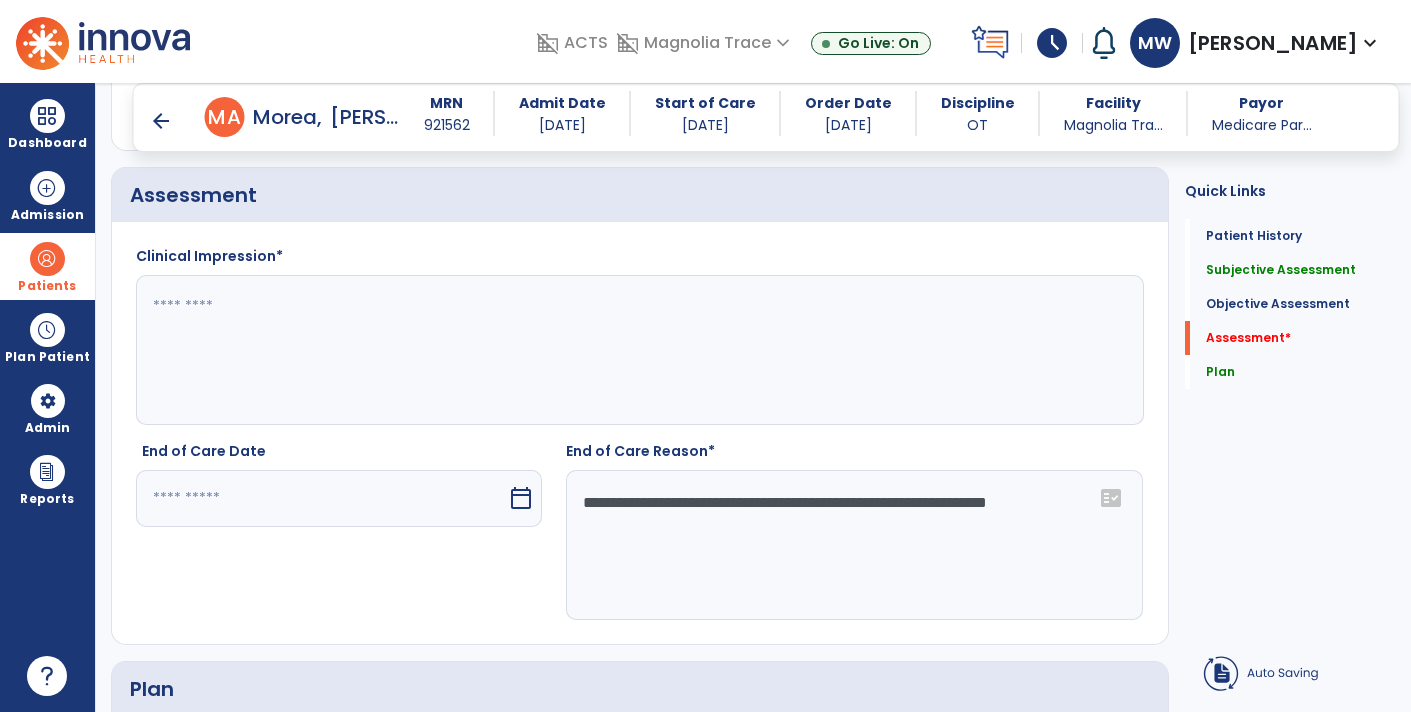 type on "********" 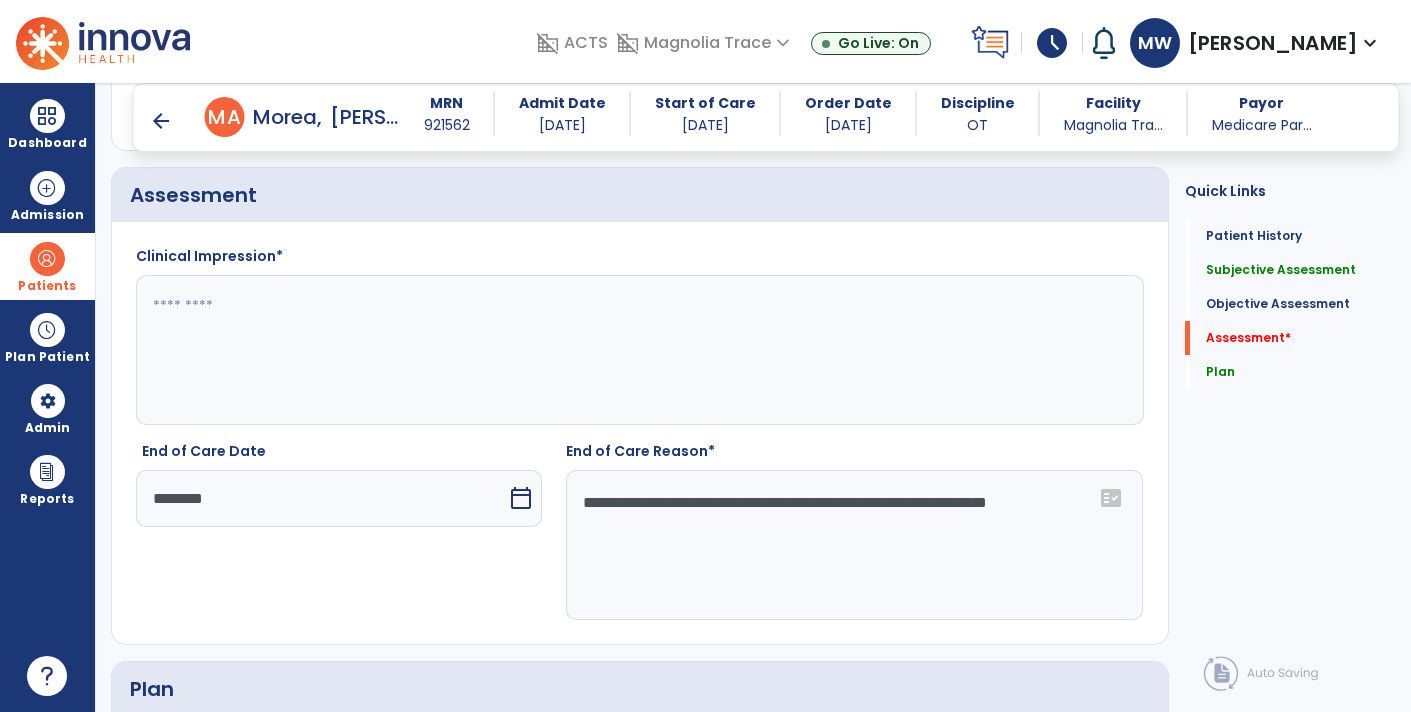 click 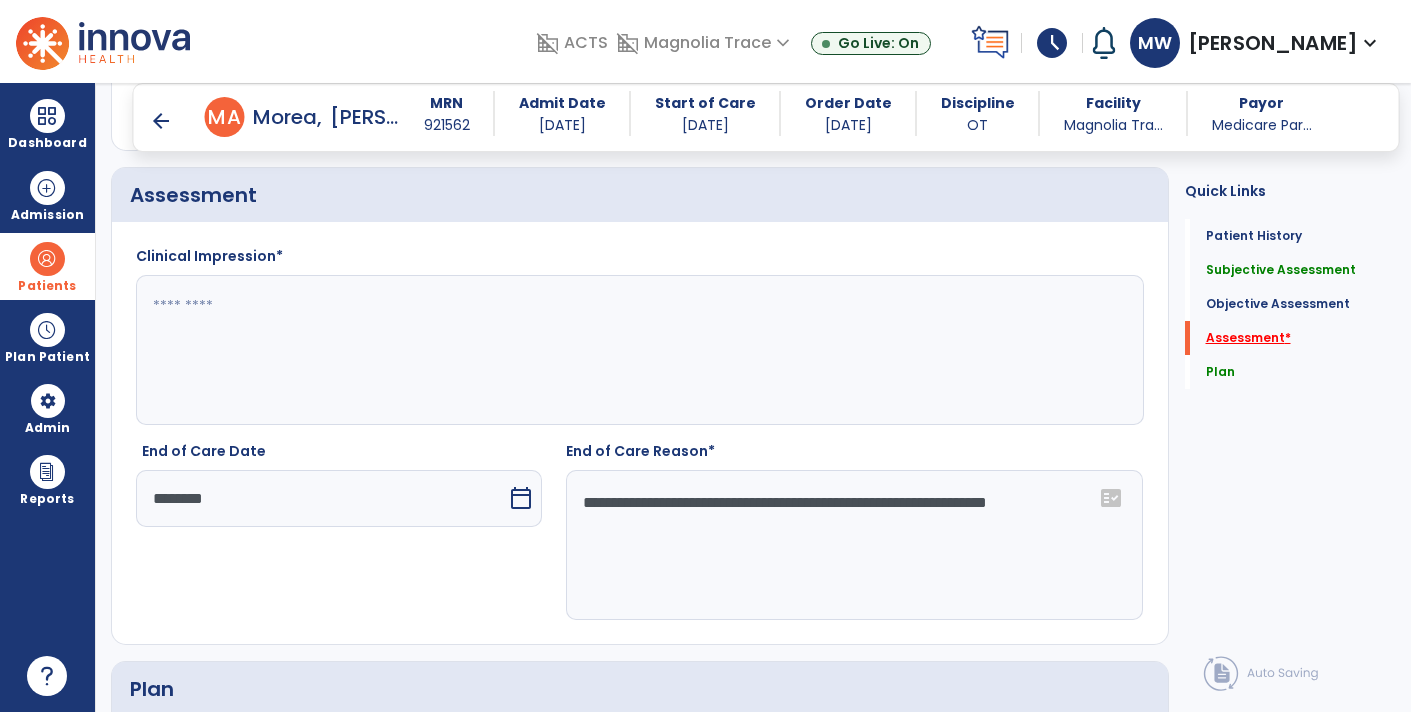 click on "Assessment   *" 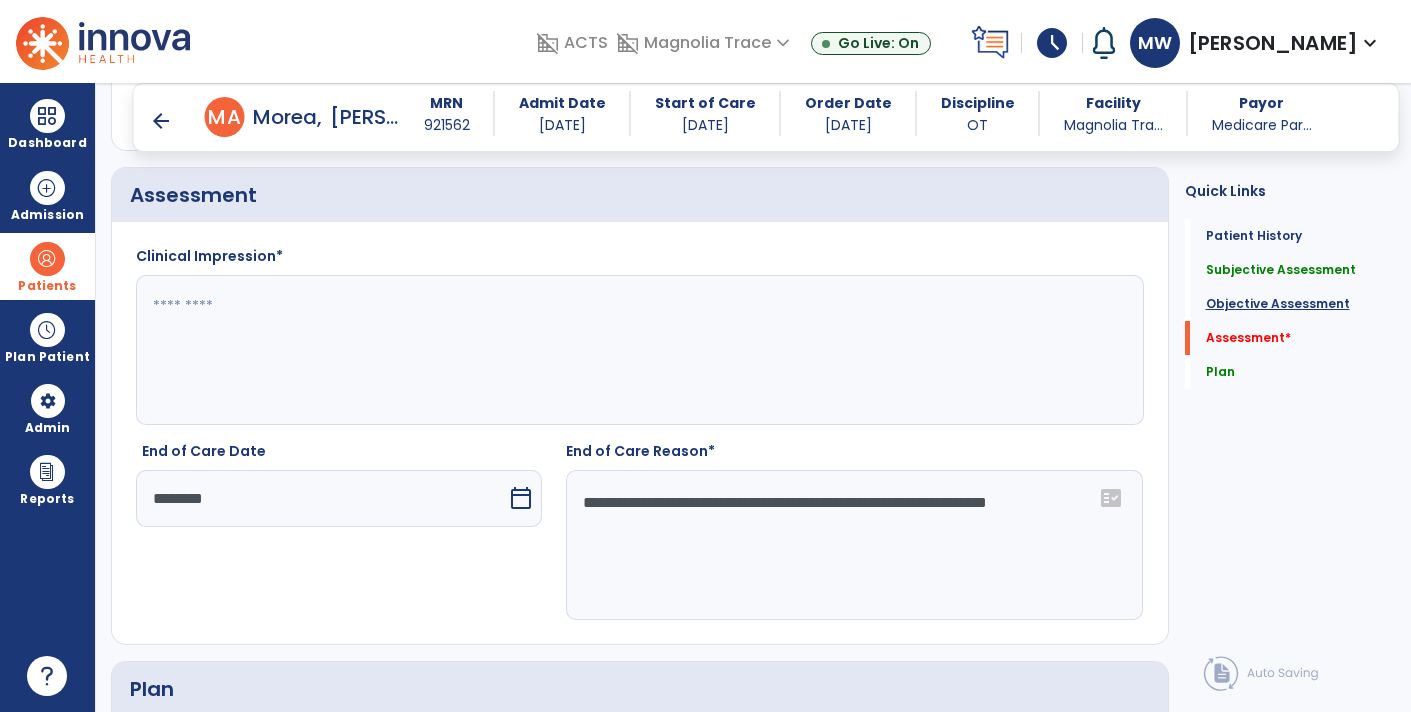 click on "Objective Assessment" 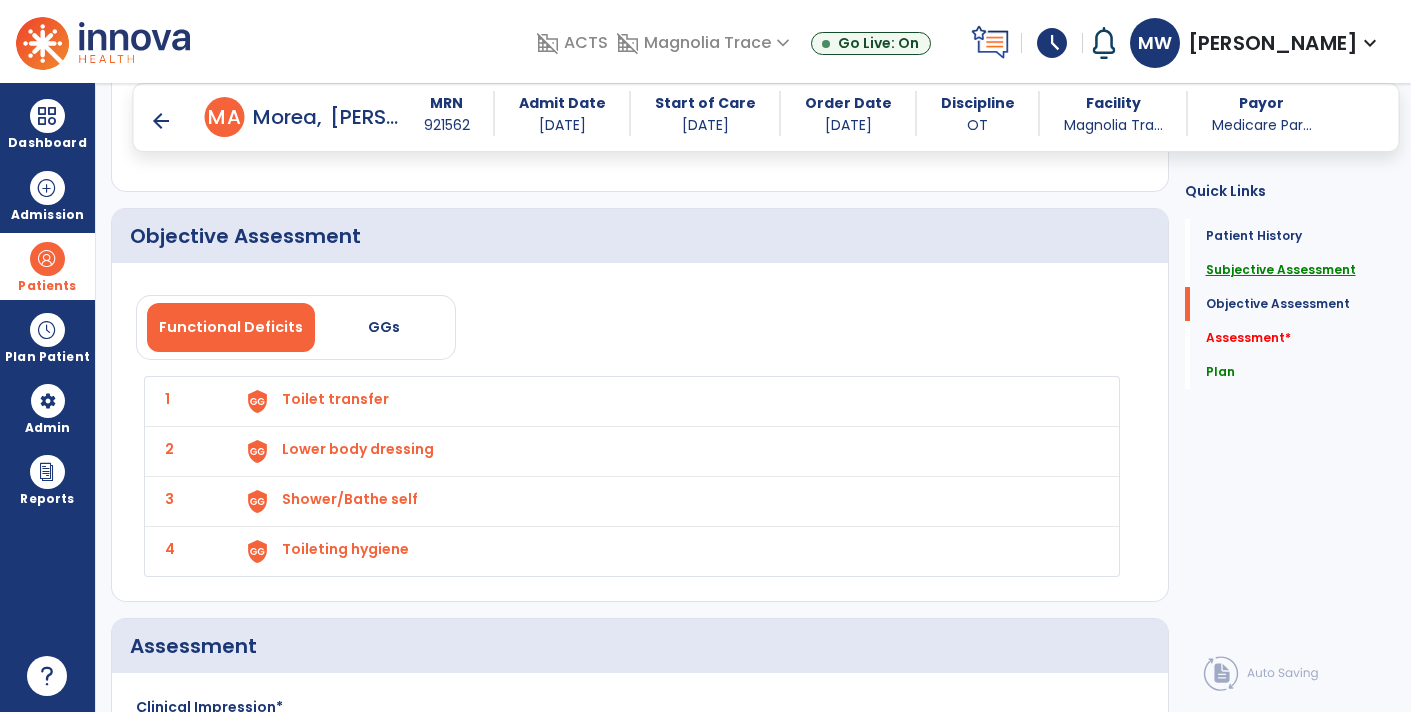click on "Subjective Assessment" 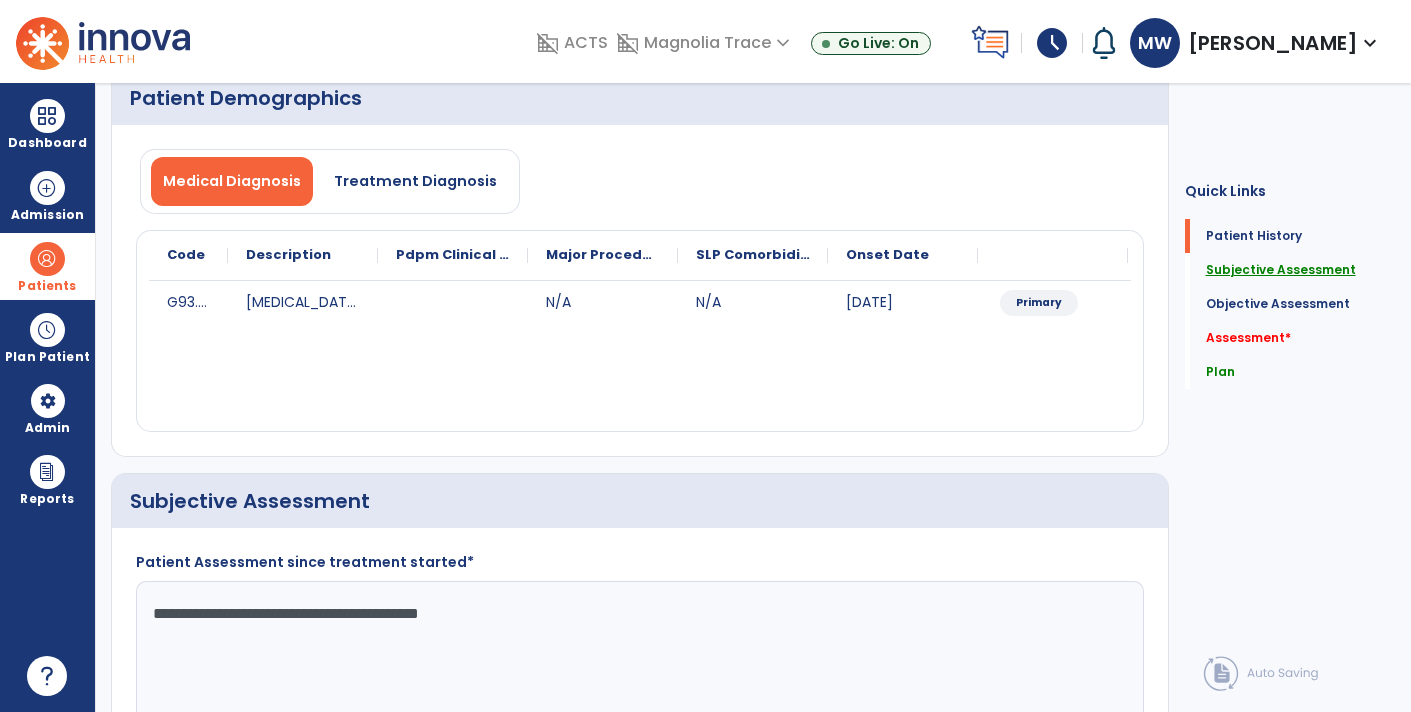 scroll, scrollTop: 0, scrollLeft: 0, axis: both 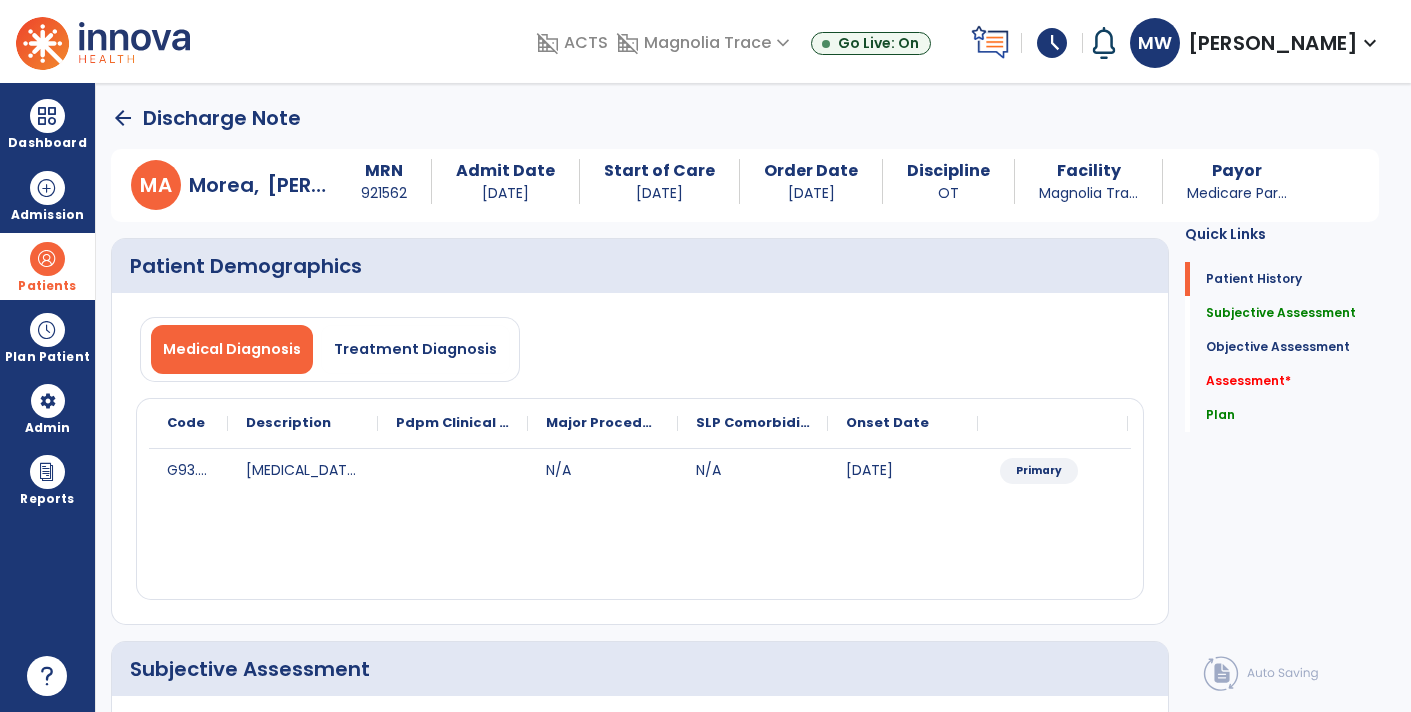 click on "arrow_back" 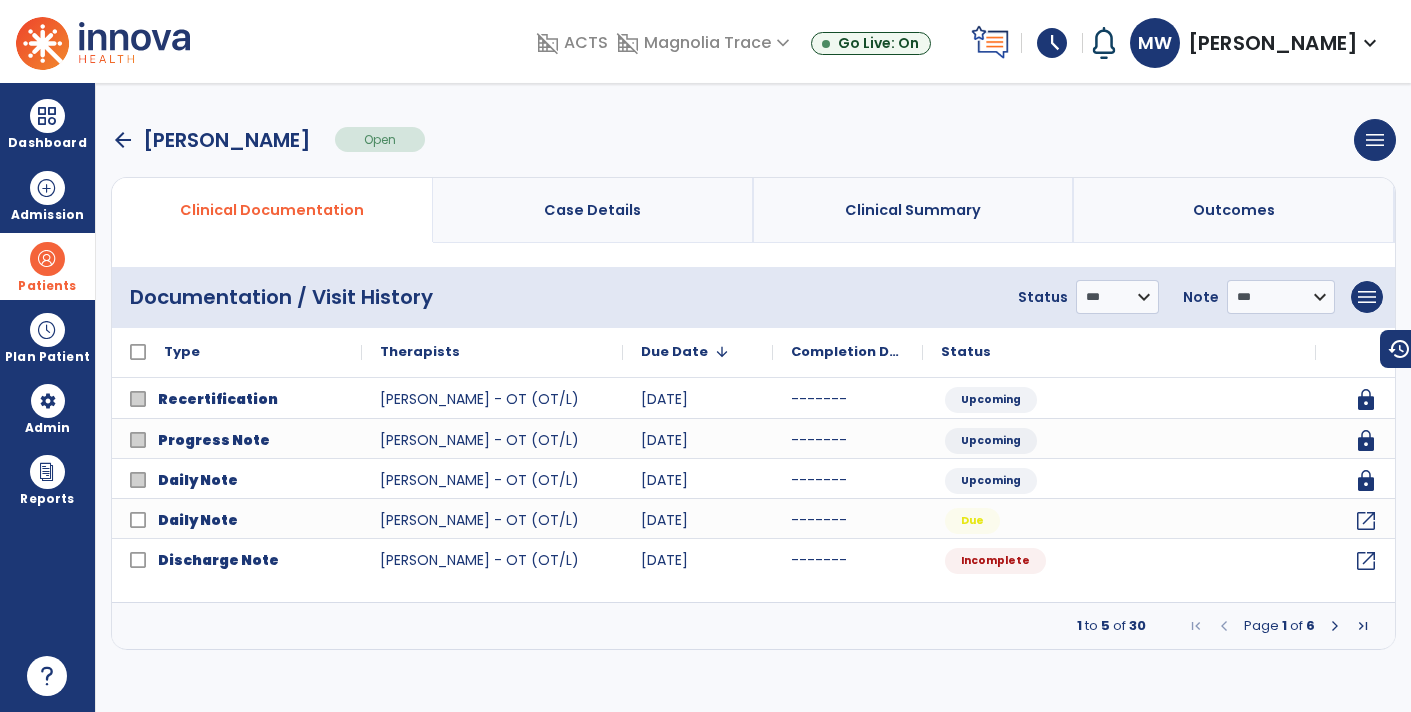 click at bounding box center (1335, 626) 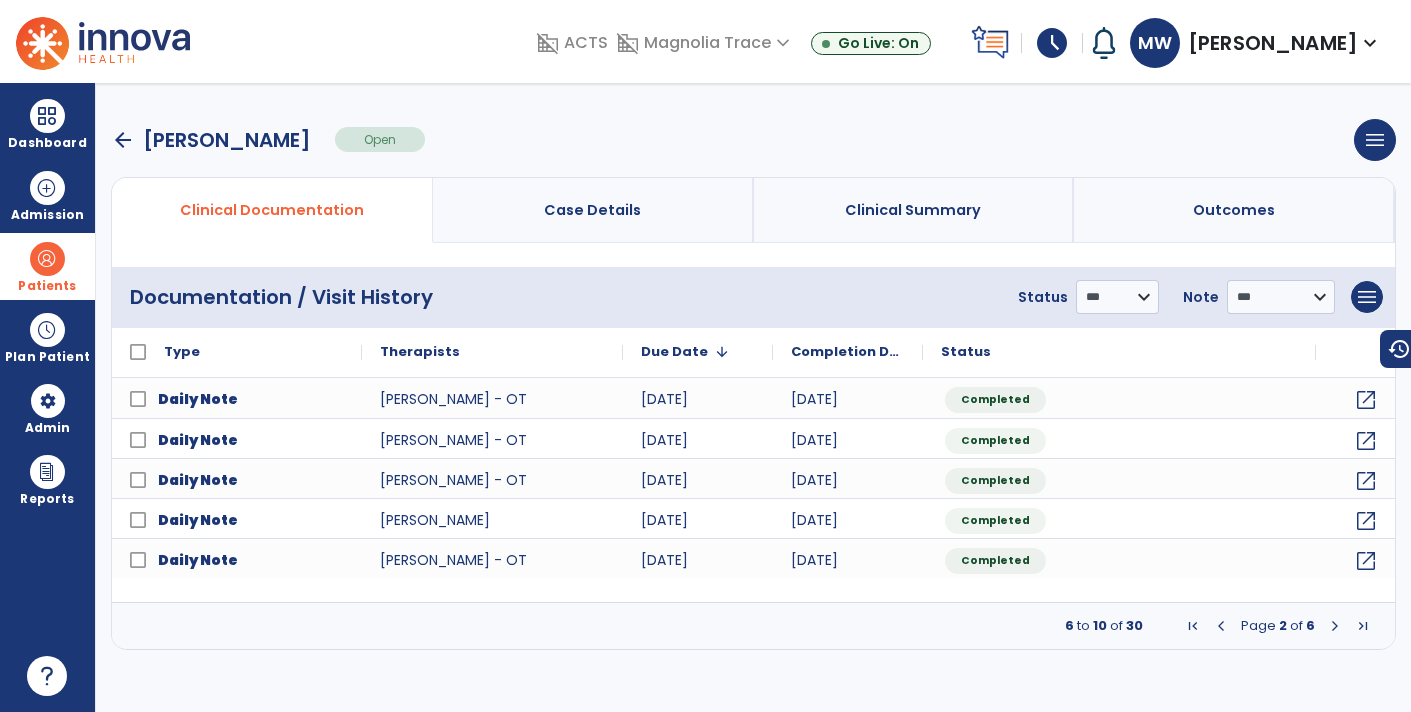 click at bounding box center (1335, 626) 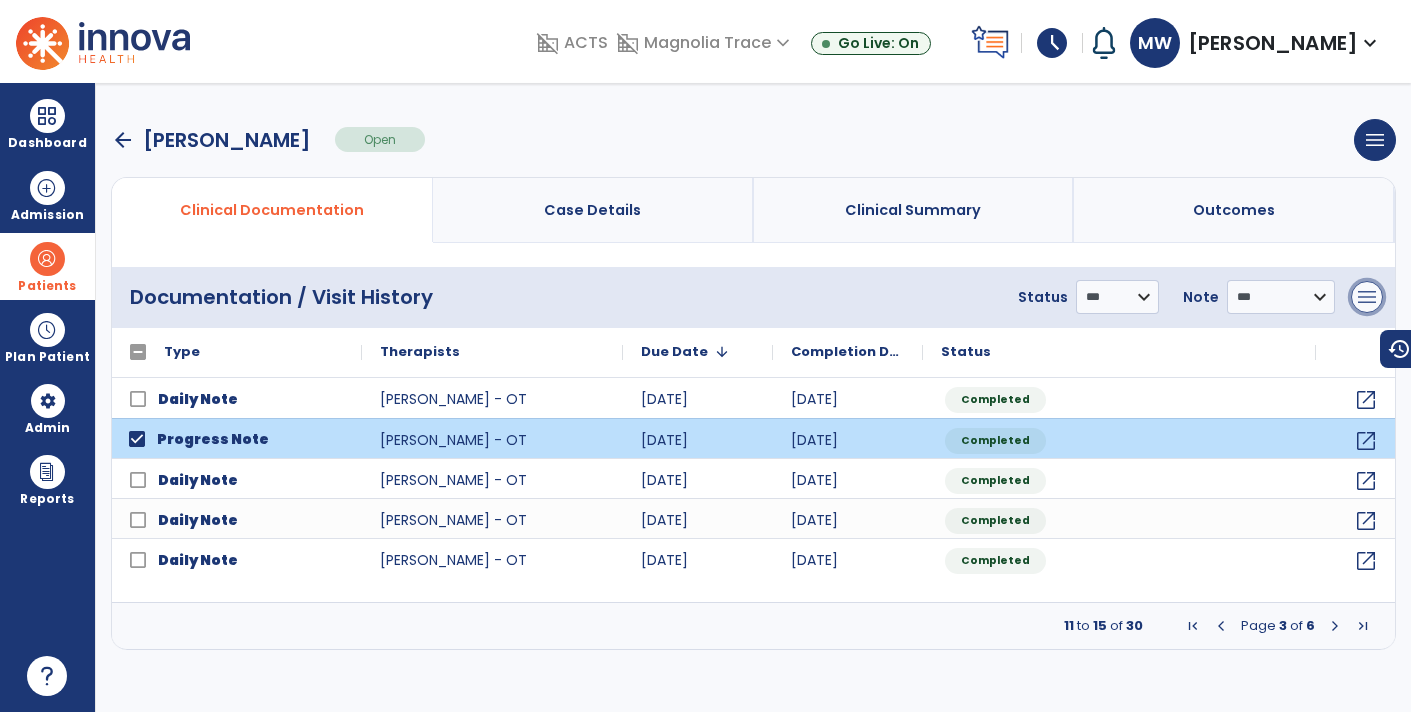 click on "menu" at bounding box center [1367, 297] 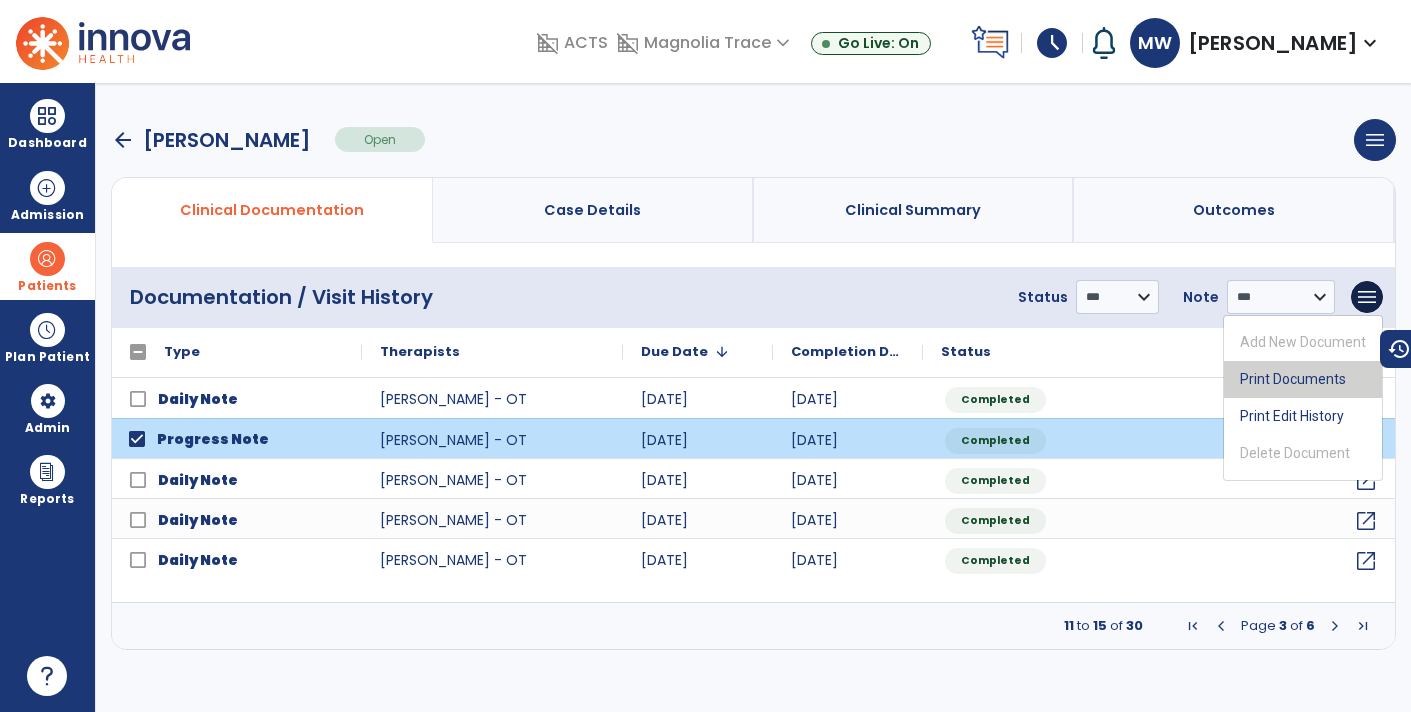 click on "Print Documents" at bounding box center [1303, 379] 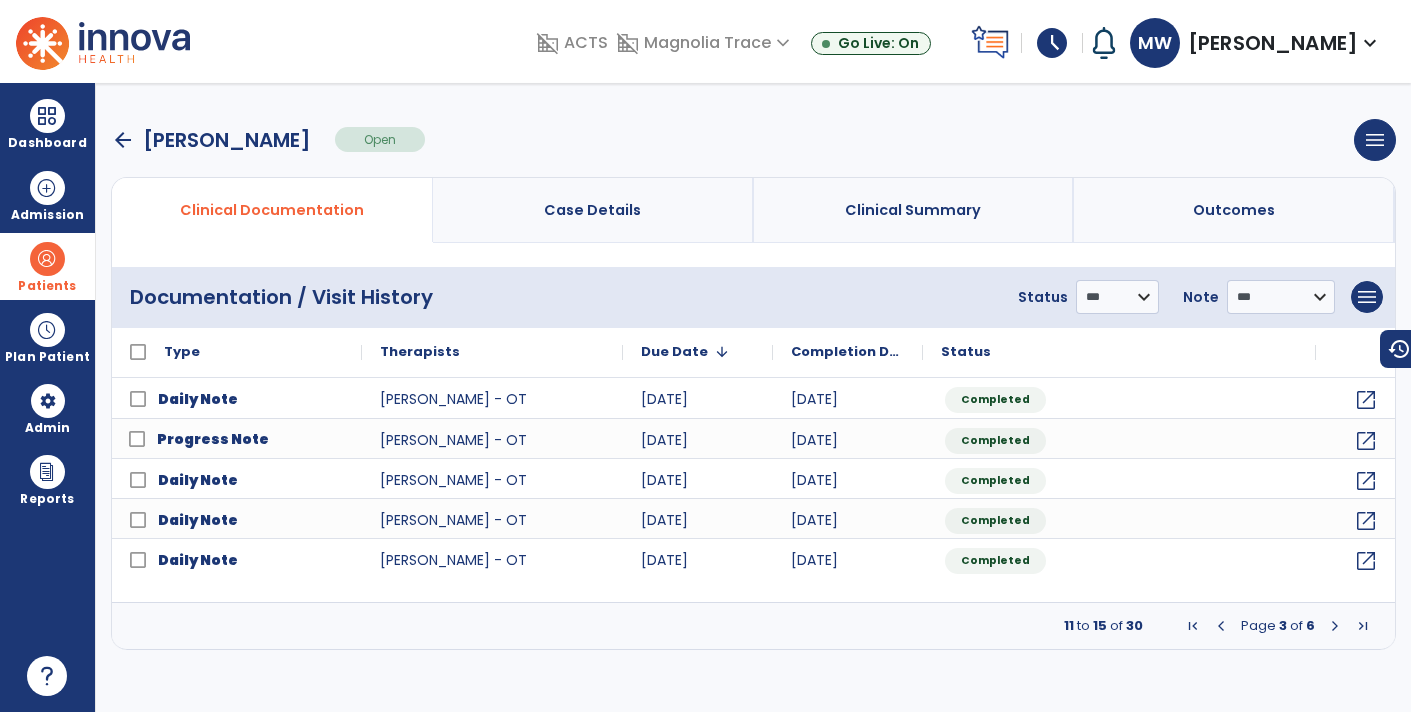 click at bounding box center (1193, 626) 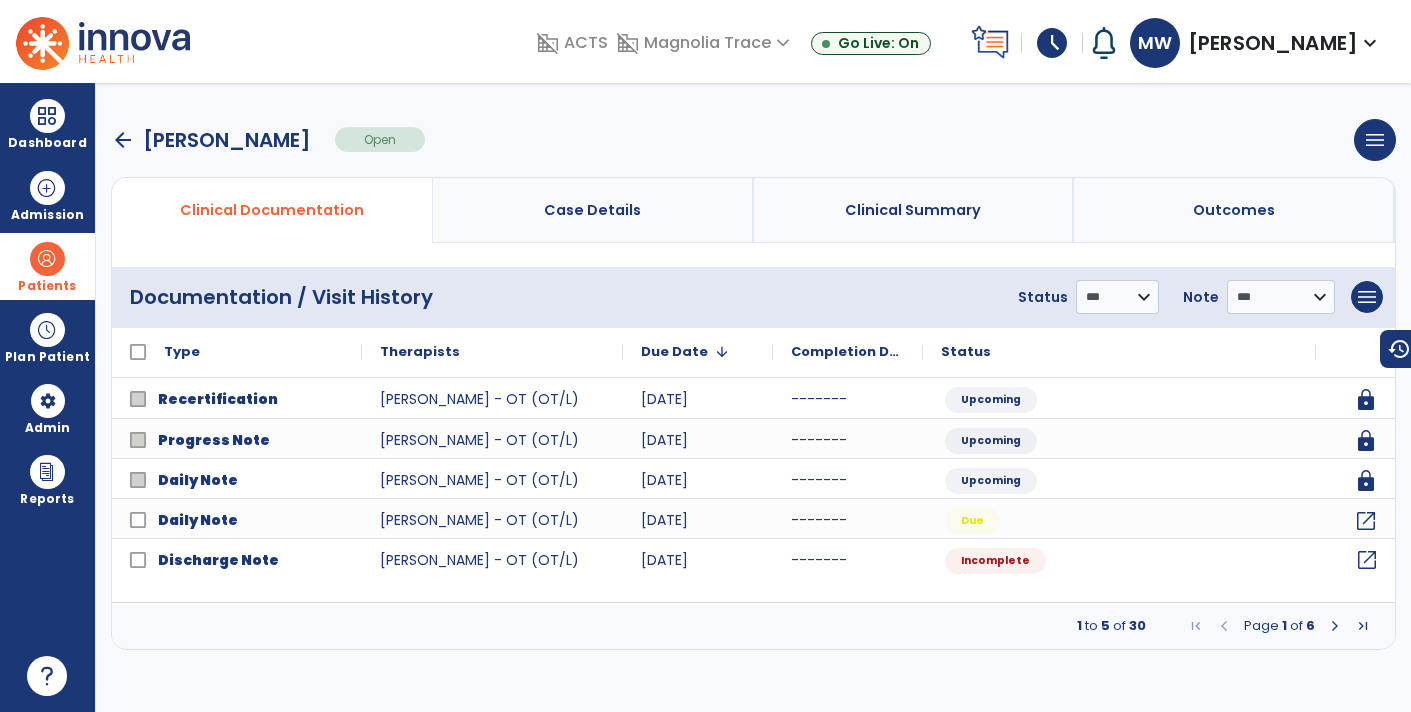 click on "open_in_new" 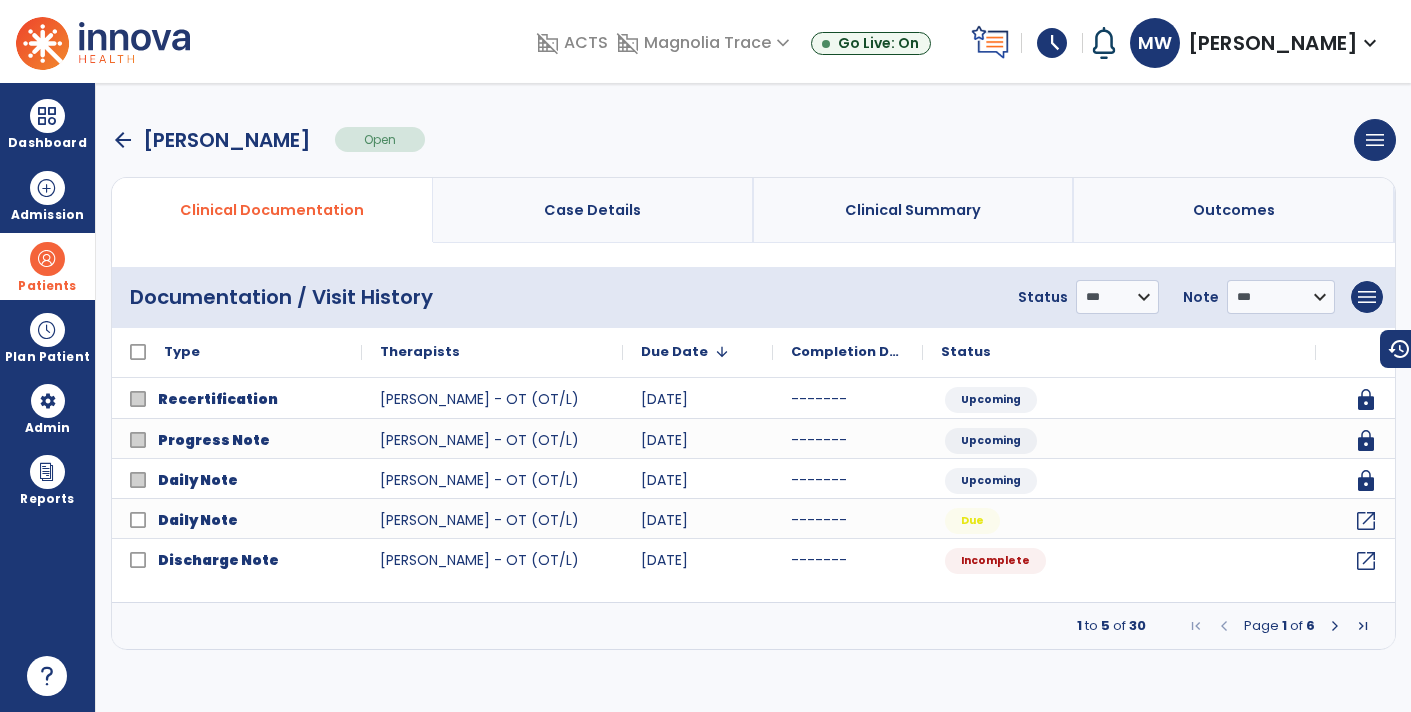 select on "**********" 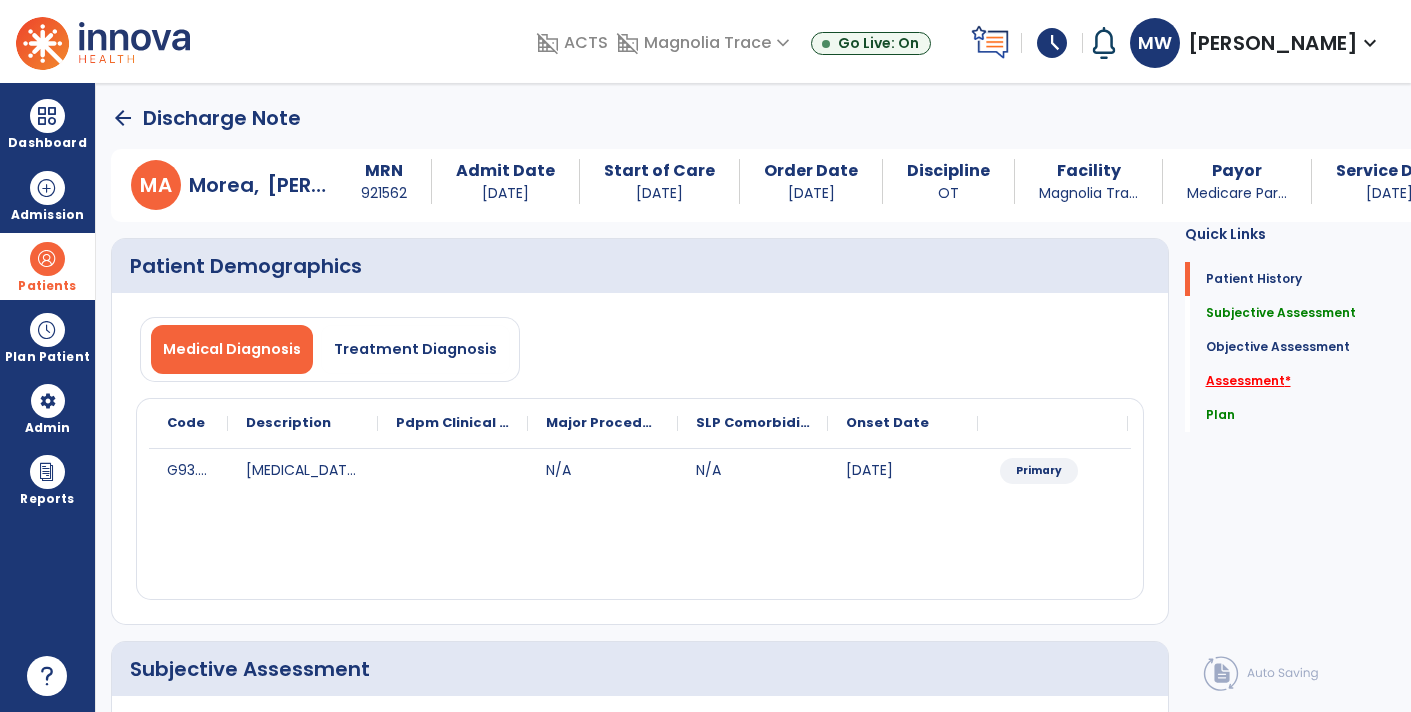 click on "Assessment   *" 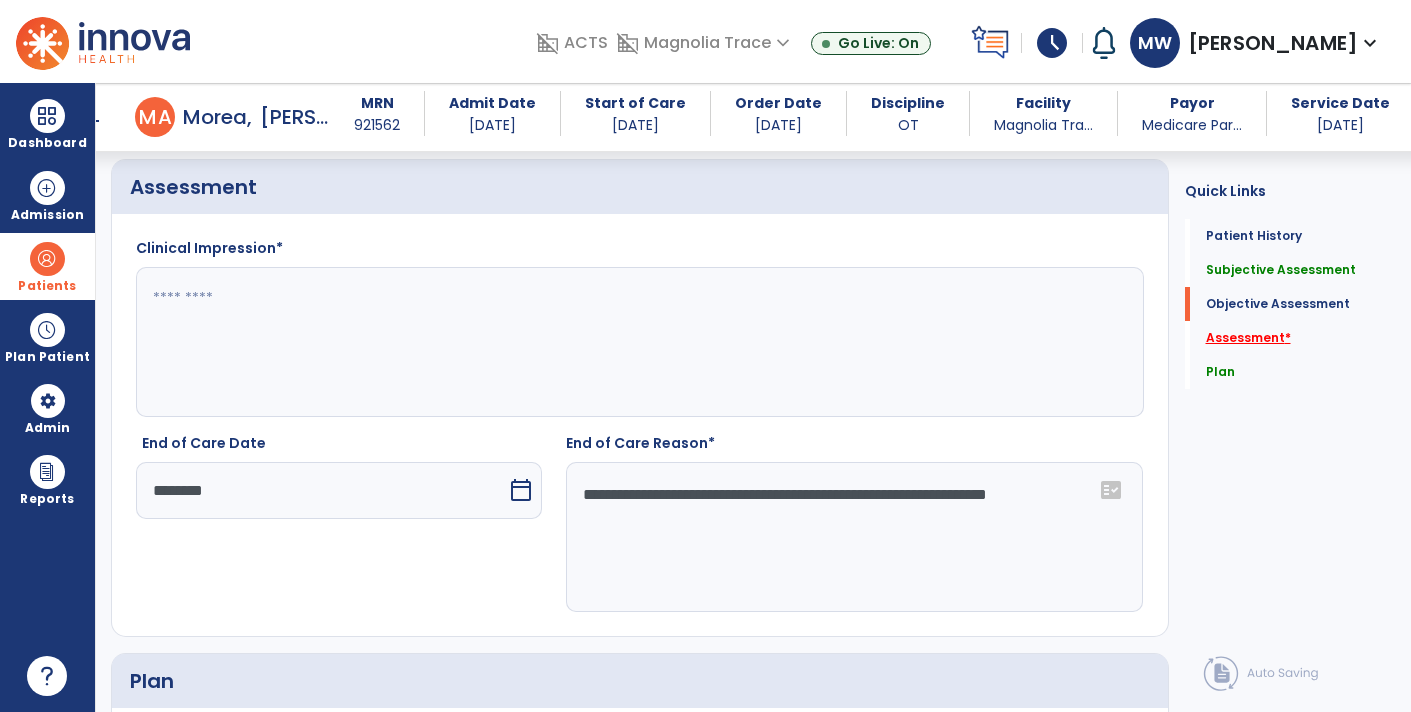 scroll, scrollTop: 2303, scrollLeft: 0, axis: vertical 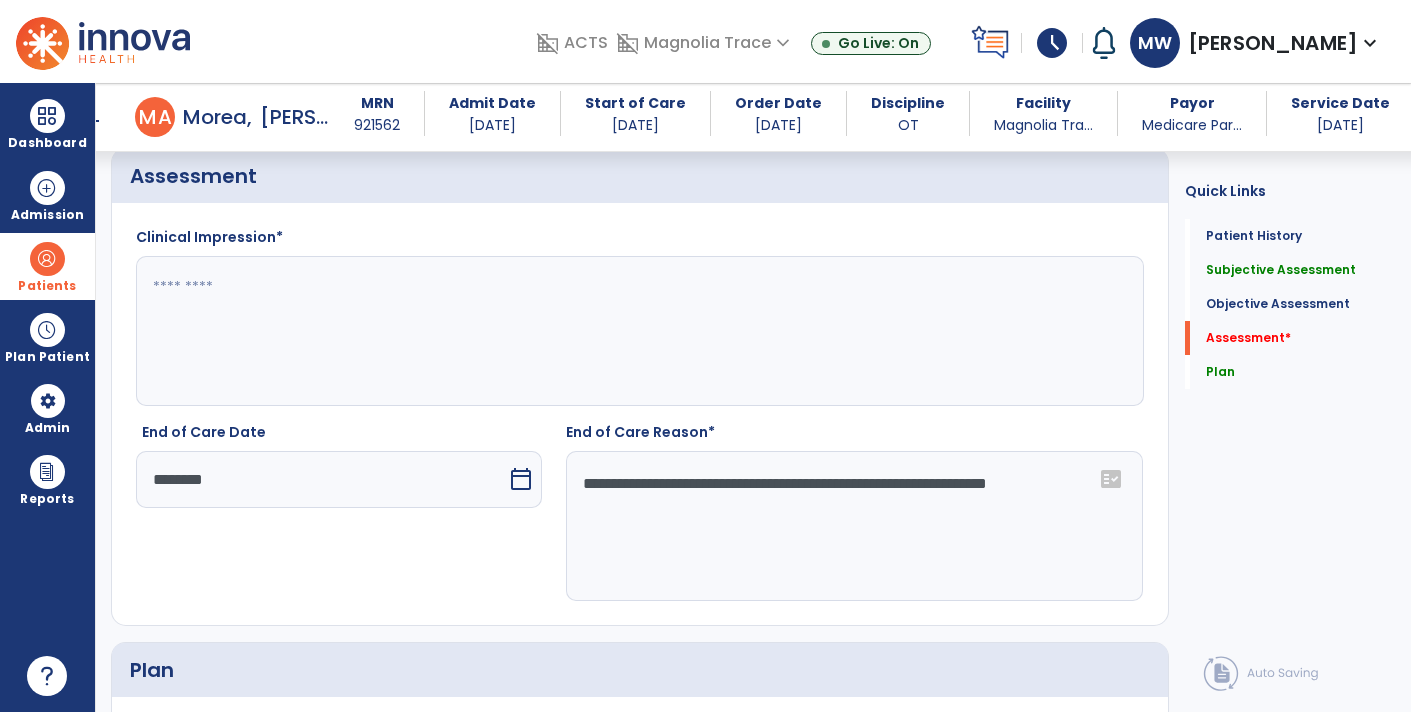 click 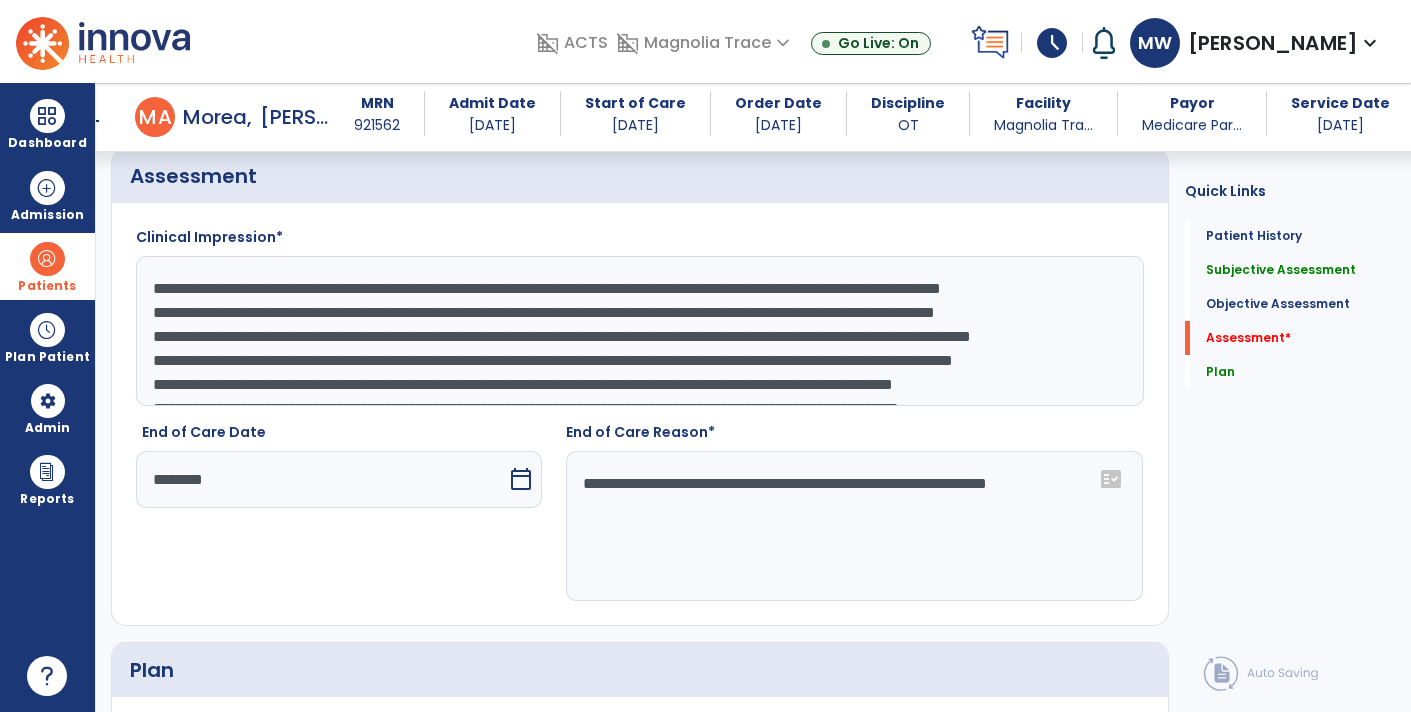 scroll, scrollTop: 182, scrollLeft: 0, axis: vertical 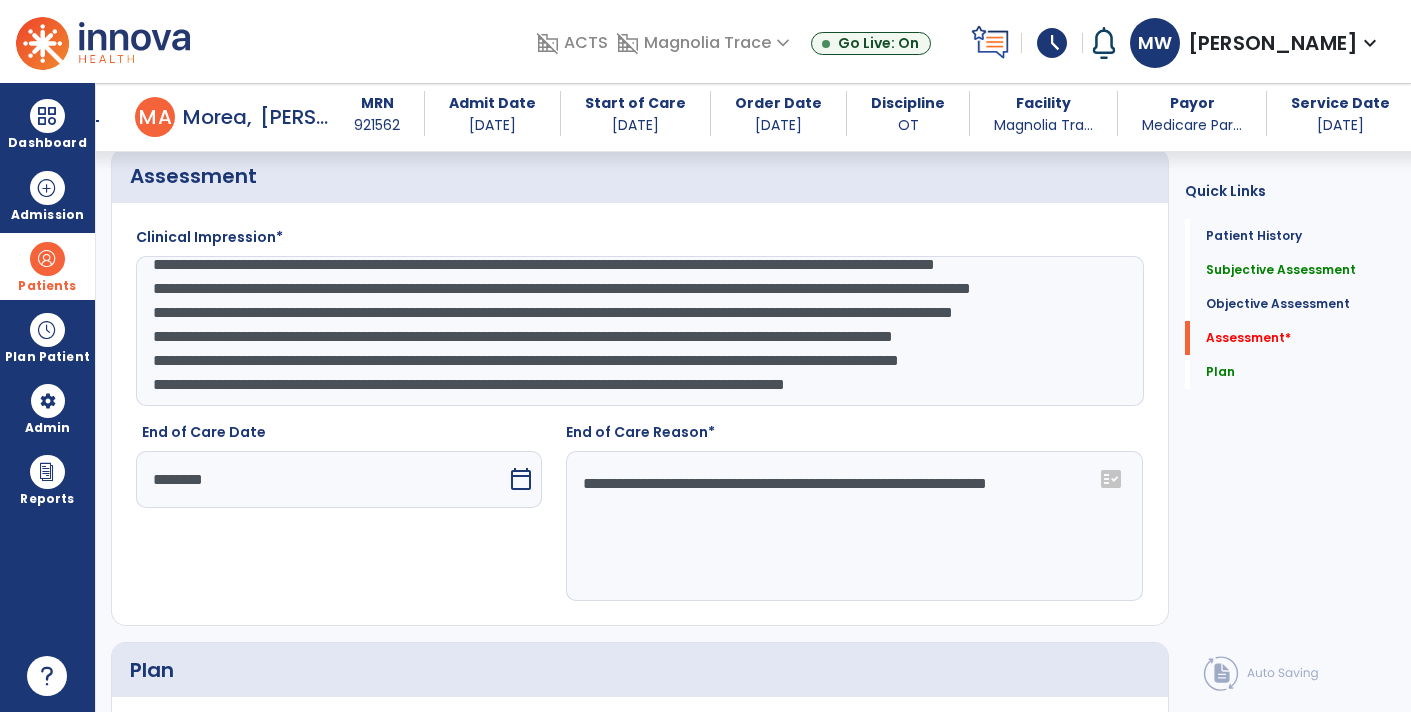 click on "**********" 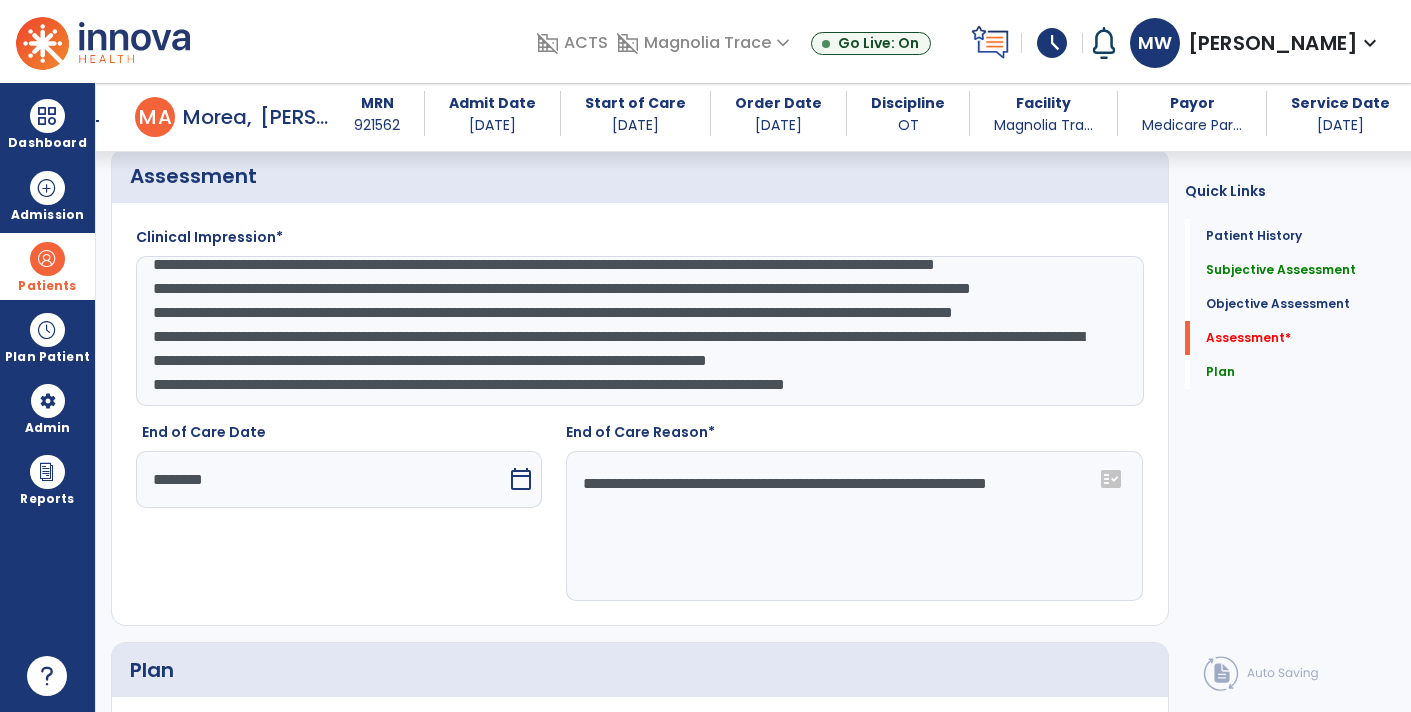 scroll, scrollTop: 168, scrollLeft: 0, axis: vertical 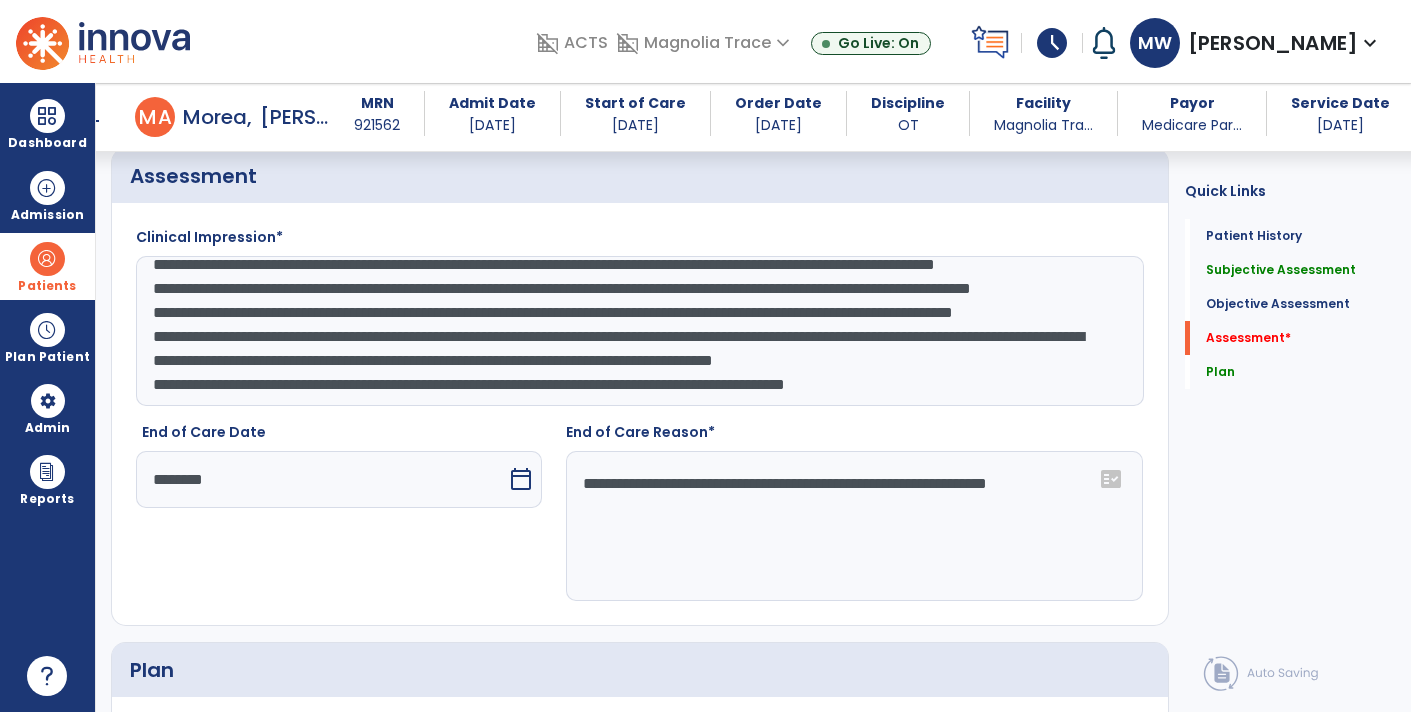 click on "**********" 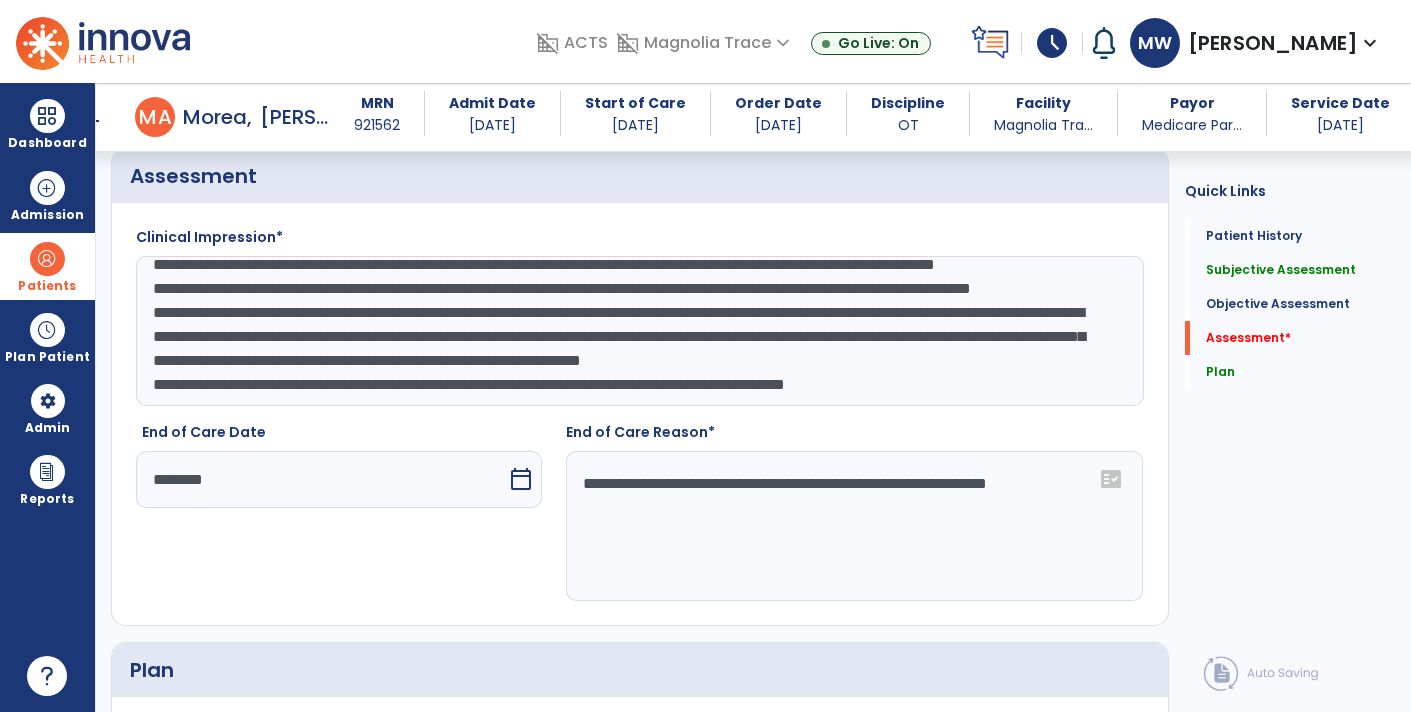 scroll, scrollTop: 144, scrollLeft: 0, axis: vertical 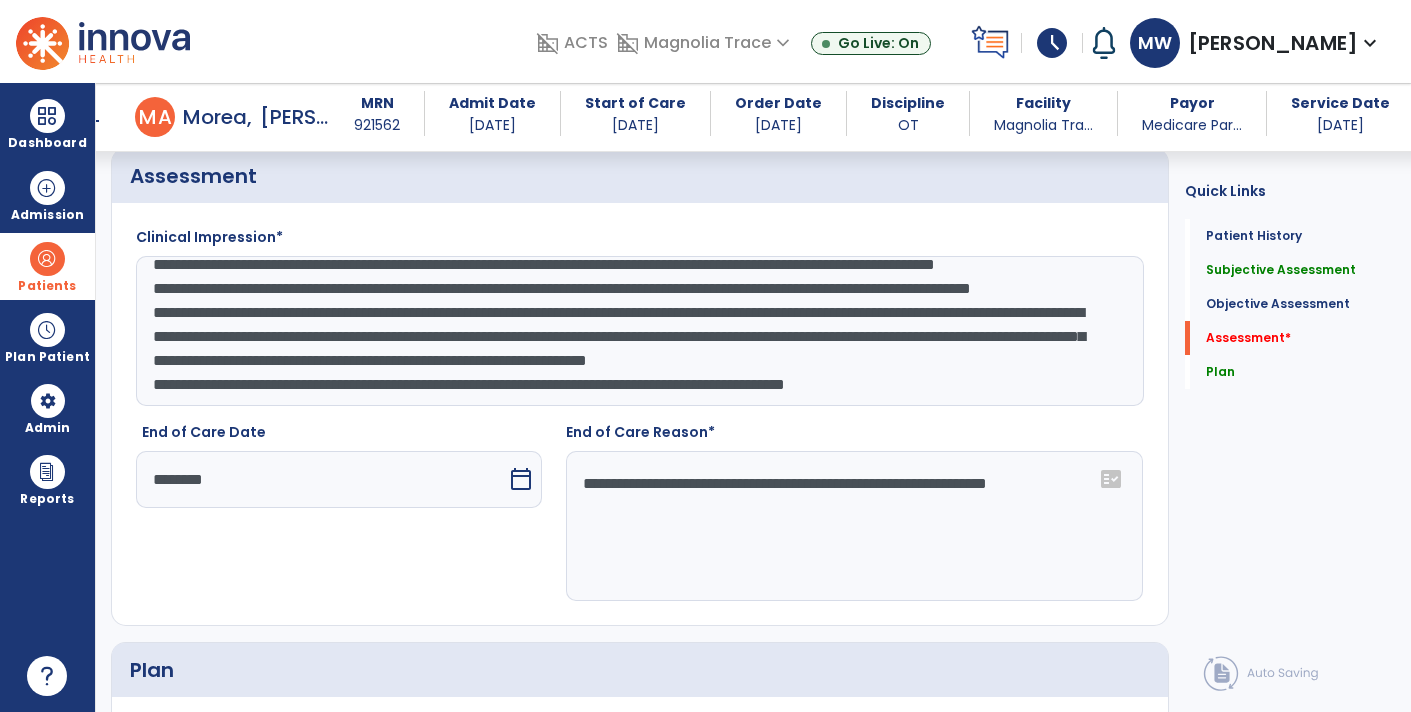 click on "**********" 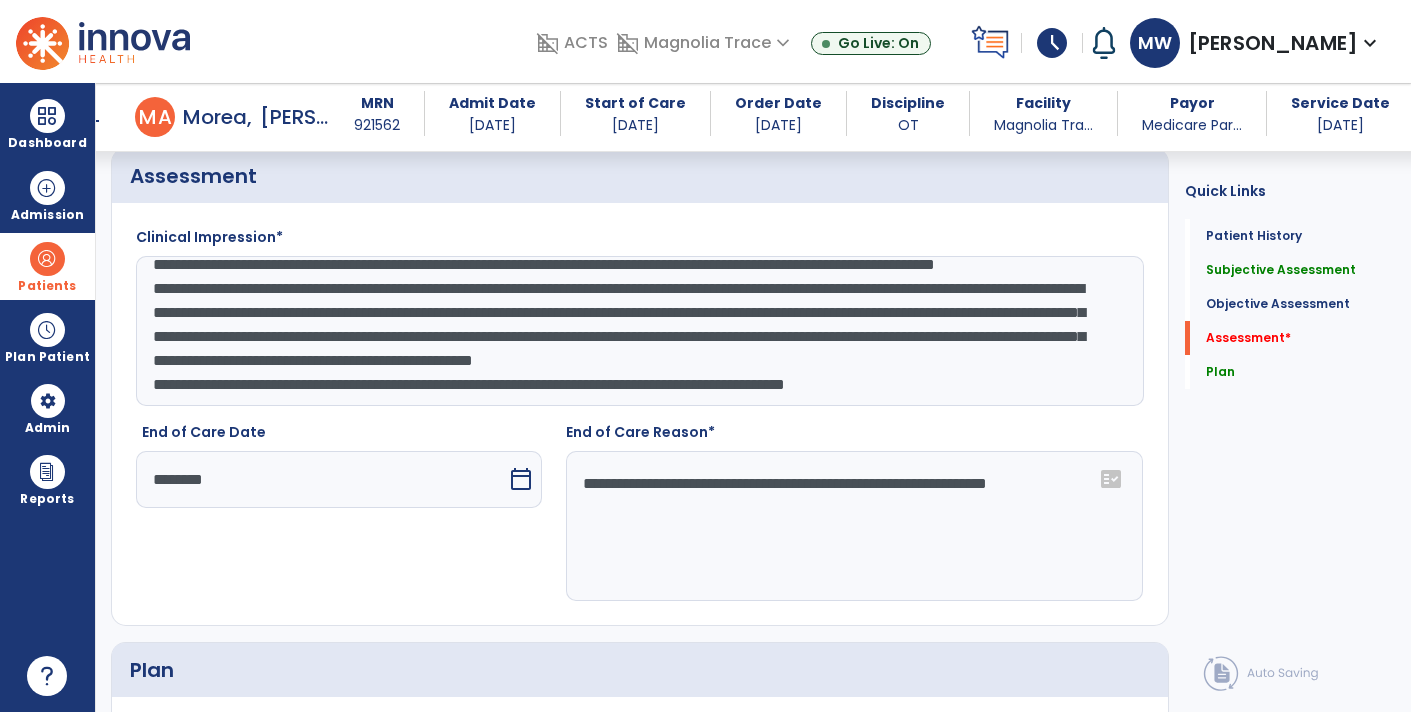 scroll, scrollTop: 119, scrollLeft: 0, axis: vertical 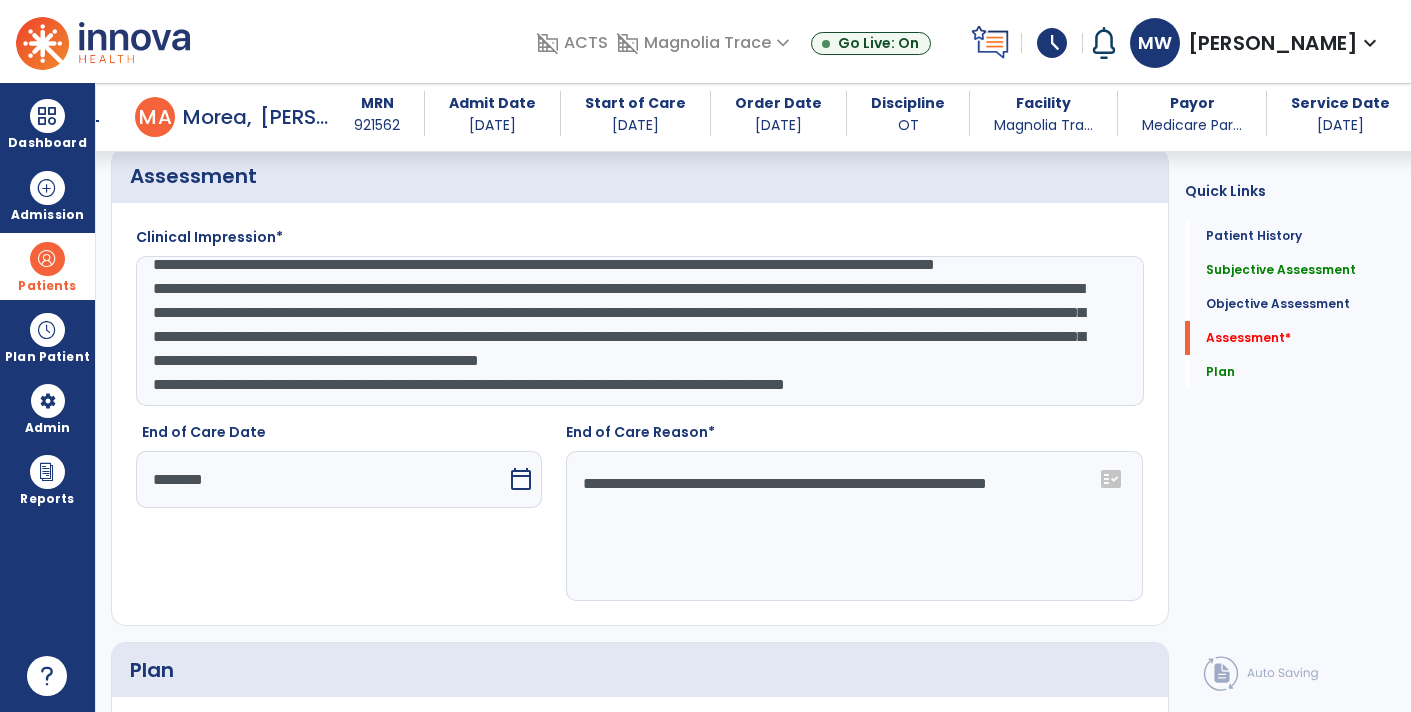 click on "**********" 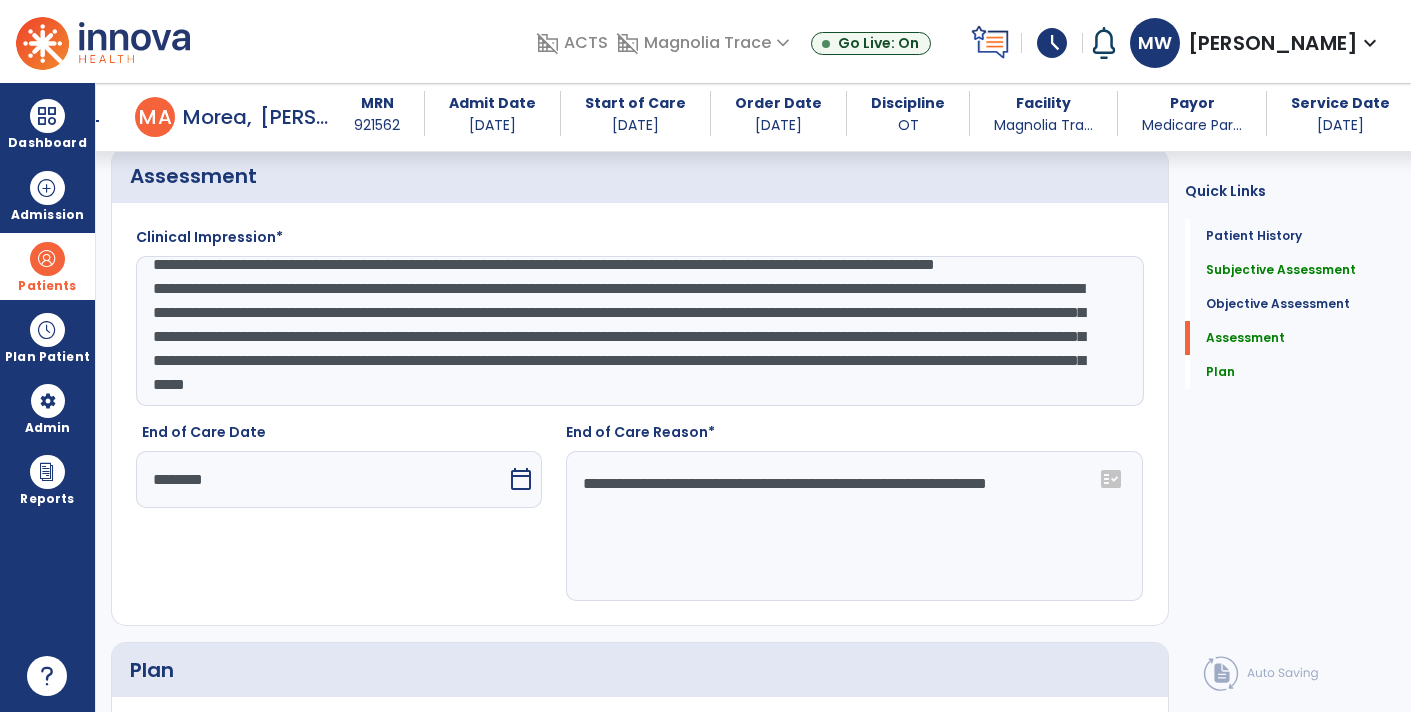 click on "**********" 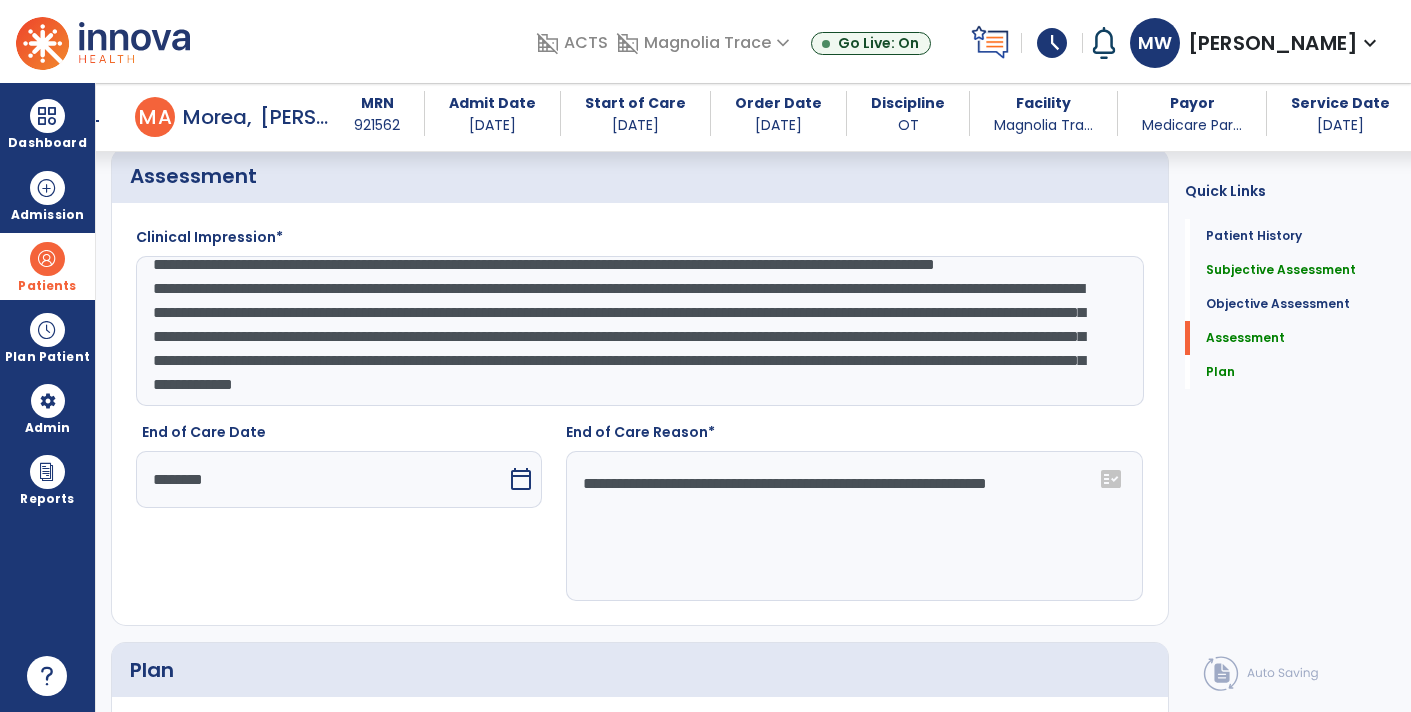 click on "**********" 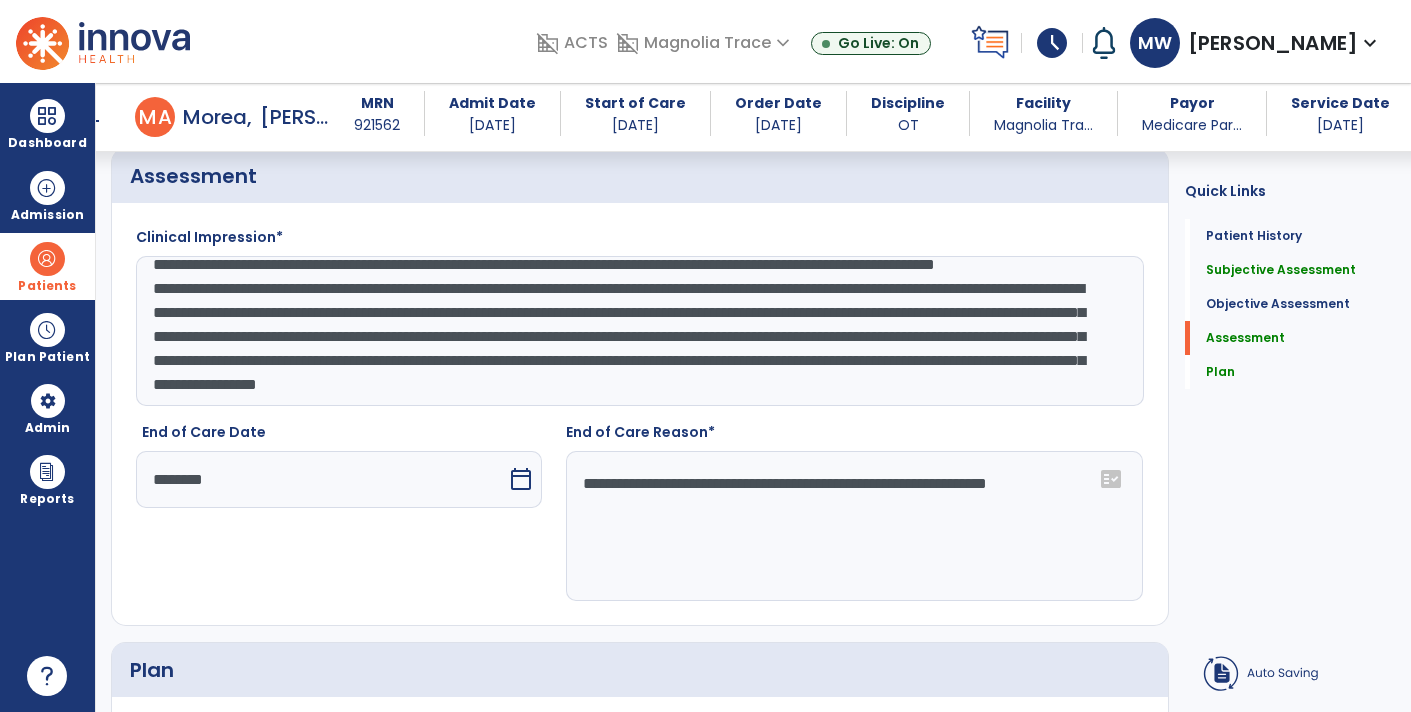 click on "**********" 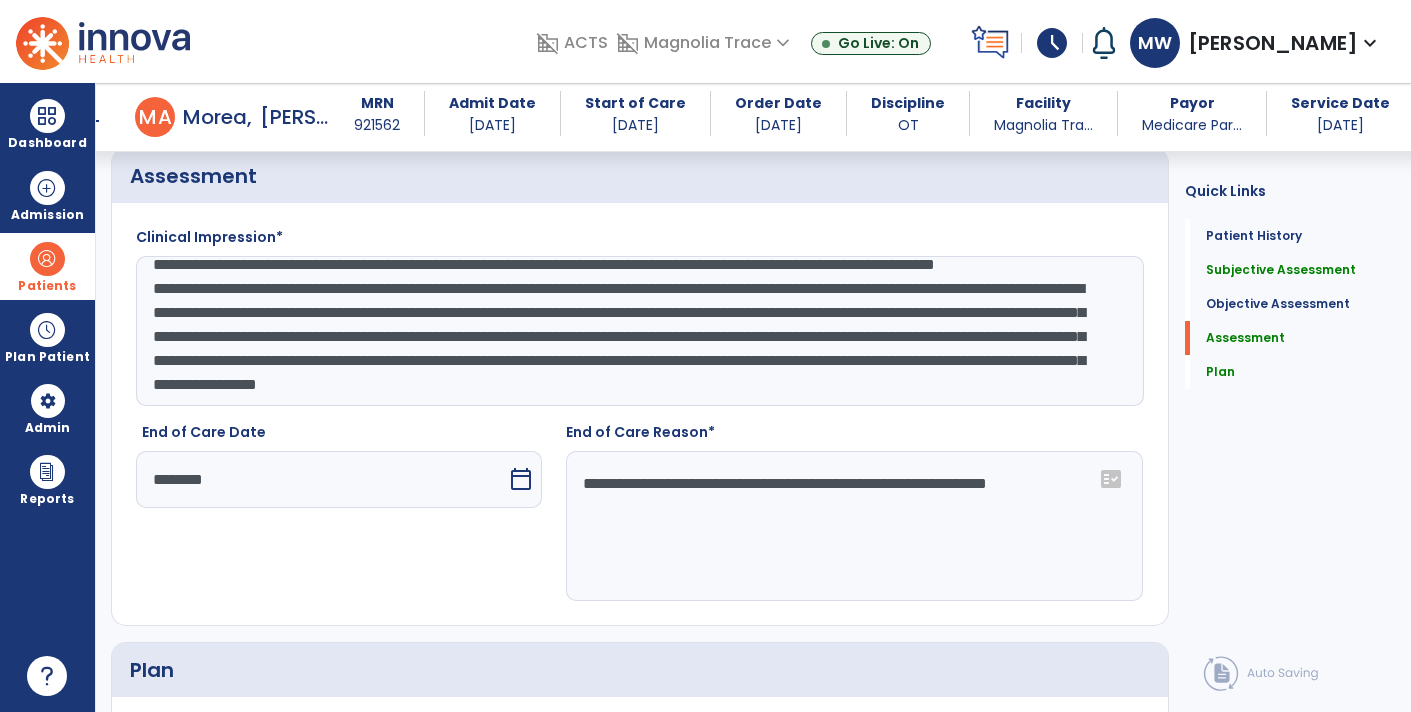 click on "**********" 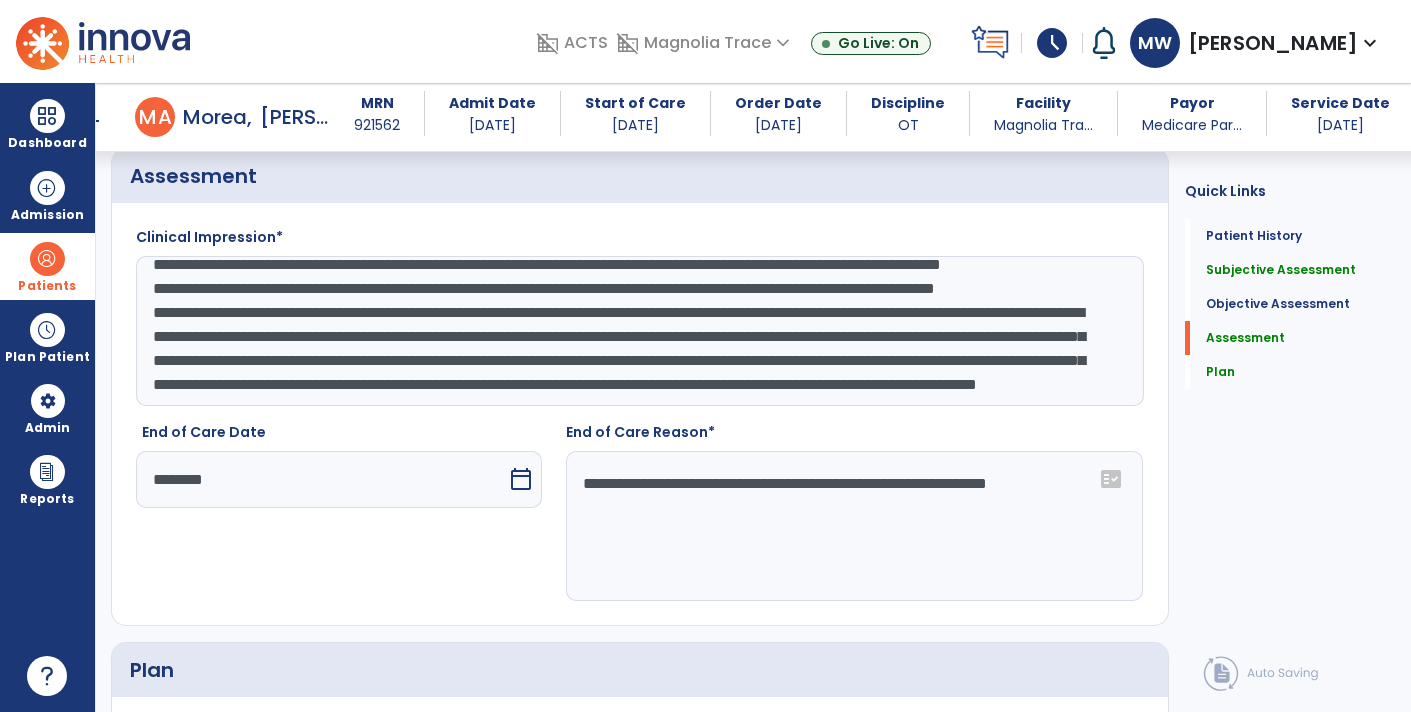 click on "**********" 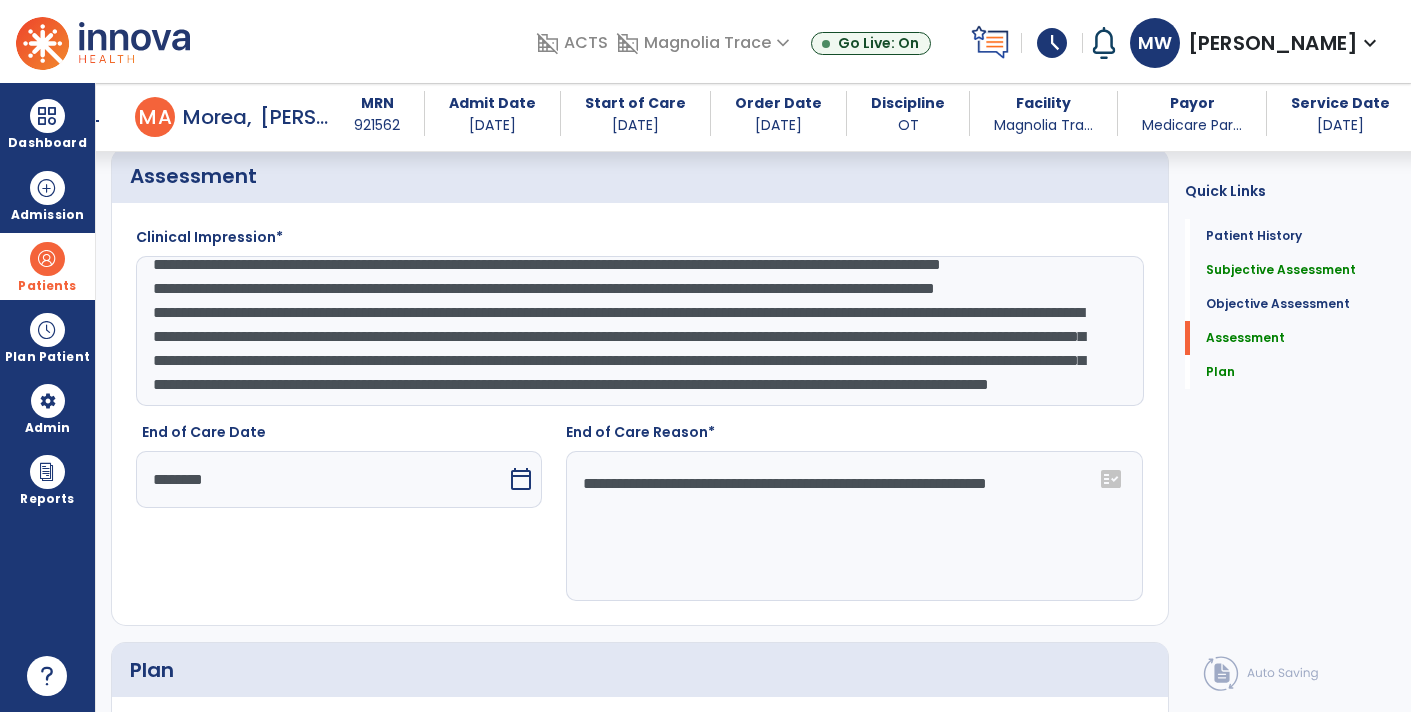 click 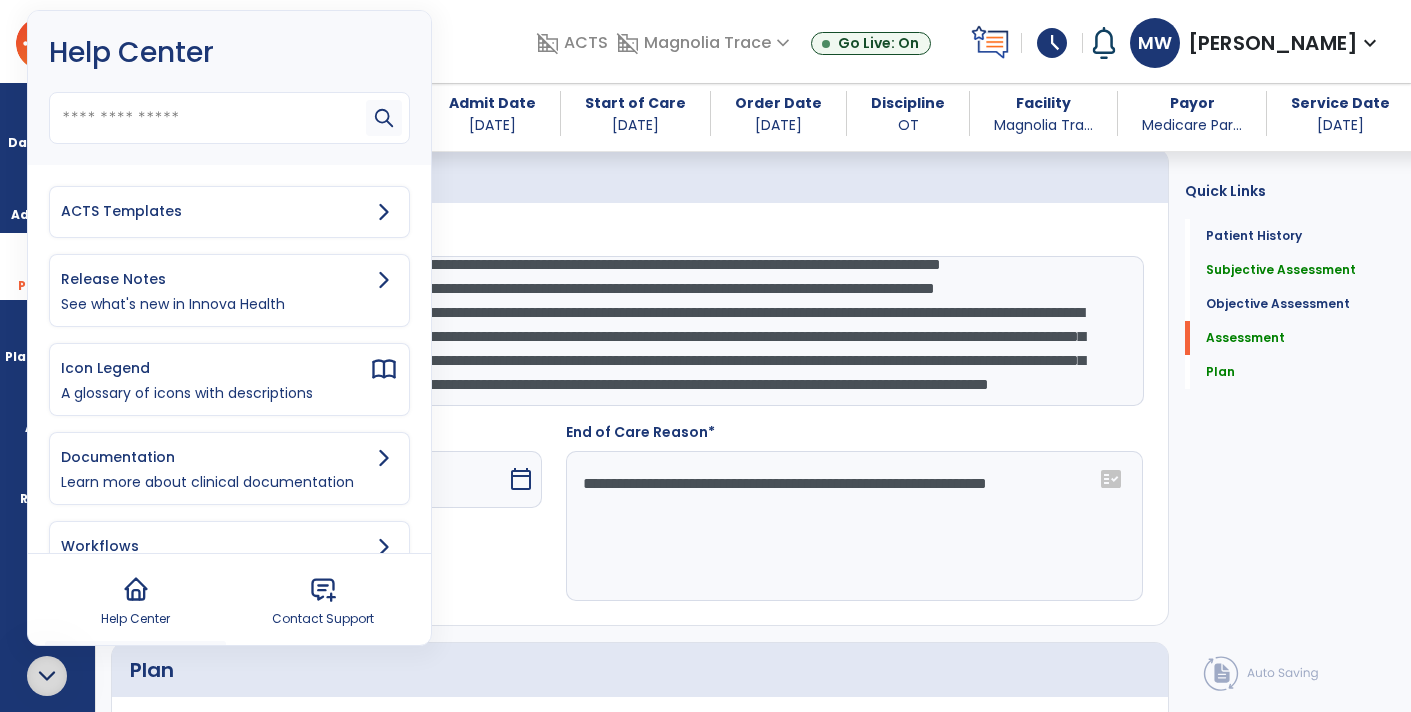 click on "ACTS Templates" at bounding box center (229, 212) 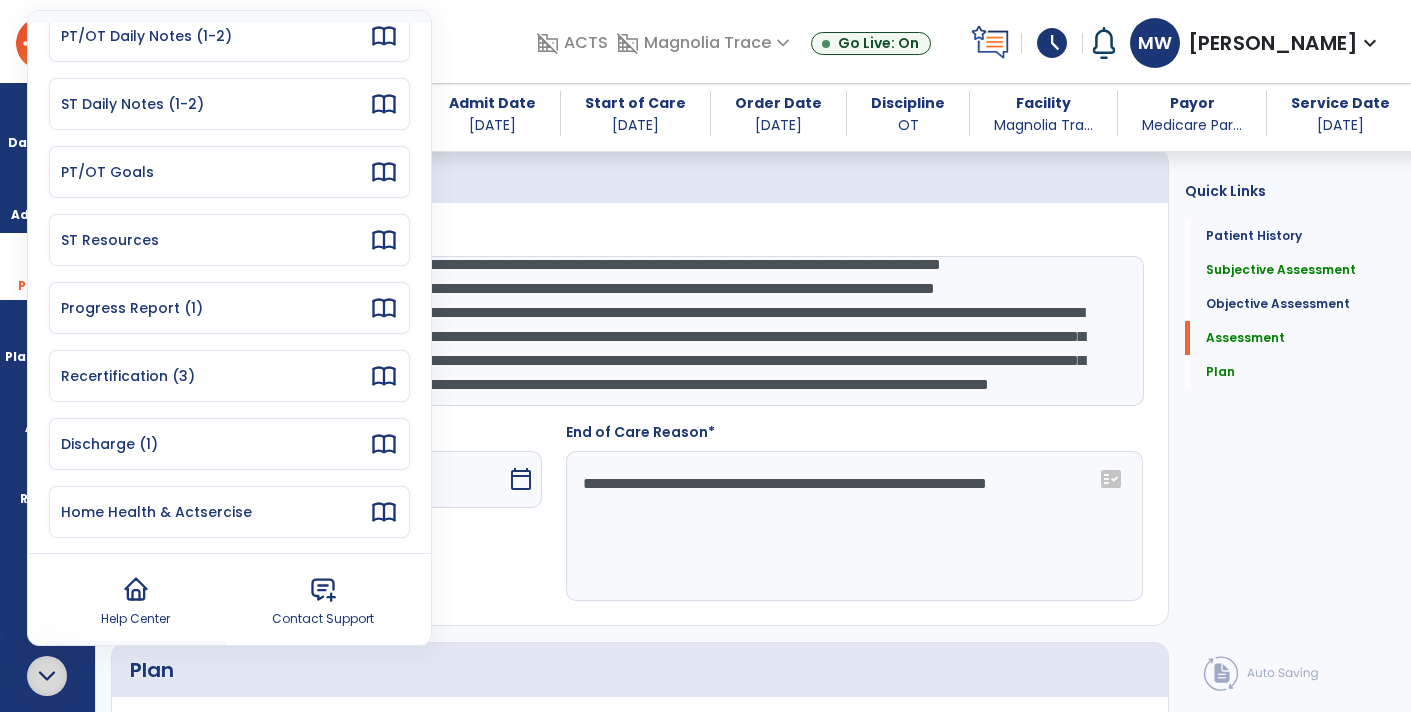 scroll, scrollTop: 179, scrollLeft: 0, axis: vertical 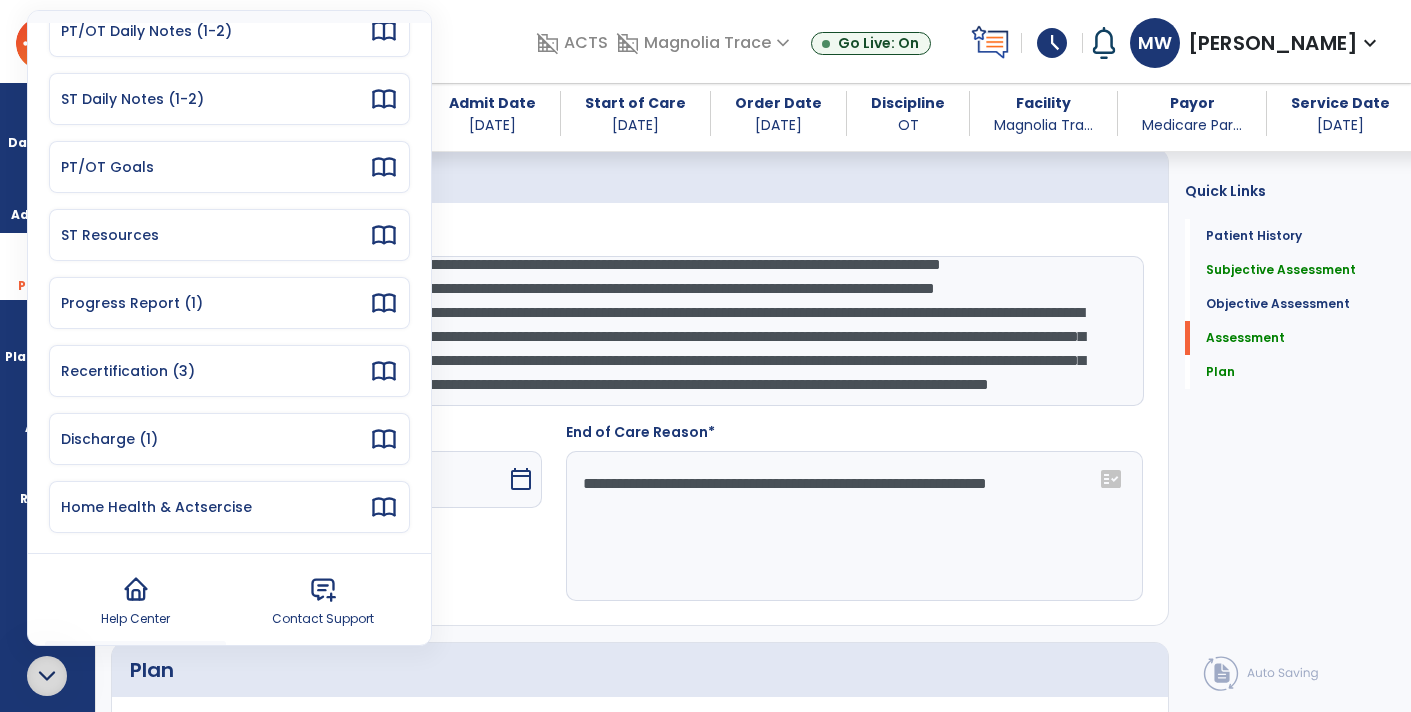 click on "Discharge (1)" at bounding box center [229, 439] 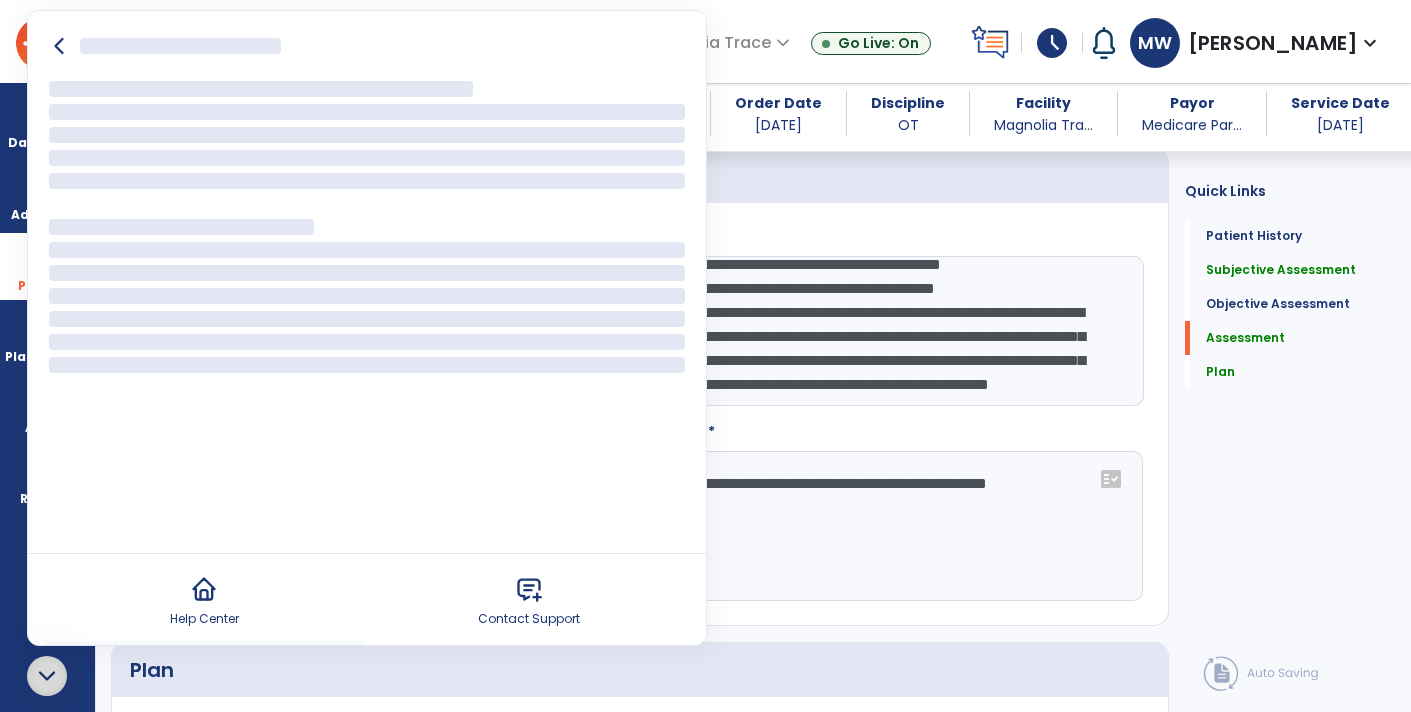scroll, scrollTop: 0, scrollLeft: 0, axis: both 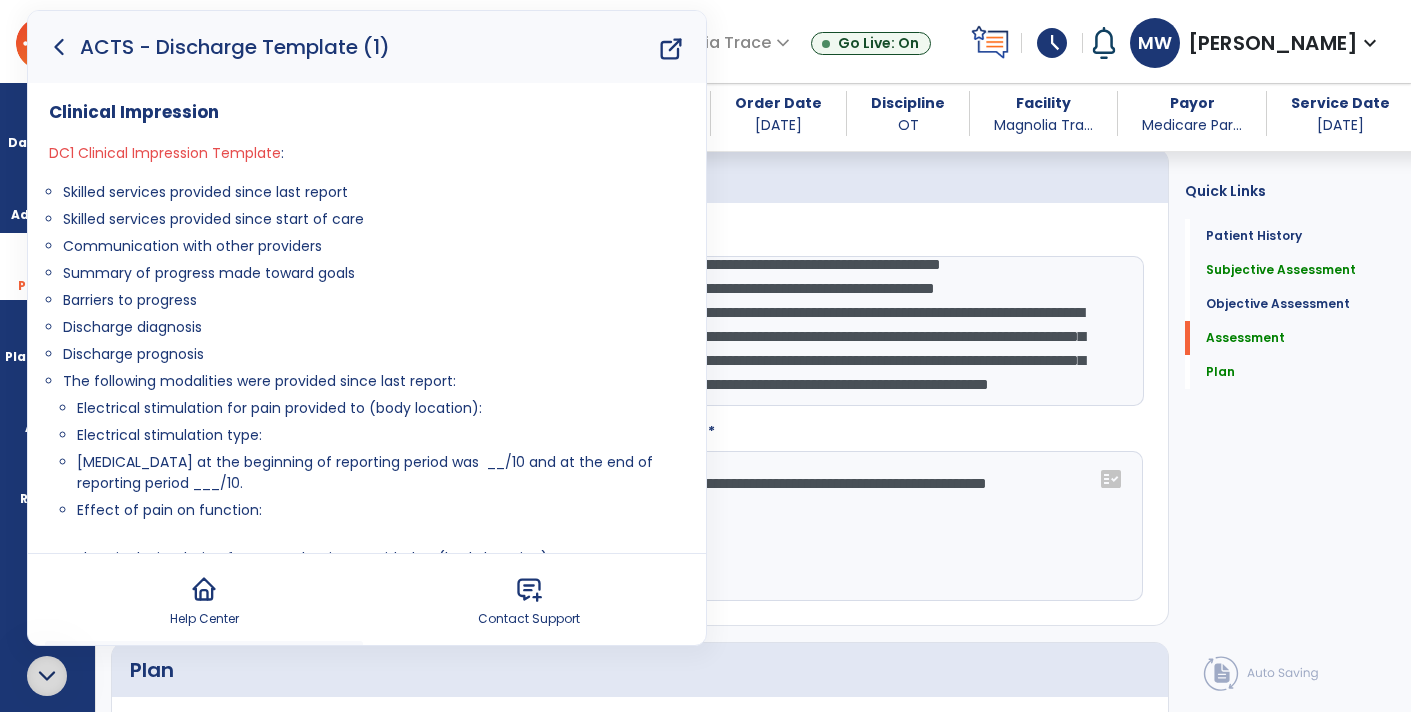 click on "**********" 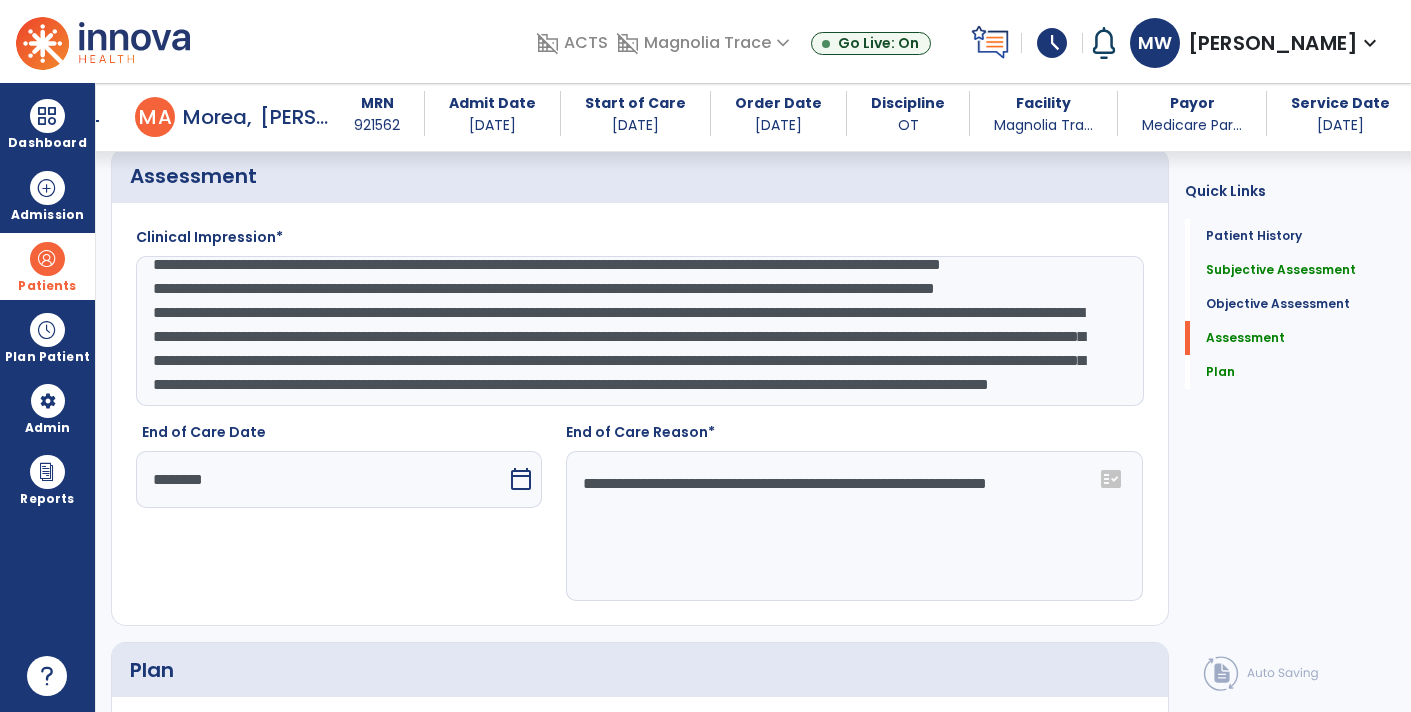 click on "**********" 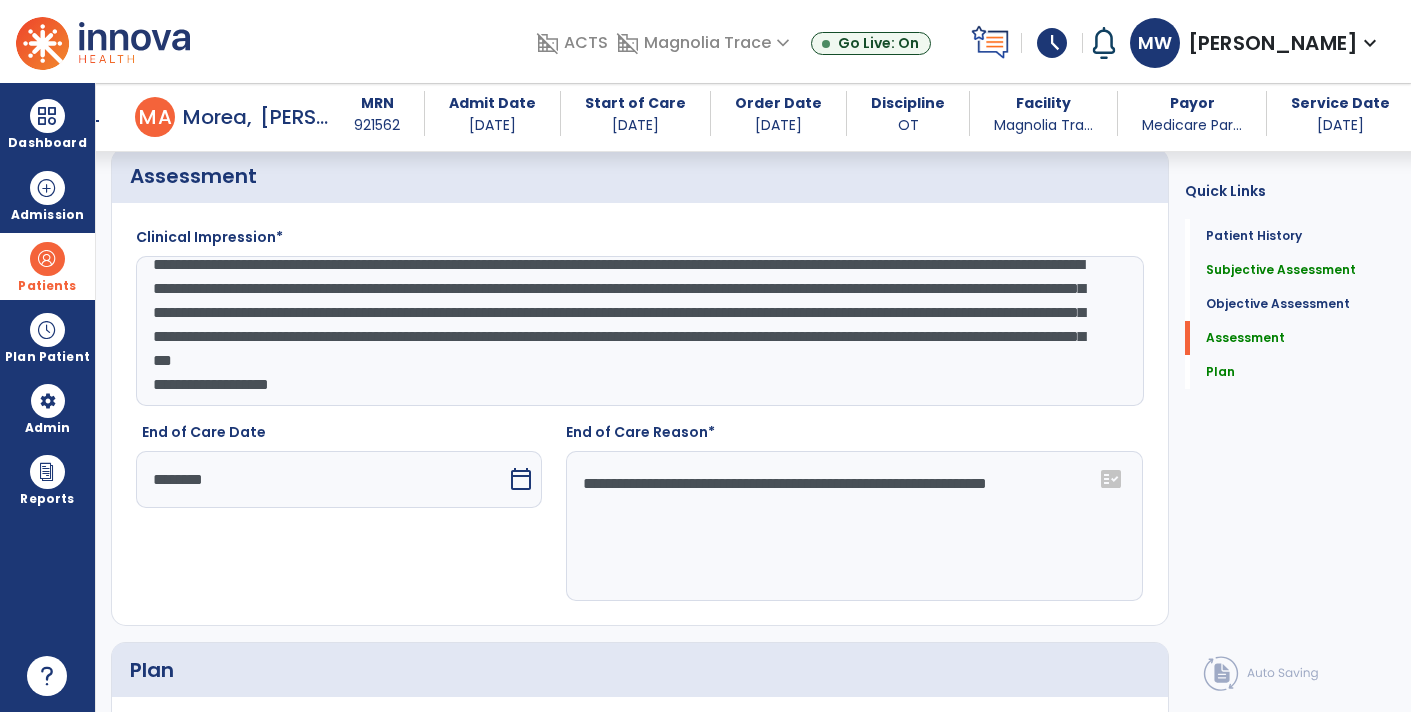 scroll, scrollTop: 134, scrollLeft: 0, axis: vertical 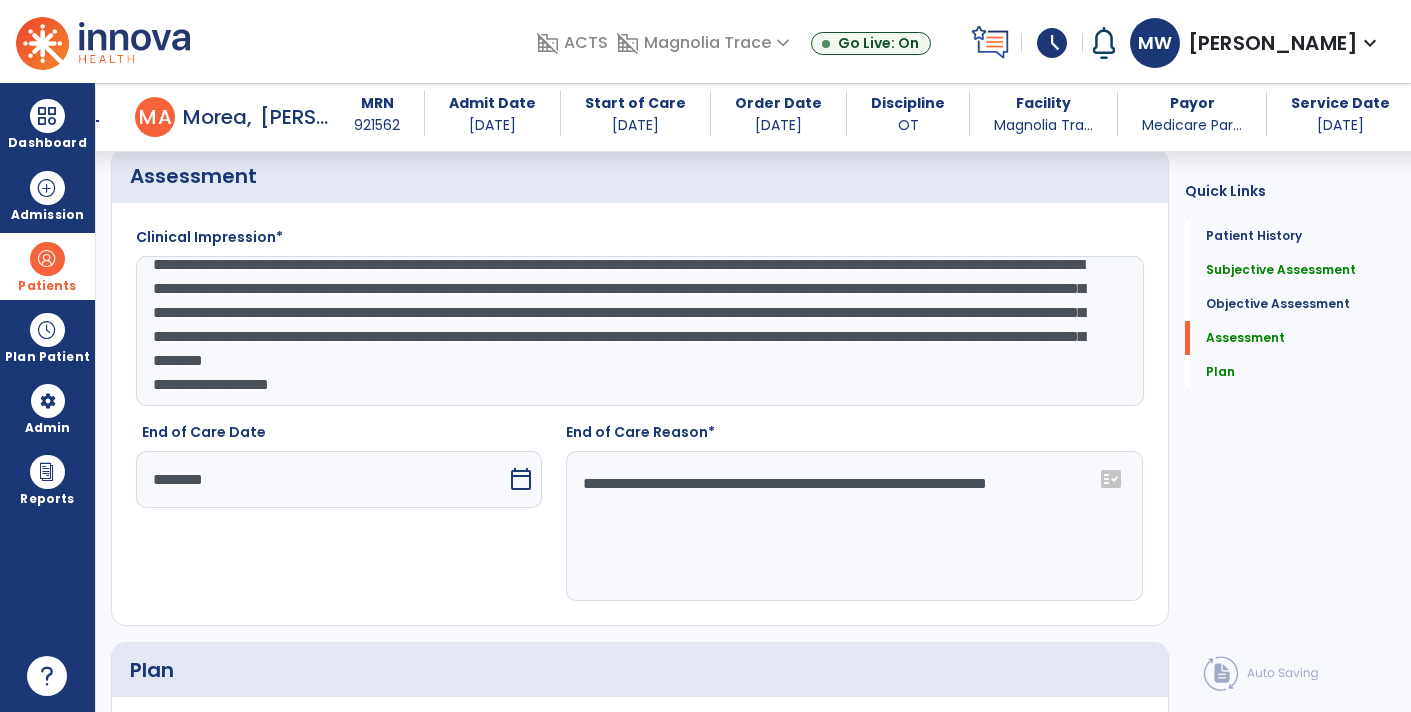 click on "**********" 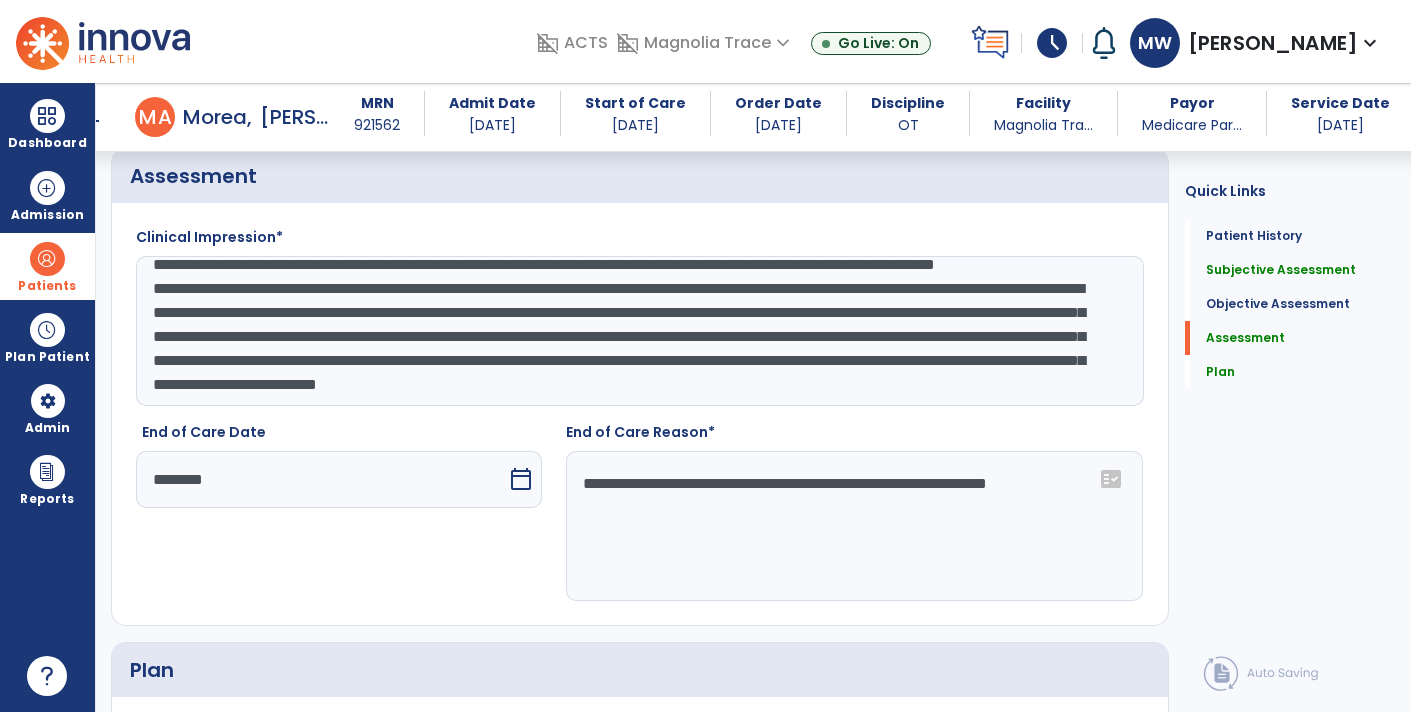 scroll, scrollTop: 119, scrollLeft: 0, axis: vertical 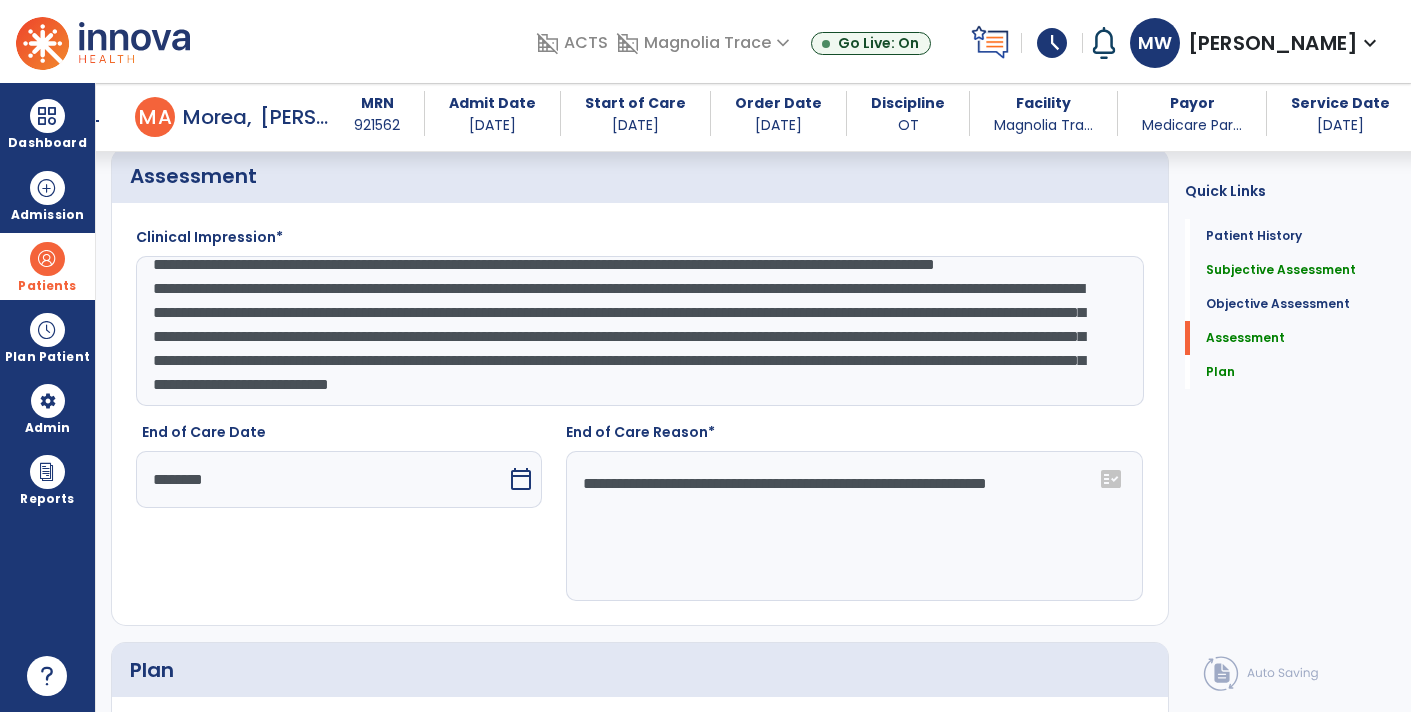 click on "**********" 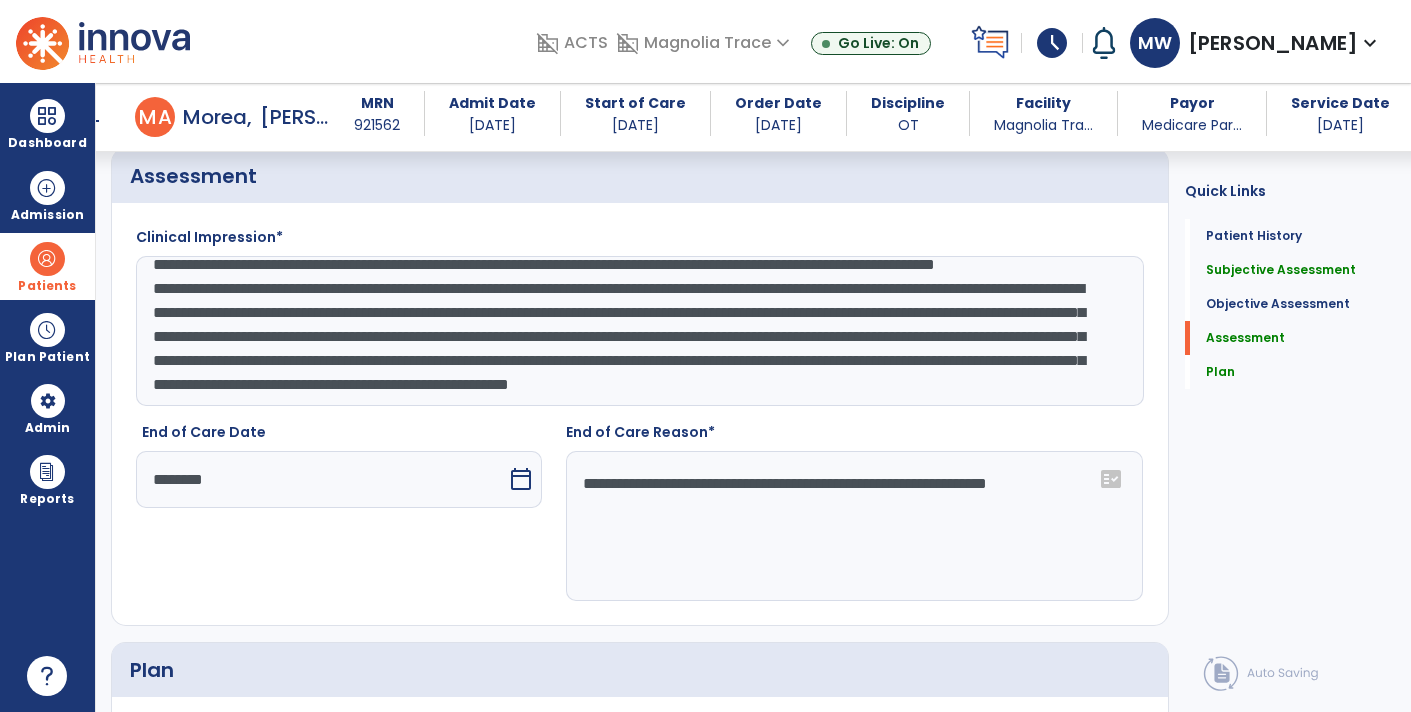 click on "**********" 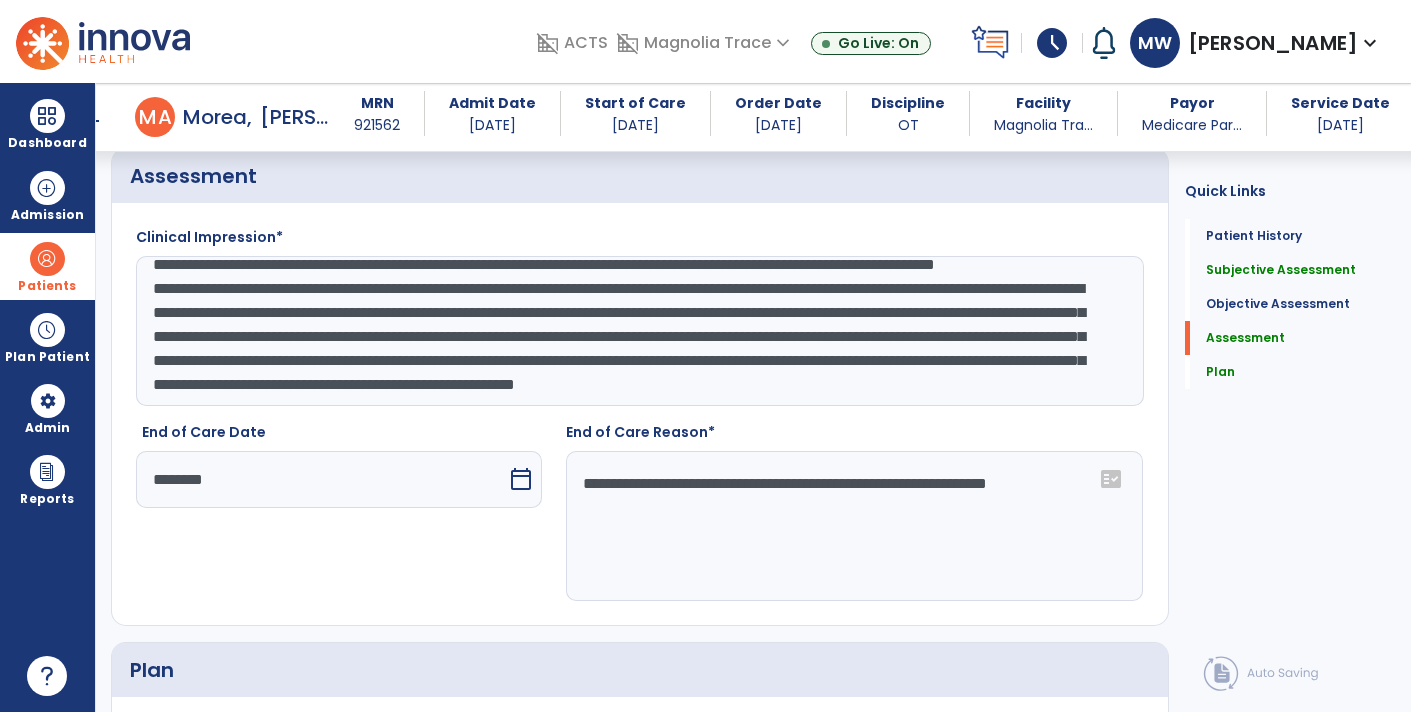 scroll, scrollTop: 84, scrollLeft: 0, axis: vertical 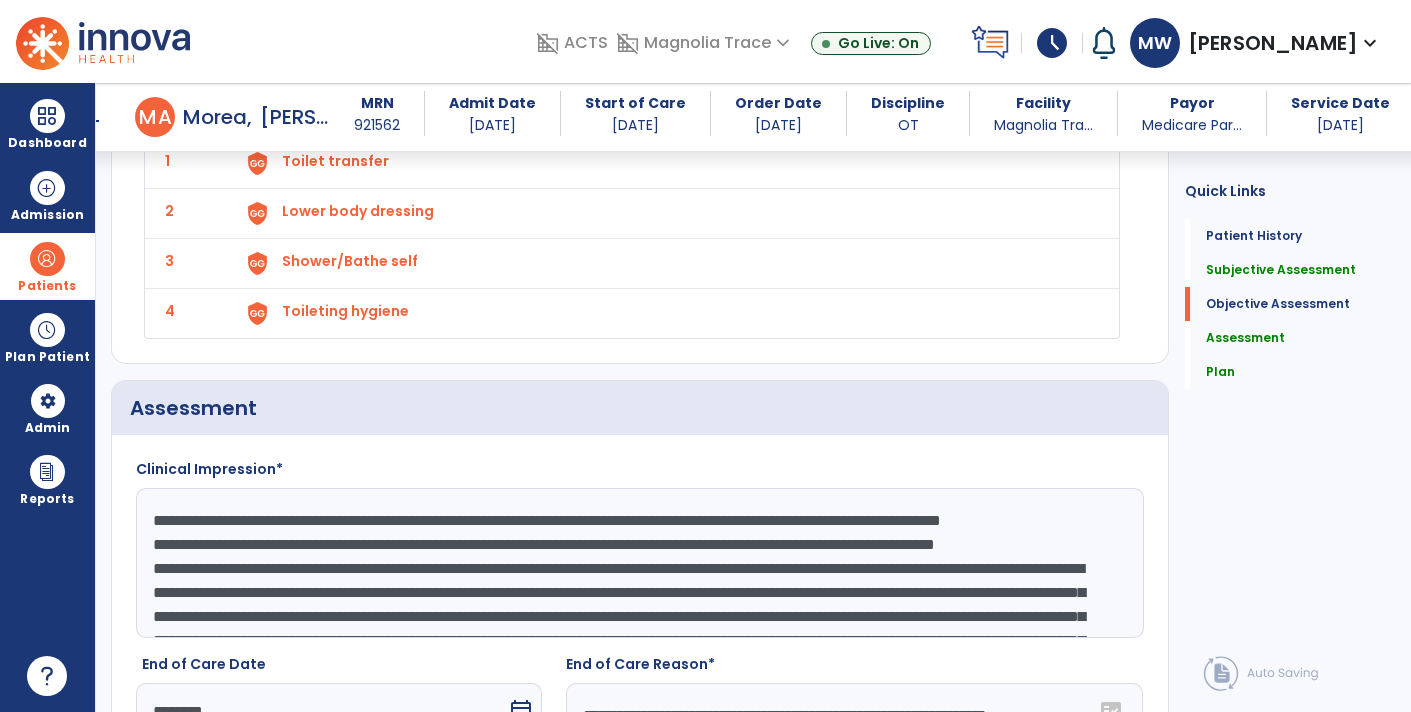 click on "**********" 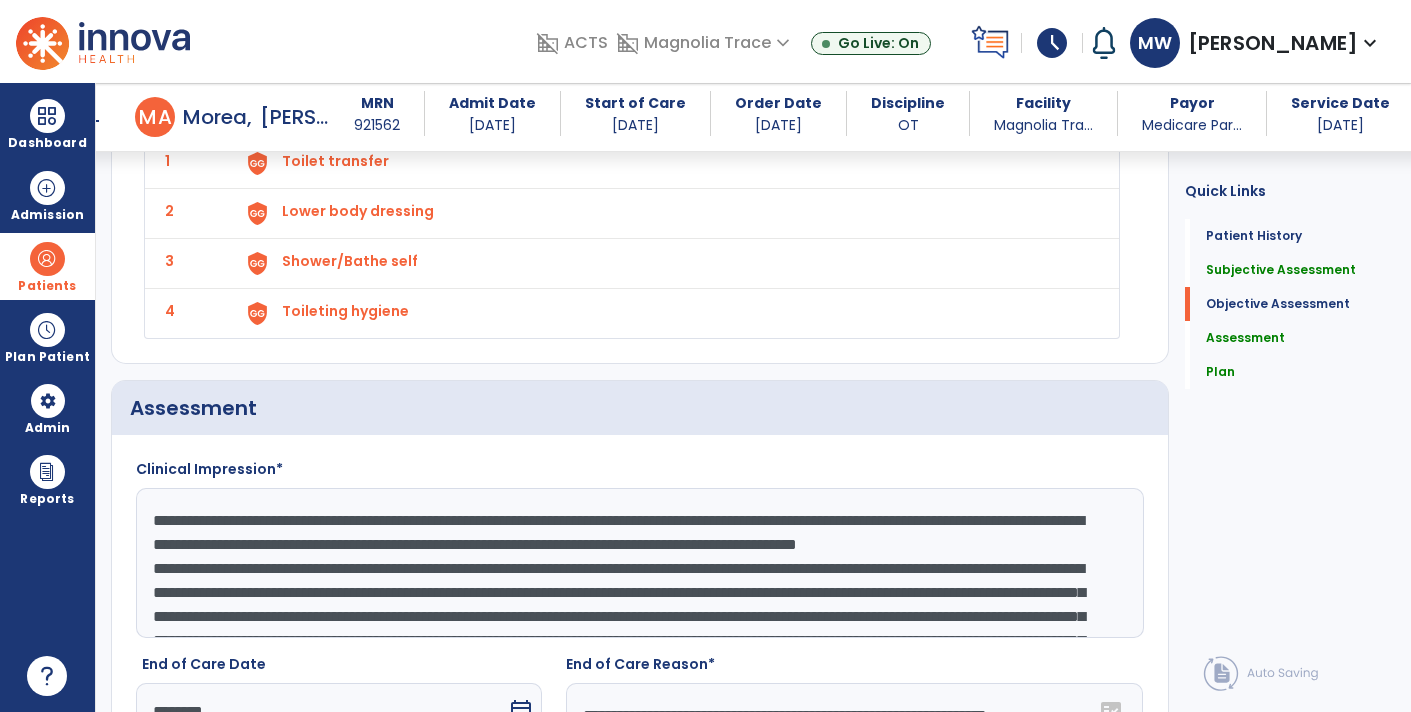 click on "**********" 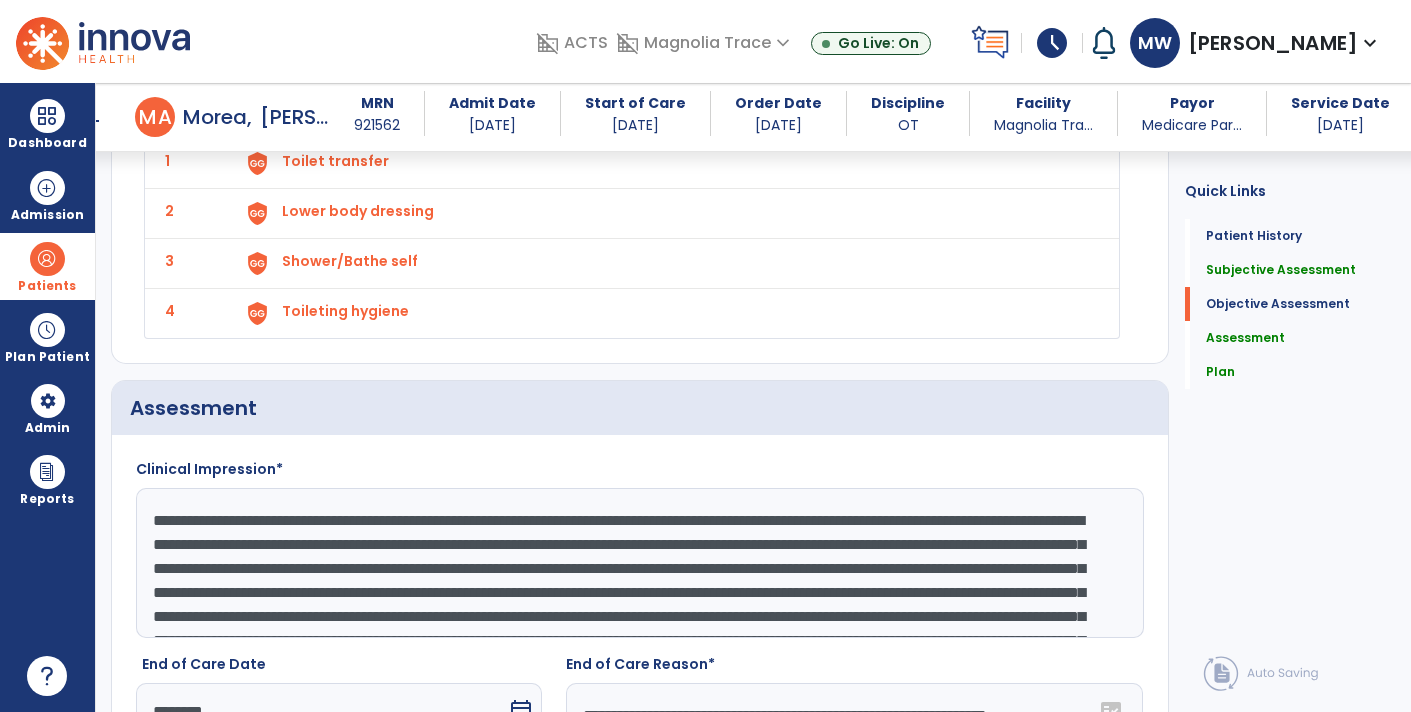 scroll, scrollTop: 95, scrollLeft: 0, axis: vertical 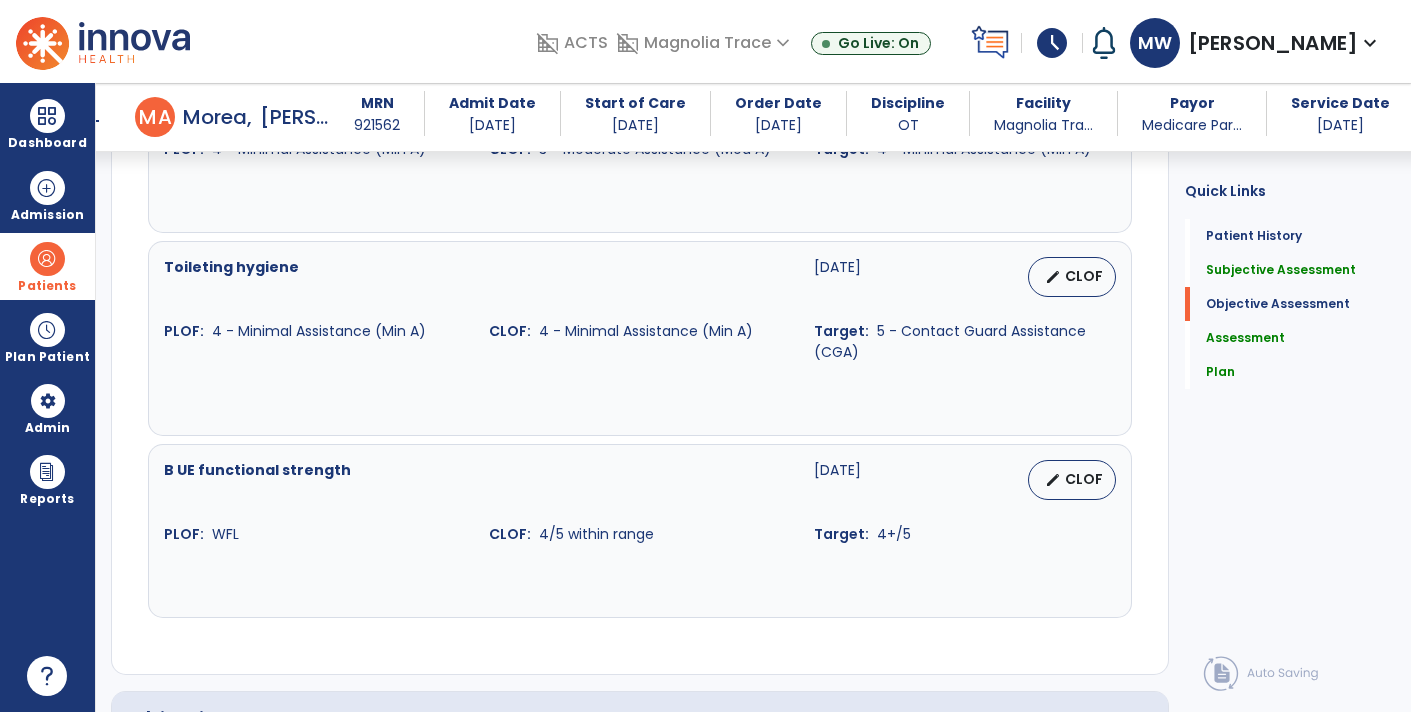 type on "**********" 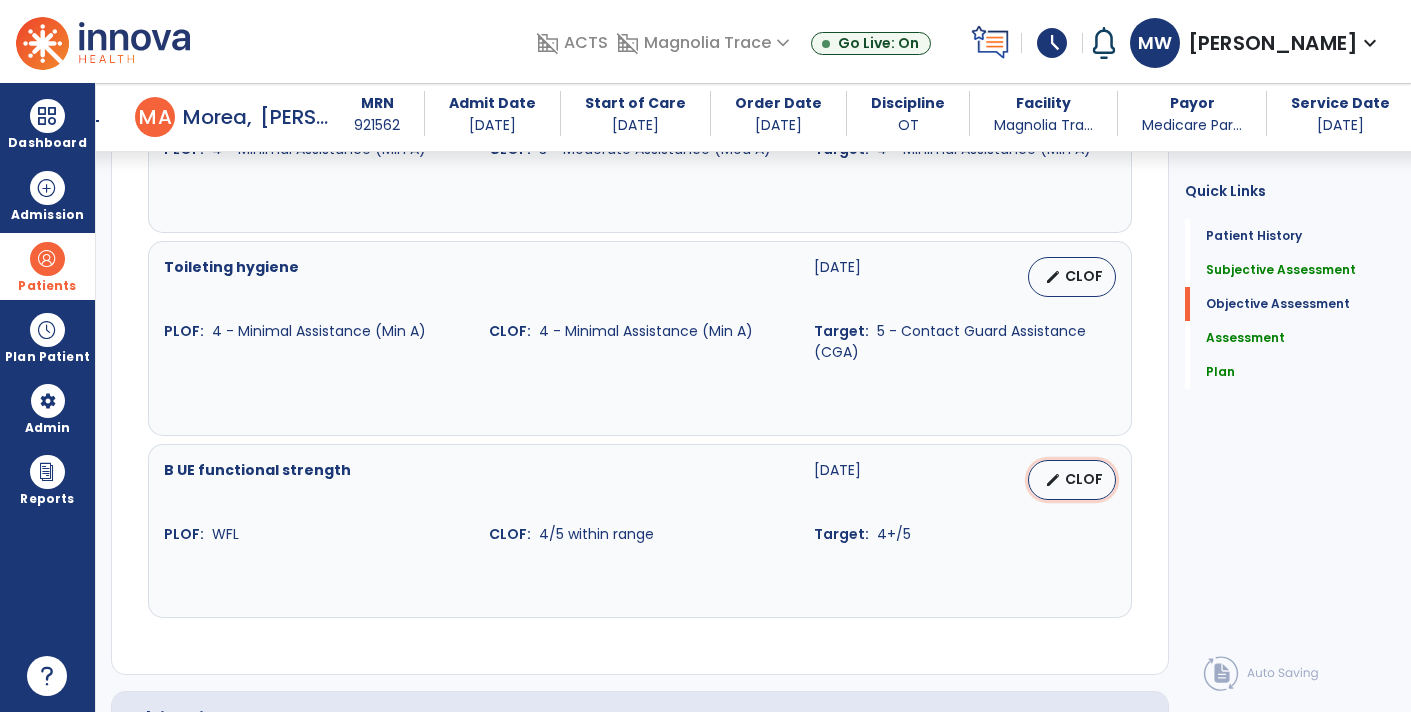 click on "CLOF" at bounding box center [1084, 479] 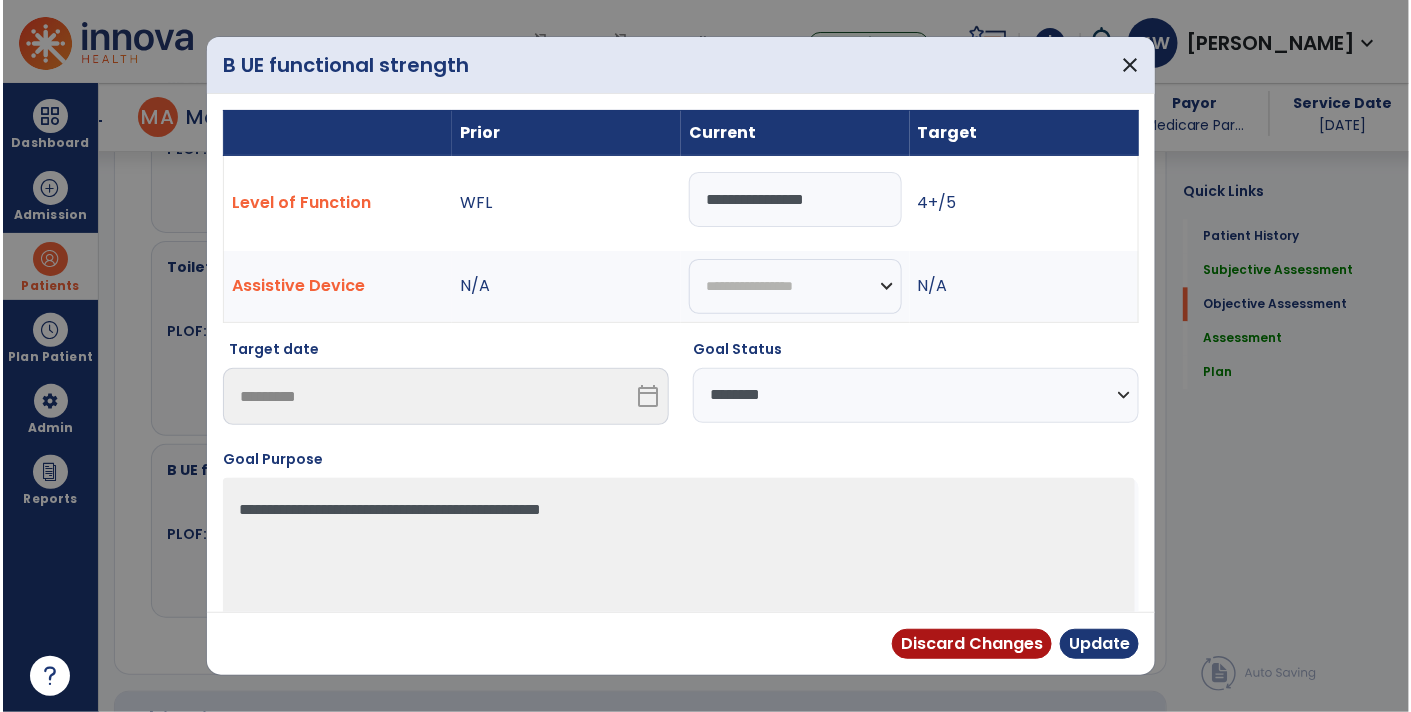 scroll, scrollTop: 1350, scrollLeft: 0, axis: vertical 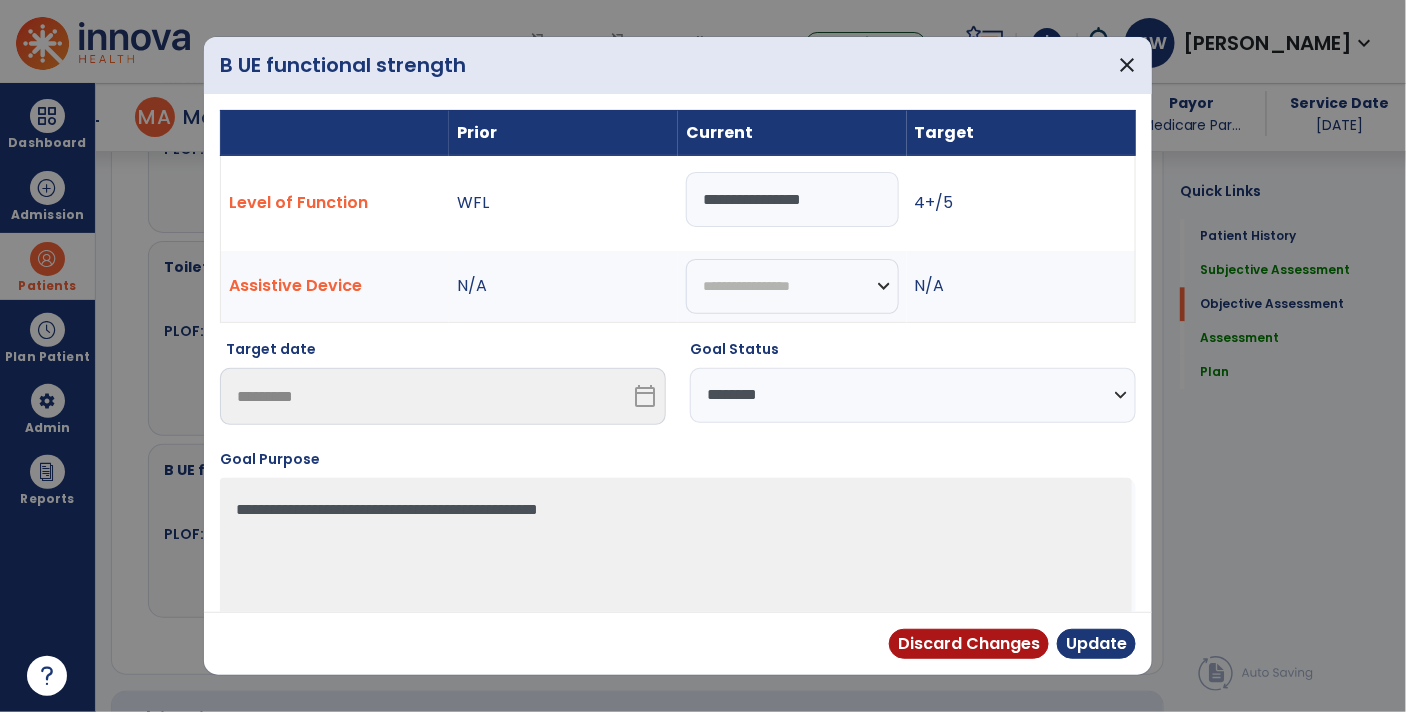 click on "**********" at bounding box center [792, 199] 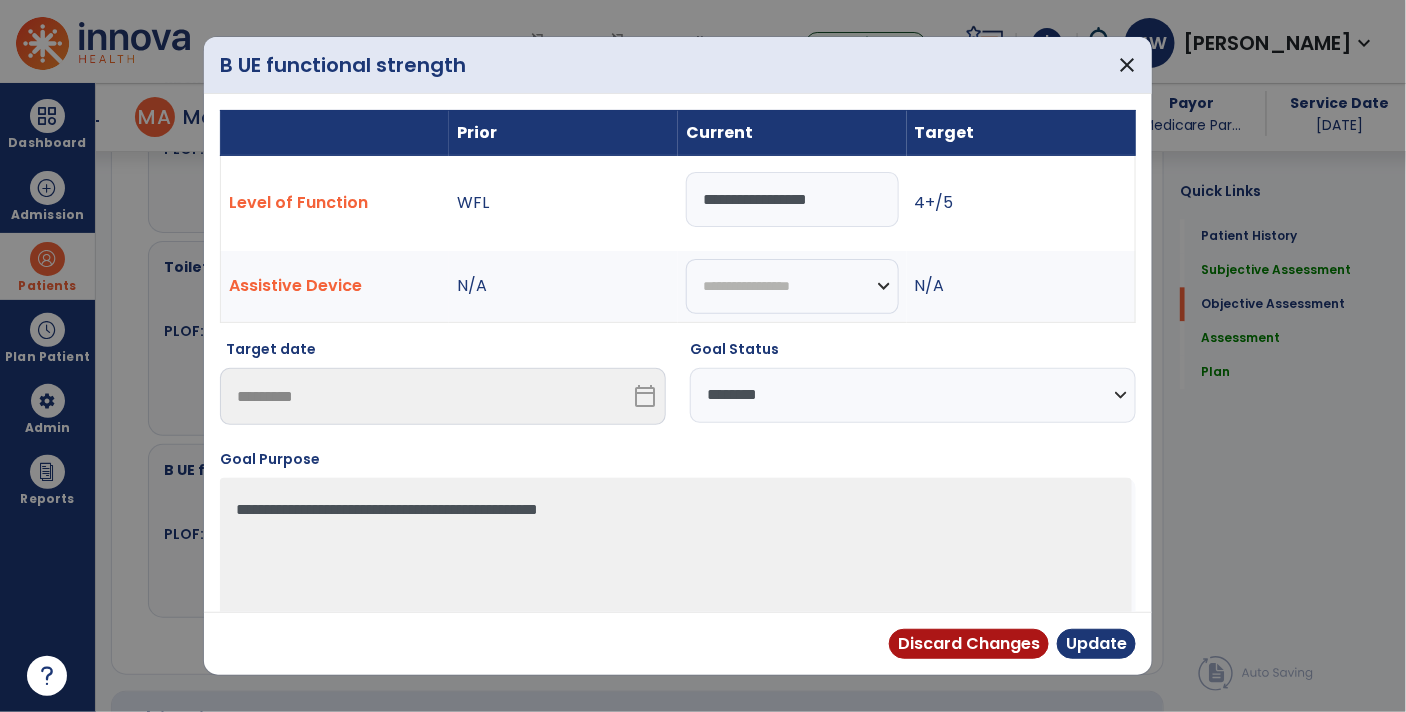 type on "**********" 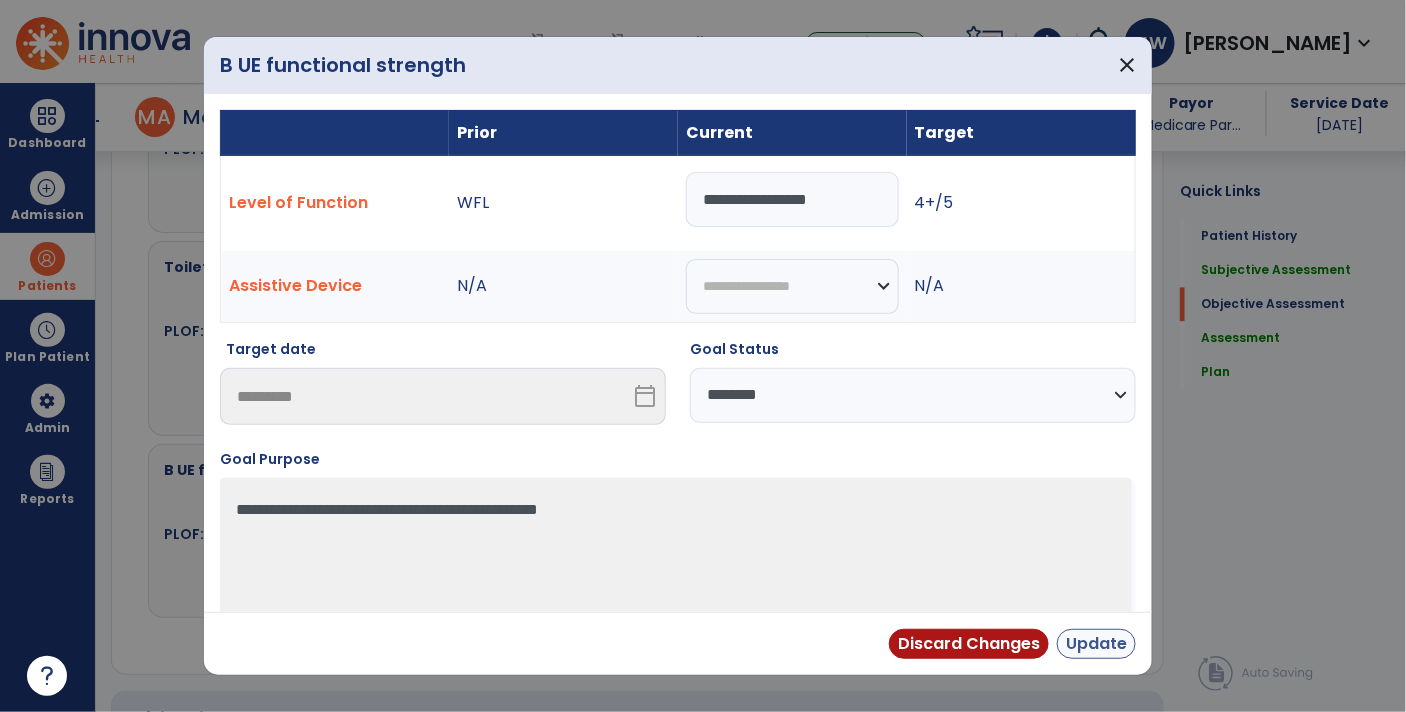 click on "Update" at bounding box center (1096, 644) 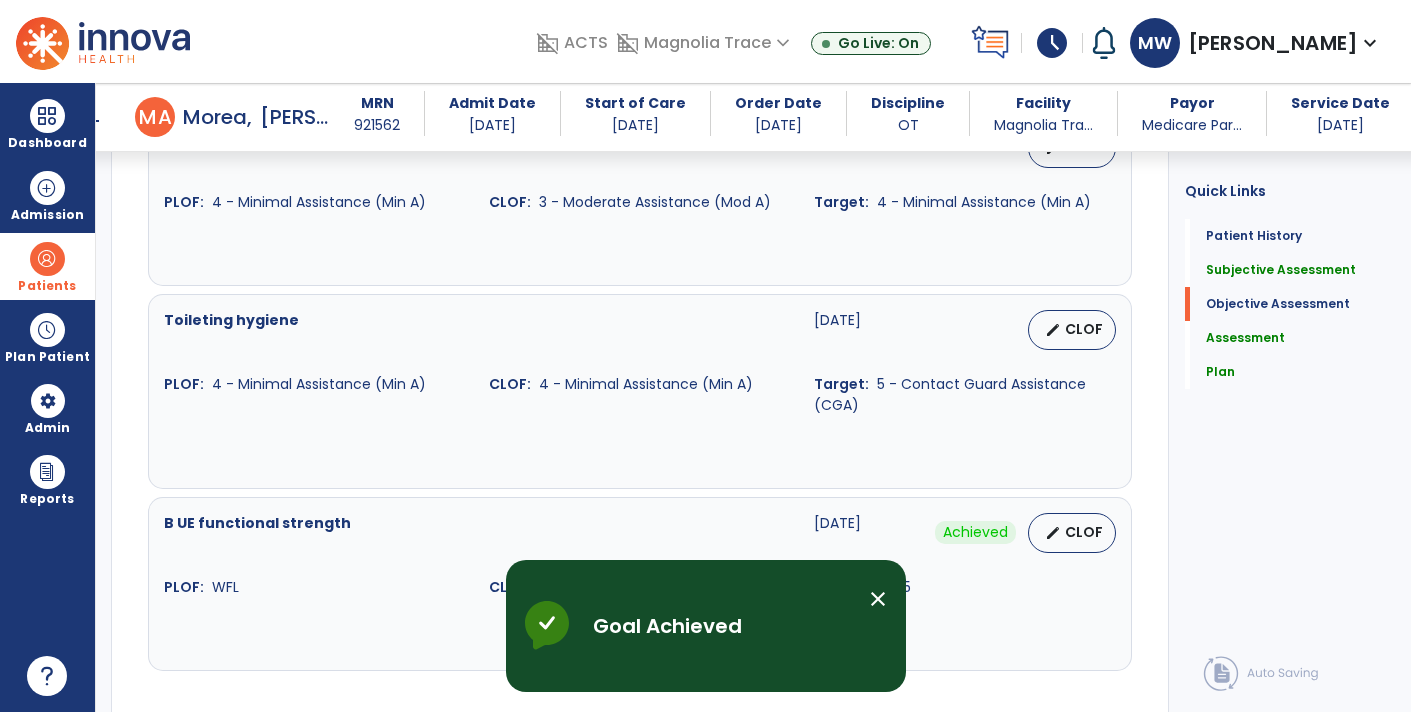 click on "edit   CLOF" at bounding box center (1072, 330) 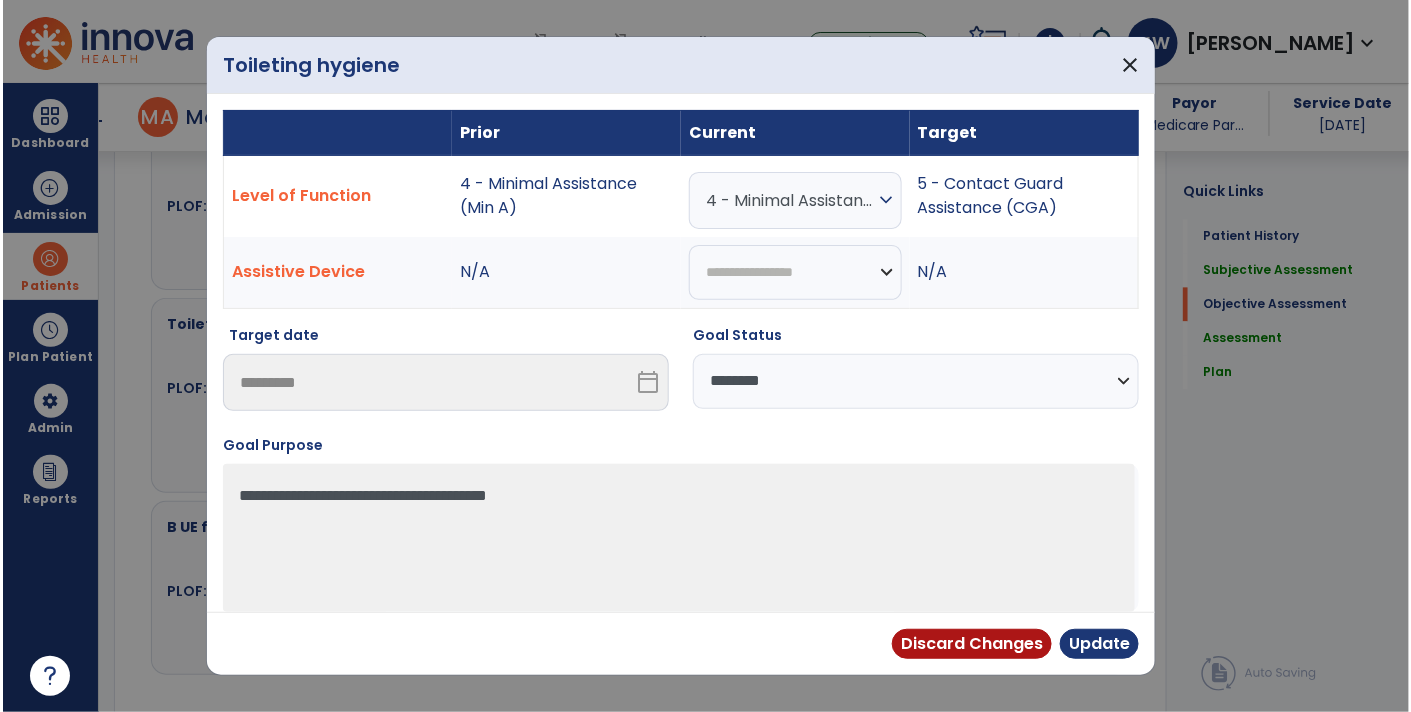 scroll, scrollTop: 1297, scrollLeft: 0, axis: vertical 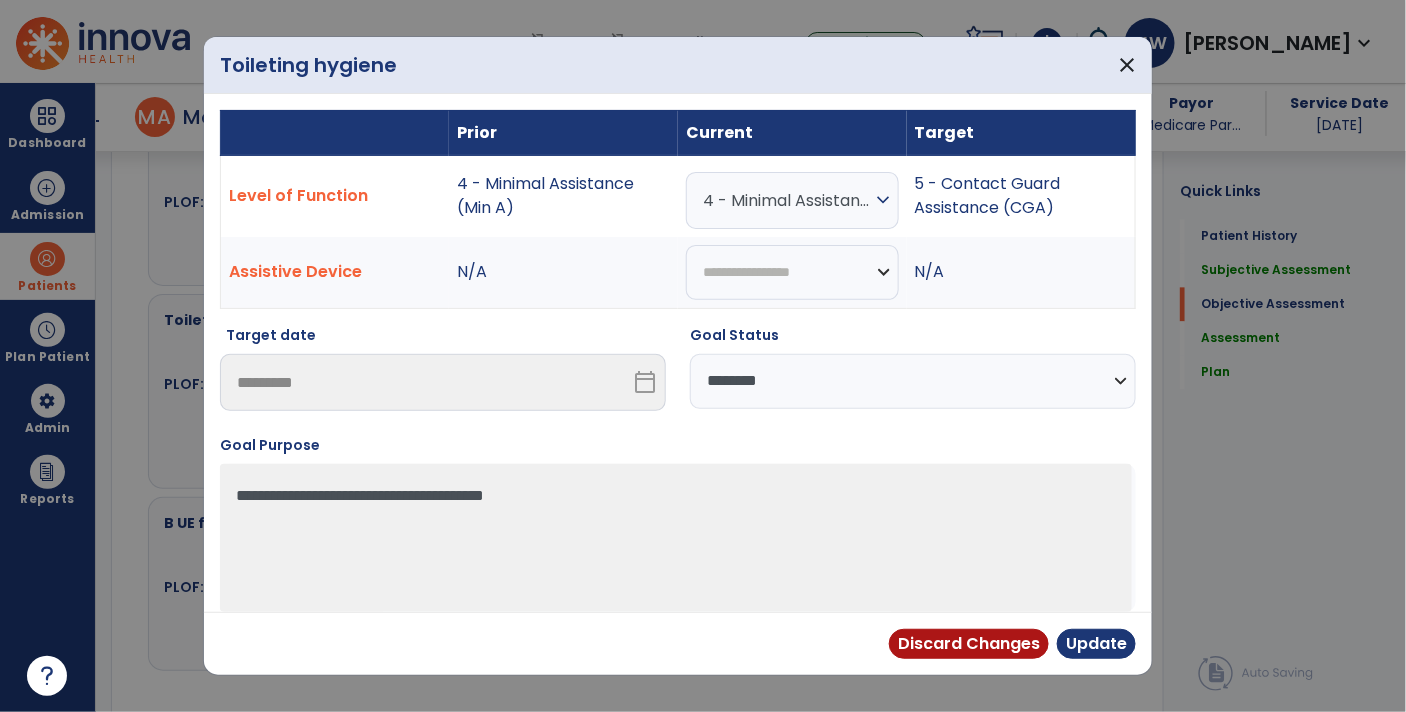 click on "**********" at bounding box center [913, 381] 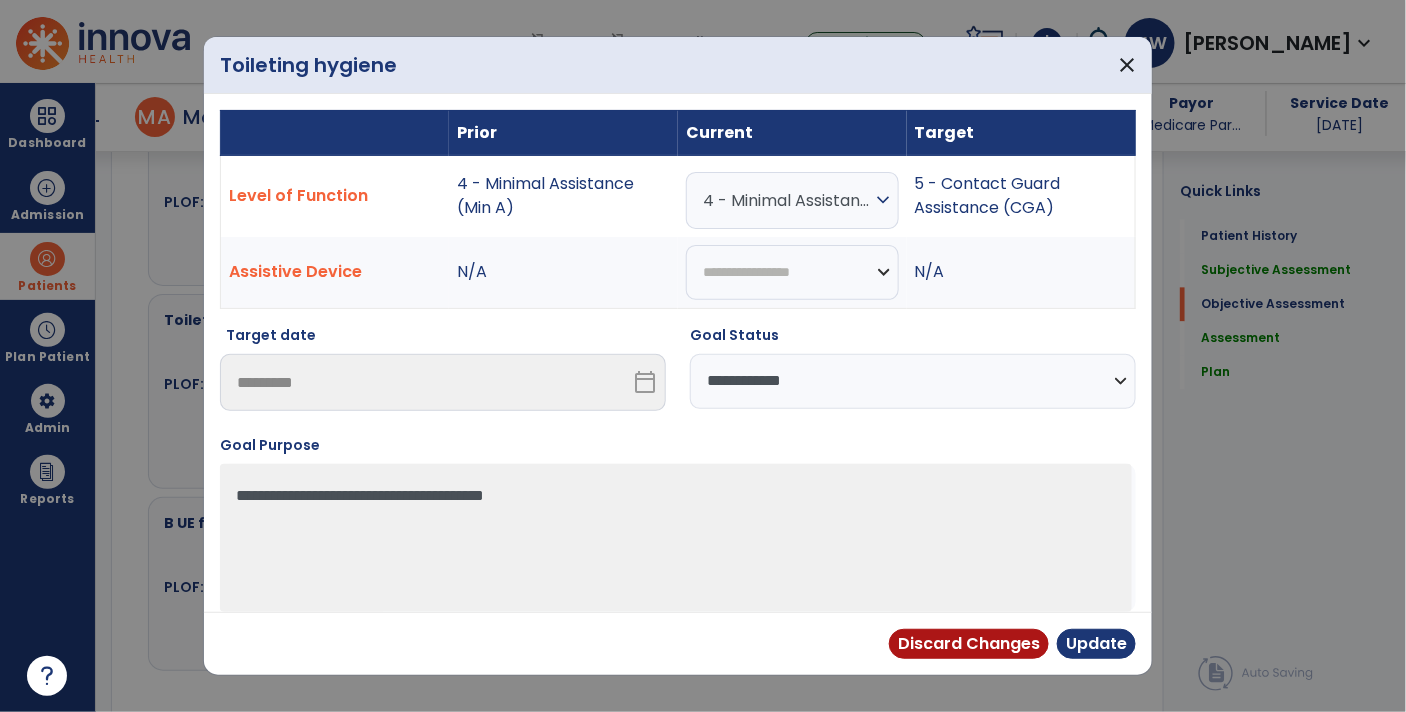 click on "**********" at bounding box center [913, 381] 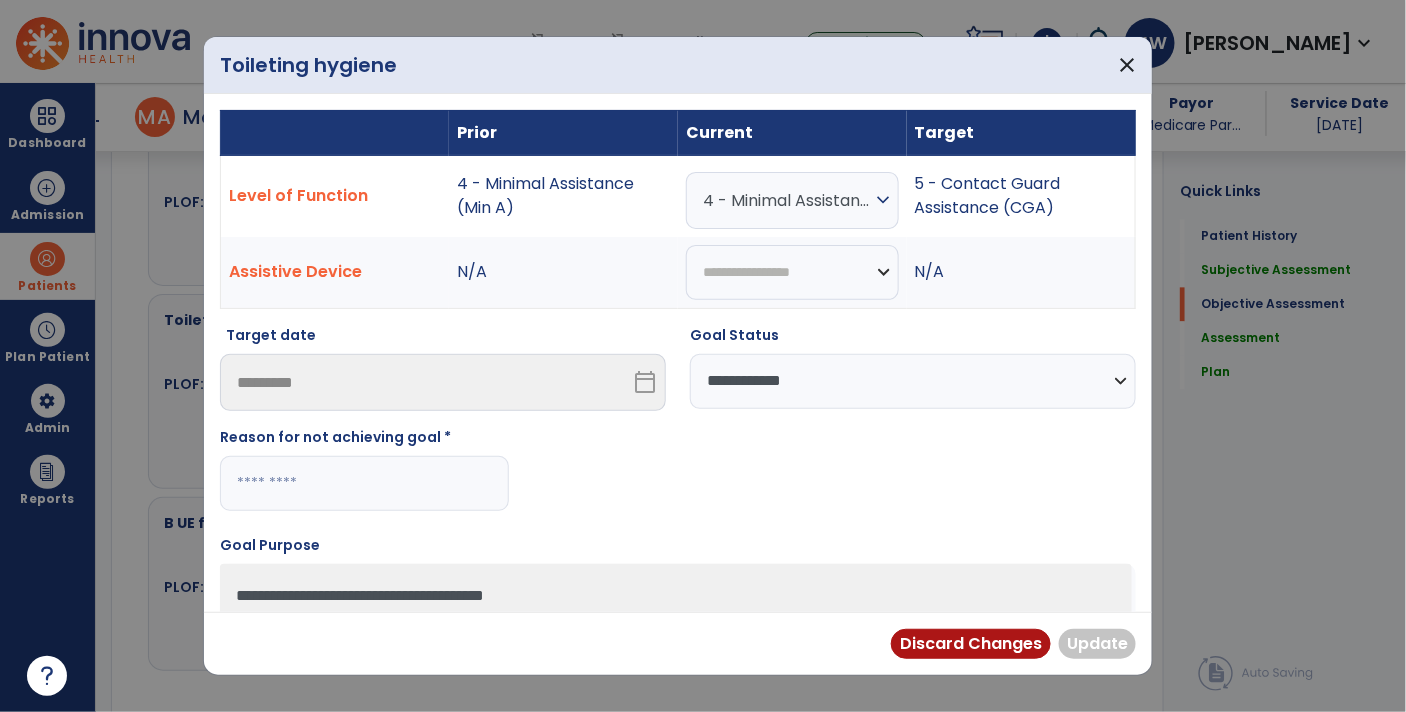 click at bounding box center [364, 483] 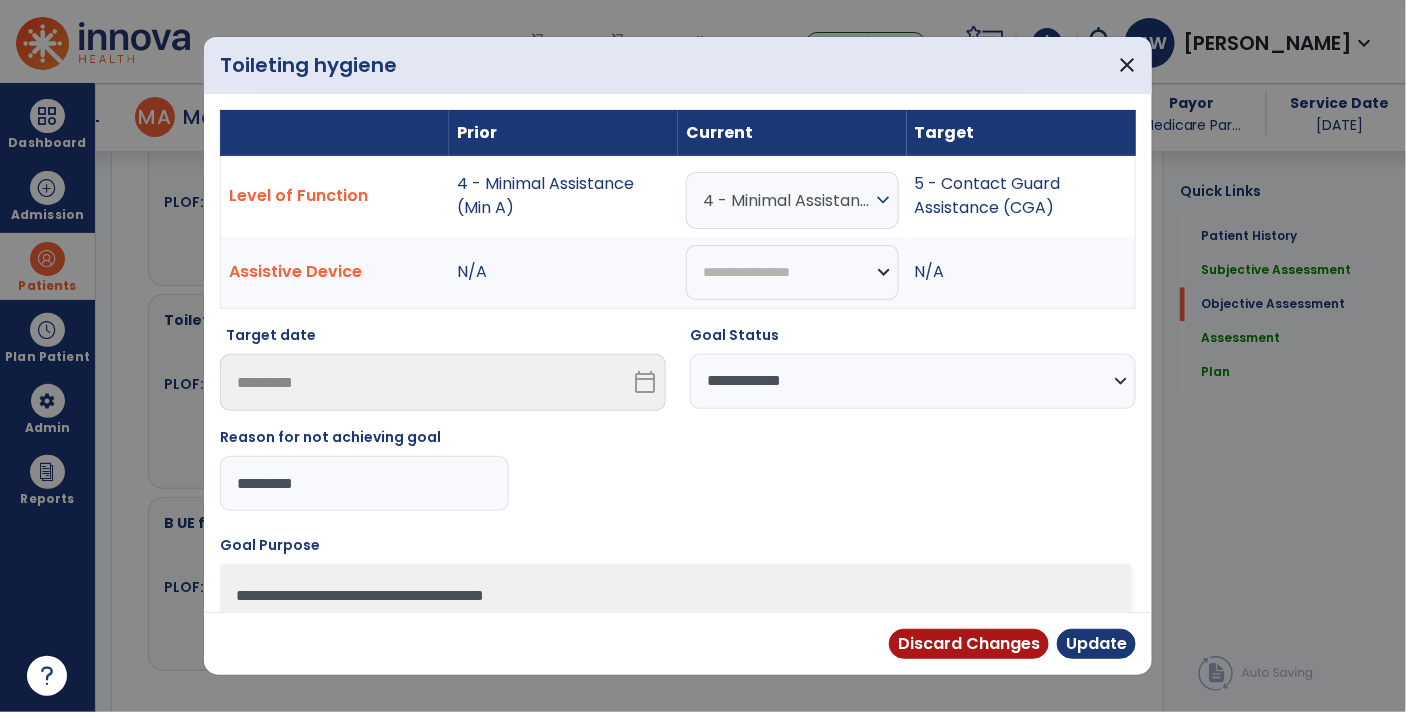 type on "**********" 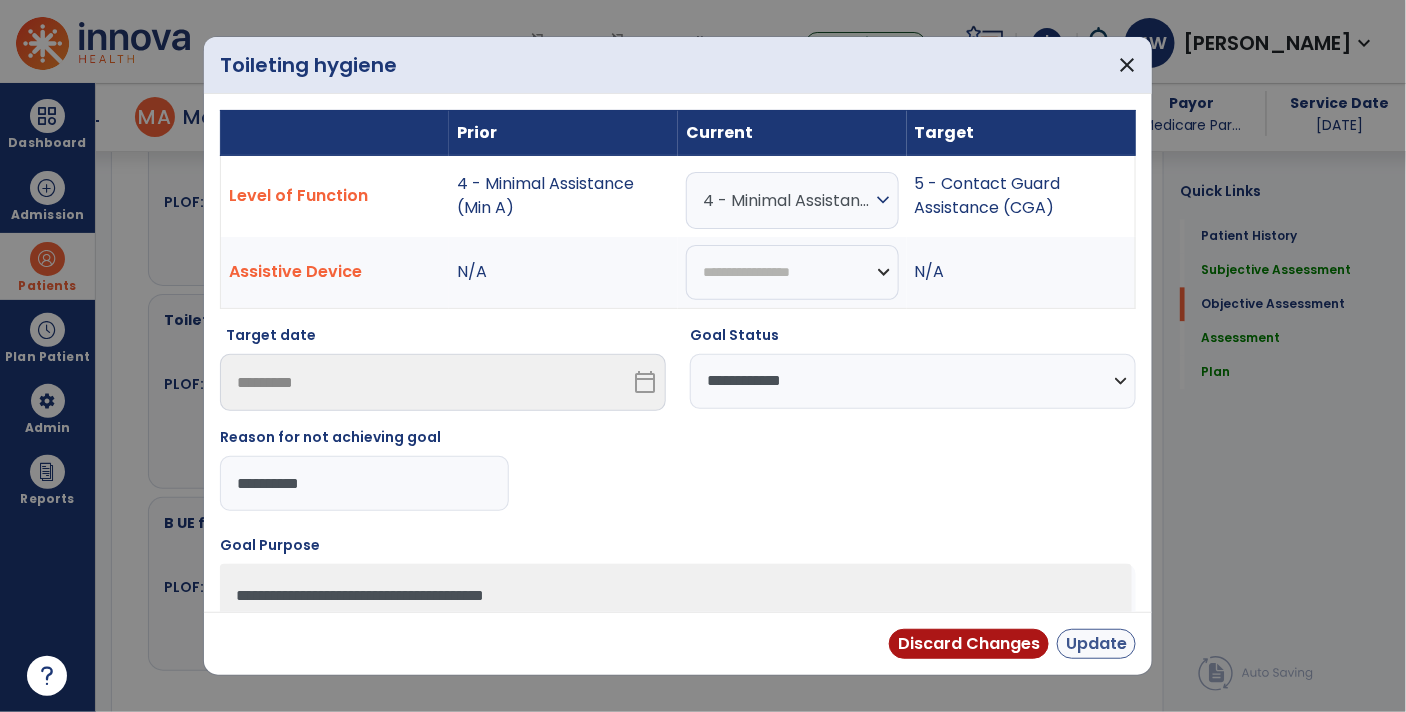 click on "Update" at bounding box center (1096, 644) 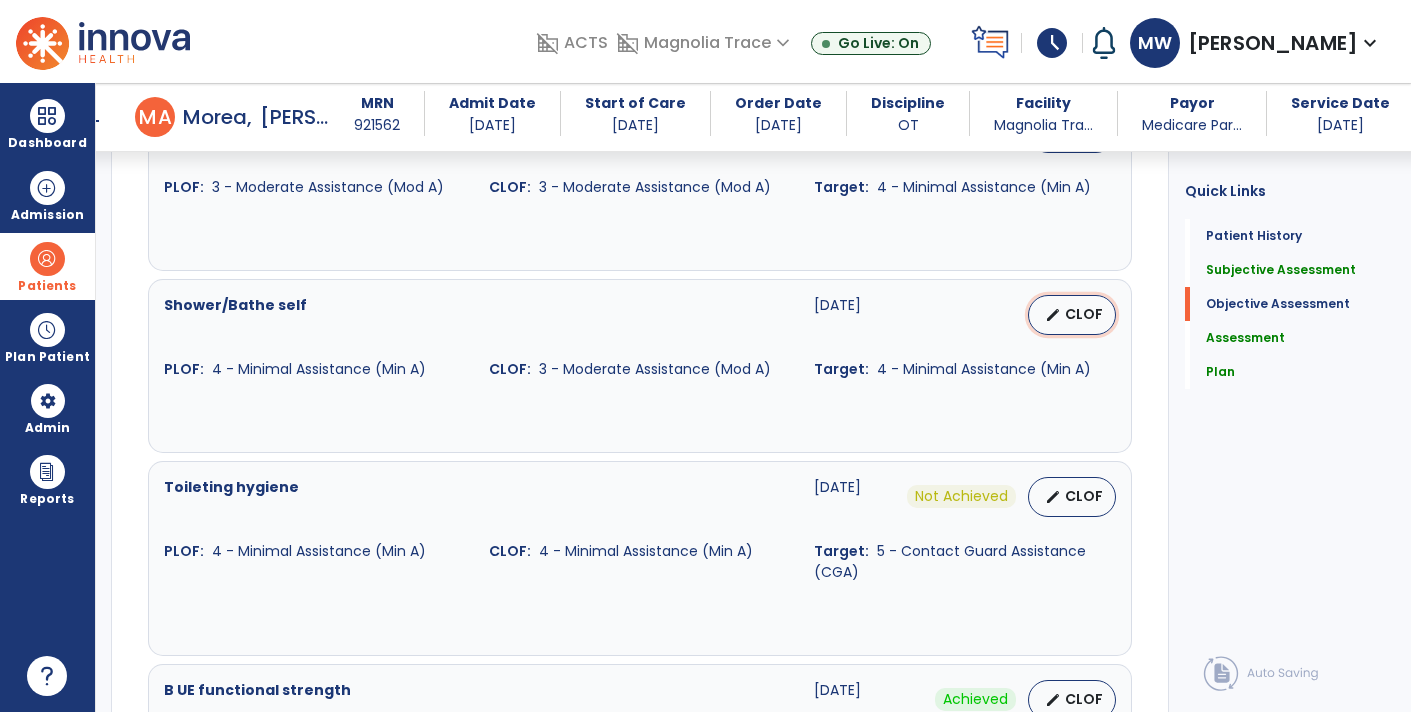 click on "edit   CLOF" at bounding box center (1072, 315) 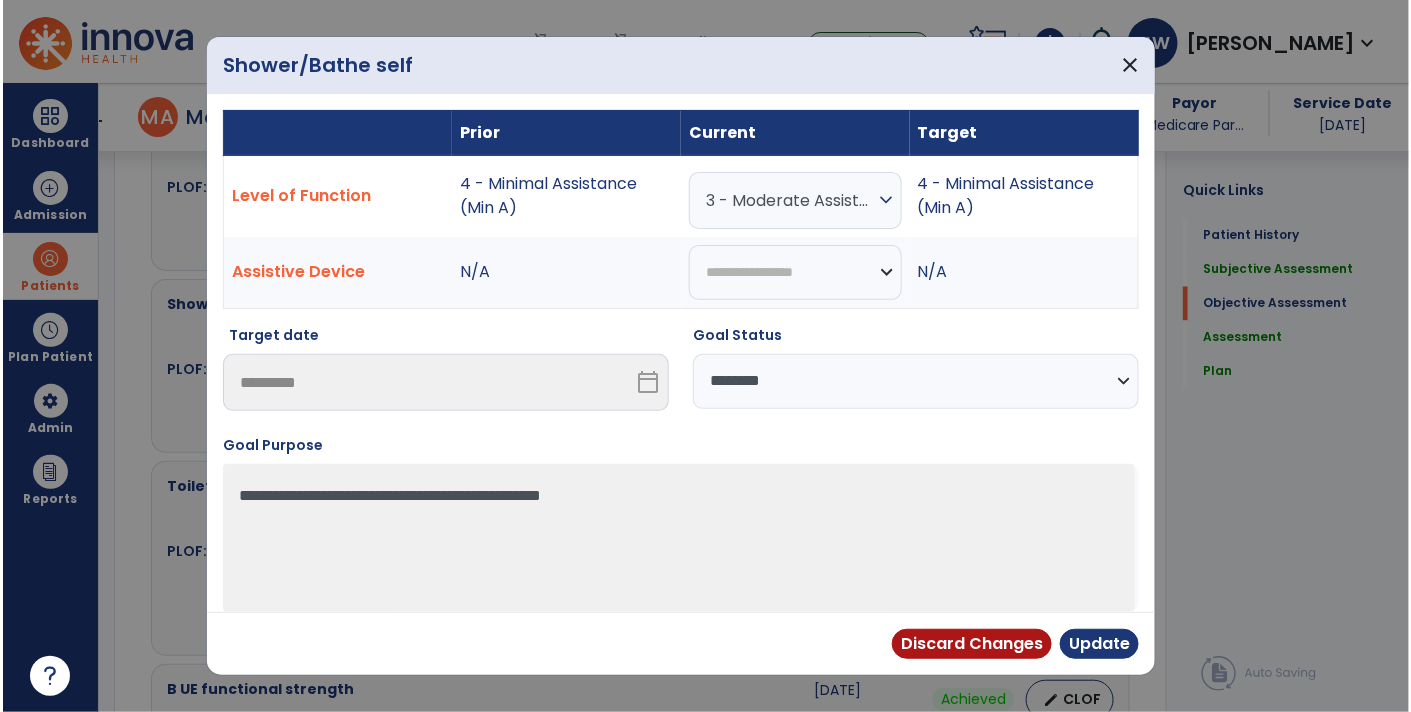 scroll, scrollTop: 1130, scrollLeft: 0, axis: vertical 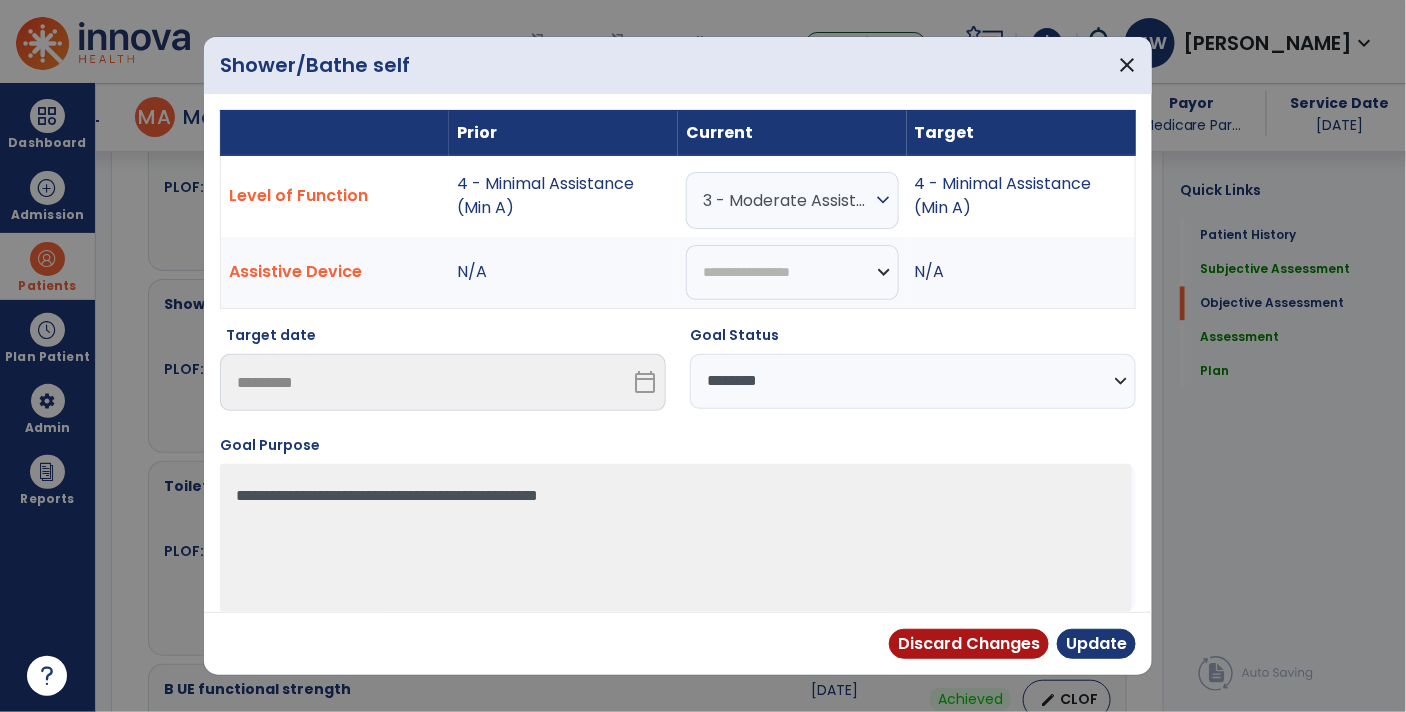 click on "3 - Moderate Assistance (Mod A)" at bounding box center [787, 200] 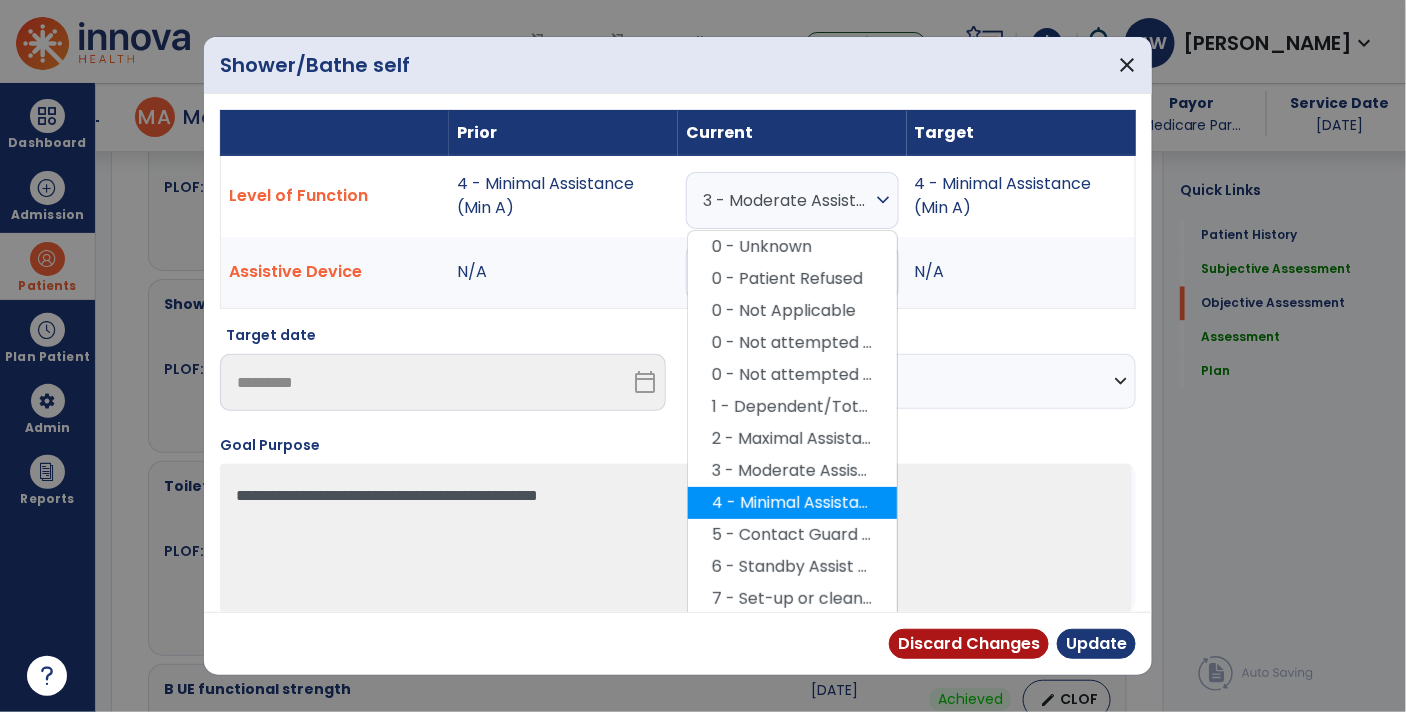 click on "4 - Minimal Assistance (Min A)" at bounding box center (792, 503) 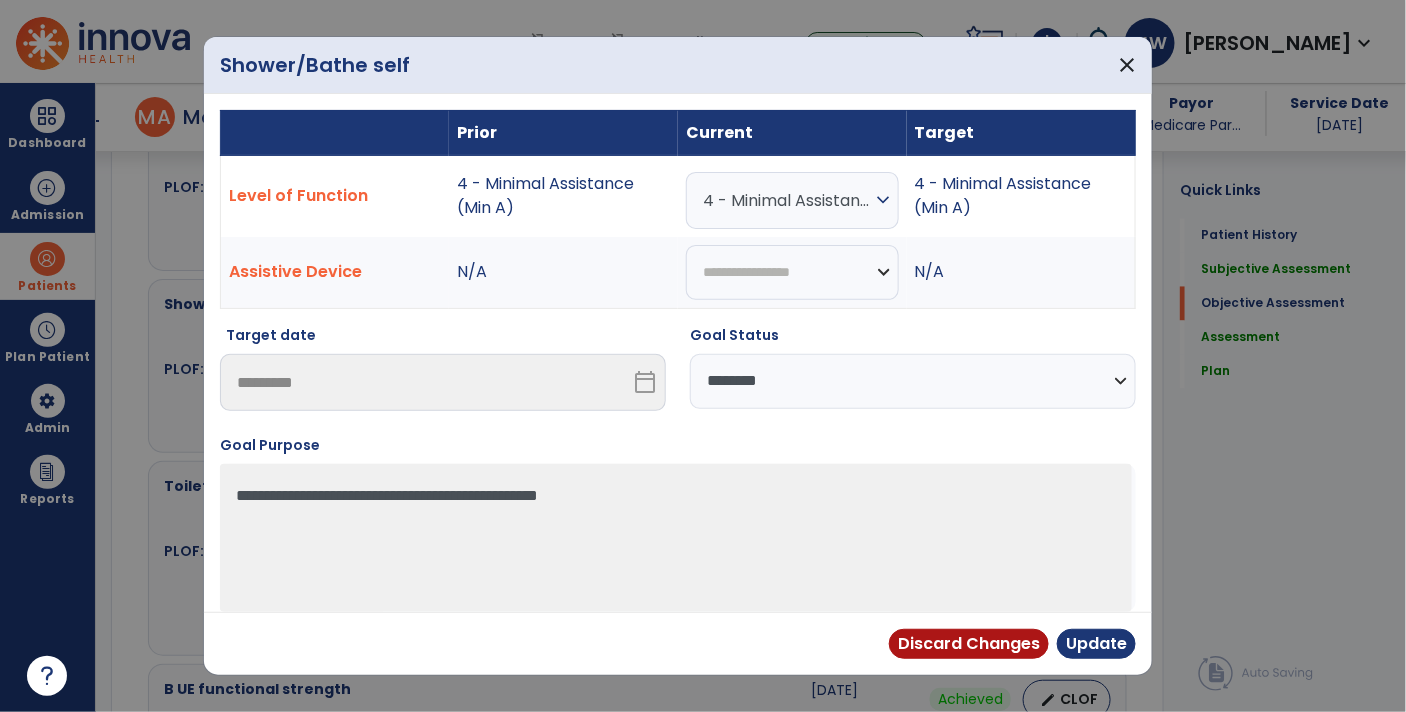 click on "**********" at bounding box center [913, 381] 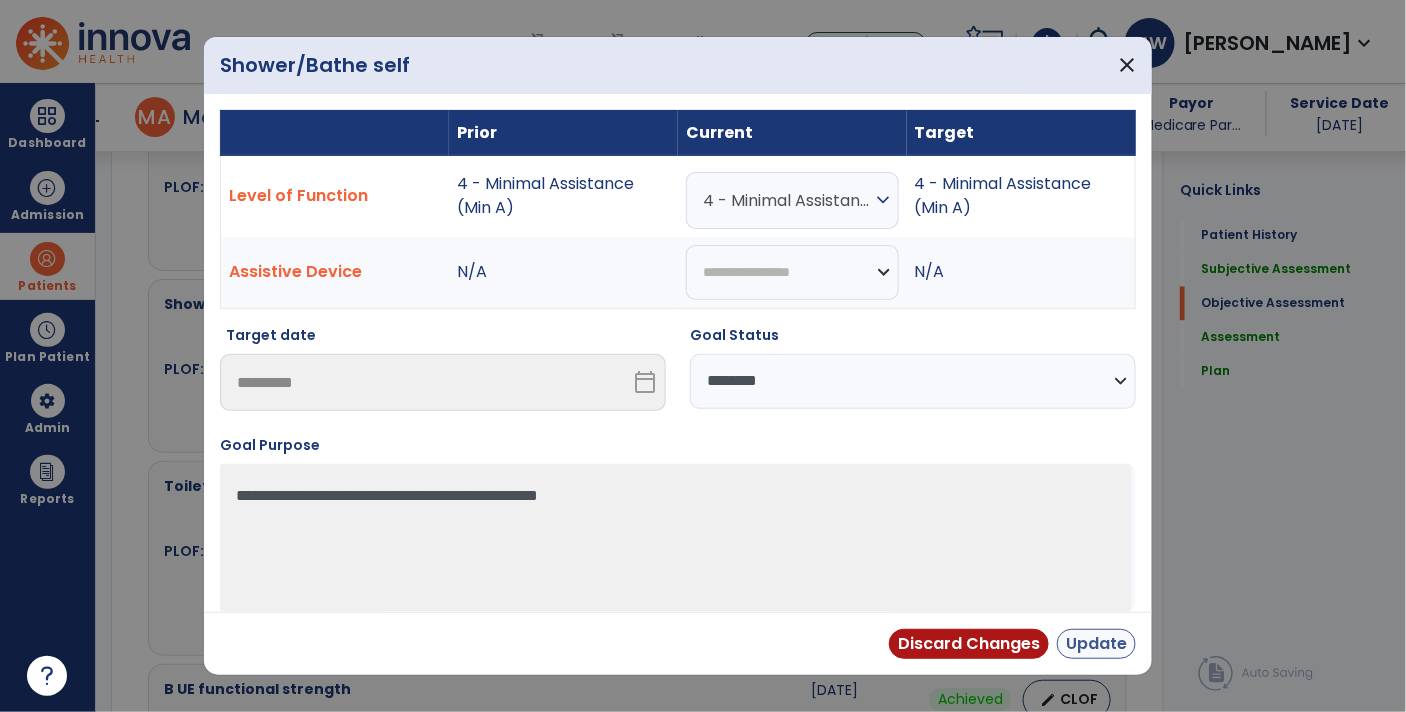 click on "Update" at bounding box center [1096, 644] 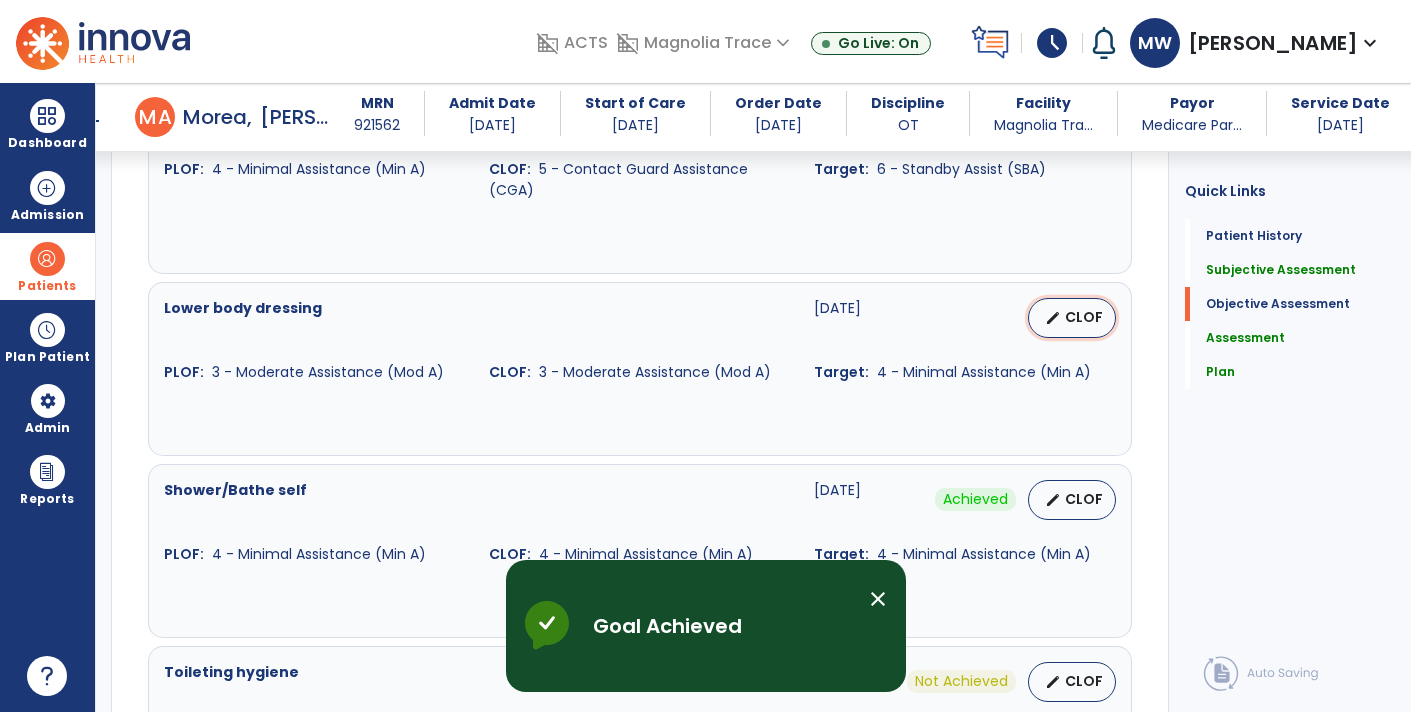 click on "CLOF" at bounding box center (1084, 317) 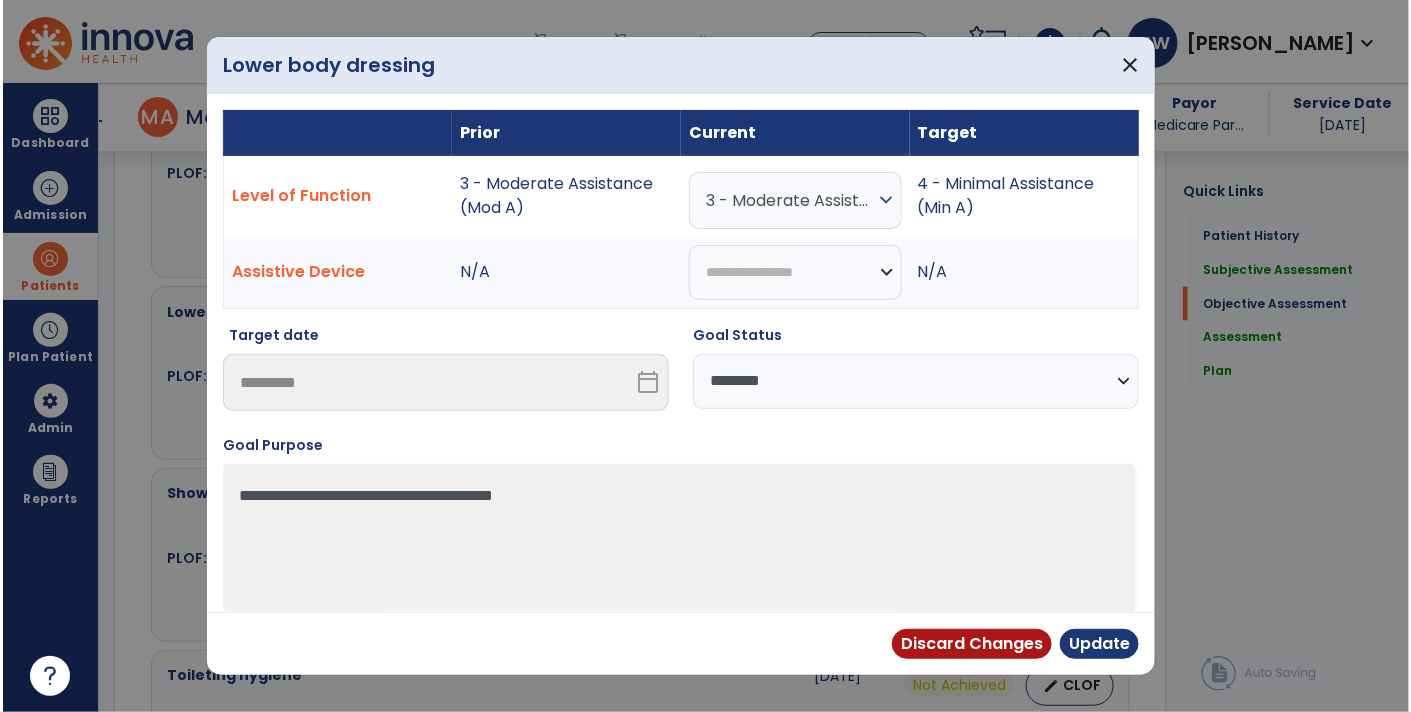 scroll, scrollTop: 945, scrollLeft: 0, axis: vertical 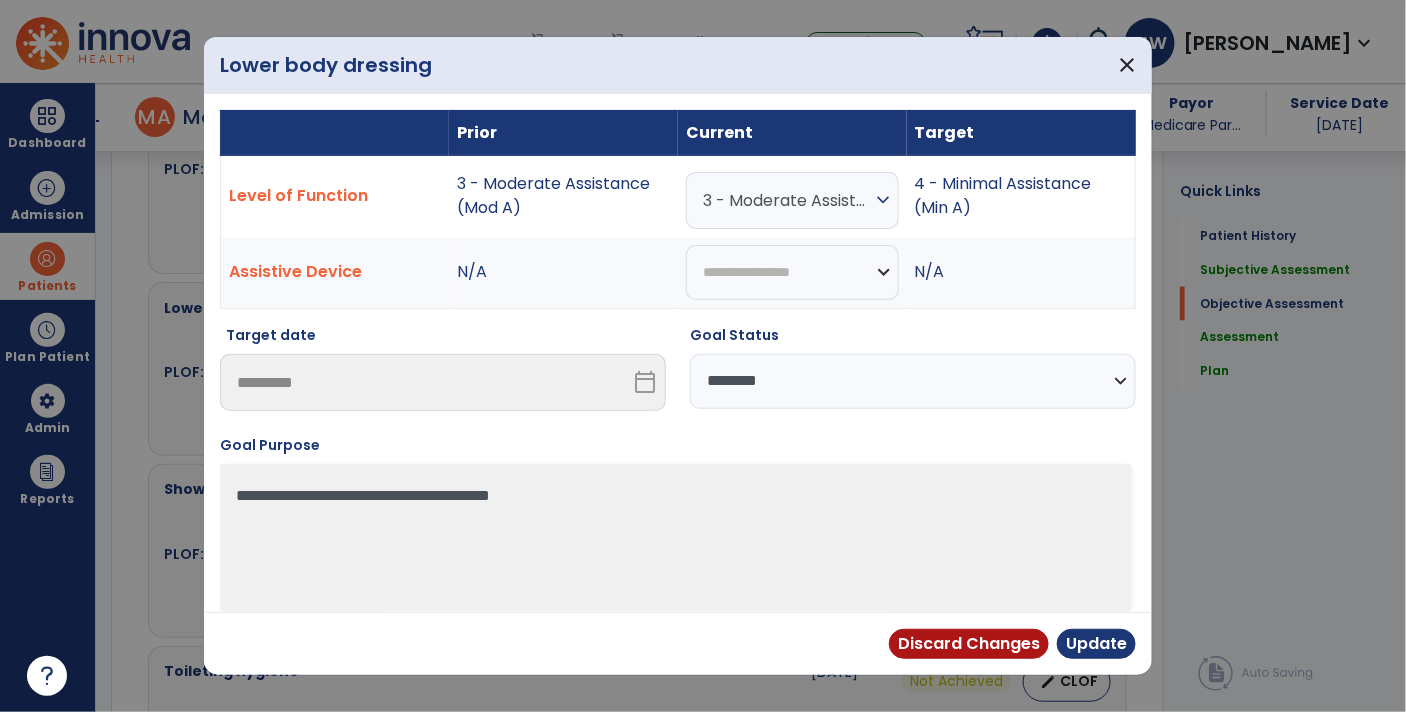 click on "3 - Moderate Assistance (Mod A)" at bounding box center [787, 200] 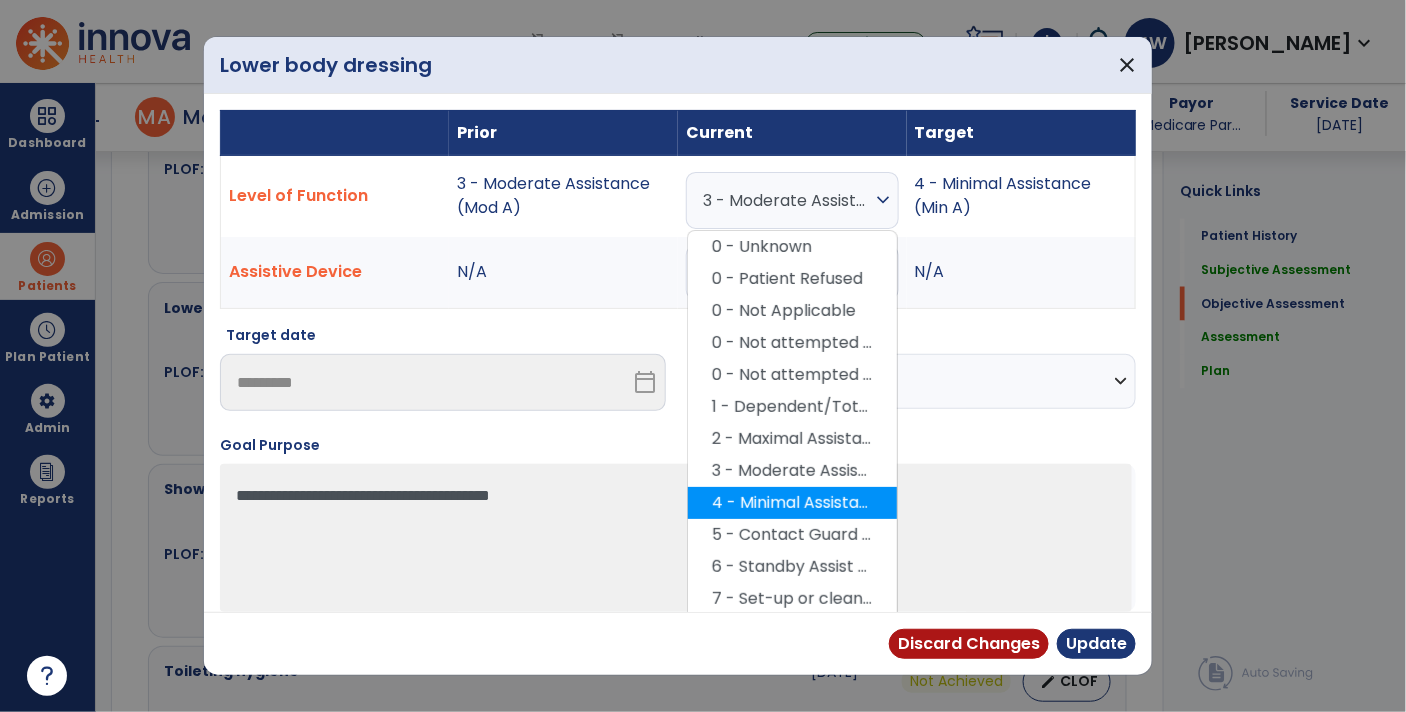 click on "4 - Minimal Assistance (Min A)" at bounding box center [792, 503] 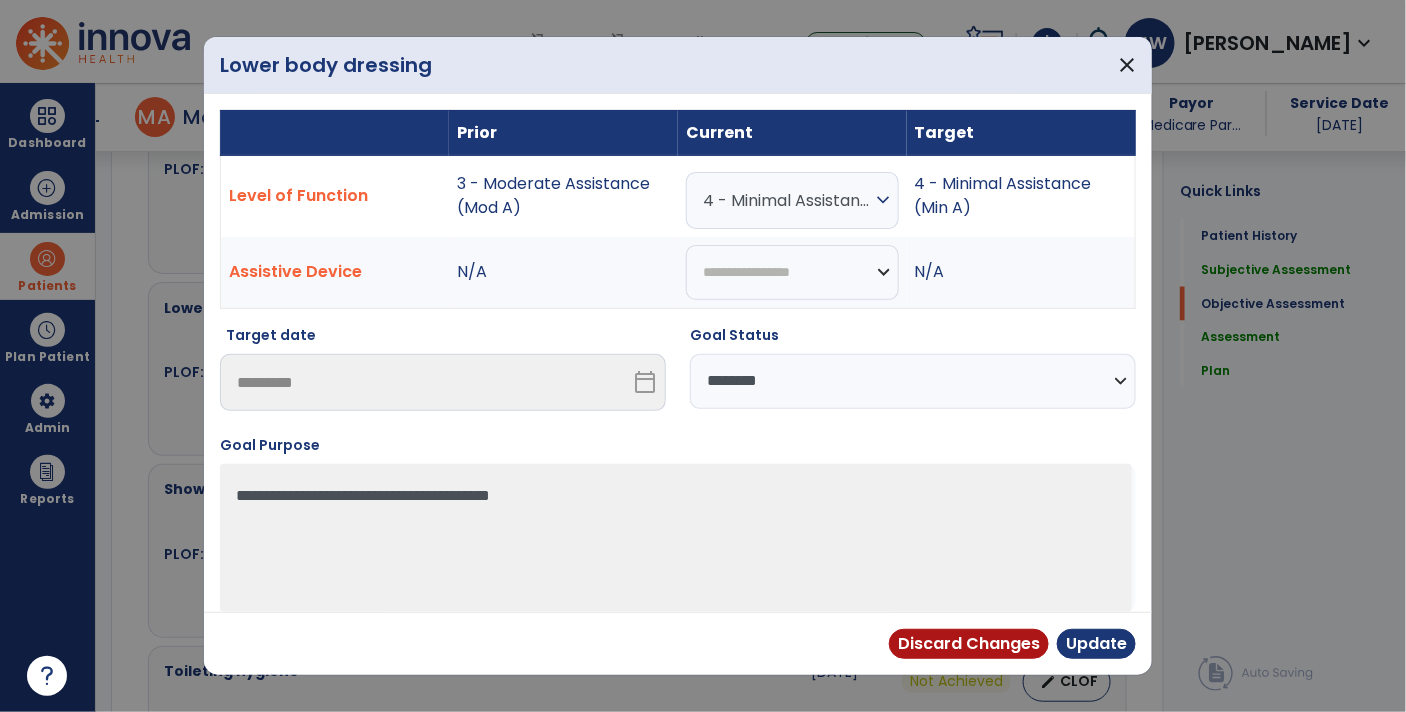 click on "**********" at bounding box center [913, 381] 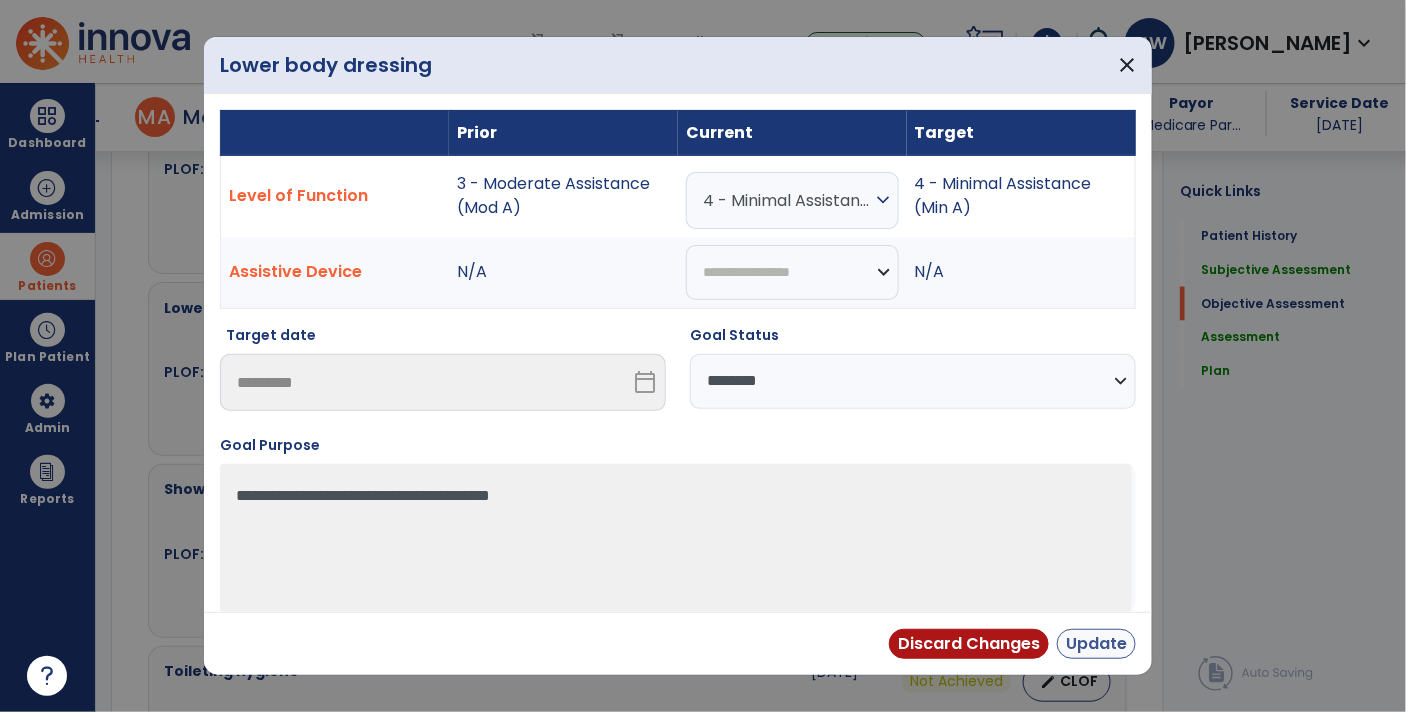 click on "Update" at bounding box center [1096, 644] 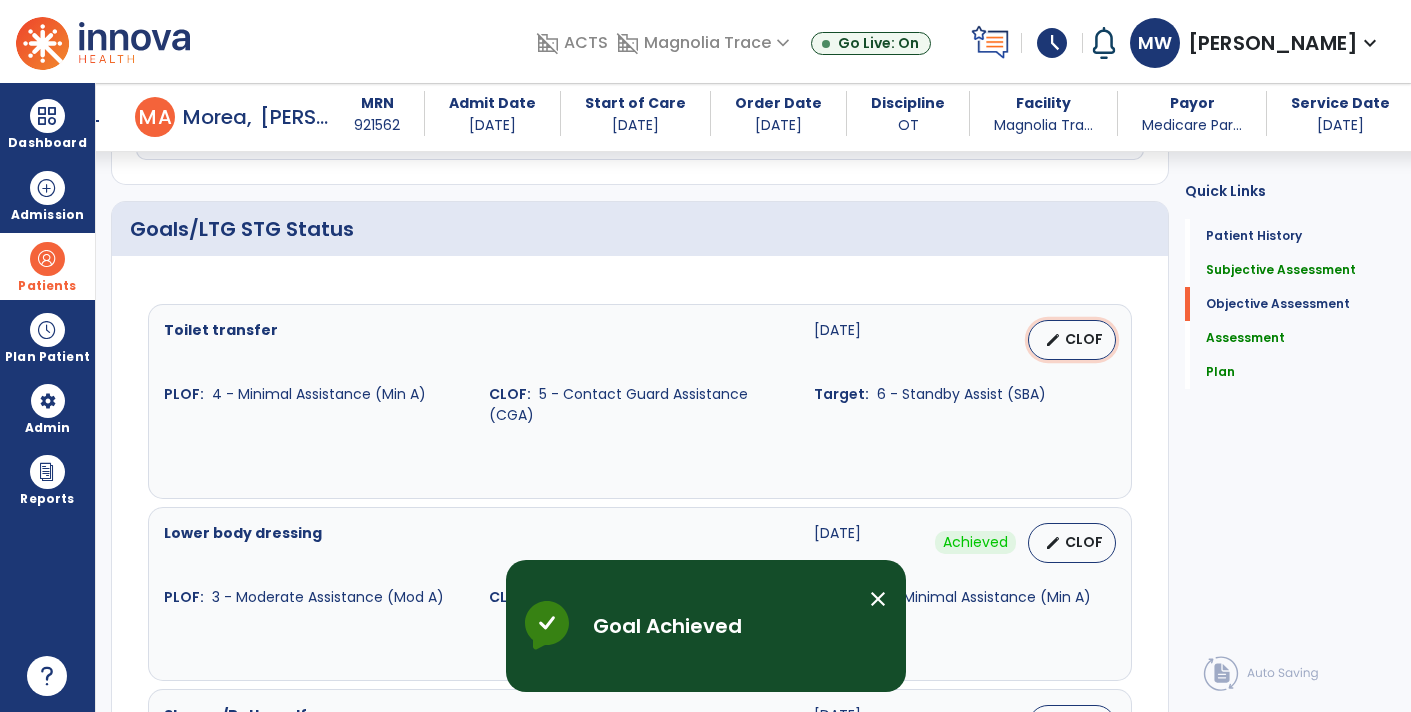 click on "edit" at bounding box center [1053, 340] 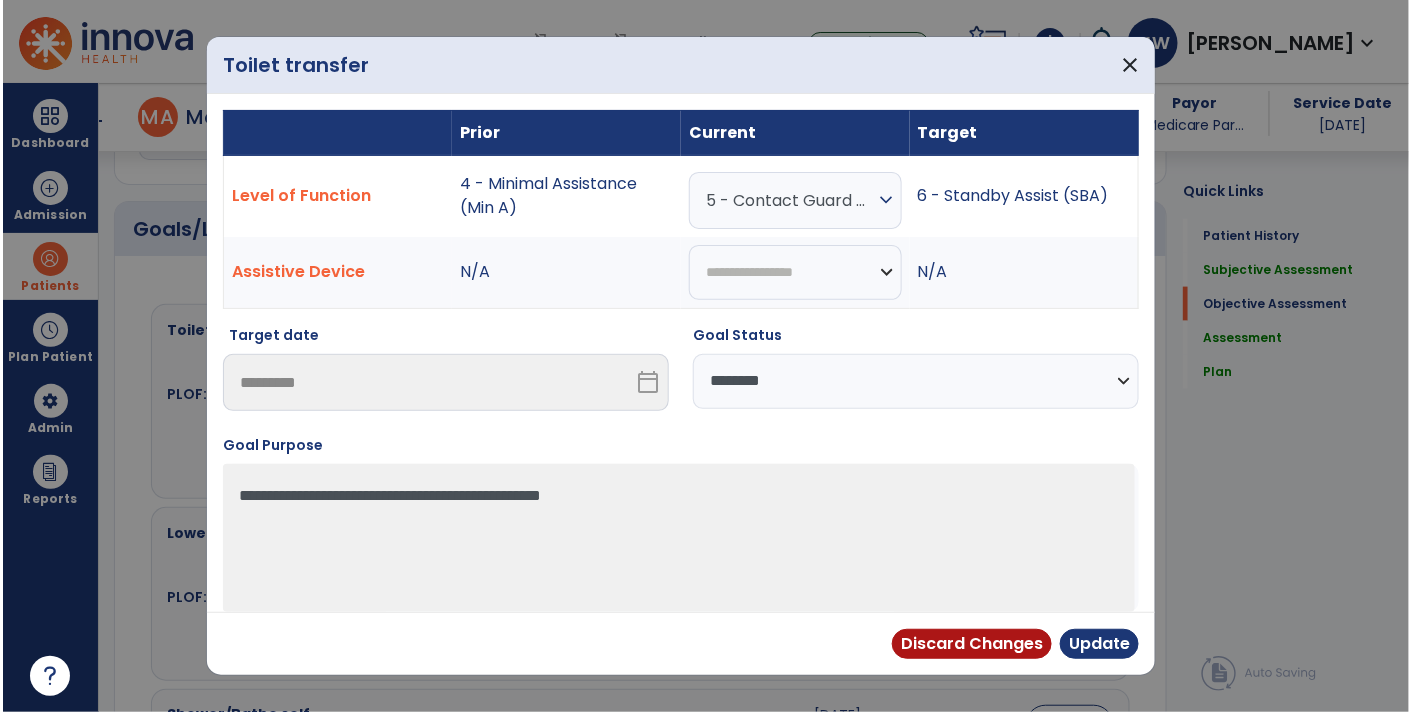 scroll, scrollTop: 720, scrollLeft: 0, axis: vertical 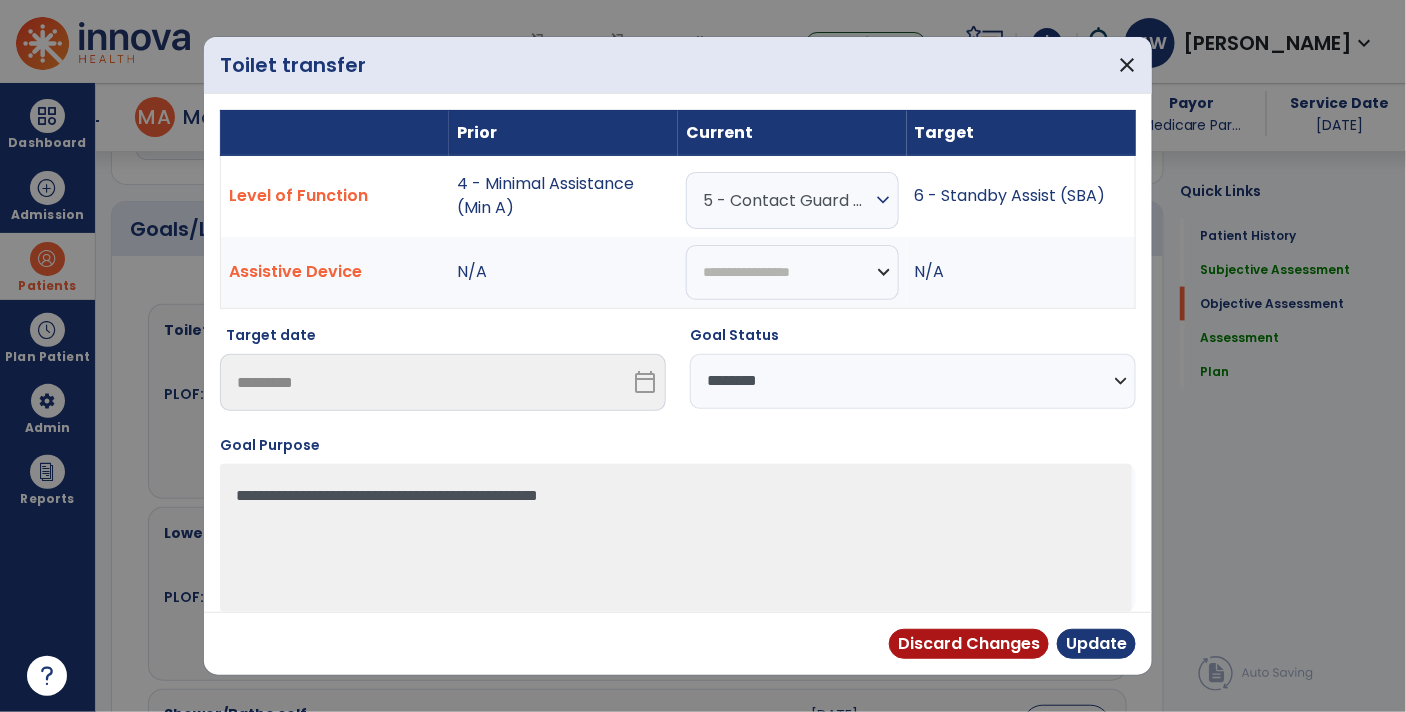 click on "5 - Contact Guard Assistance (CGA)" at bounding box center [787, 200] 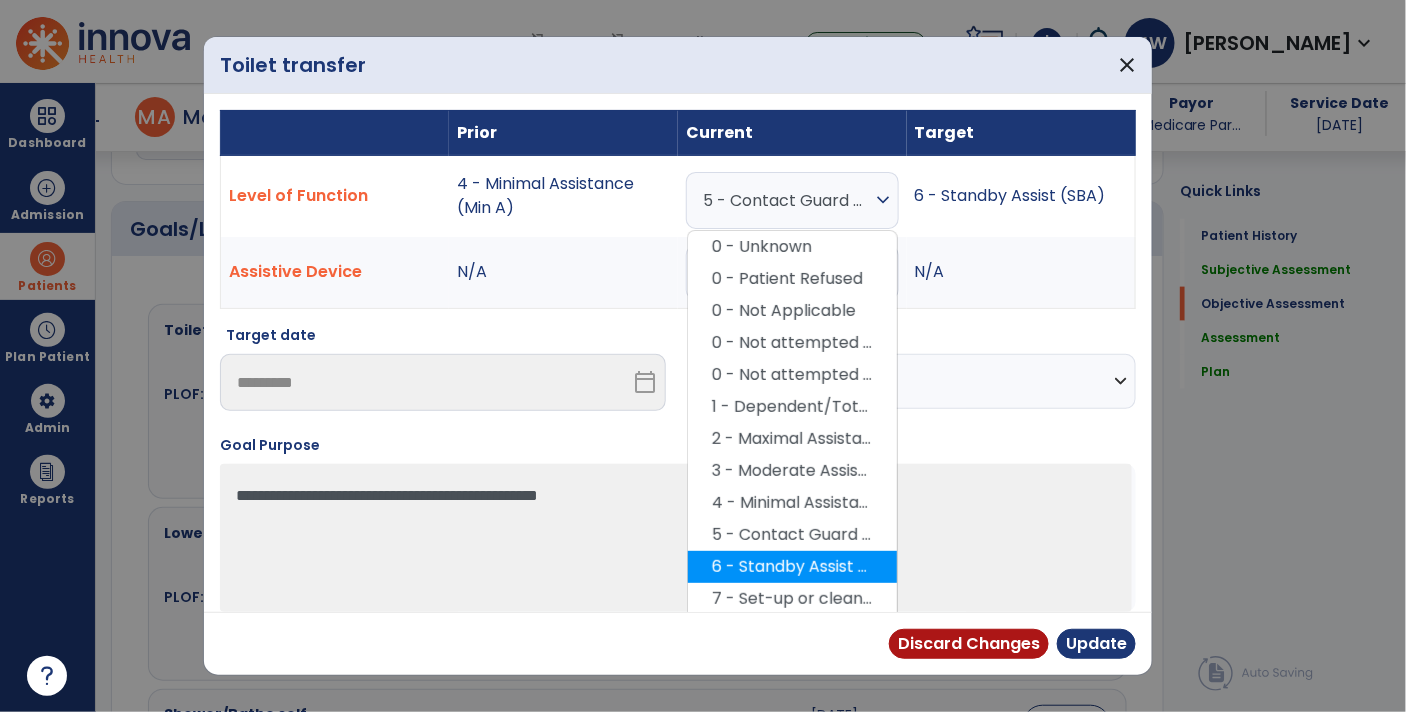 click on "6 - Standby Assist (SBA)" at bounding box center [792, 567] 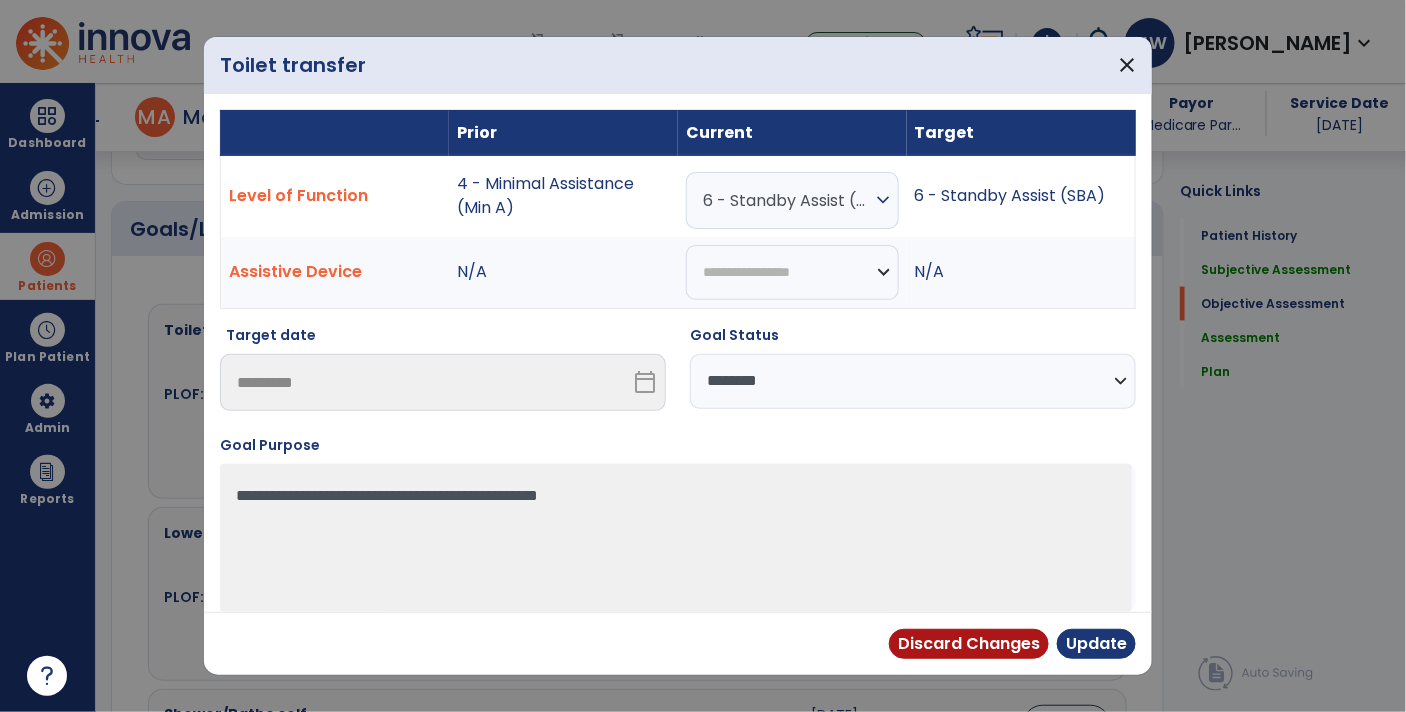 click on "**********" at bounding box center [913, 381] 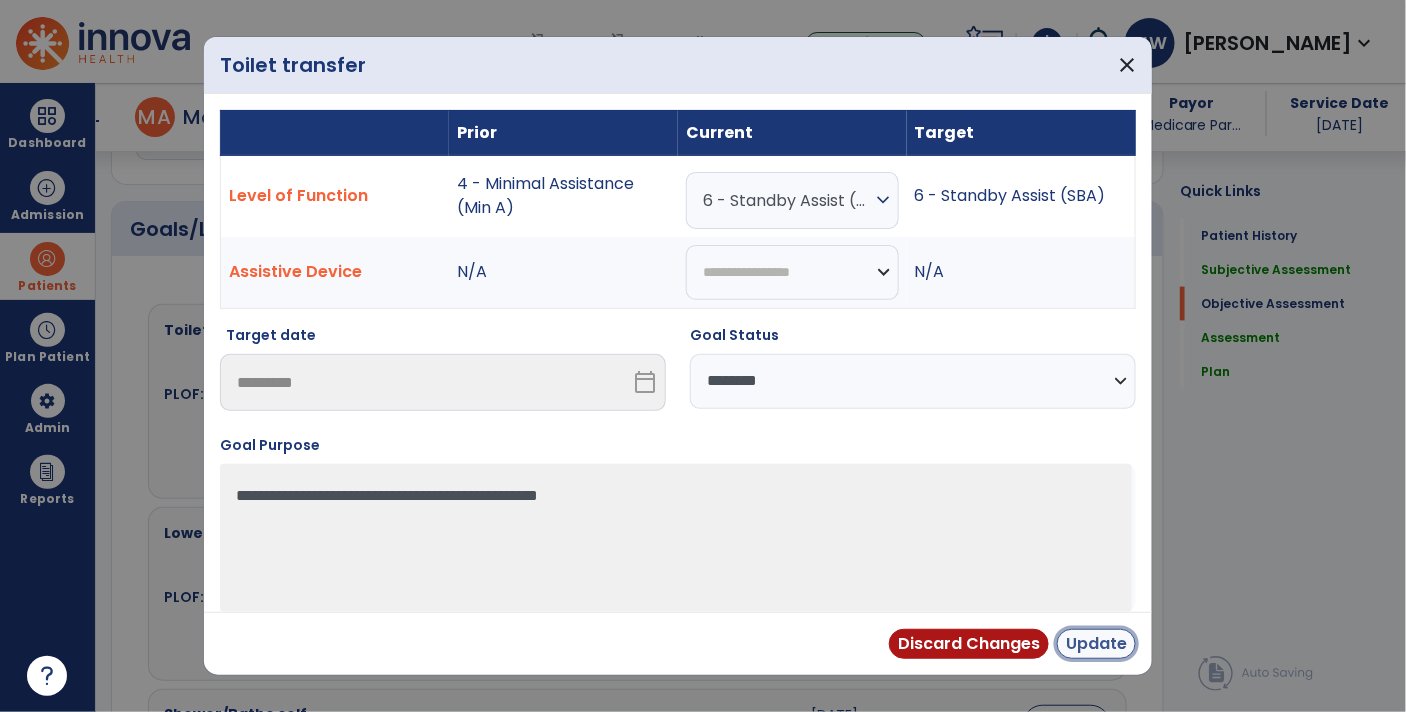click on "Update" at bounding box center (1096, 644) 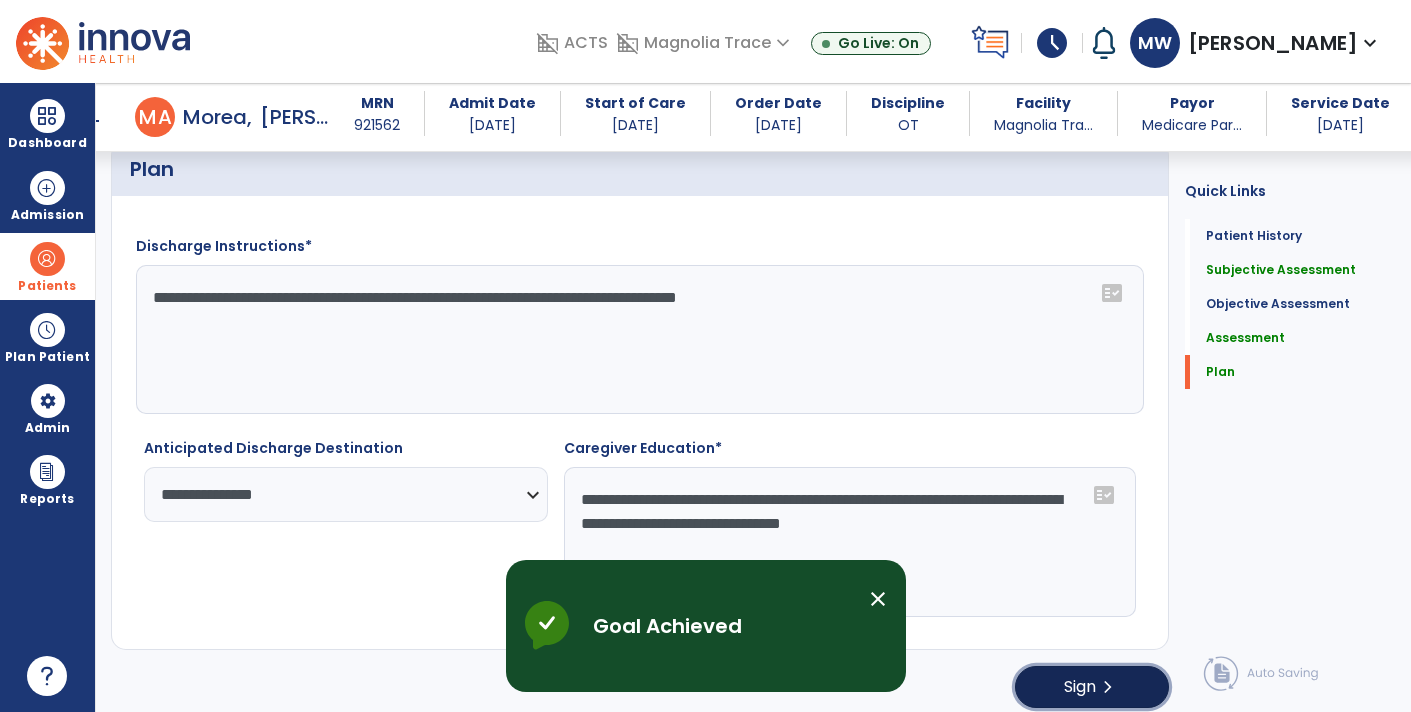 click on "Sign  chevron_right" 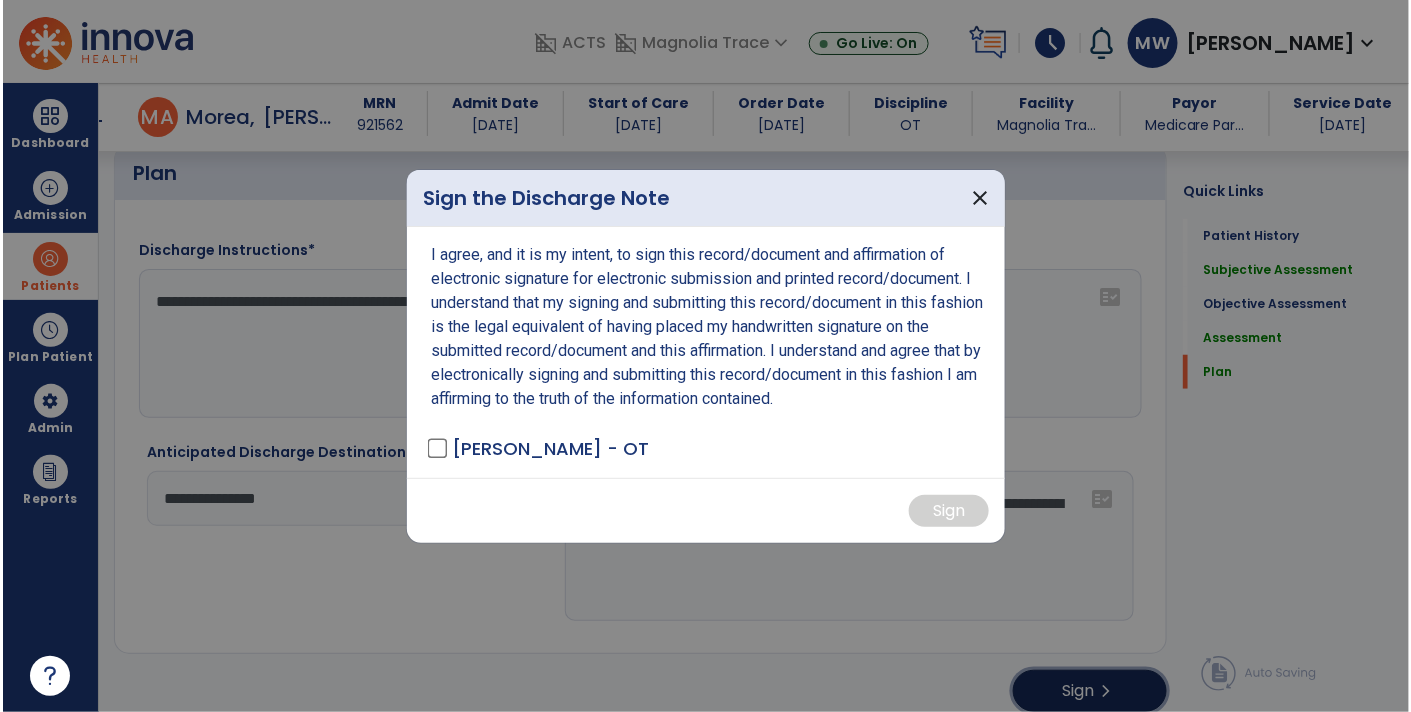scroll, scrollTop: 2783, scrollLeft: 0, axis: vertical 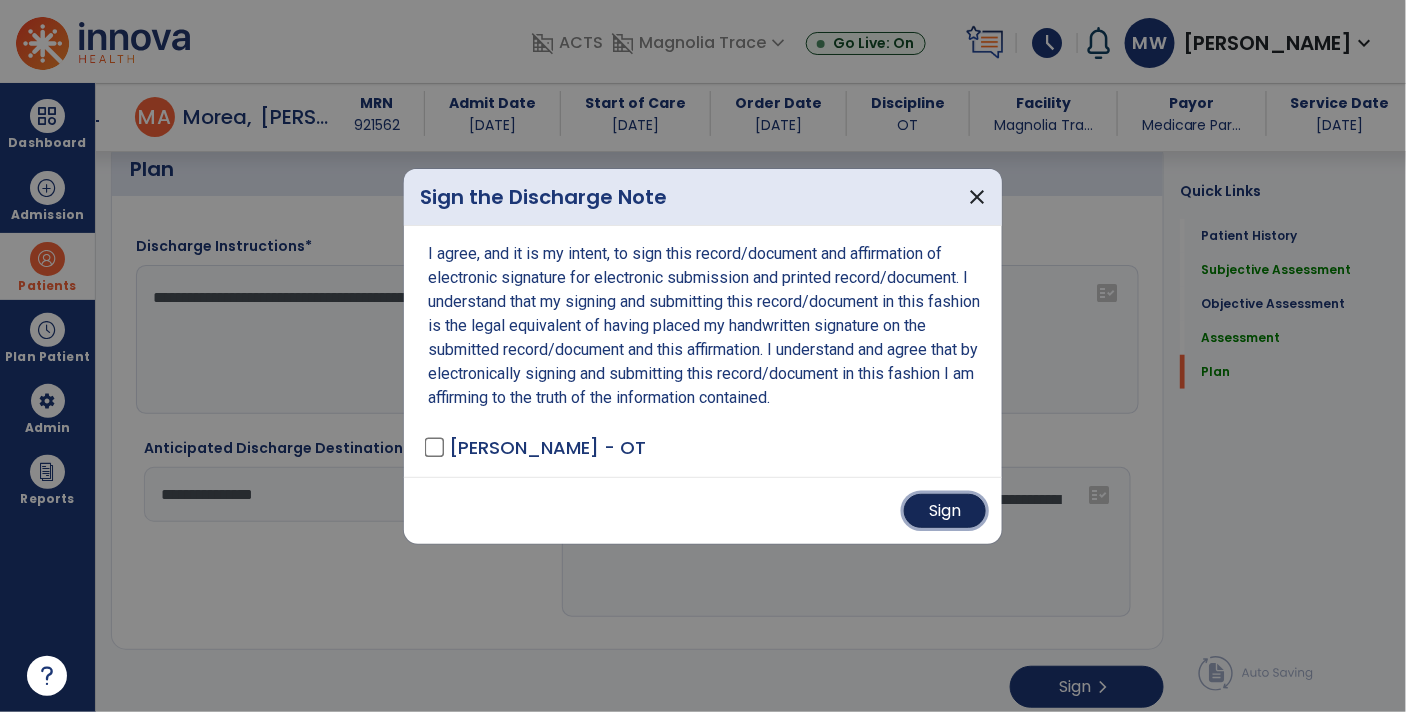 click on "Sign" at bounding box center (945, 511) 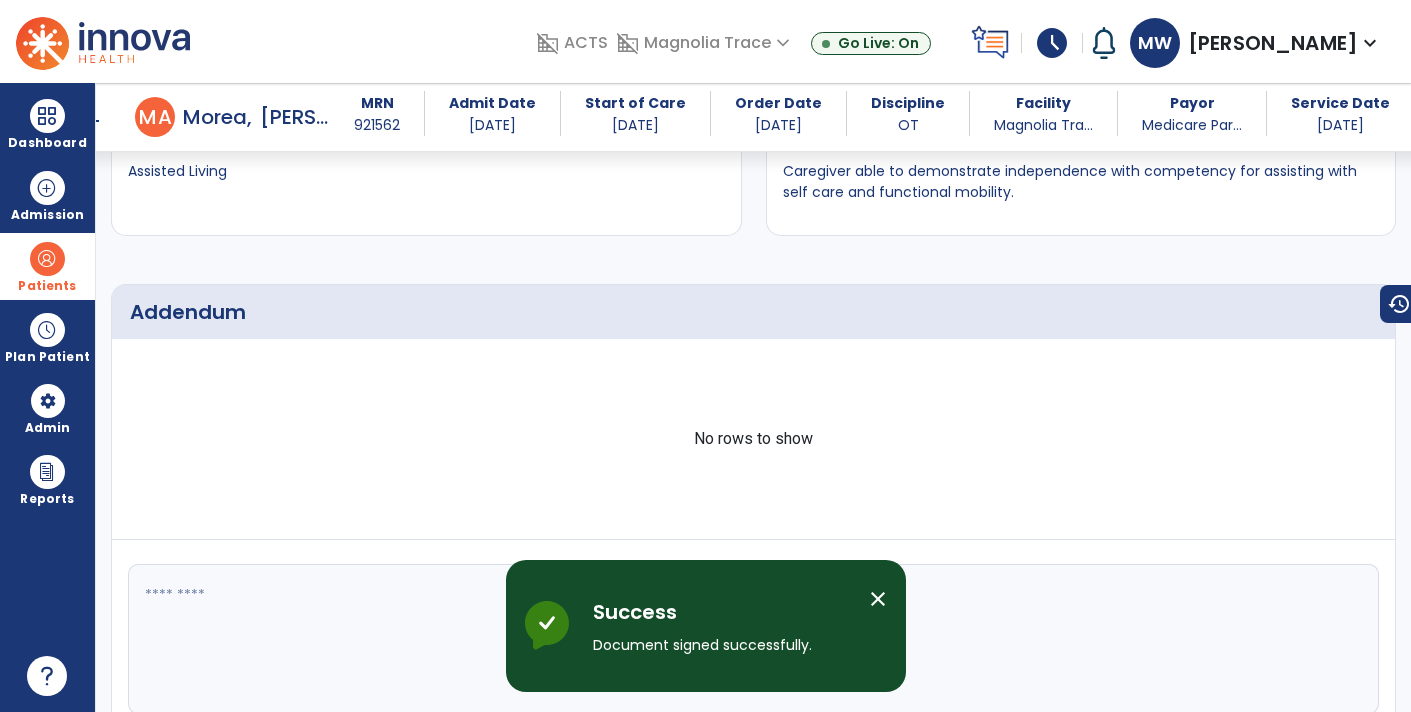 scroll, scrollTop: 3254, scrollLeft: 0, axis: vertical 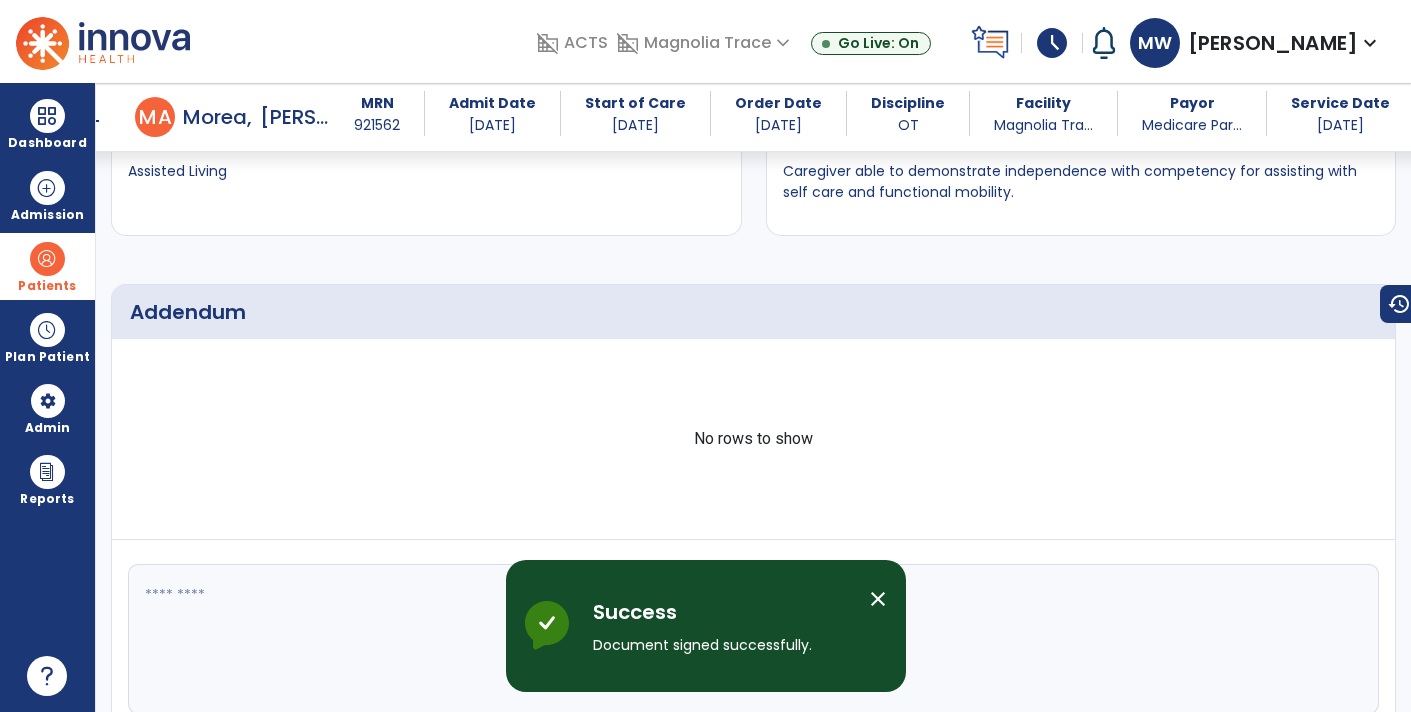 click on "arrow_back" at bounding box center [91, 121] 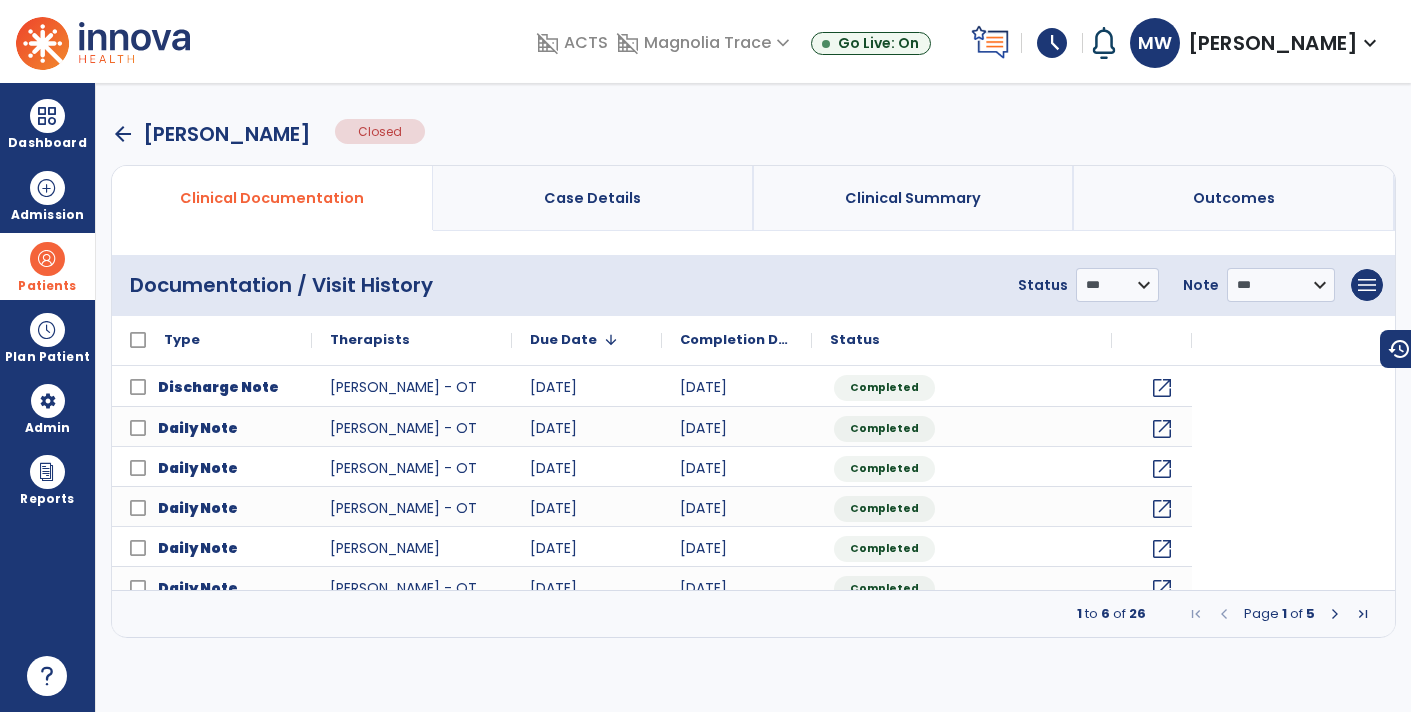scroll, scrollTop: 0, scrollLeft: 0, axis: both 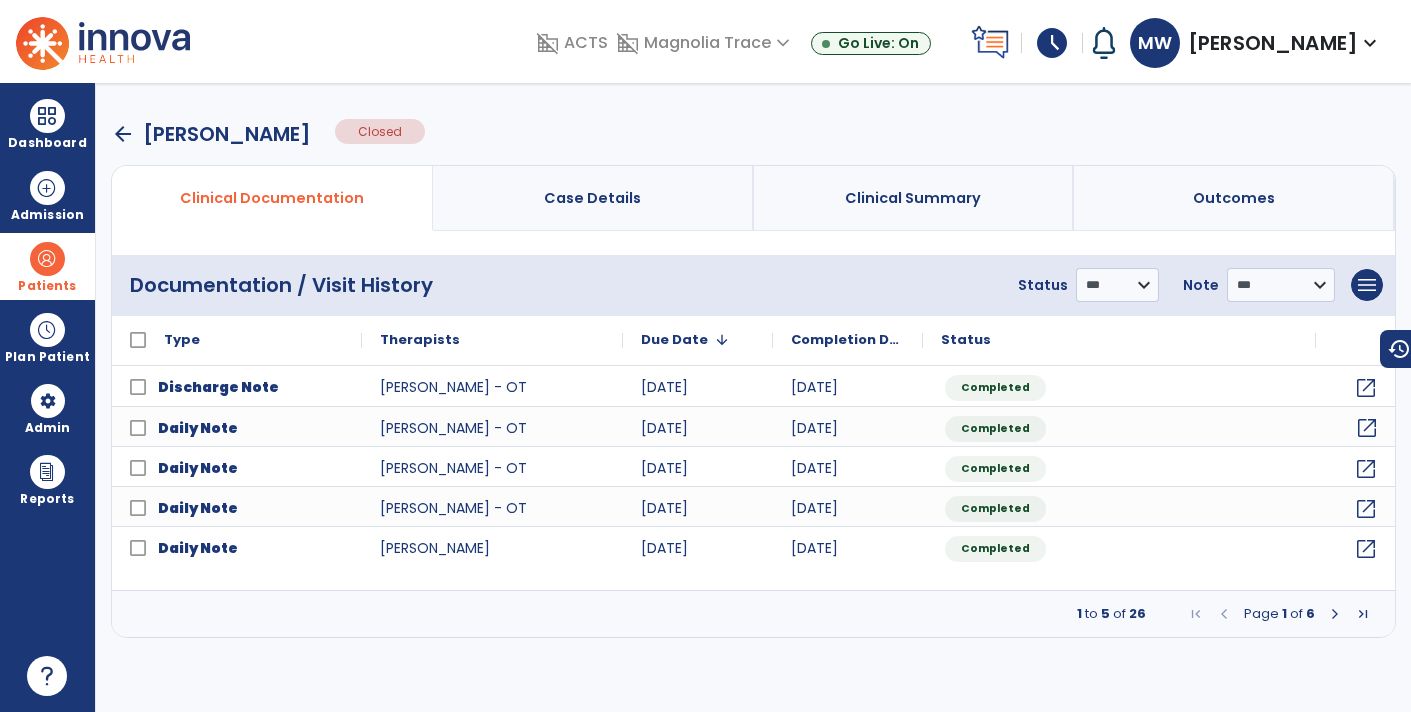 click on "open_in_new" 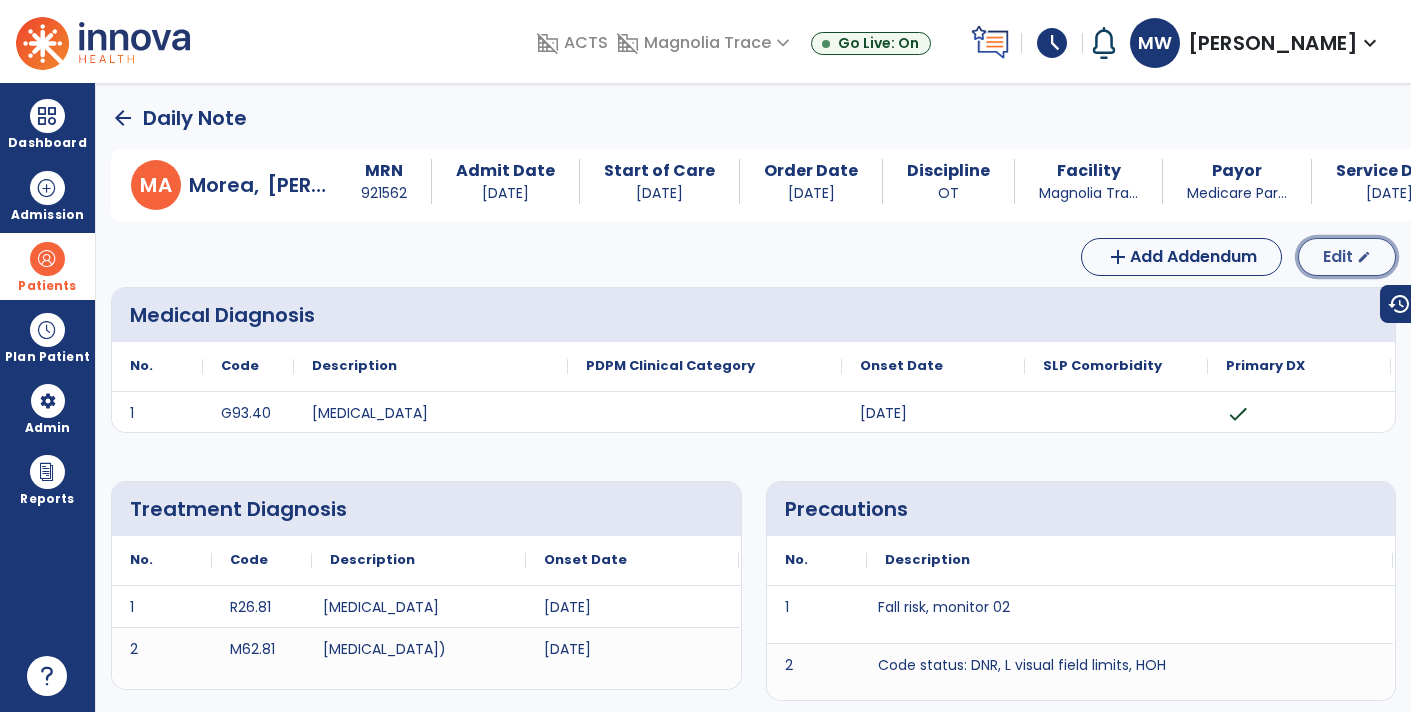 click on "Edit  edit" 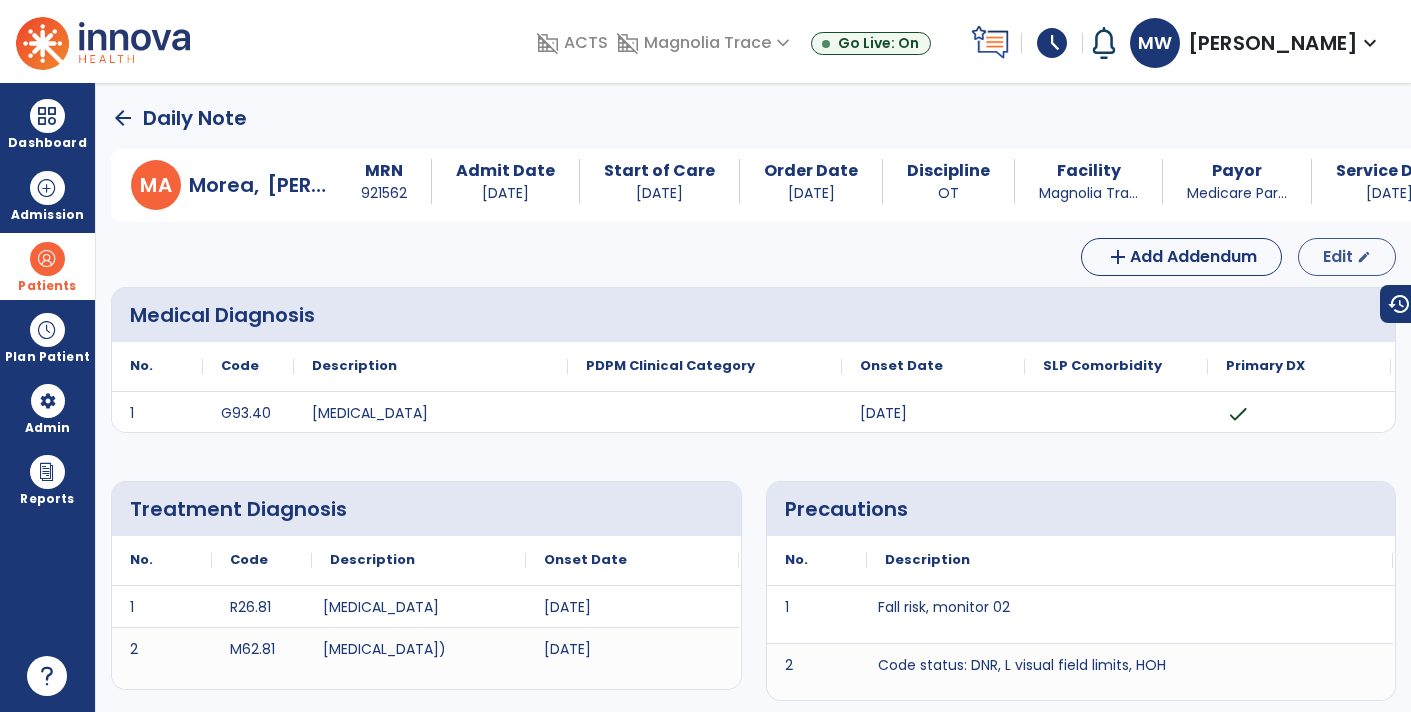 select on "*" 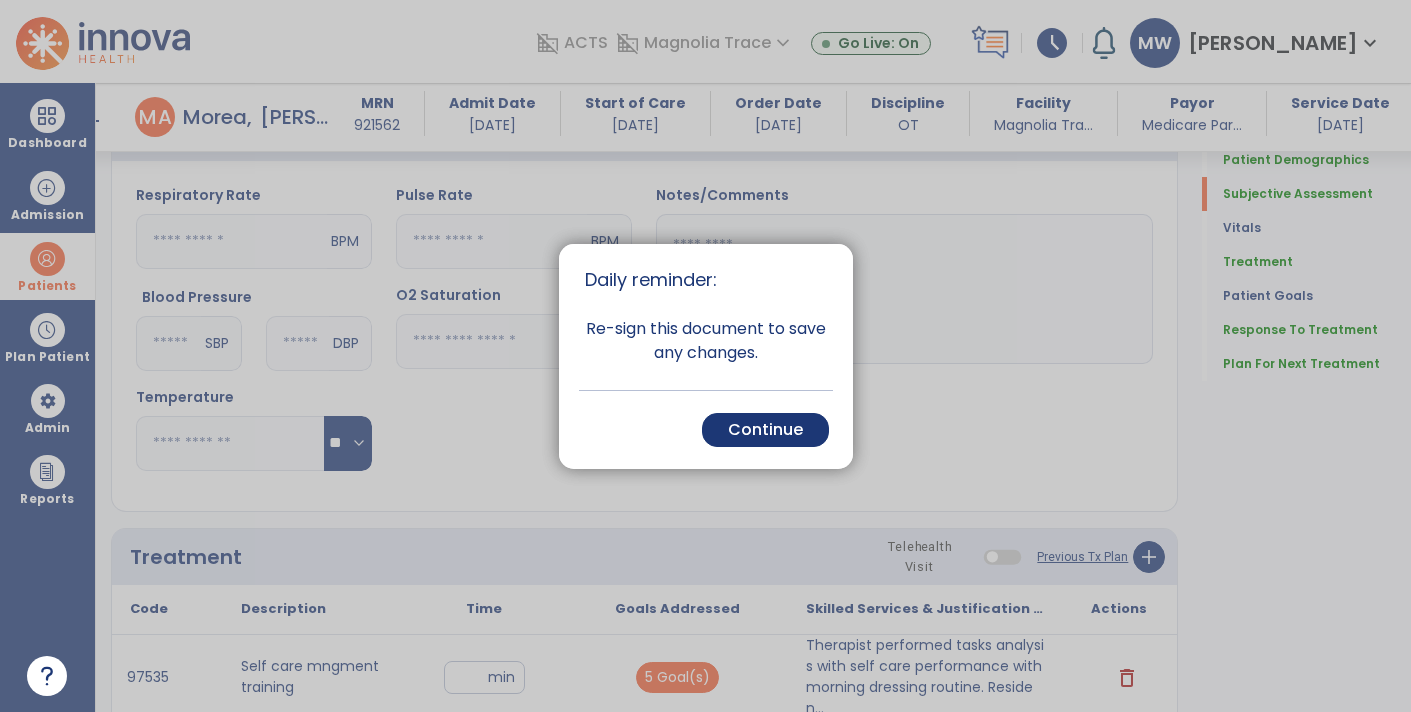 scroll, scrollTop: 734, scrollLeft: 0, axis: vertical 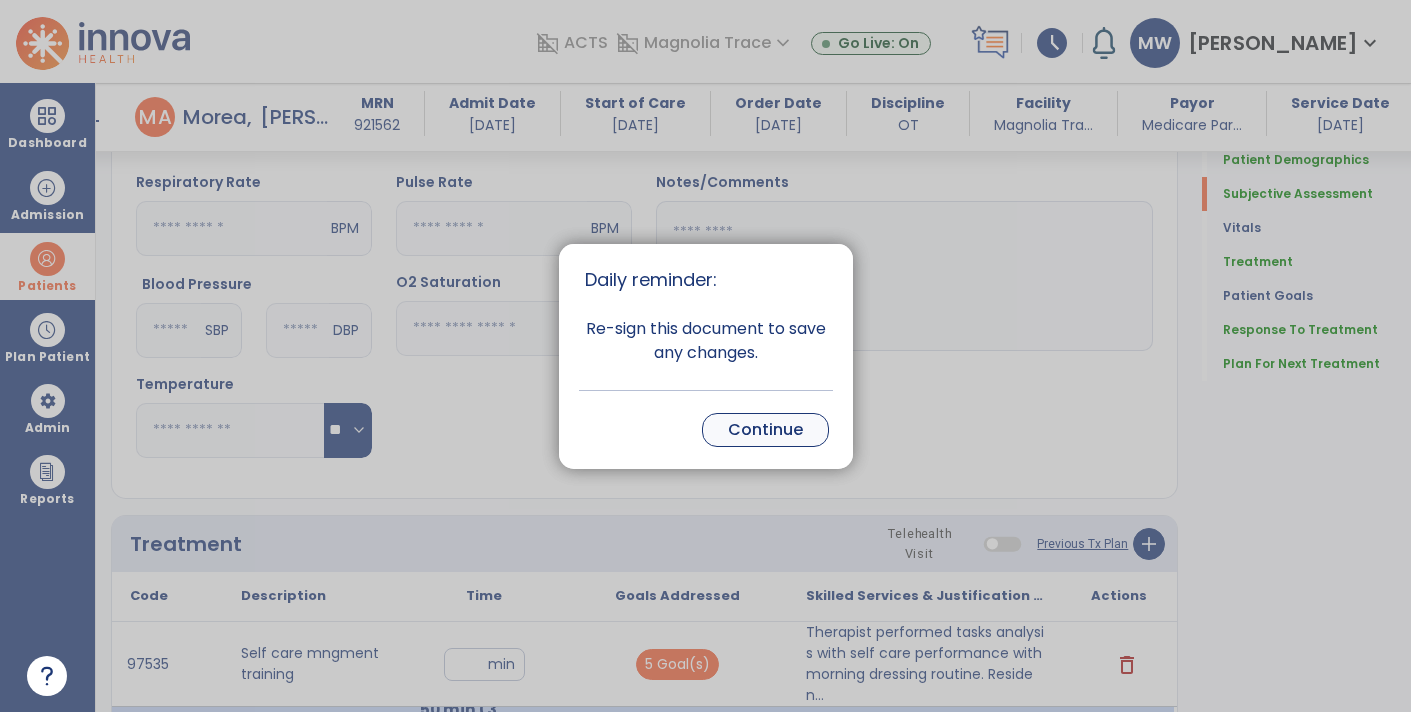 click on "Continue" at bounding box center [765, 430] 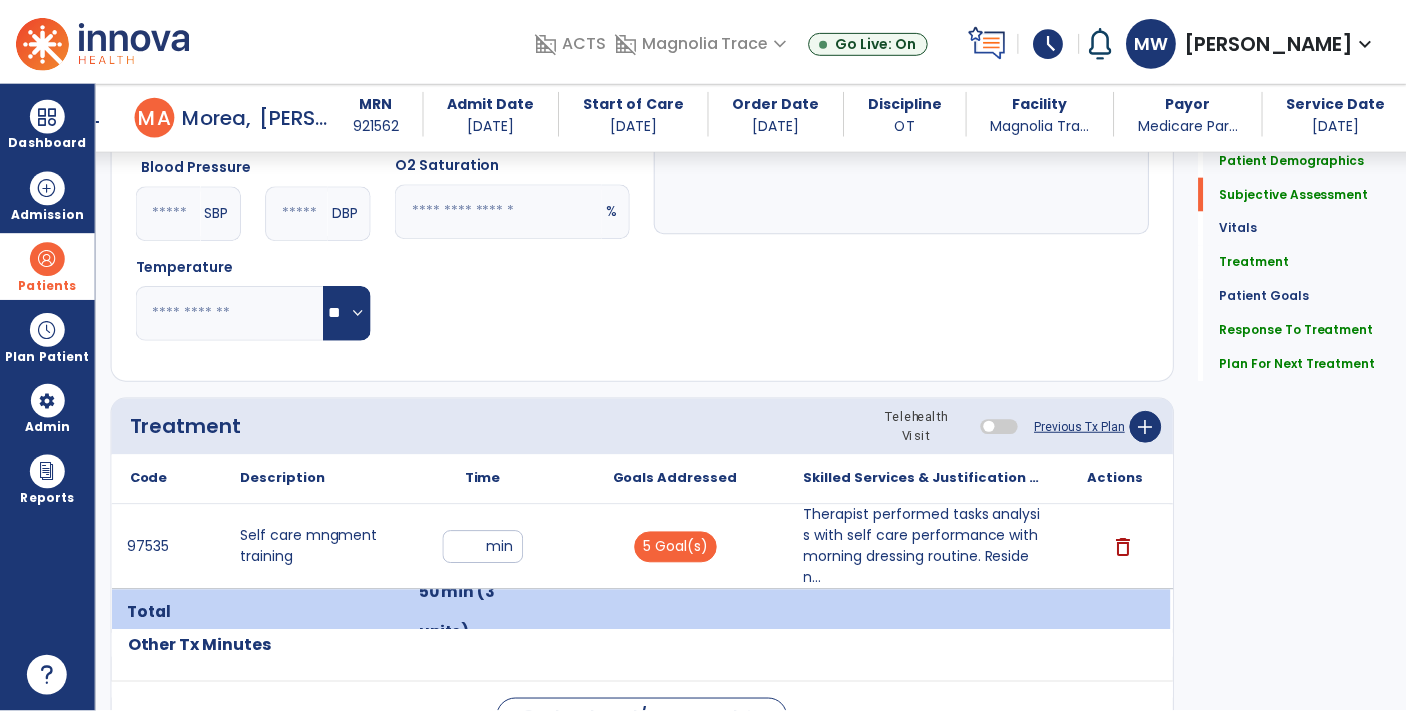 scroll, scrollTop: 848, scrollLeft: 0, axis: vertical 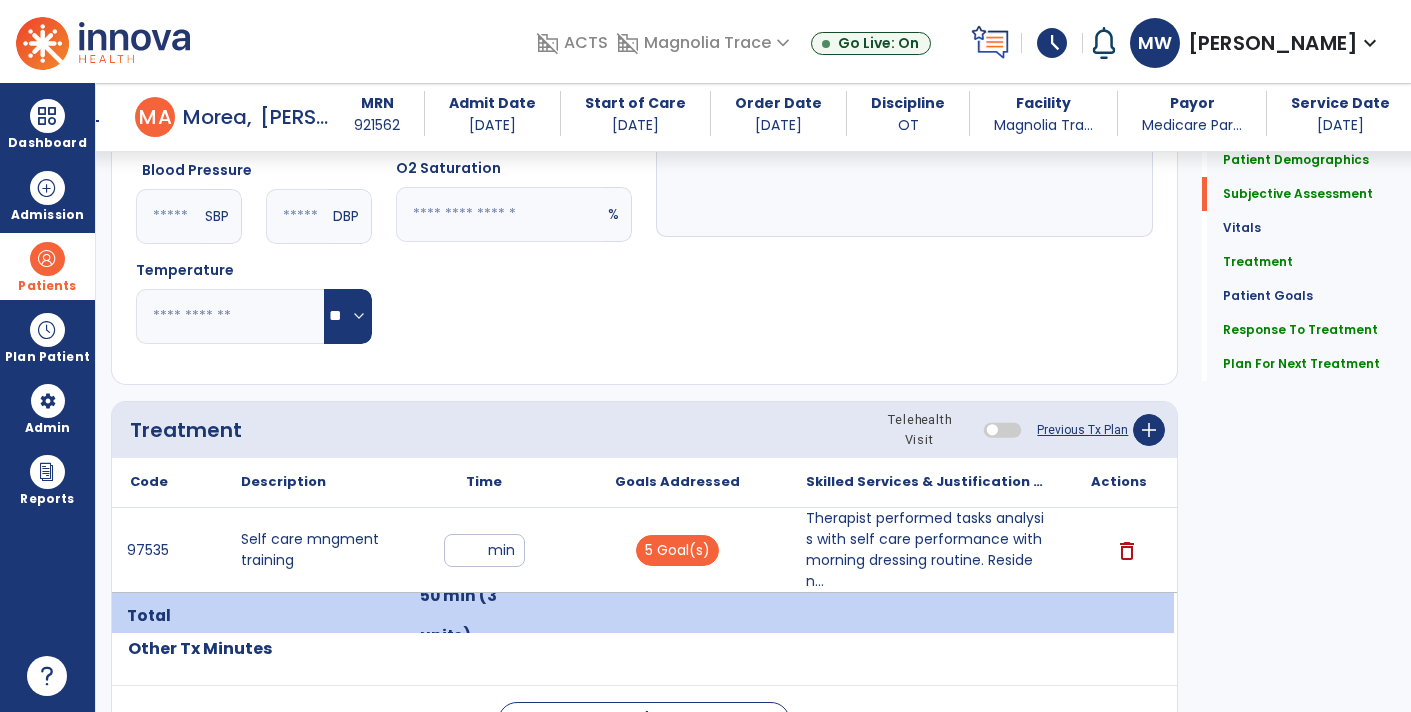 click on "**" at bounding box center [484, 550] 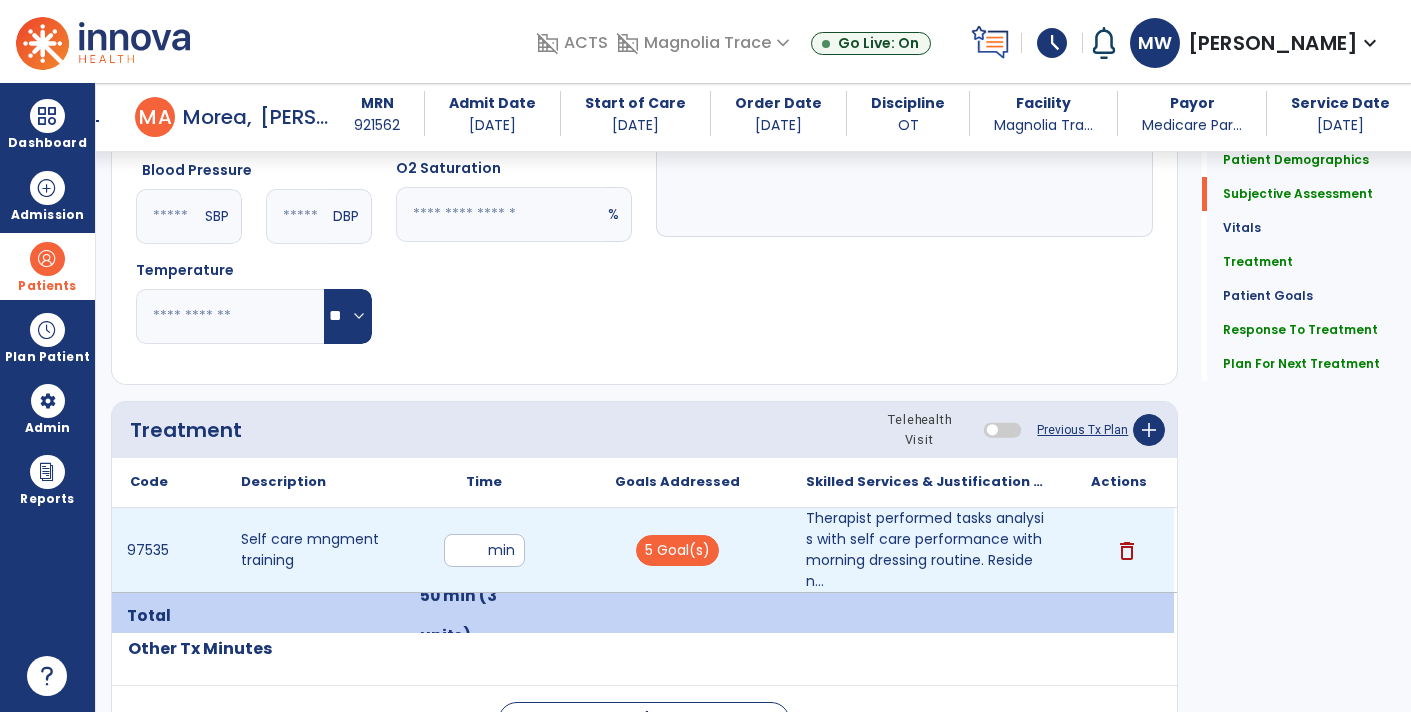type on "*" 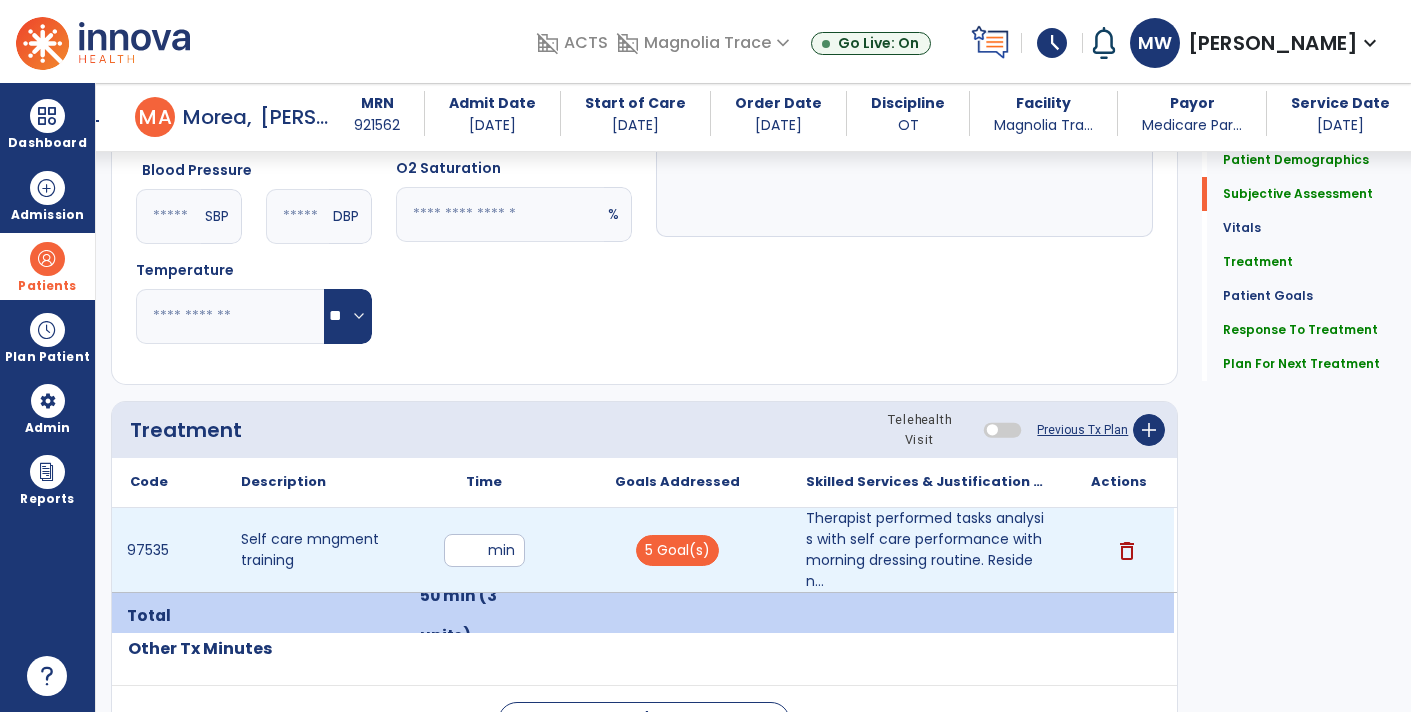 type on "**" 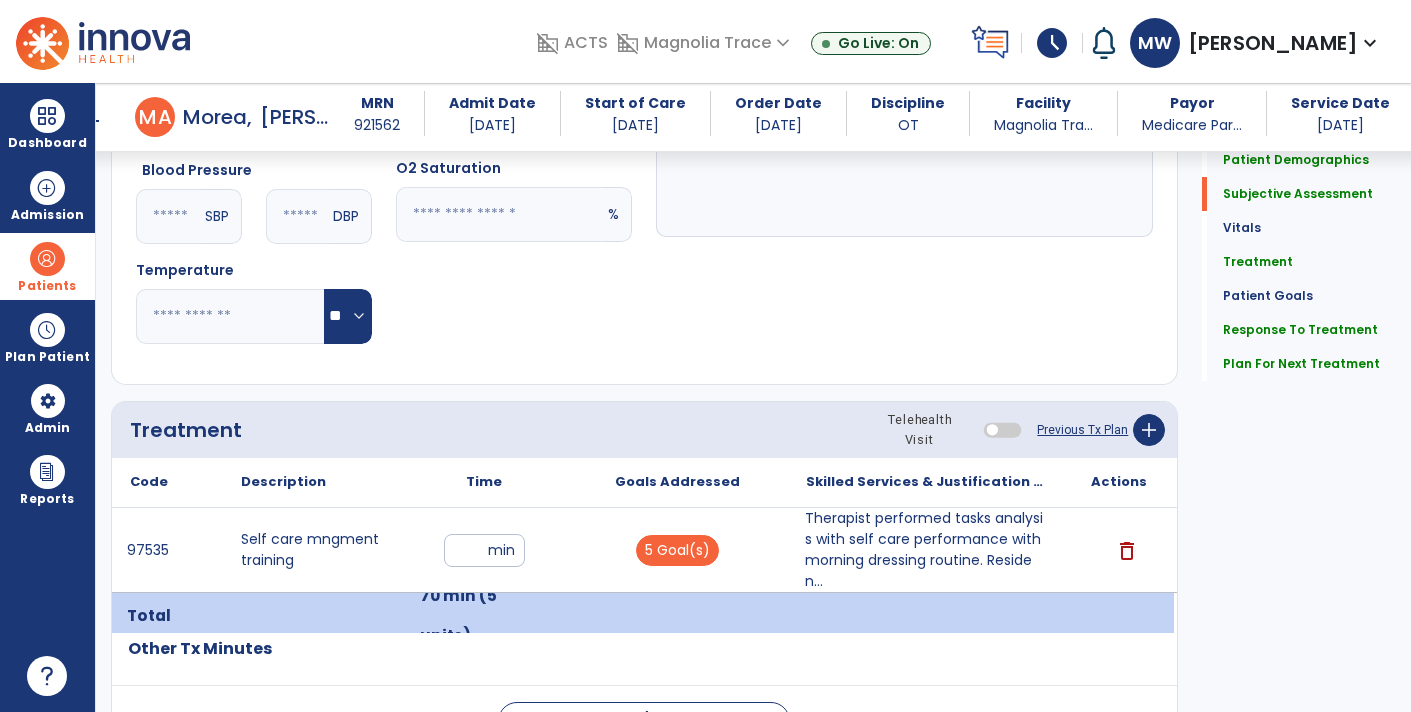 click on "Therapist performed tasks analysis with self care performance with morning dressing routine. Residen..." at bounding box center (926, 550) 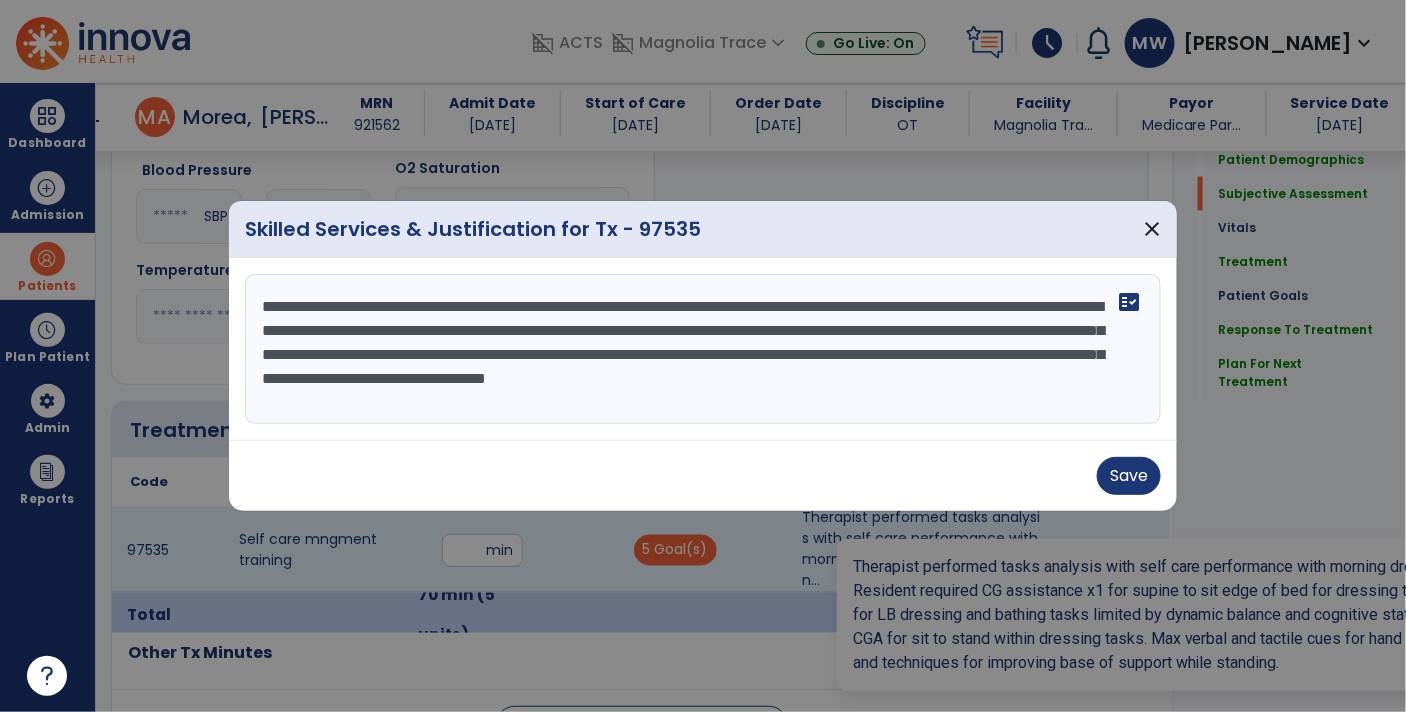 scroll, scrollTop: 848, scrollLeft: 0, axis: vertical 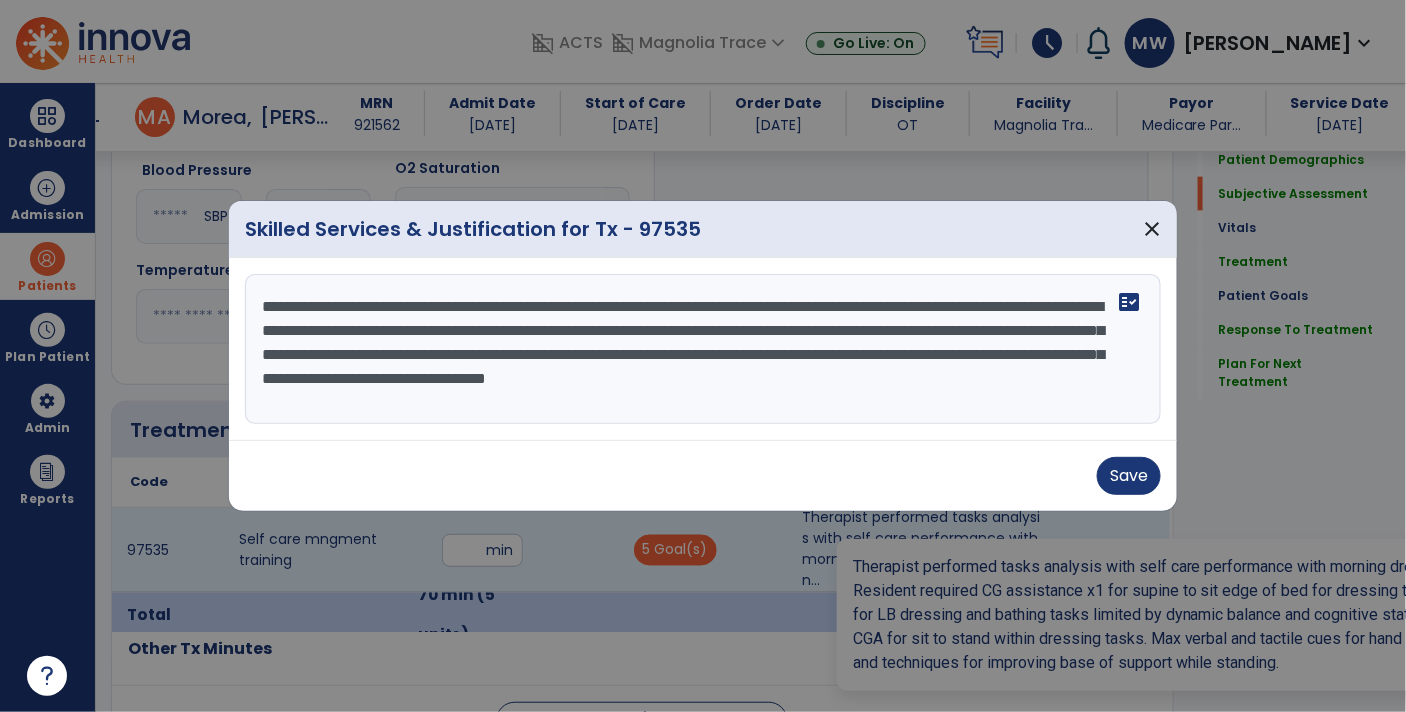 click on "**********" at bounding box center [703, 349] 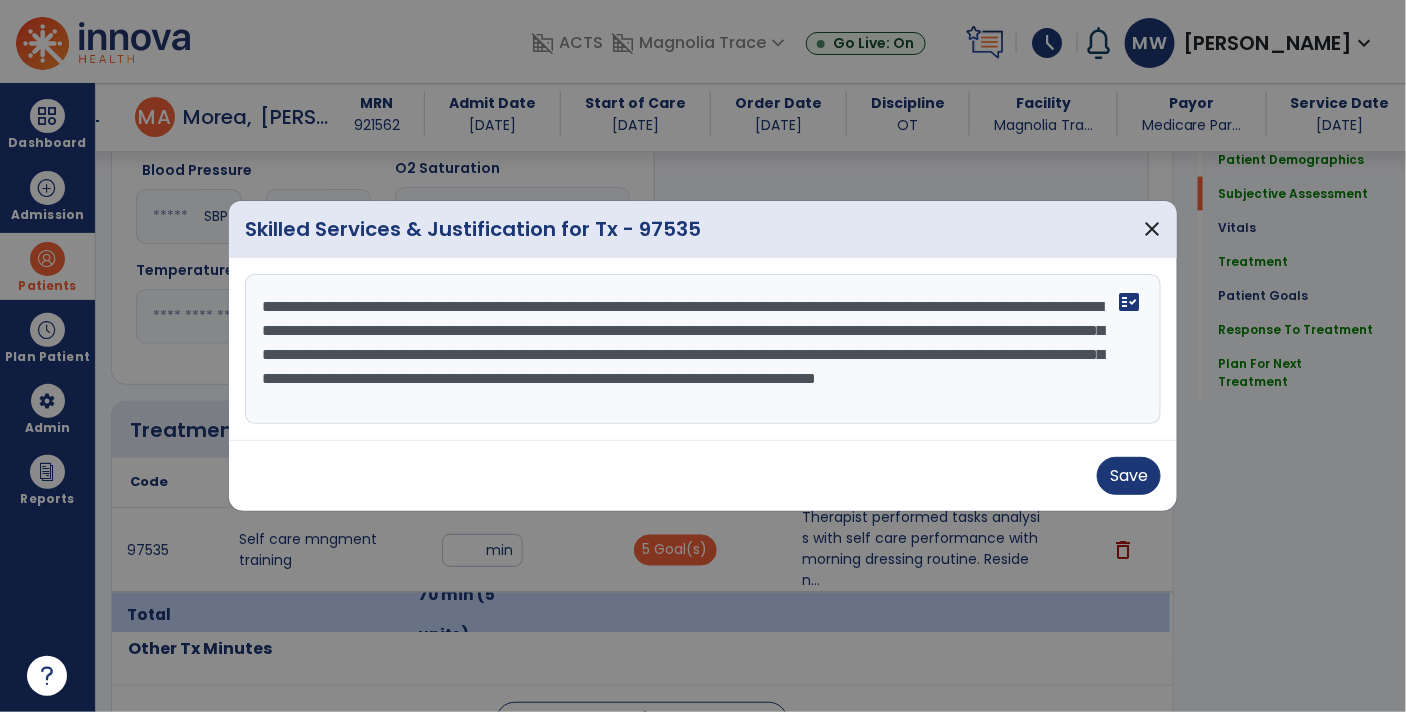 click on "**********" at bounding box center (703, 349) 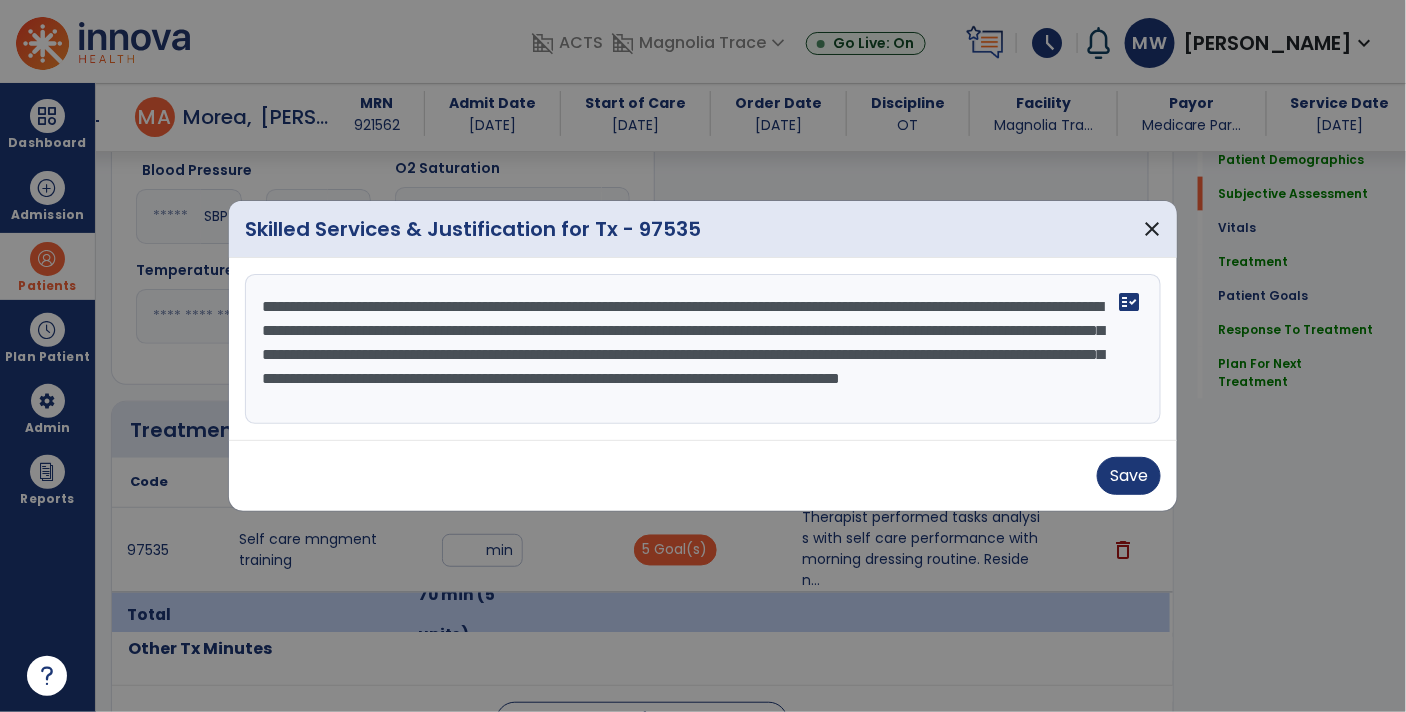 click on "**********" at bounding box center [703, 349] 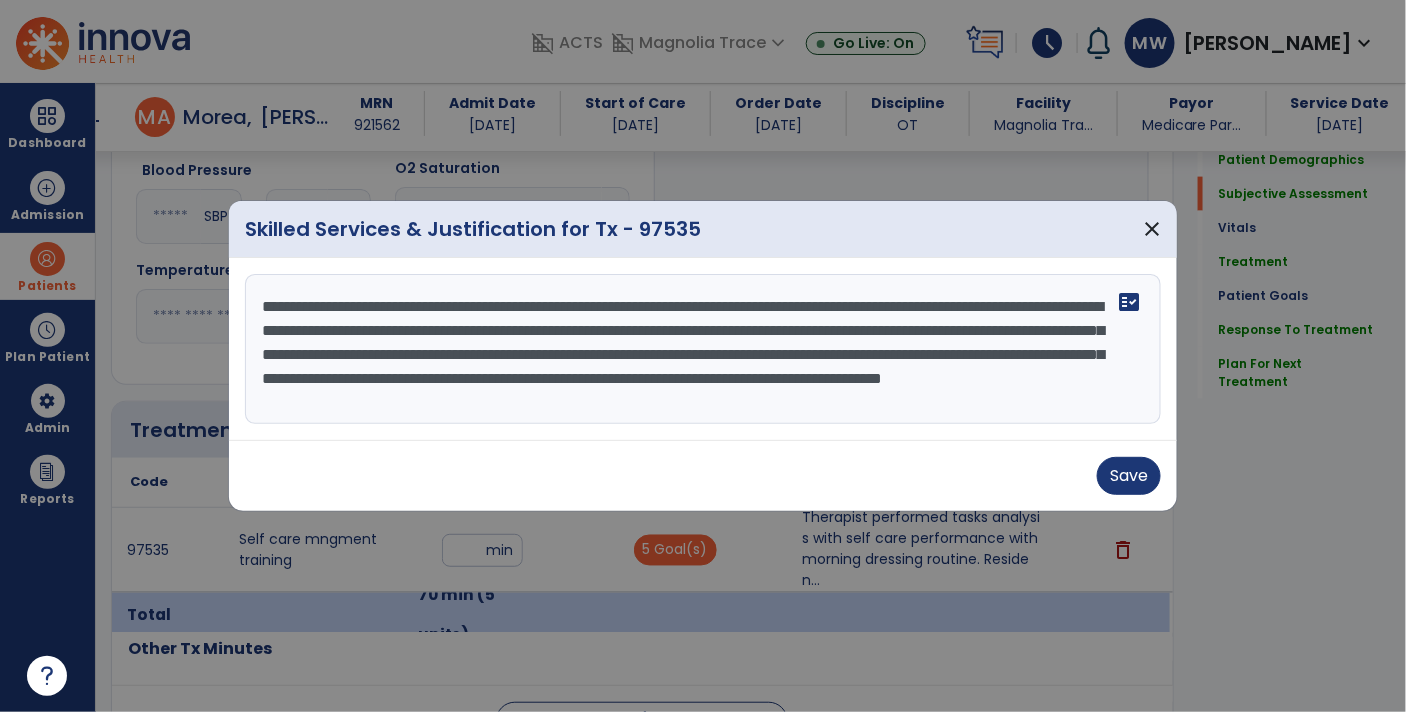 scroll, scrollTop: 15, scrollLeft: 0, axis: vertical 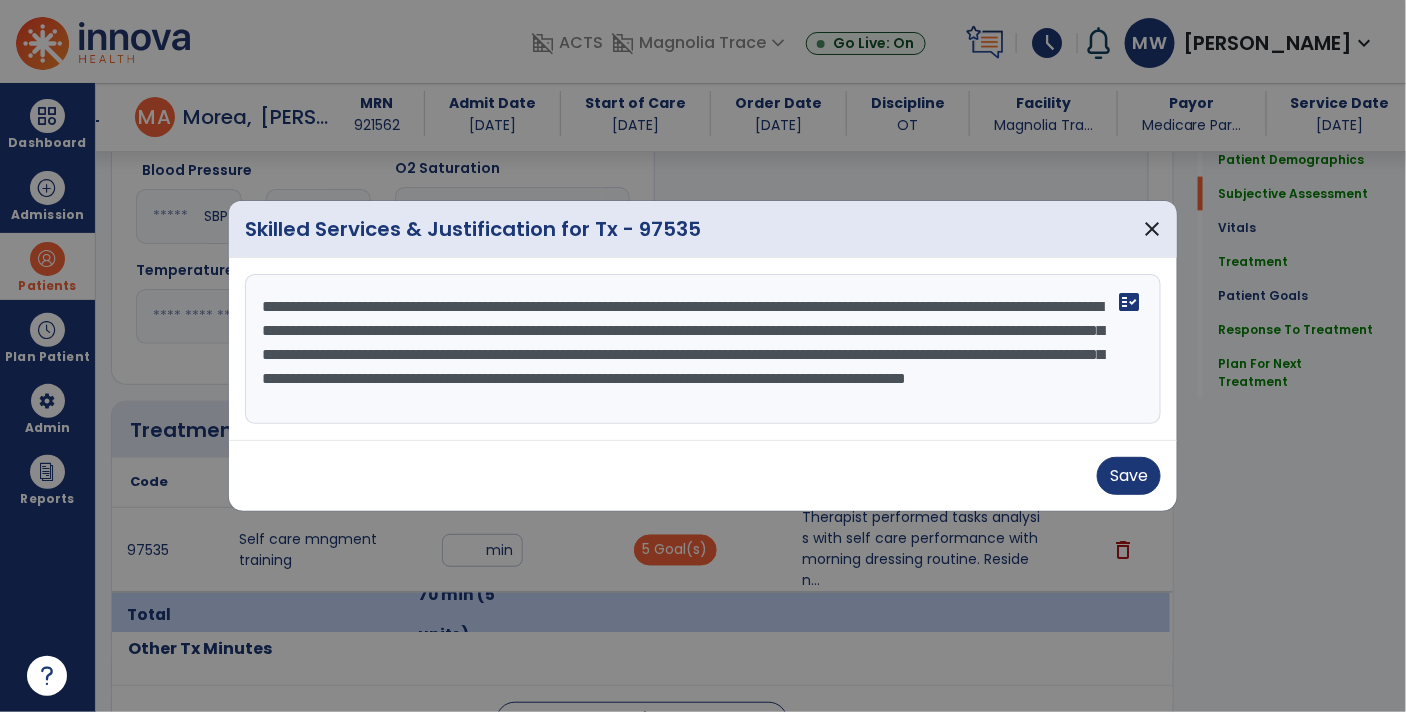 click on "**********" at bounding box center [703, 349] 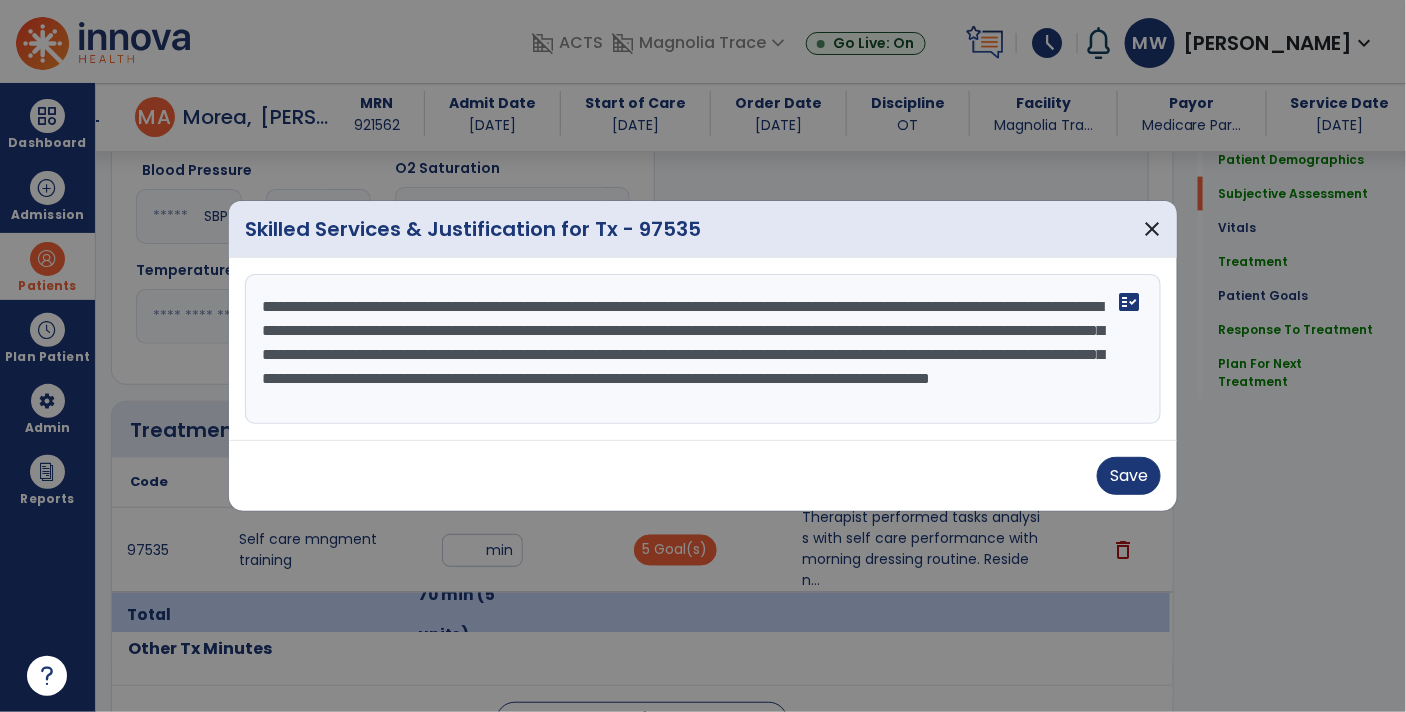 click on "**********" at bounding box center [703, 349] 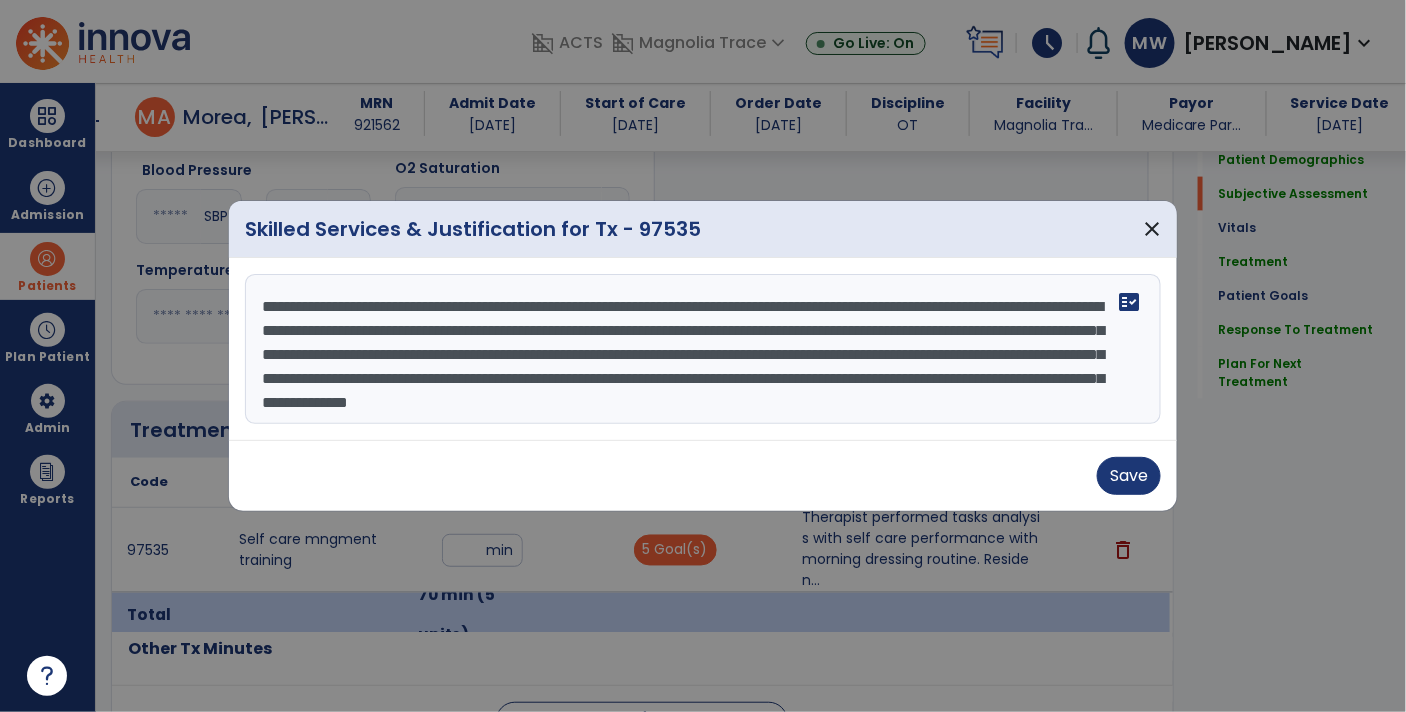 type on "**********" 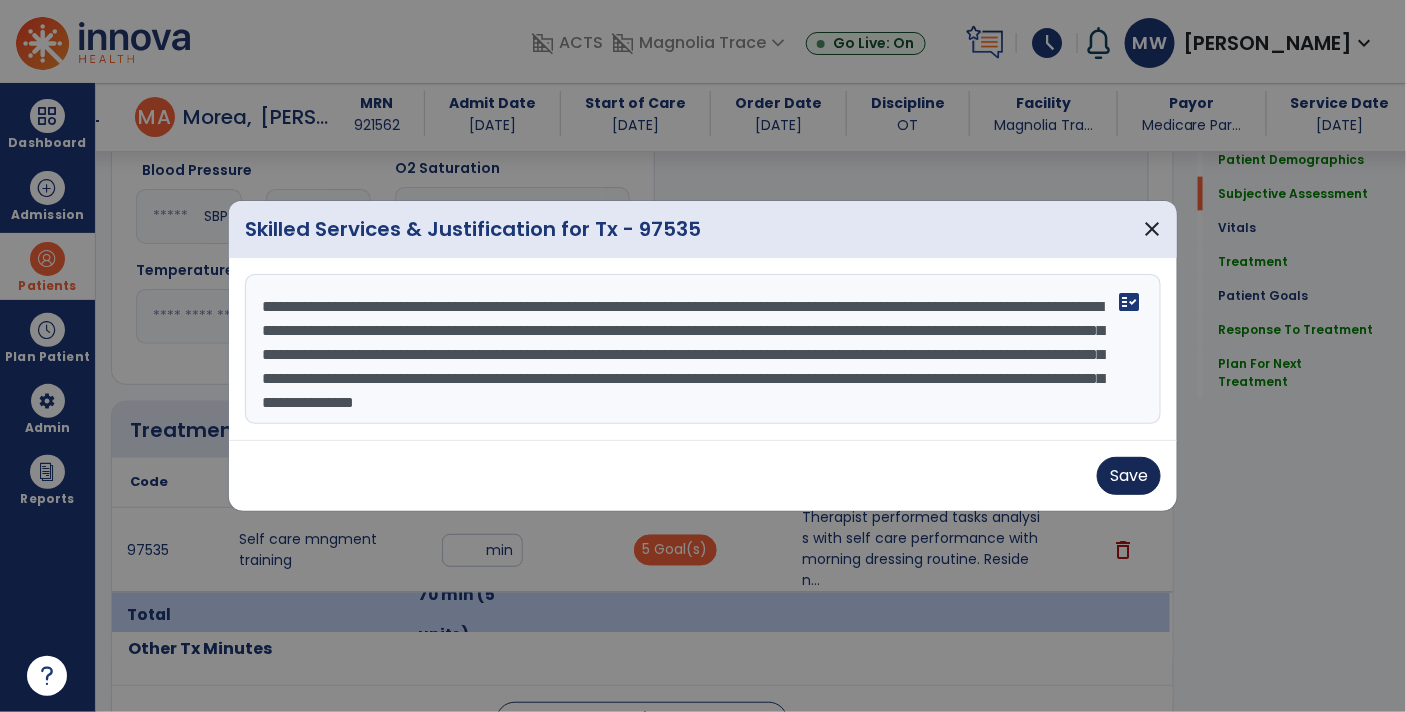 click on "Save" at bounding box center (1129, 476) 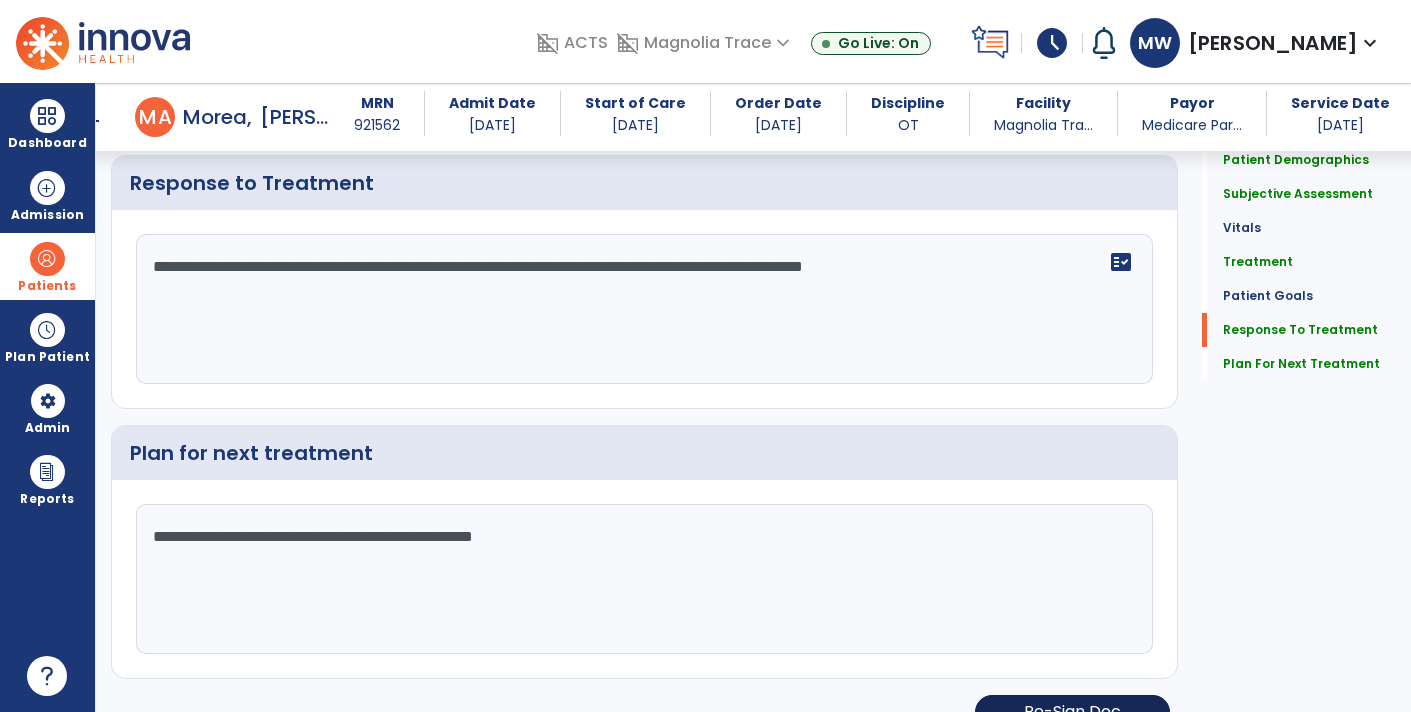 click on "Re-Sign Doc" 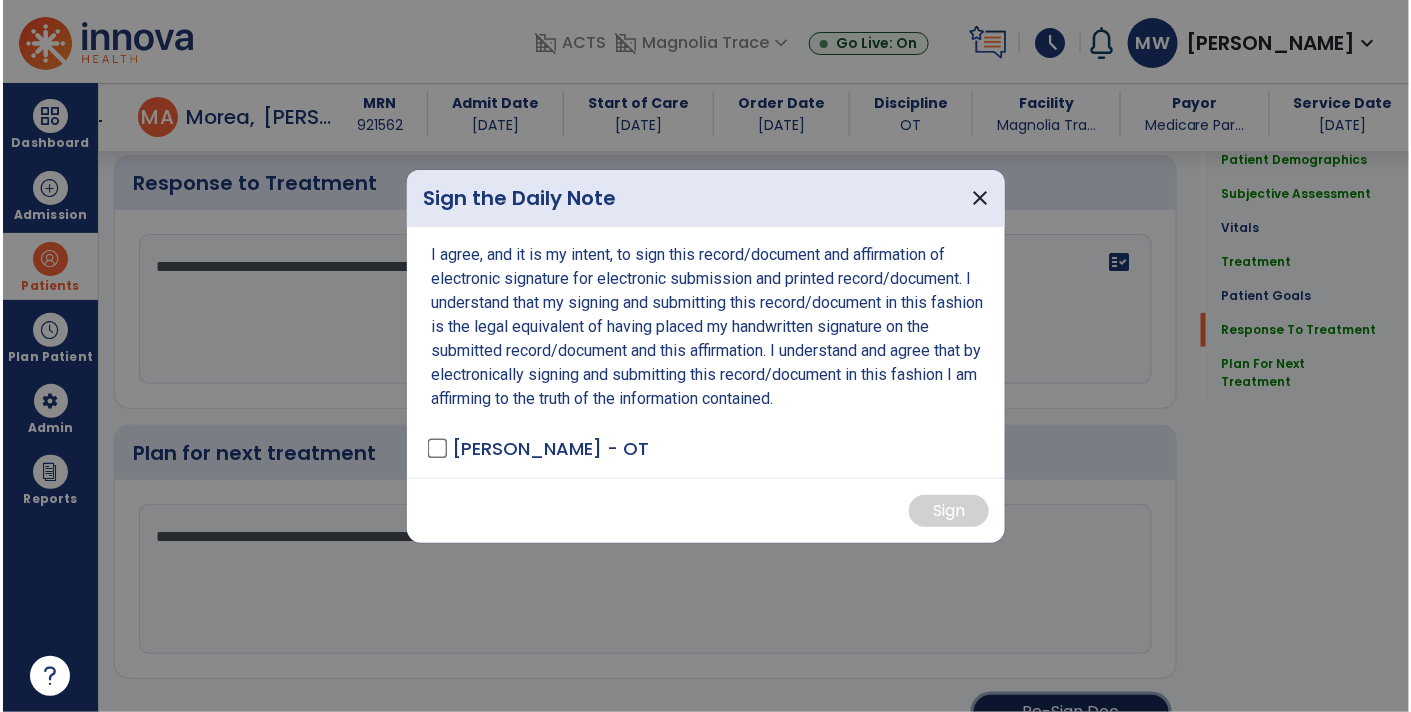 scroll, scrollTop: 2588, scrollLeft: 0, axis: vertical 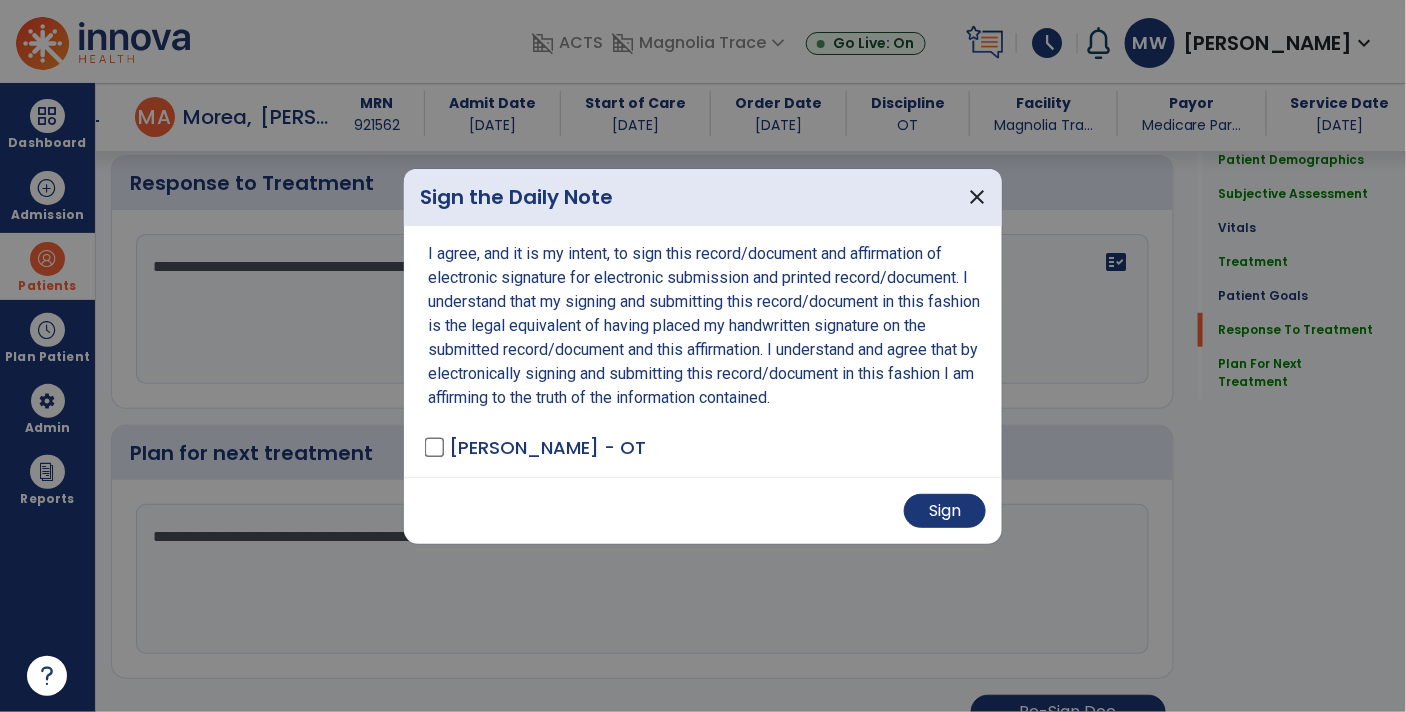 click on "Sign" at bounding box center [703, 510] 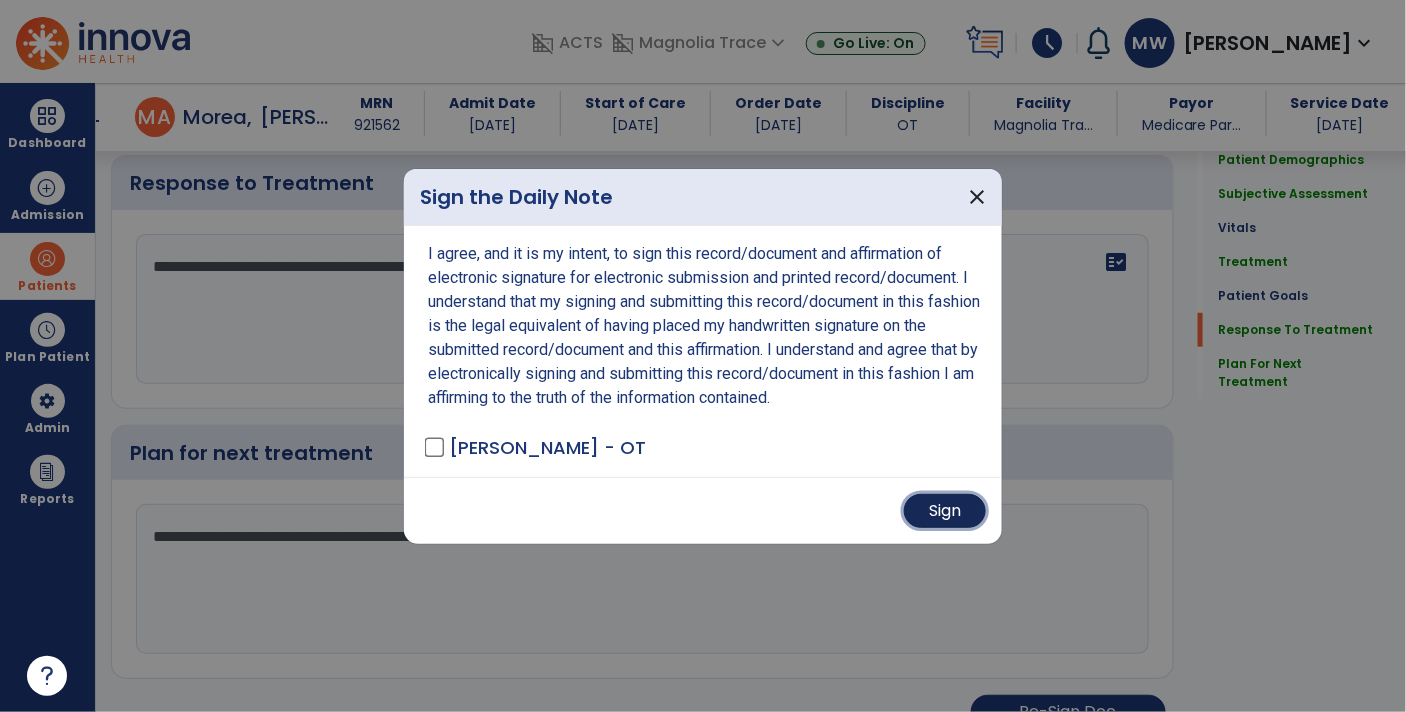 click on "Sign" at bounding box center [945, 511] 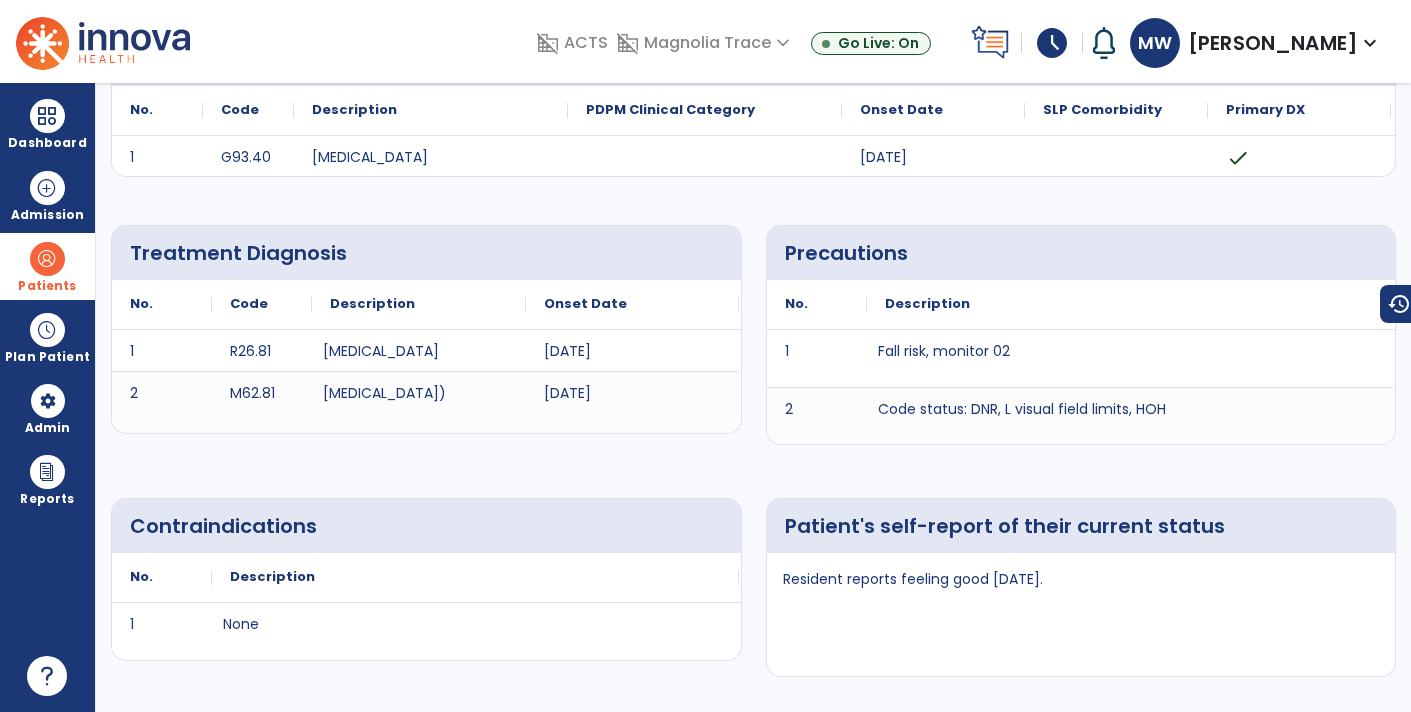 scroll, scrollTop: 0, scrollLeft: 0, axis: both 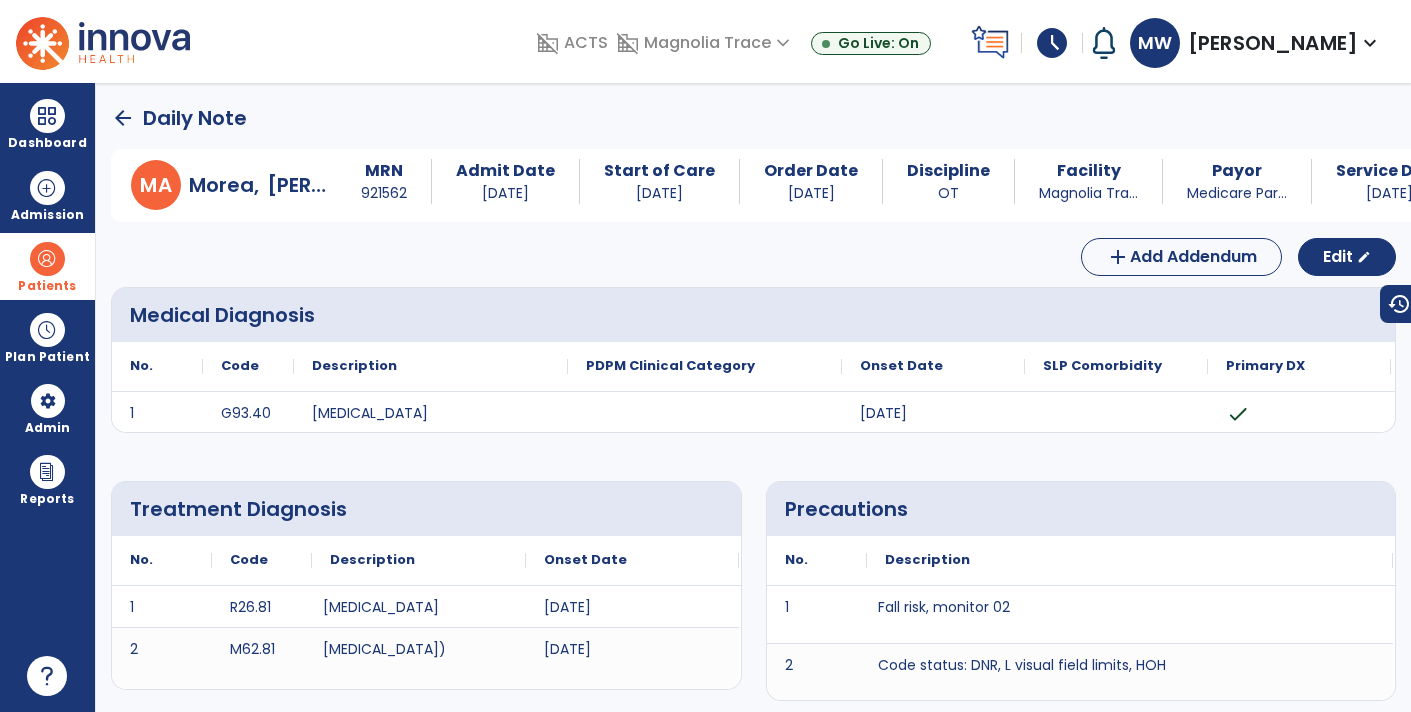 click on "arrow_back" 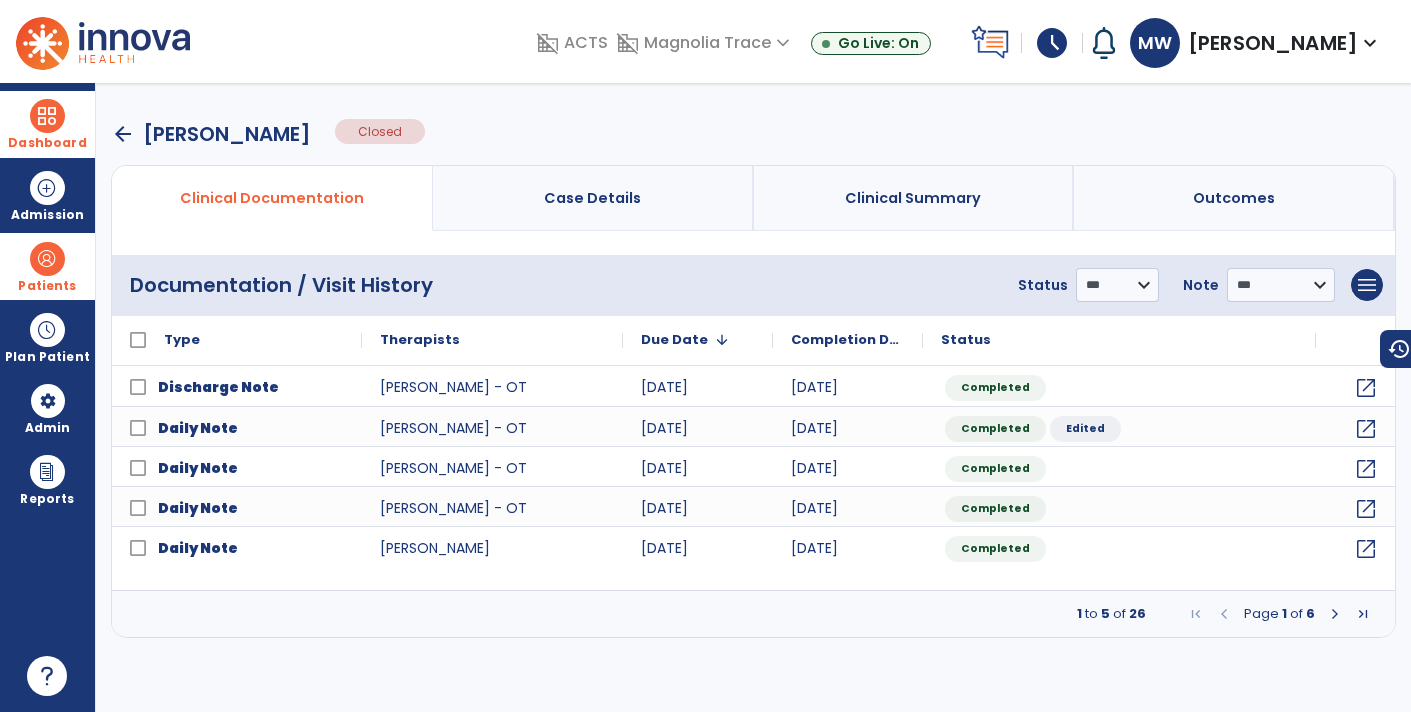 click at bounding box center [47, 116] 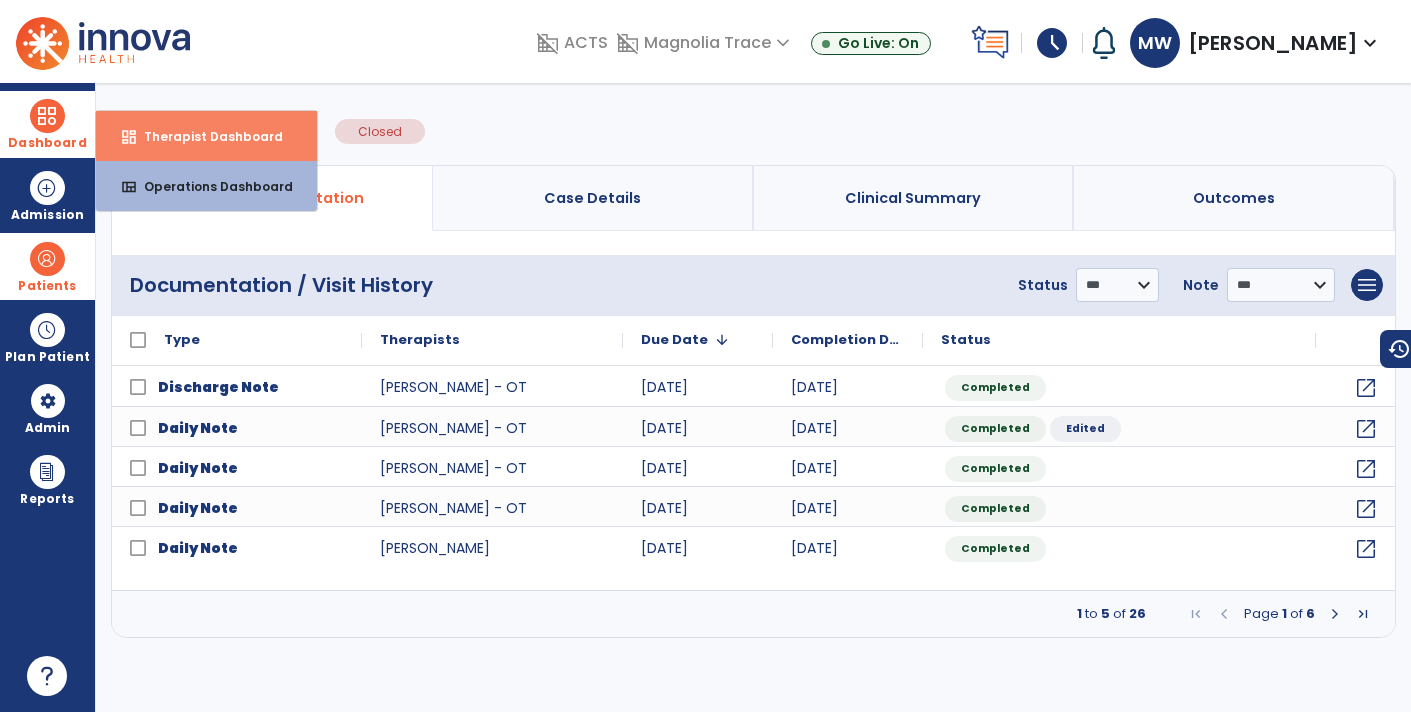 click on "dashboard" at bounding box center (129, 137) 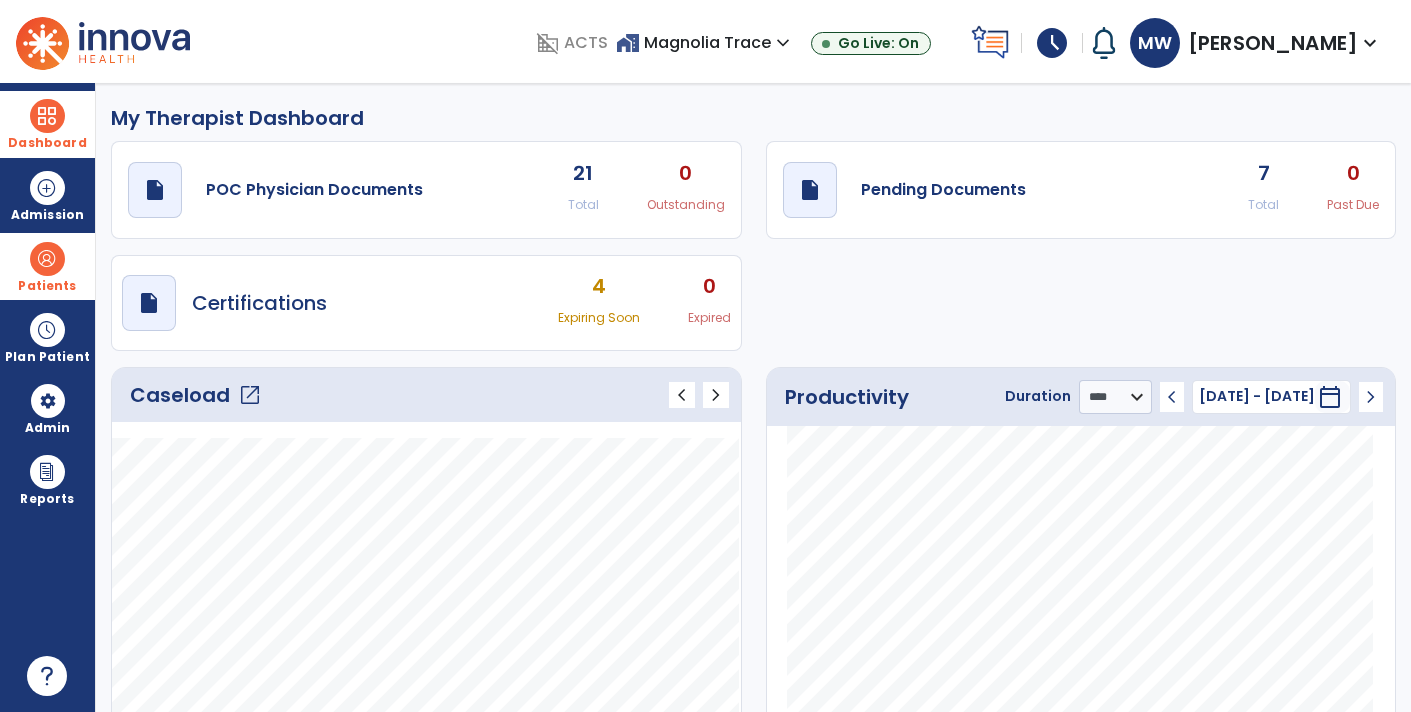 click on "0" 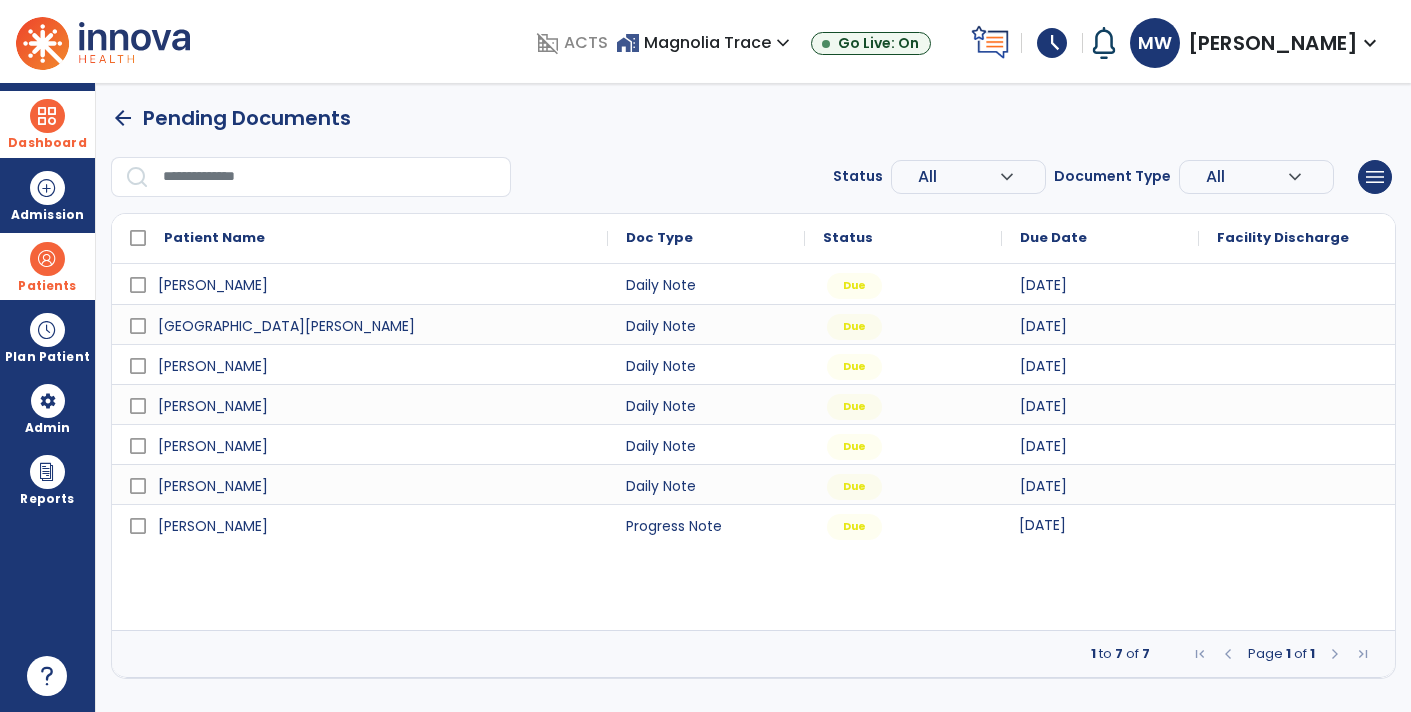 click on "[DATE]" at bounding box center [1100, 524] 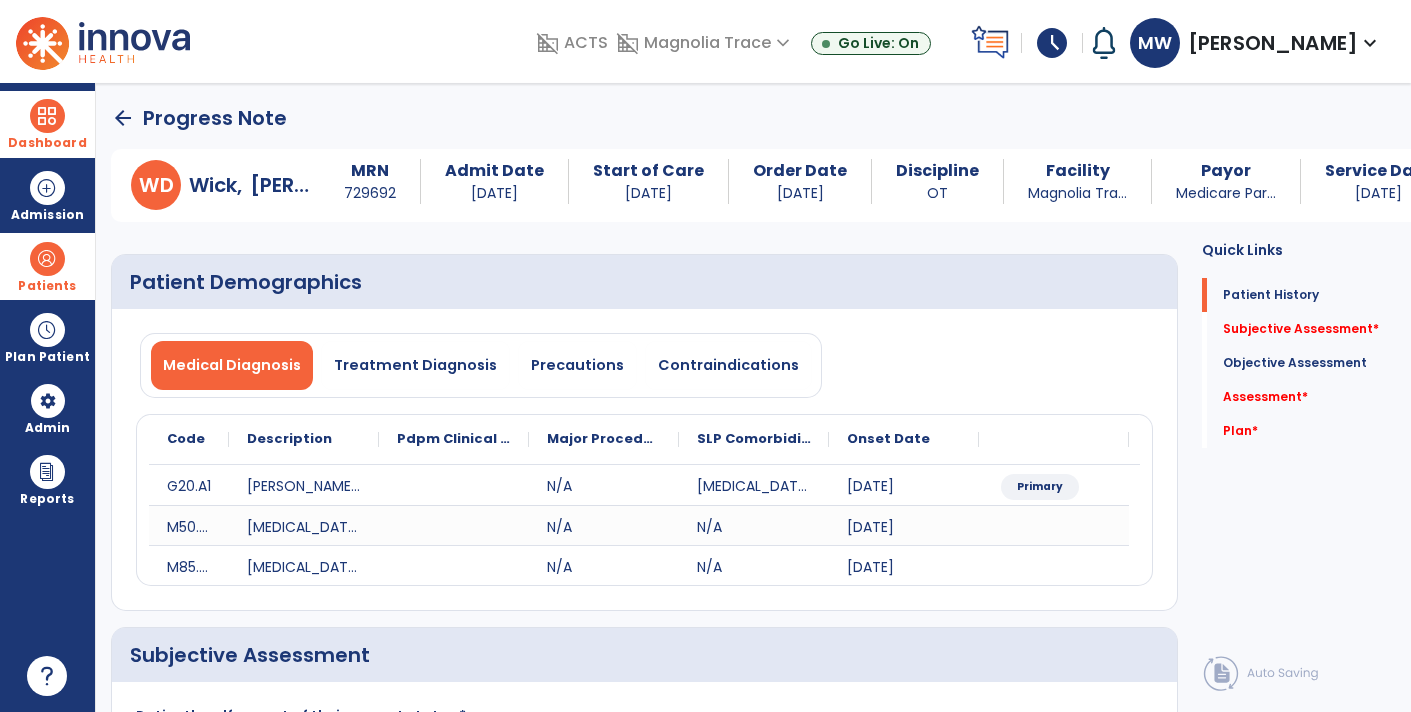 click 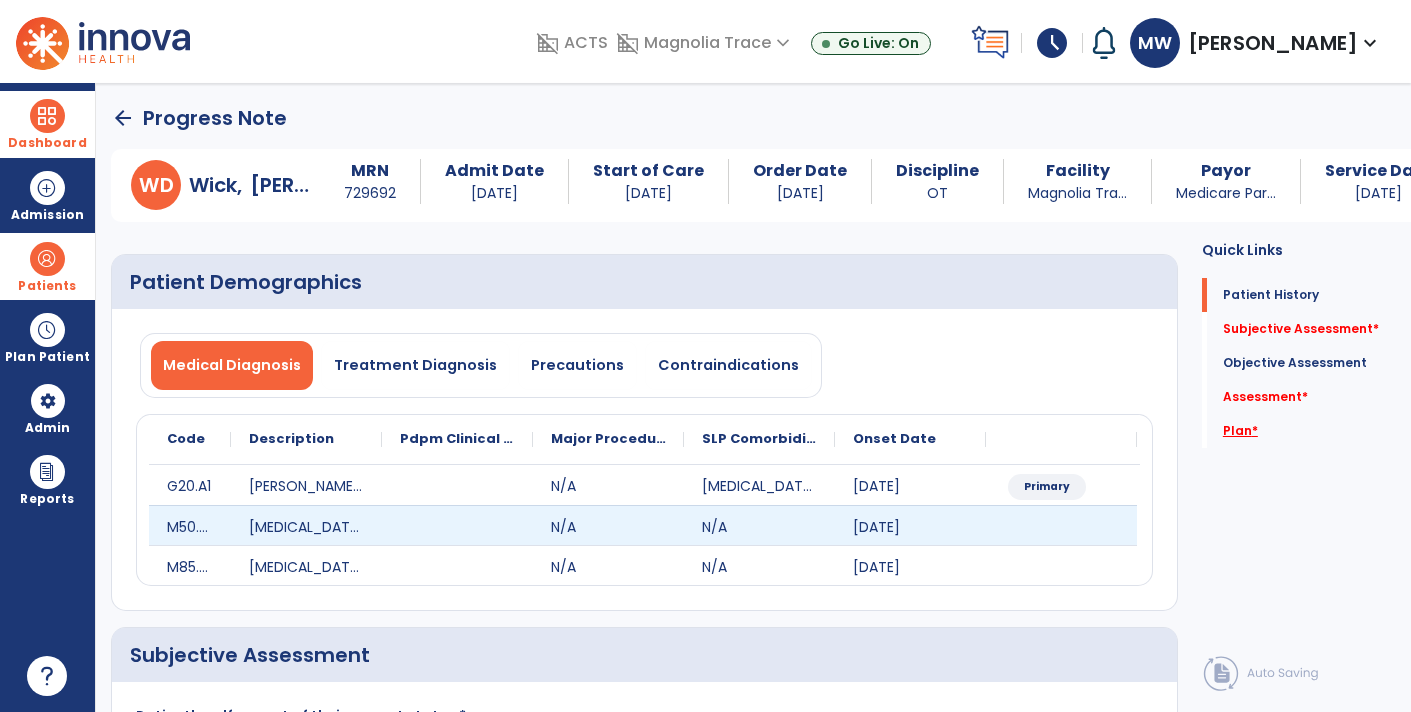 click on "Plan   *" 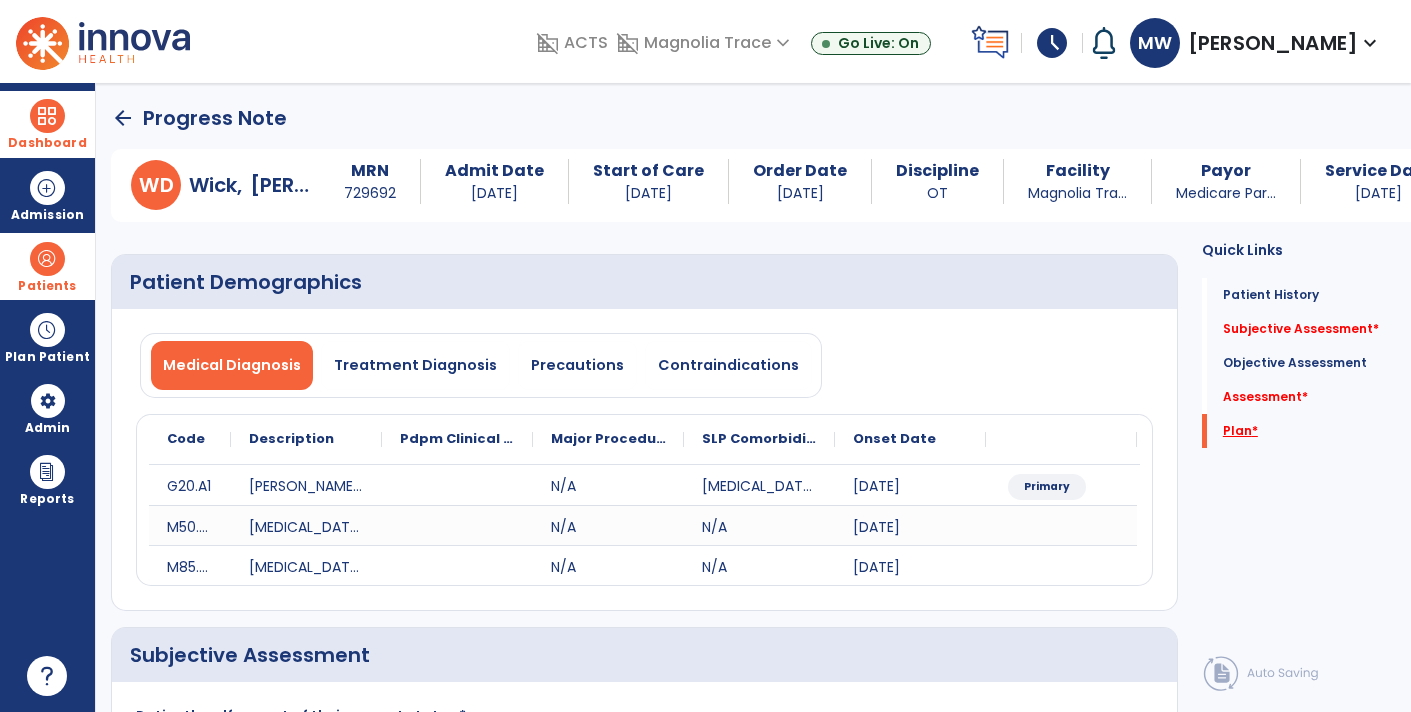 scroll, scrollTop: 89, scrollLeft: 0, axis: vertical 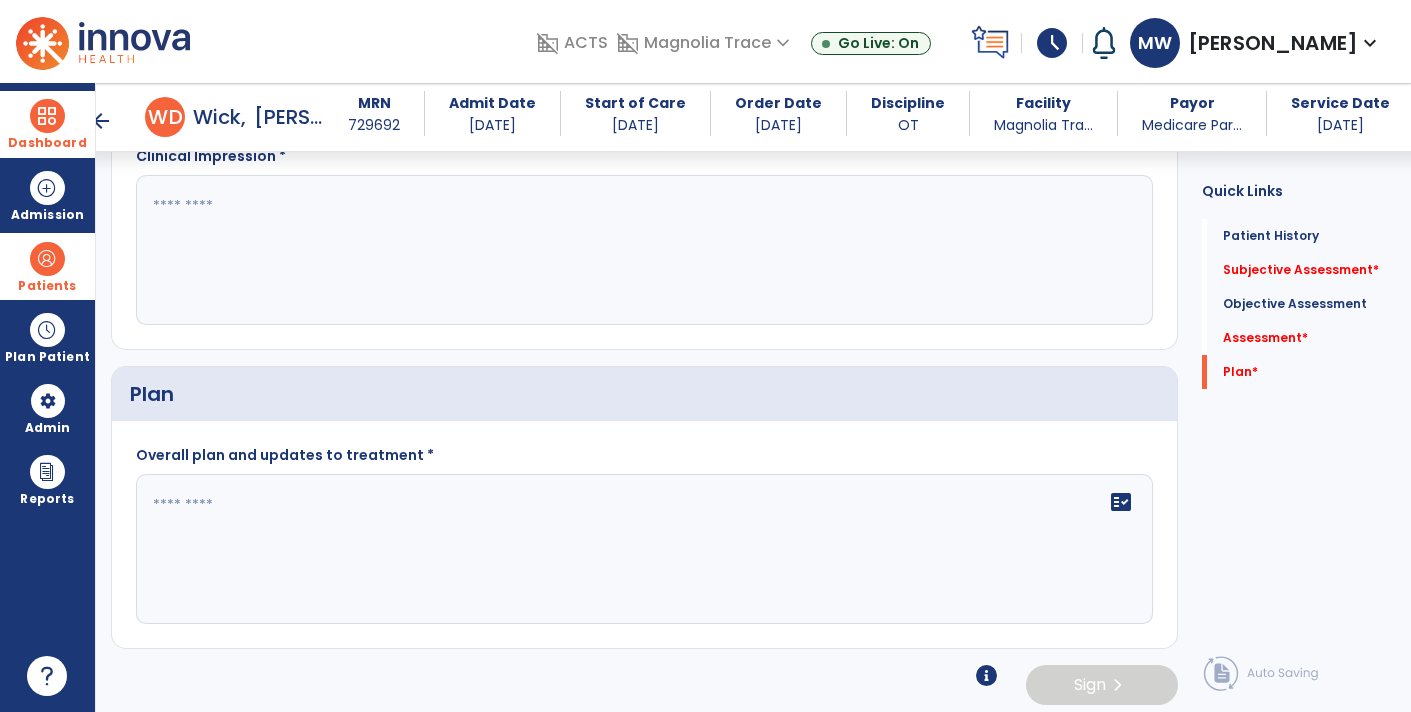 click on "fact_check" 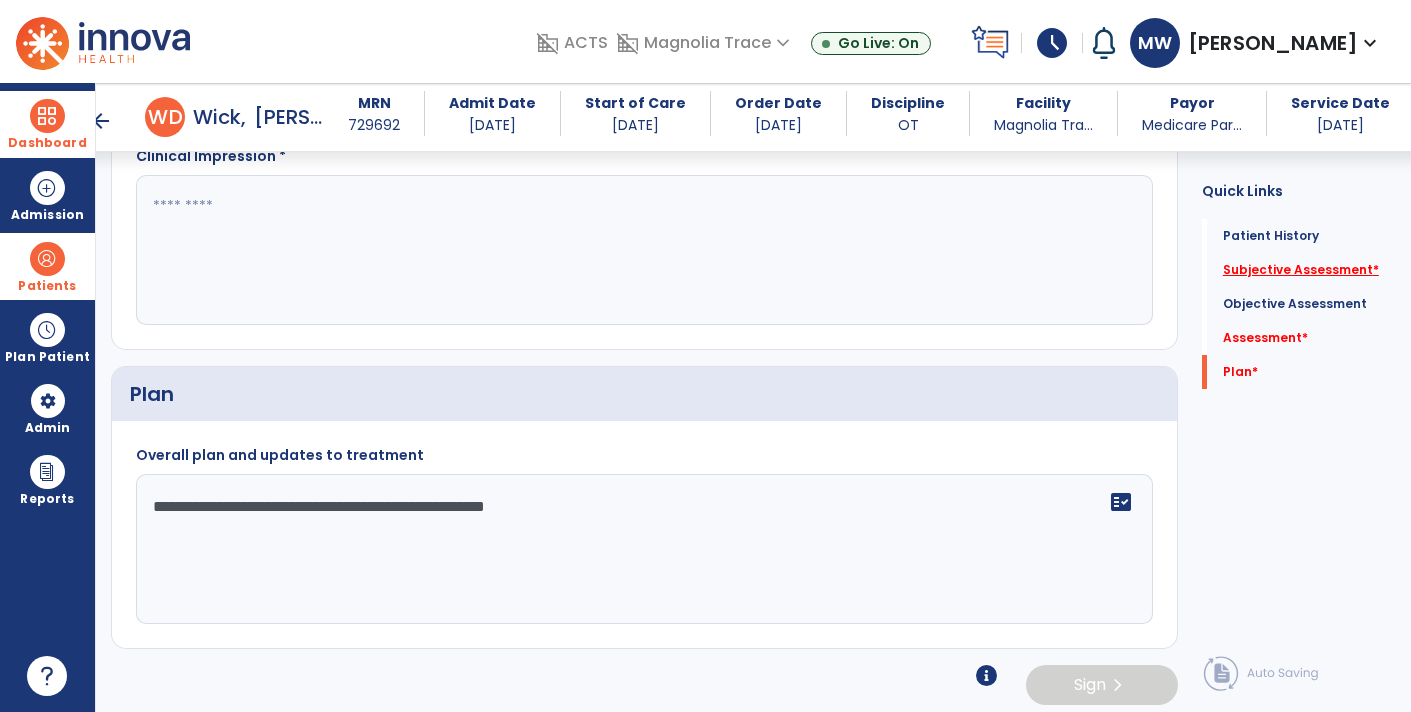 type on "**********" 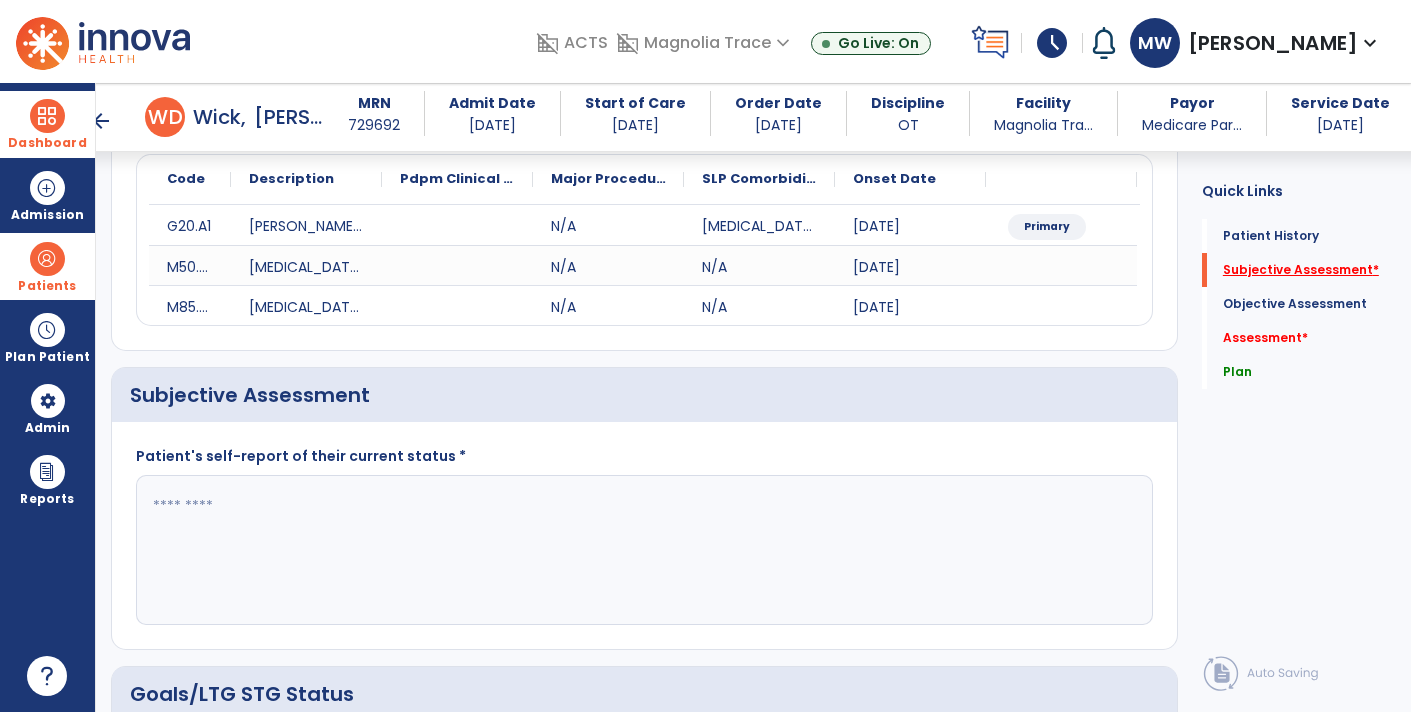 scroll, scrollTop: 198, scrollLeft: 0, axis: vertical 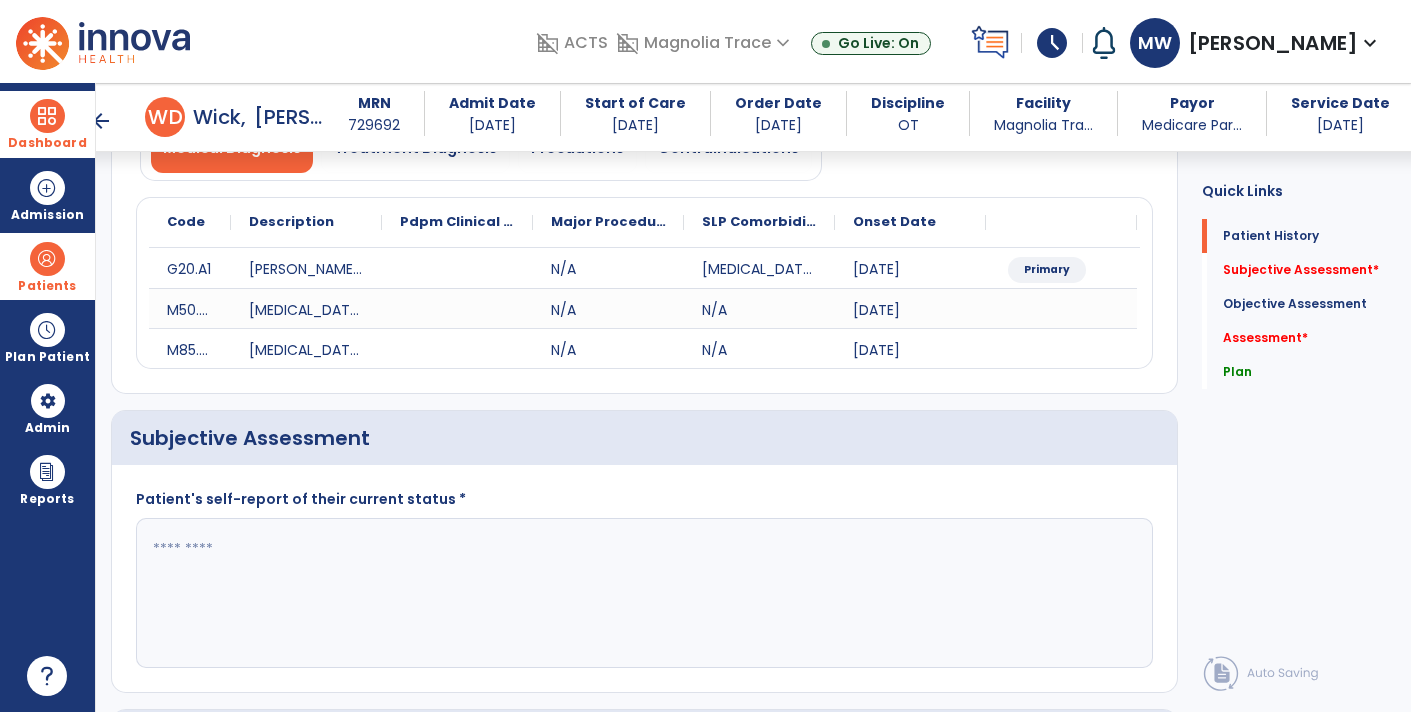 click 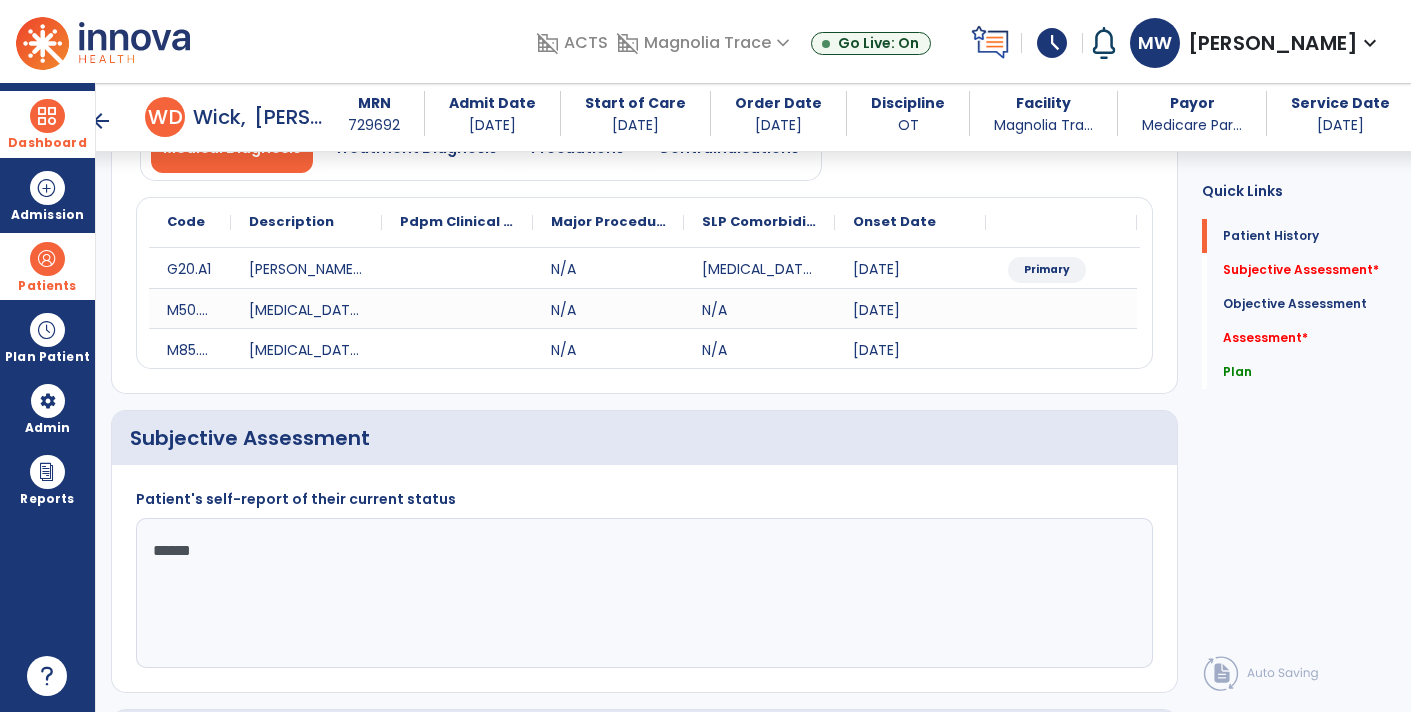 type on "*******" 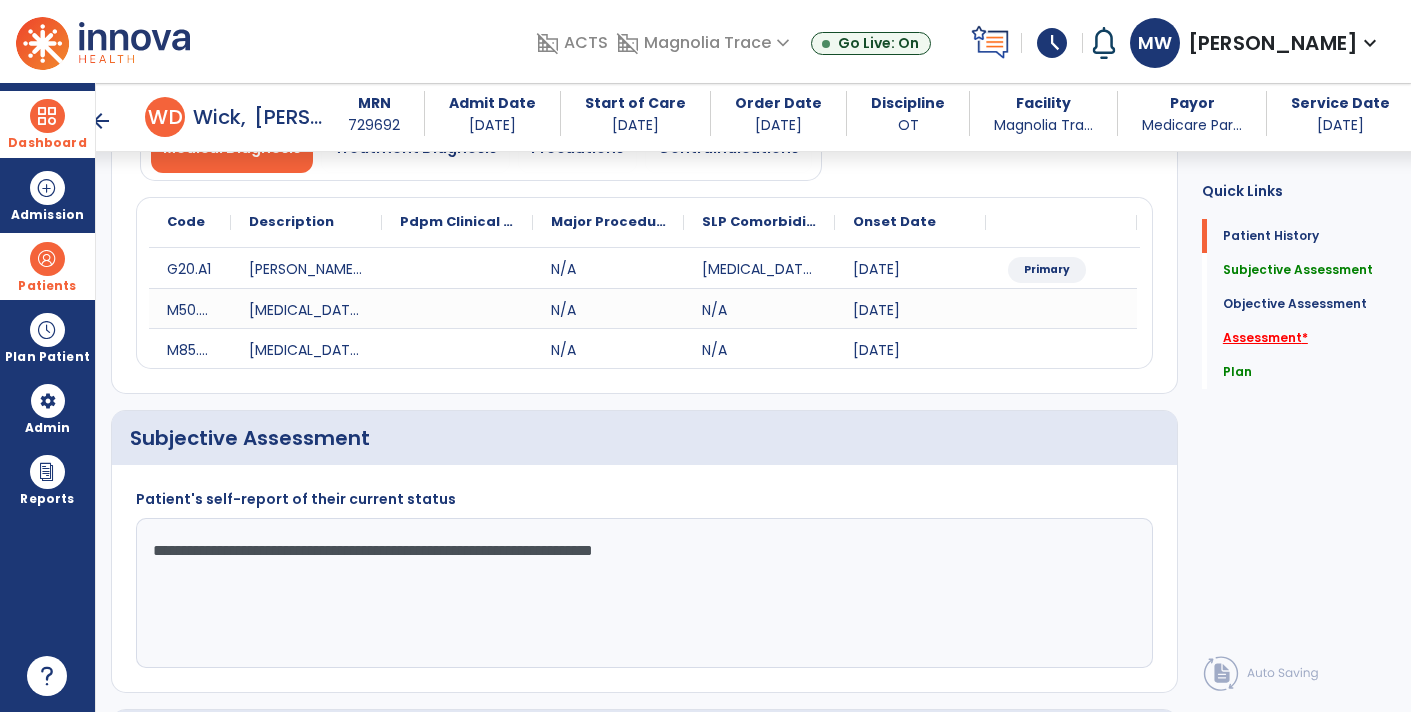 type on "**********" 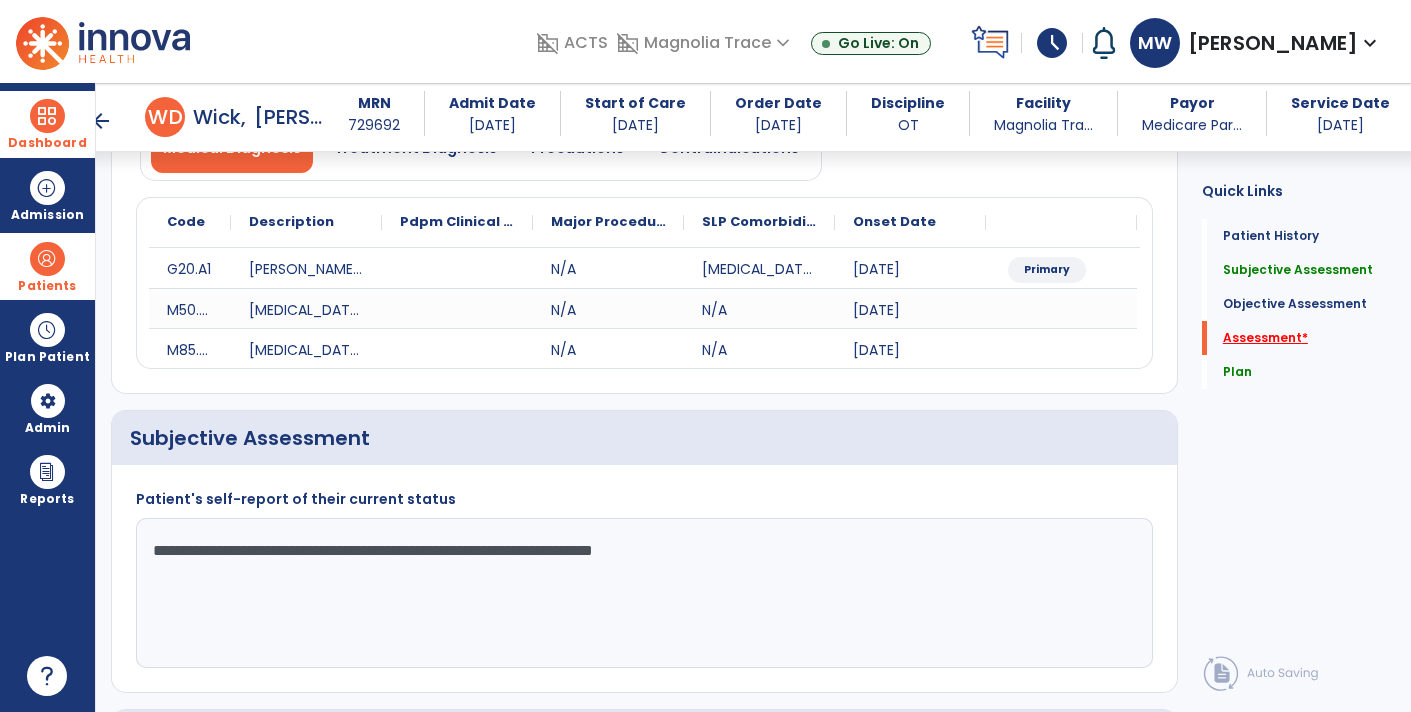 scroll, scrollTop: 41, scrollLeft: 0, axis: vertical 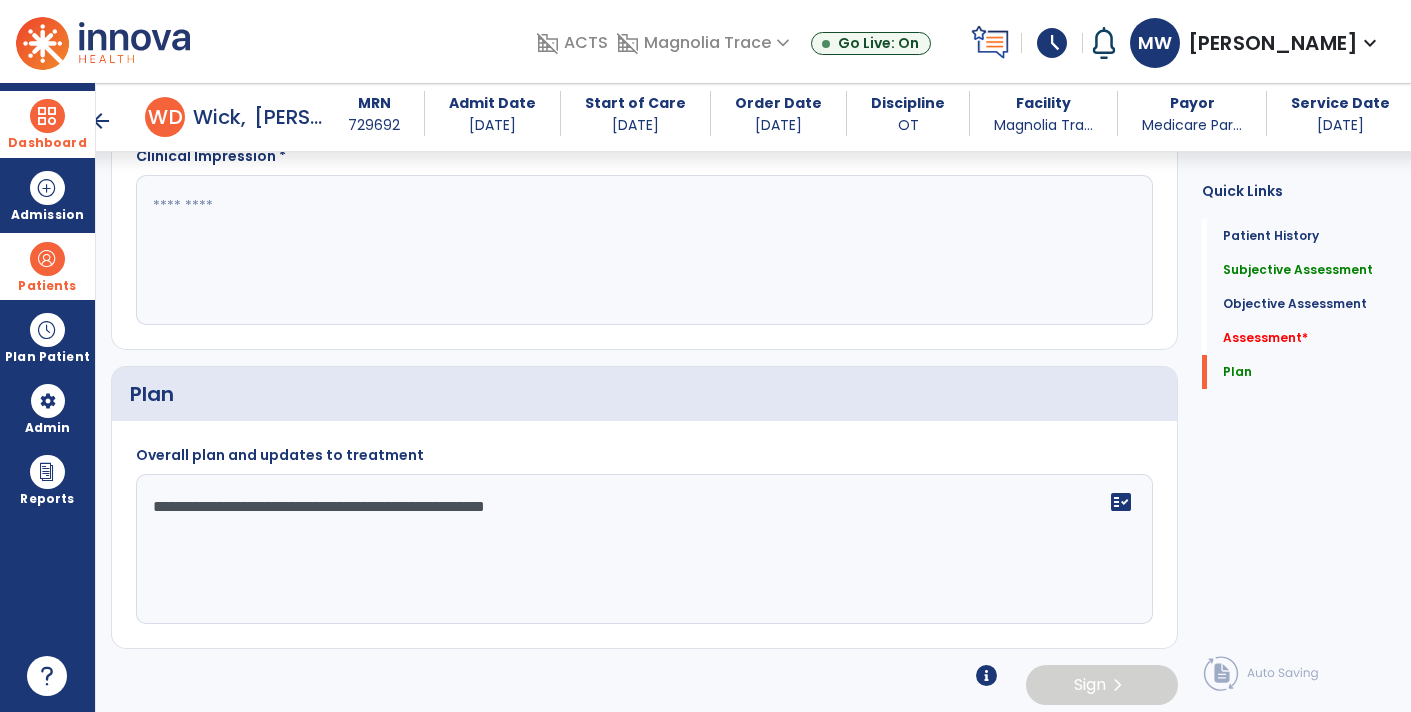 click on "**********" 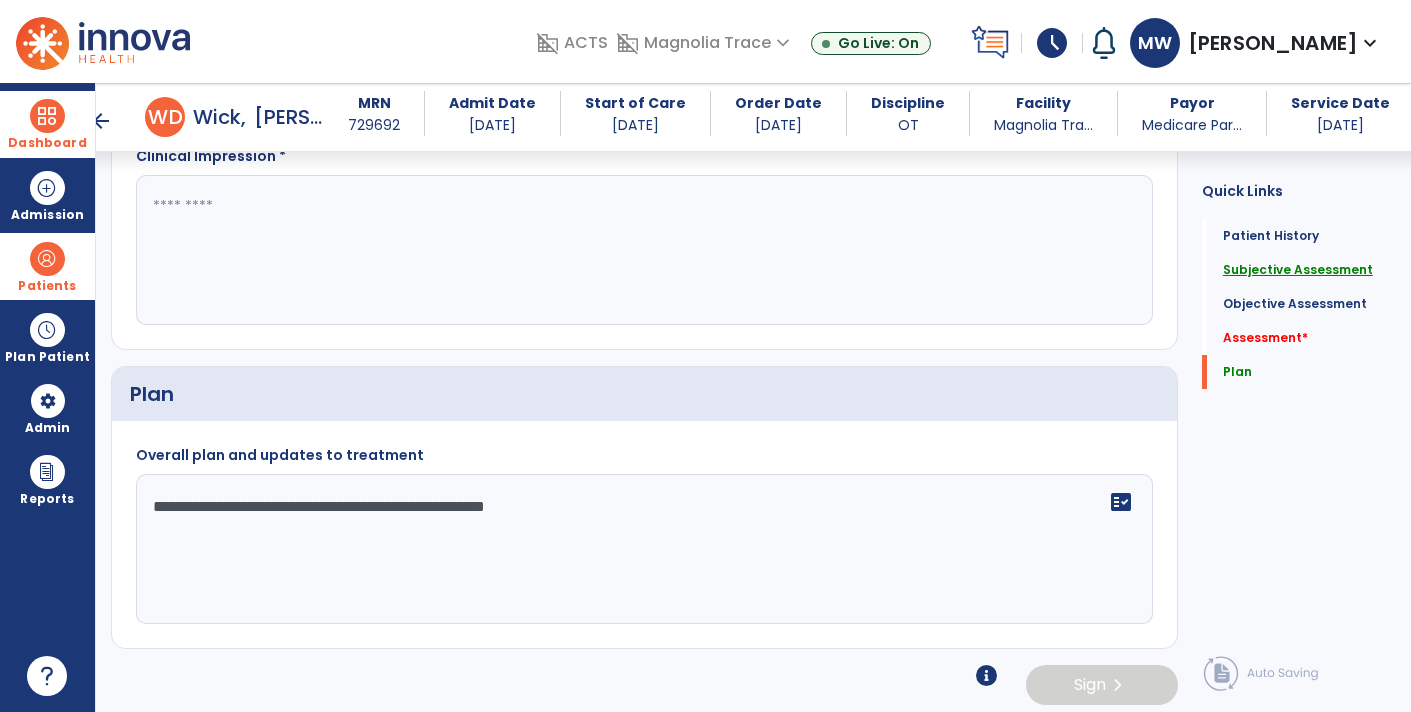 click on "Subjective Assessment" 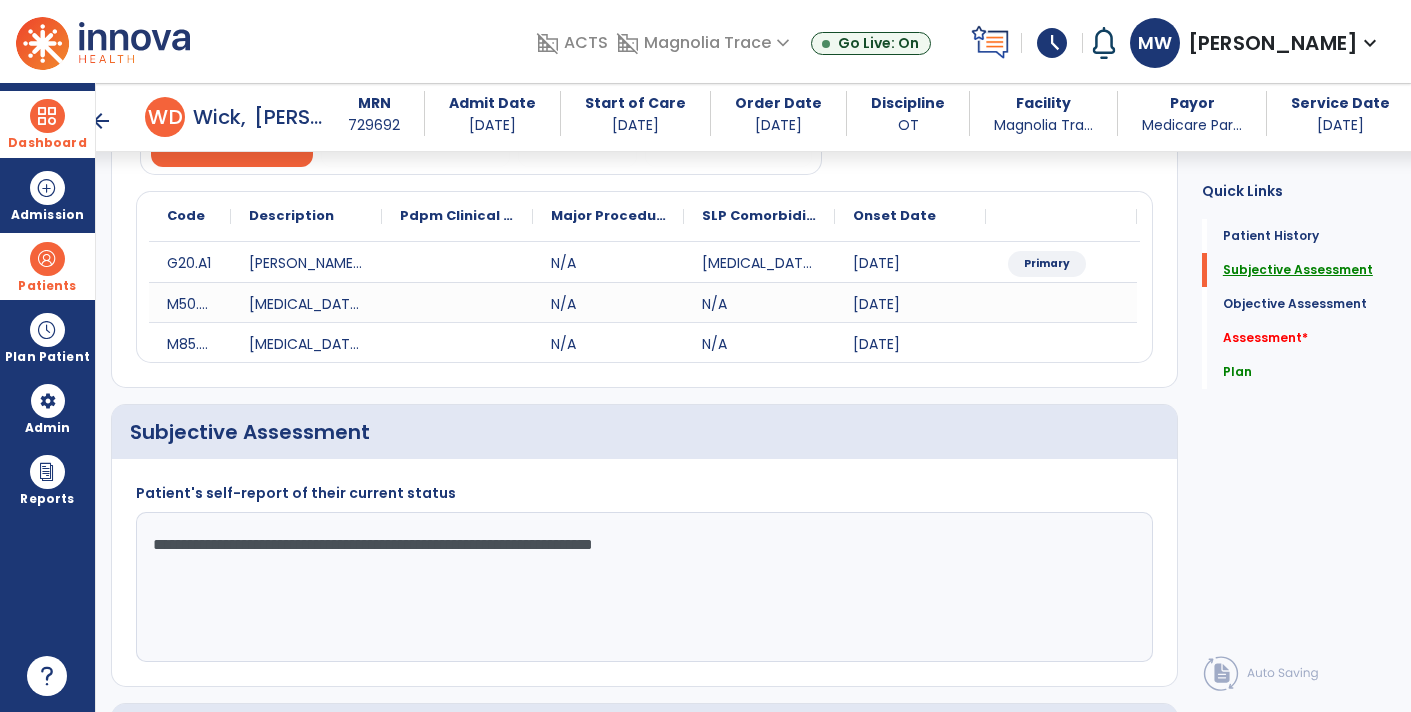 scroll, scrollTop: 0, scrollLeft: 0, axis: both 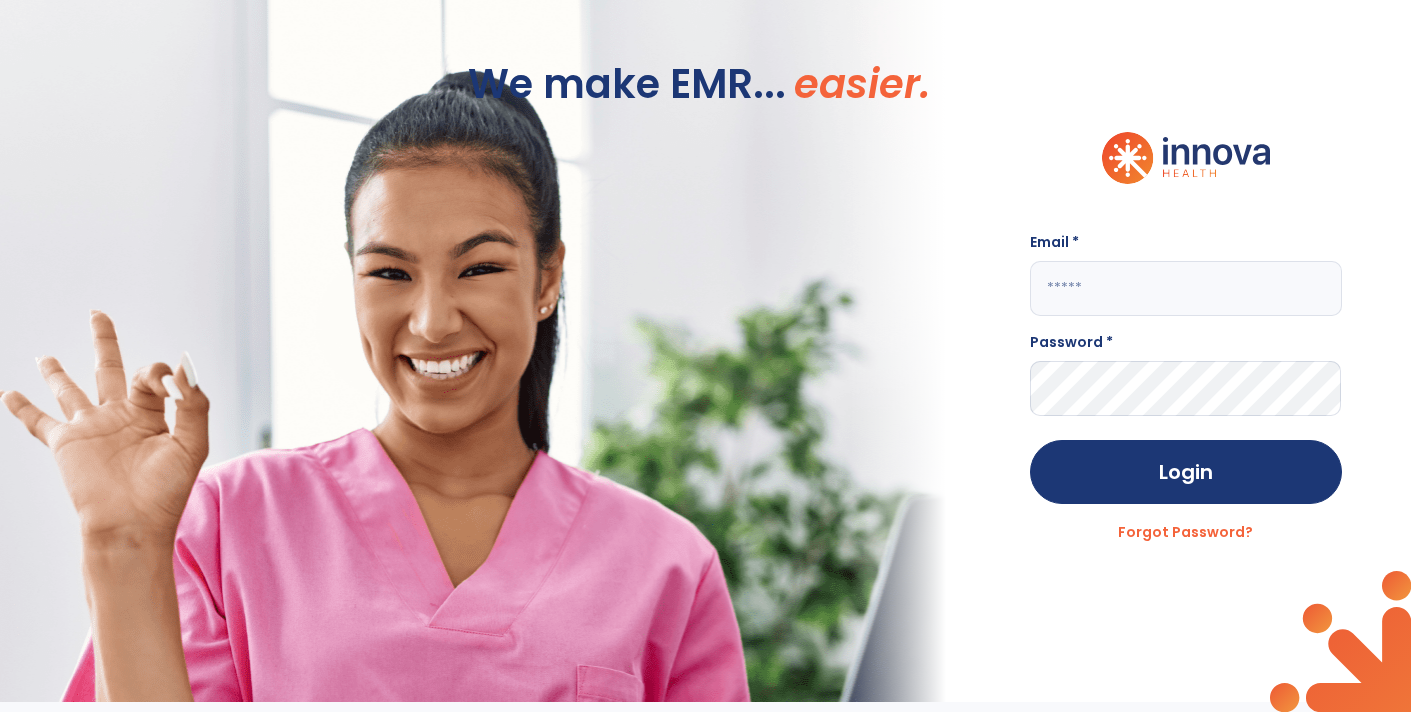 click 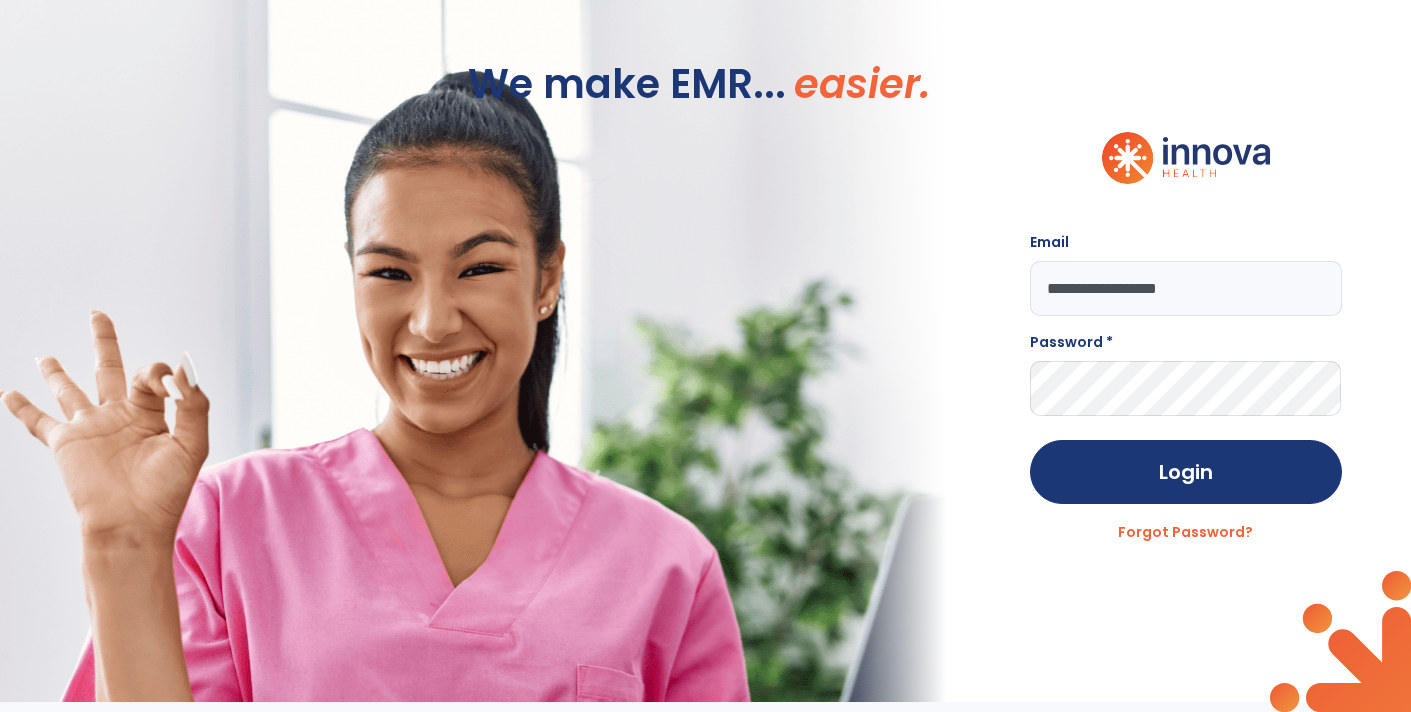 type on "**********" 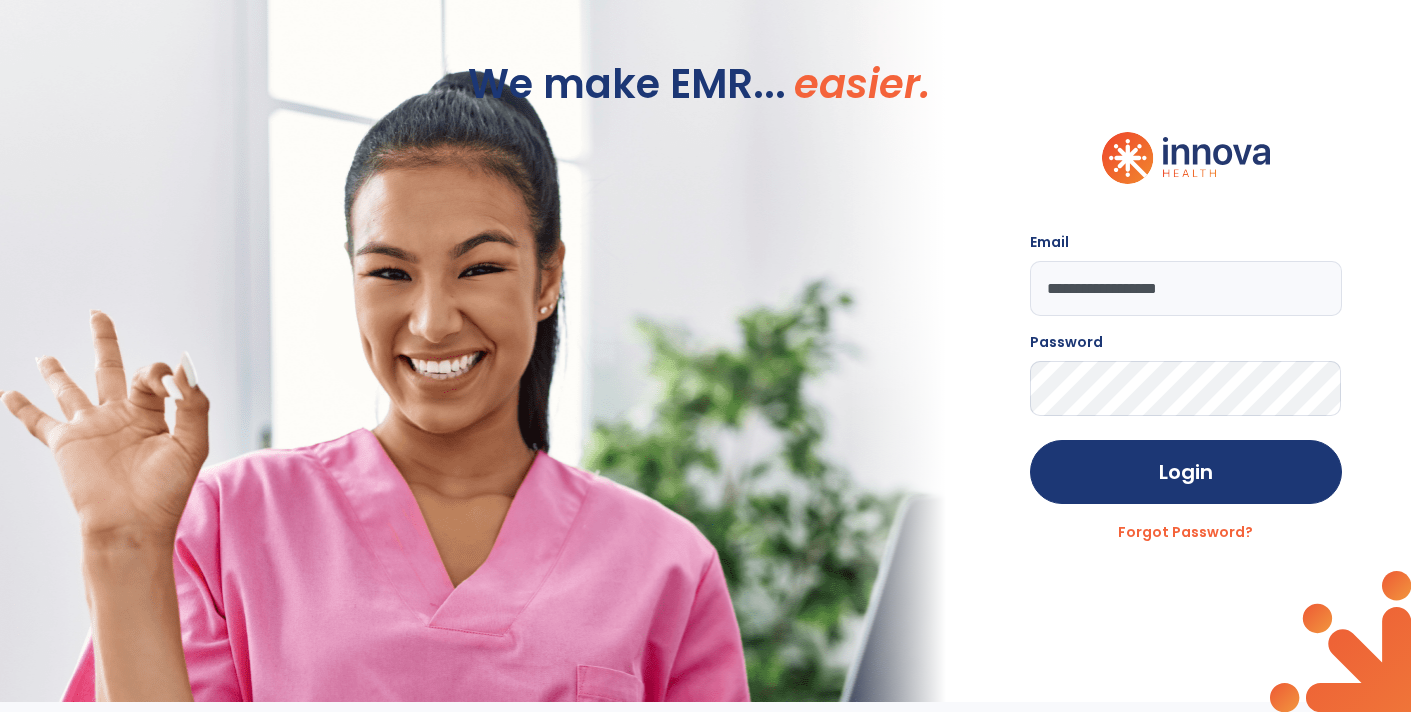 click on "Login" 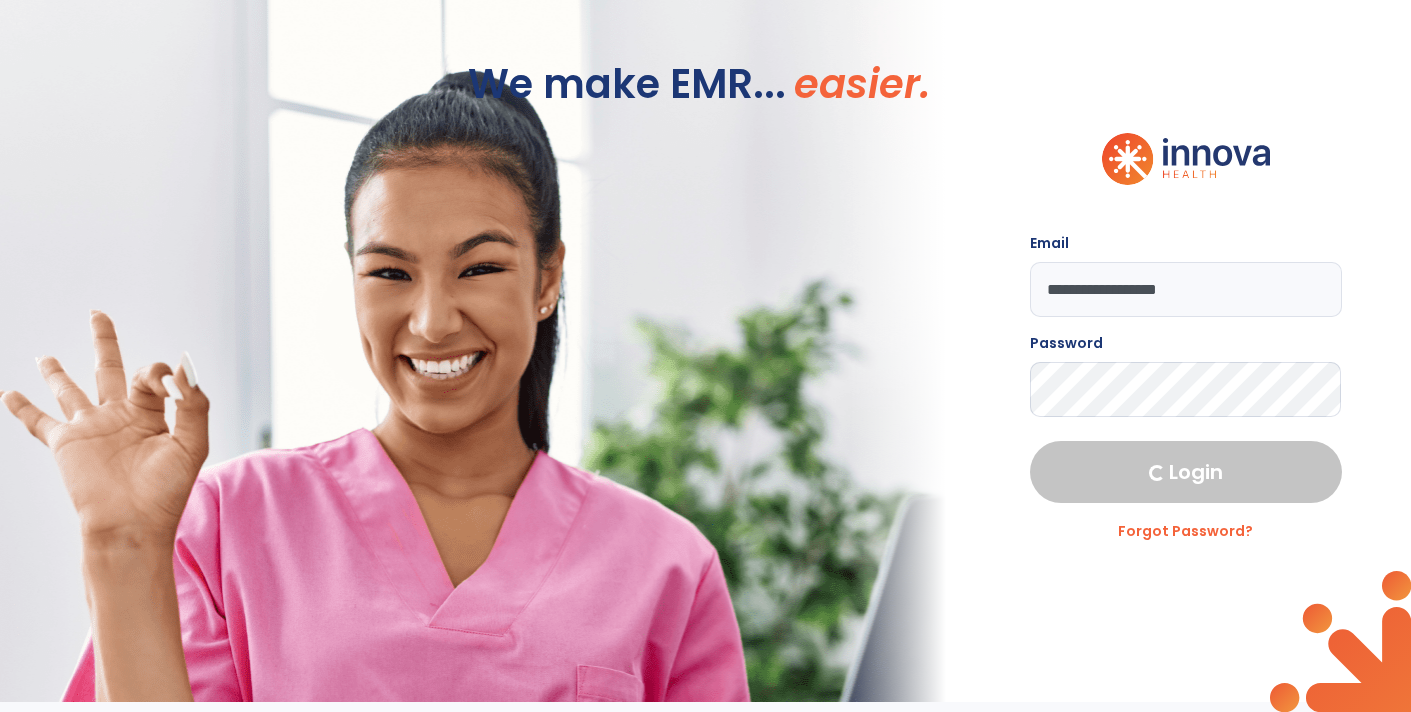 select on "****" 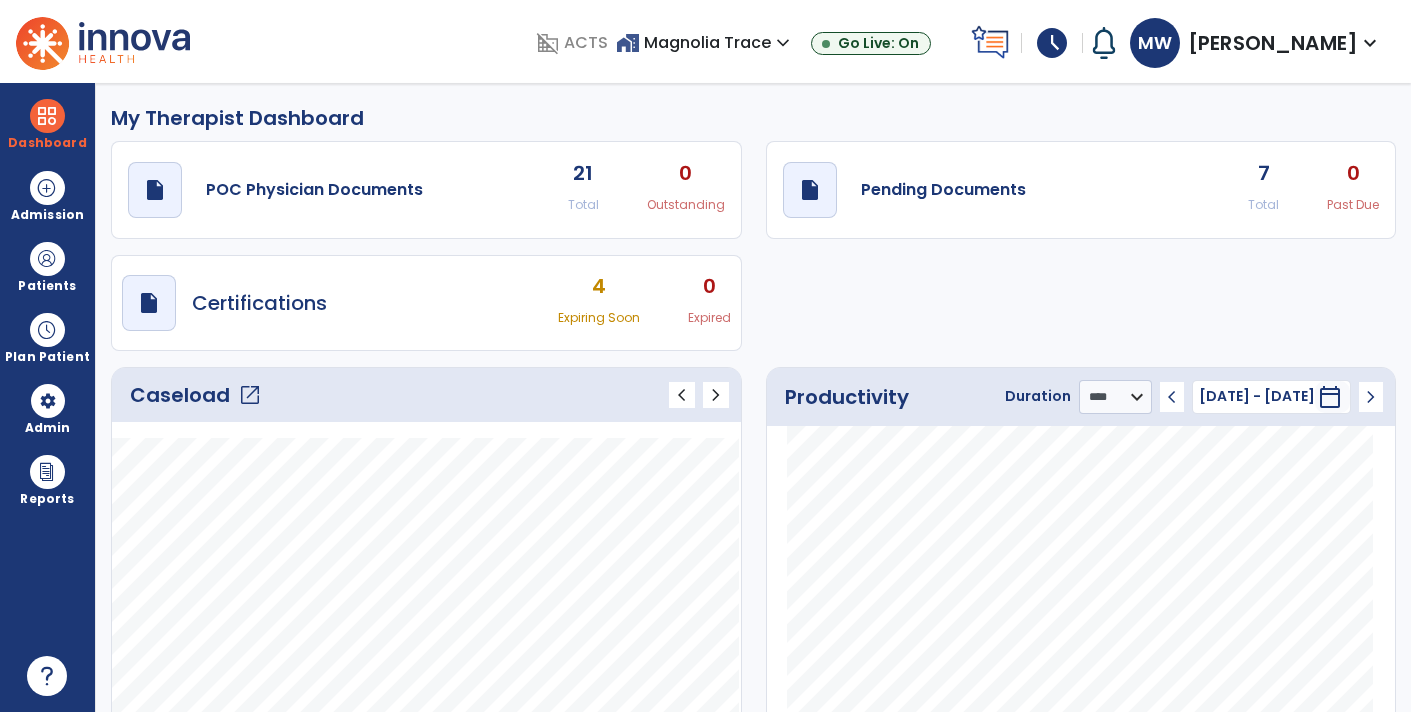 click on "0 Past Due" 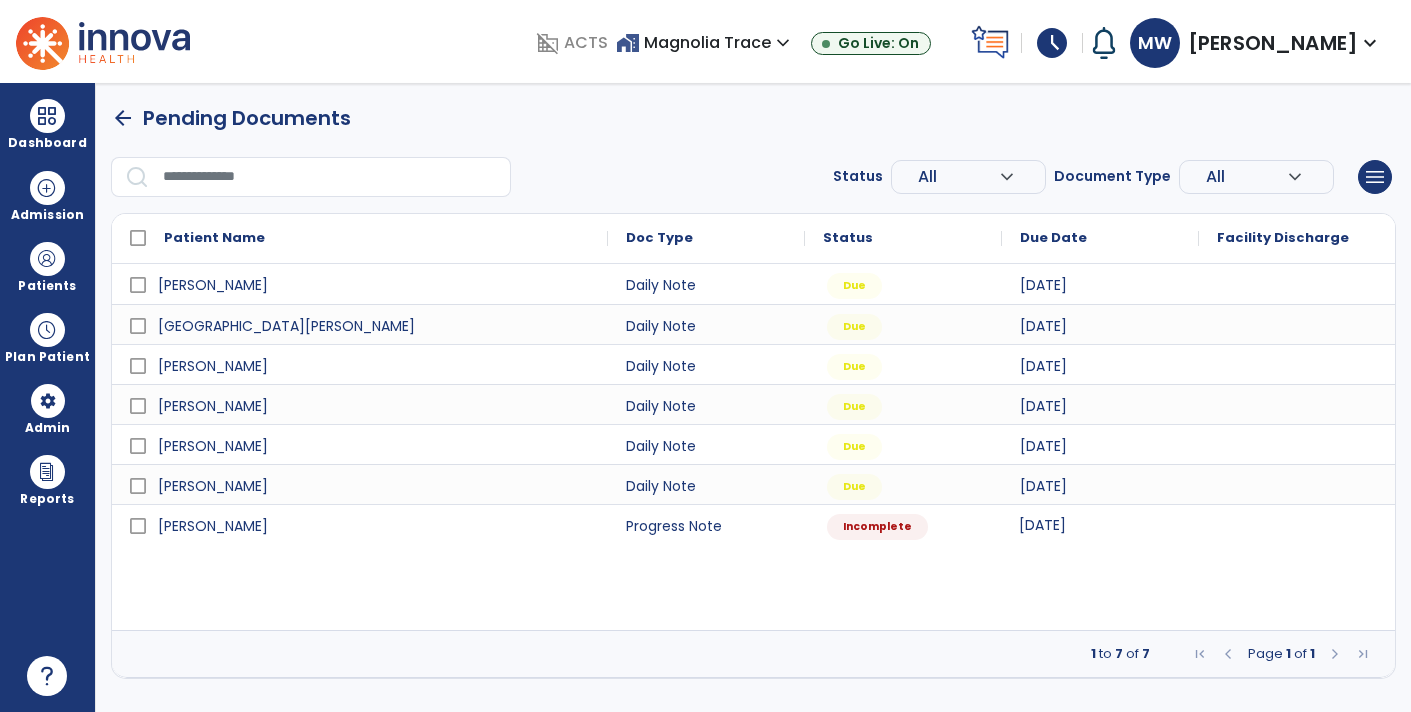 click on "[DATE]" at bounding box center (1100, 524) 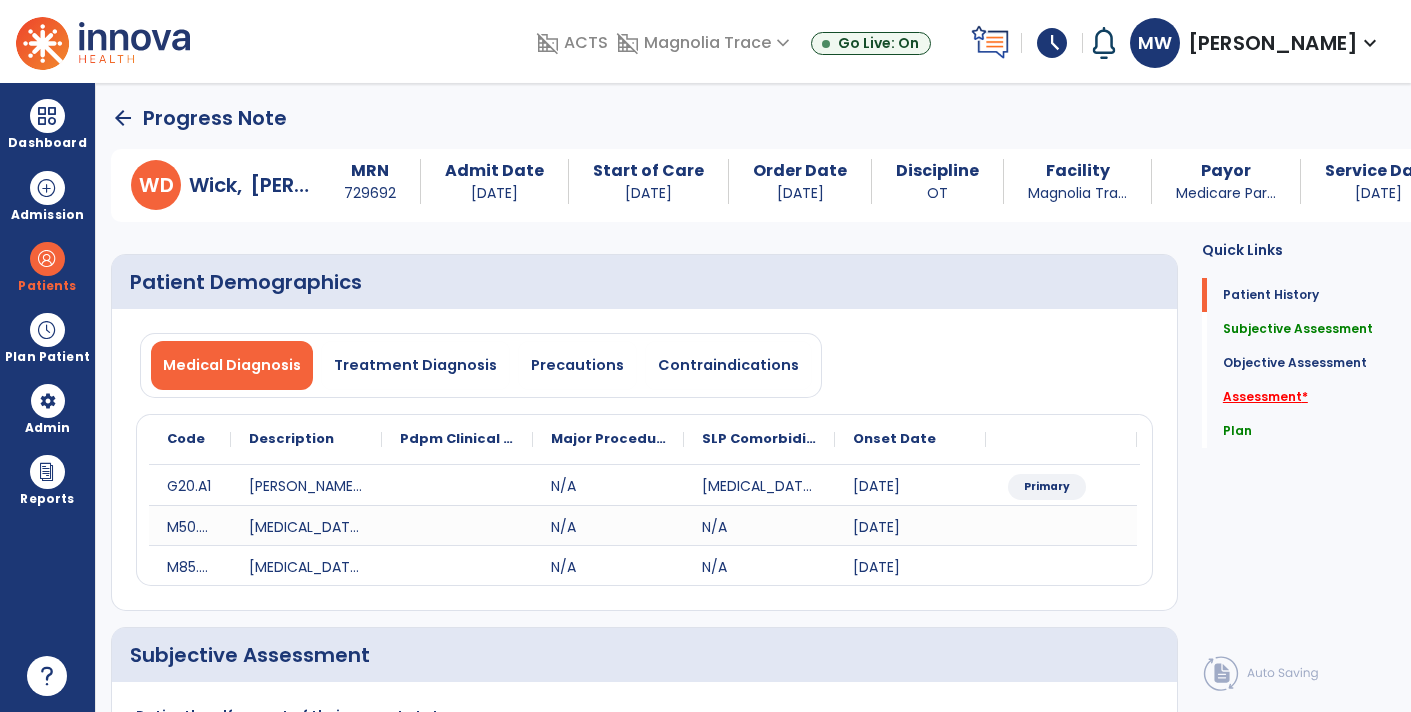 click on "Assessment   *" 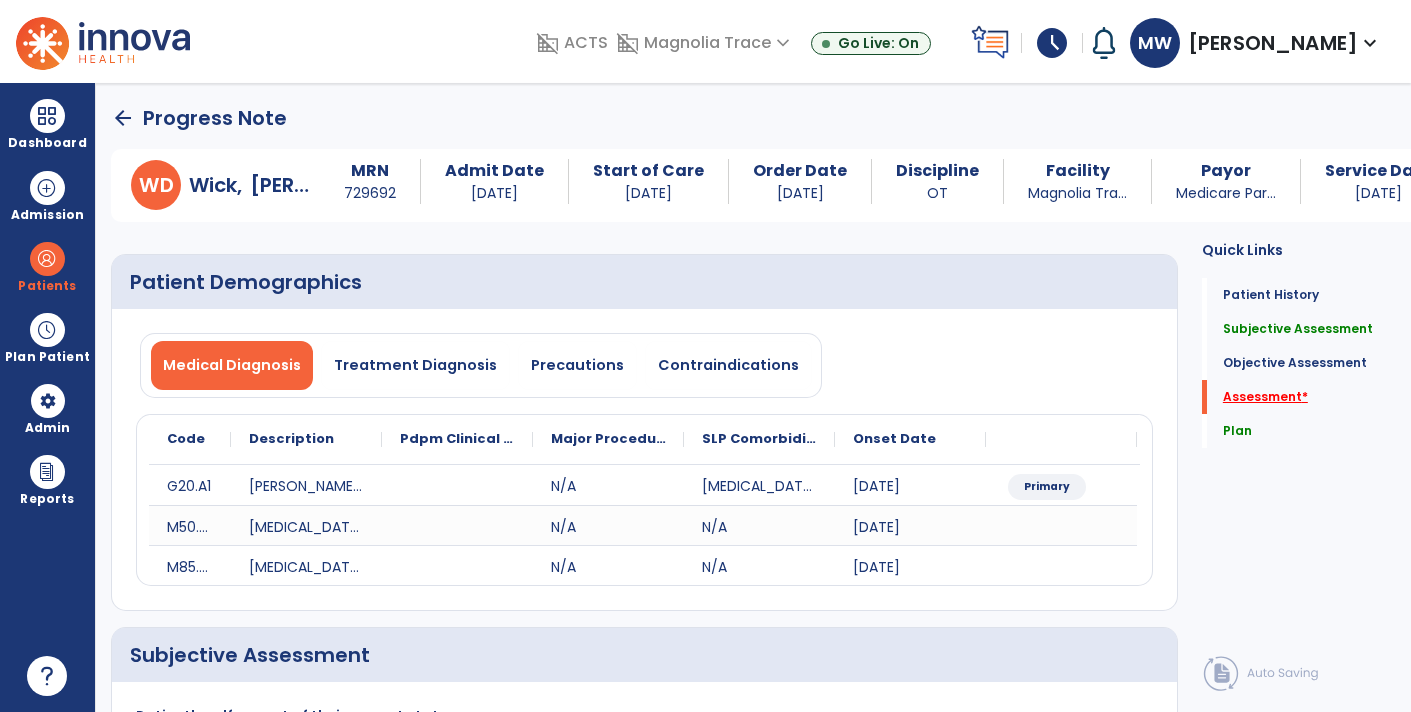 scroll, scrollTop: 83, scrollLeft: 0, axis: vertical 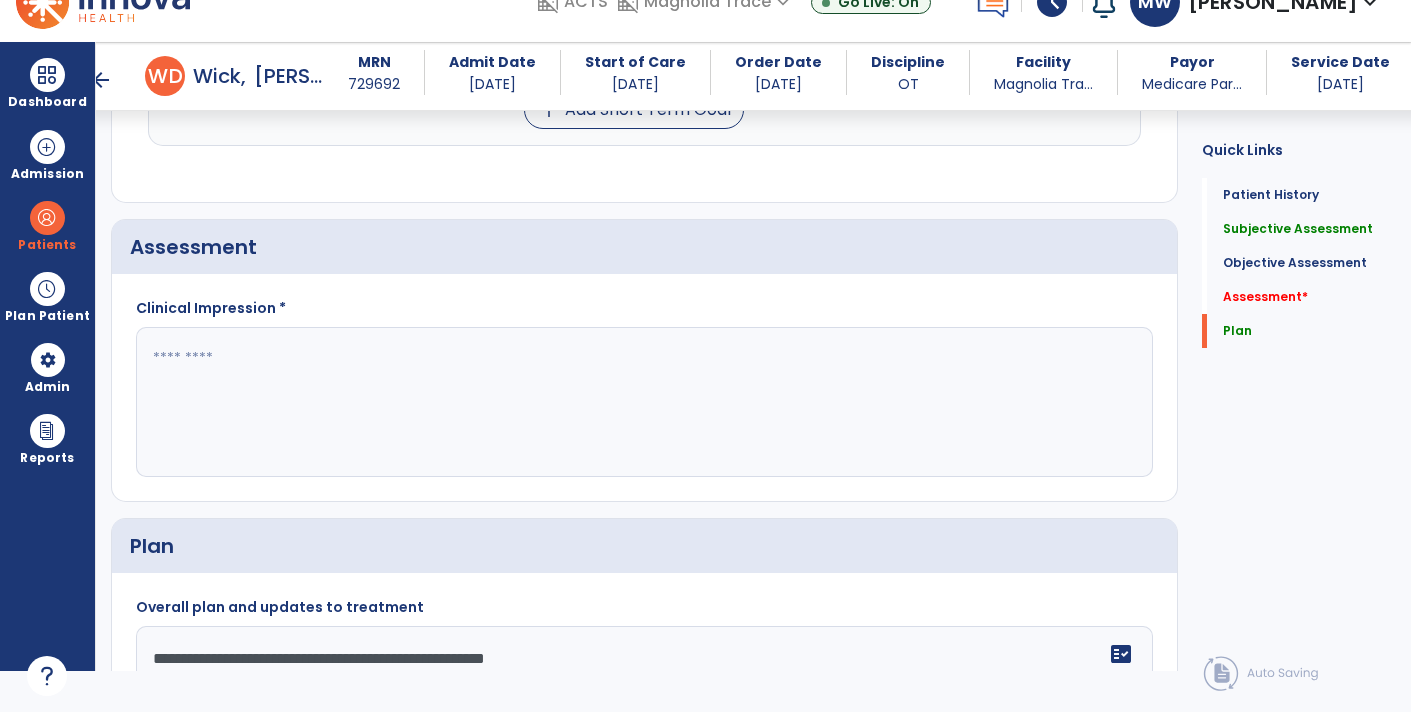click 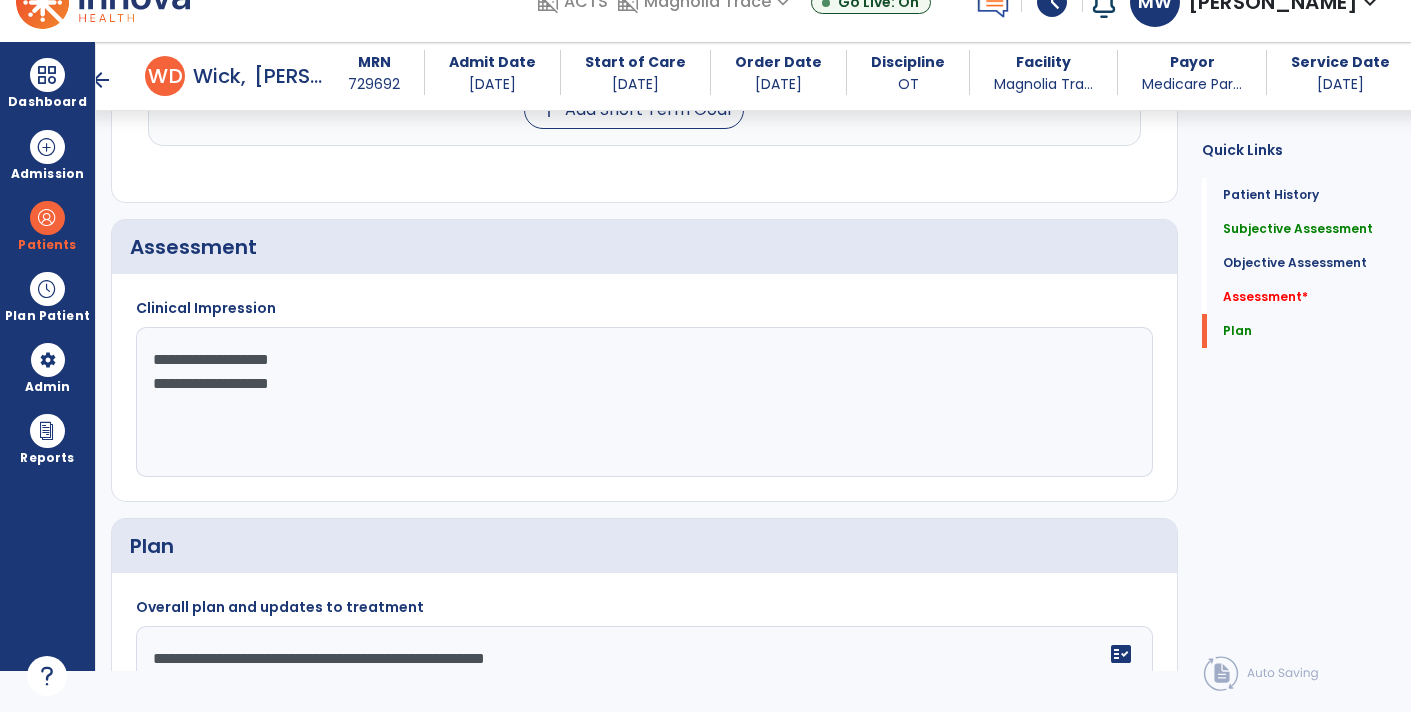 click on "**********" 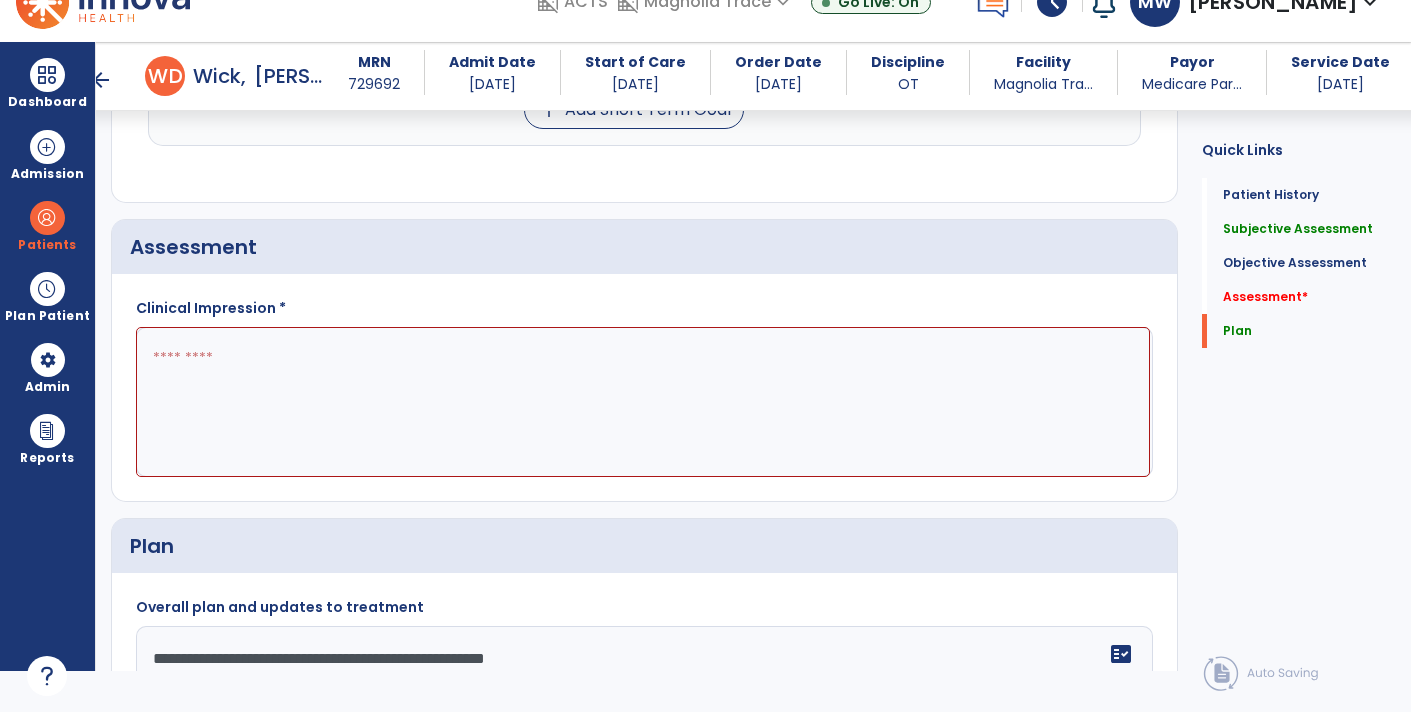 click 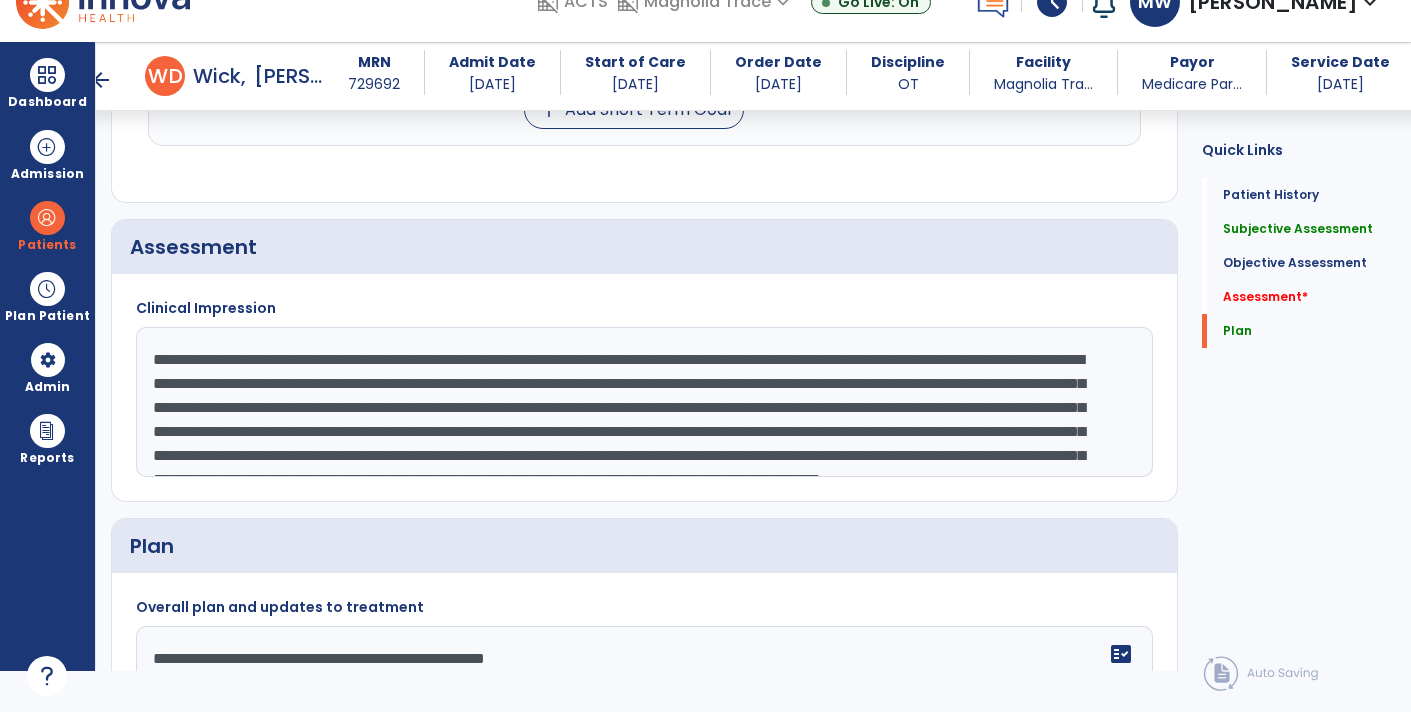 scroll, scrollTop: 110, scrollLeft: 0, axis: vertical 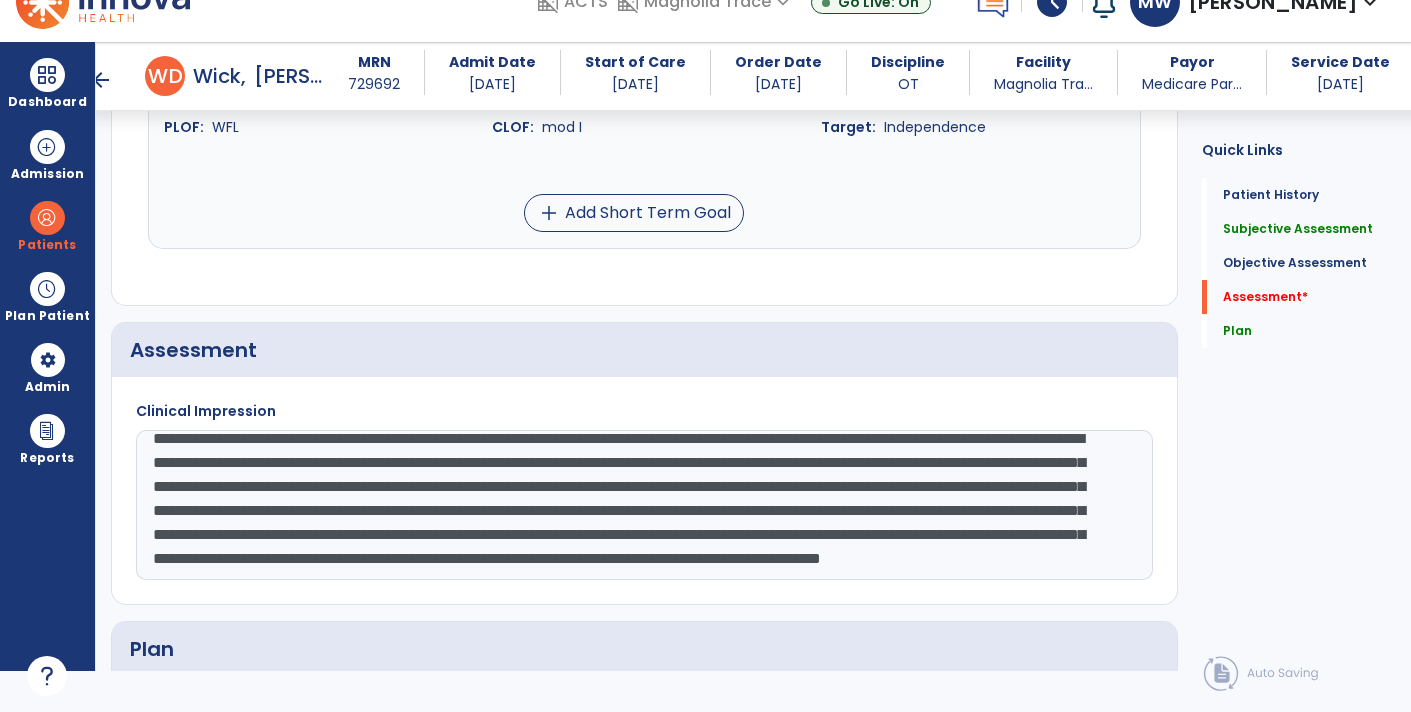 click on "**********" 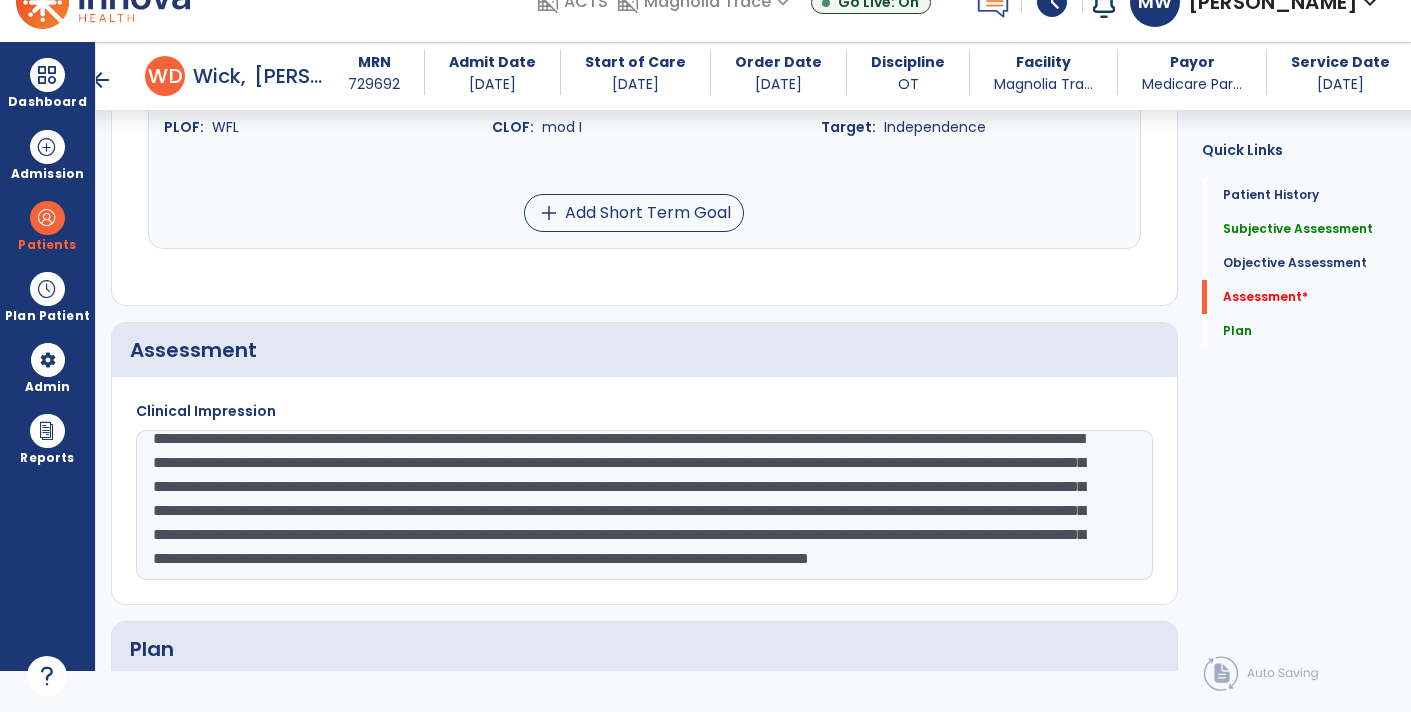scroll, scrollTop: 96, scrollLeft: 0, axis: vertical 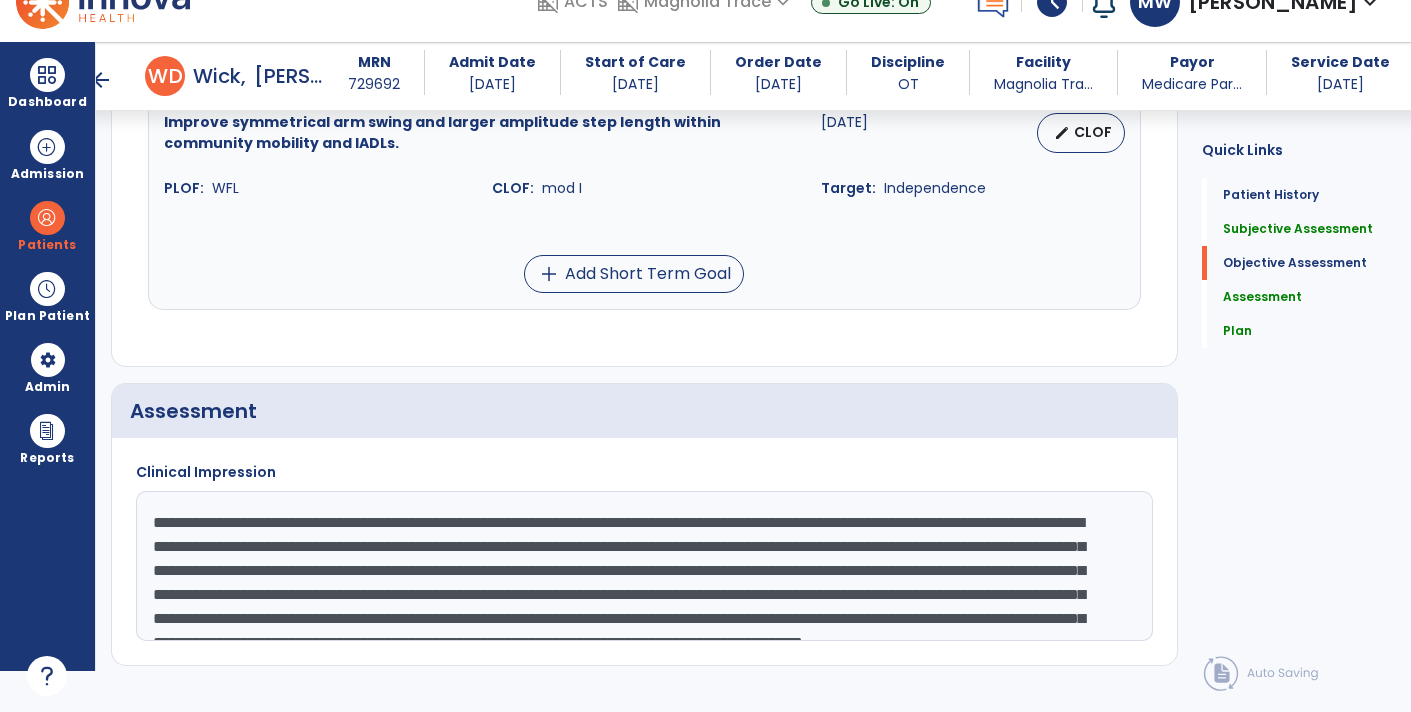 click on "**********" 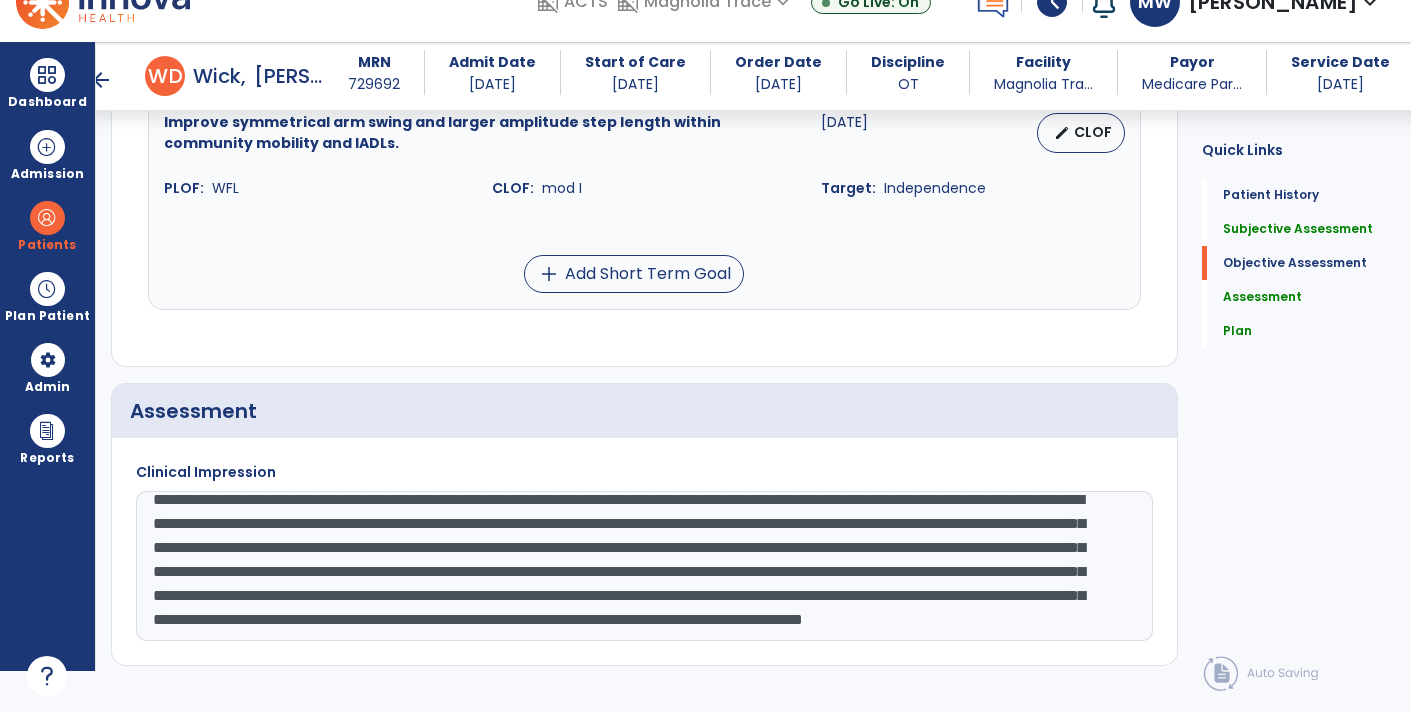 click on "**********" 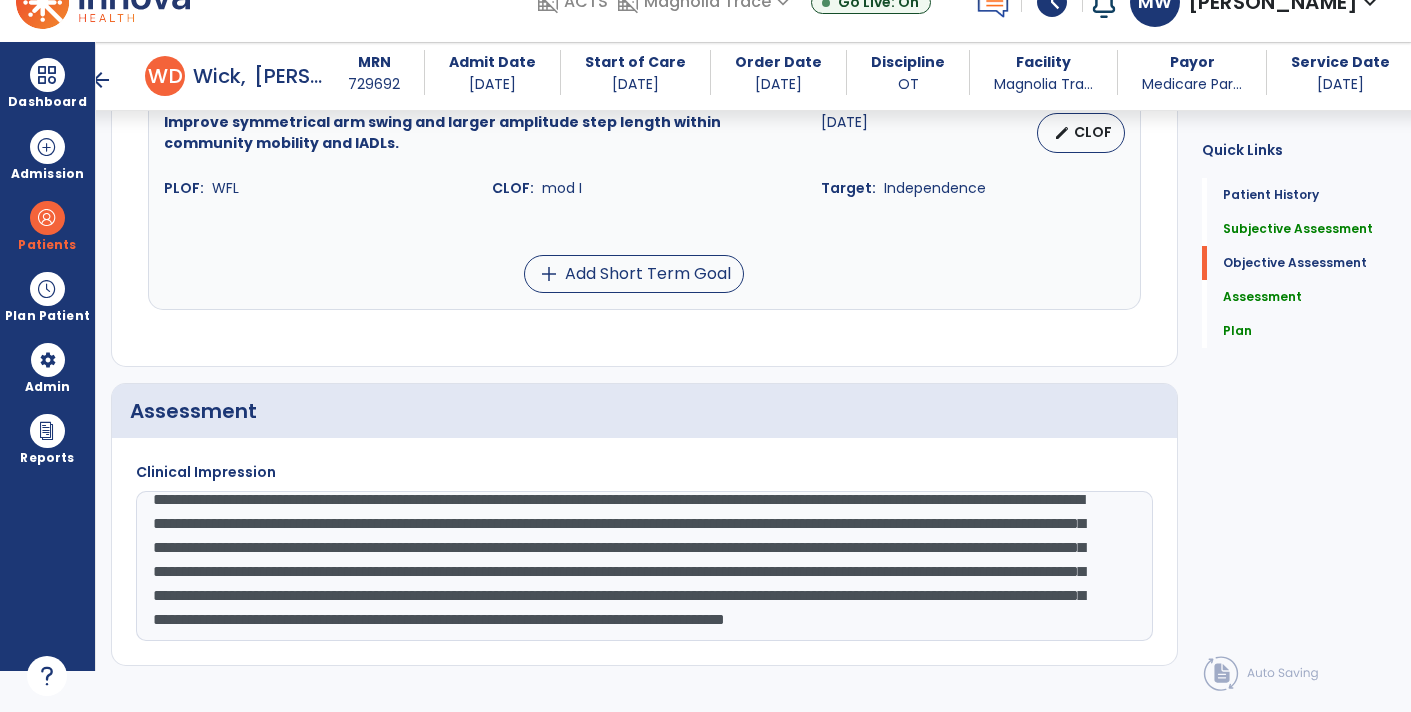 click on "**********" 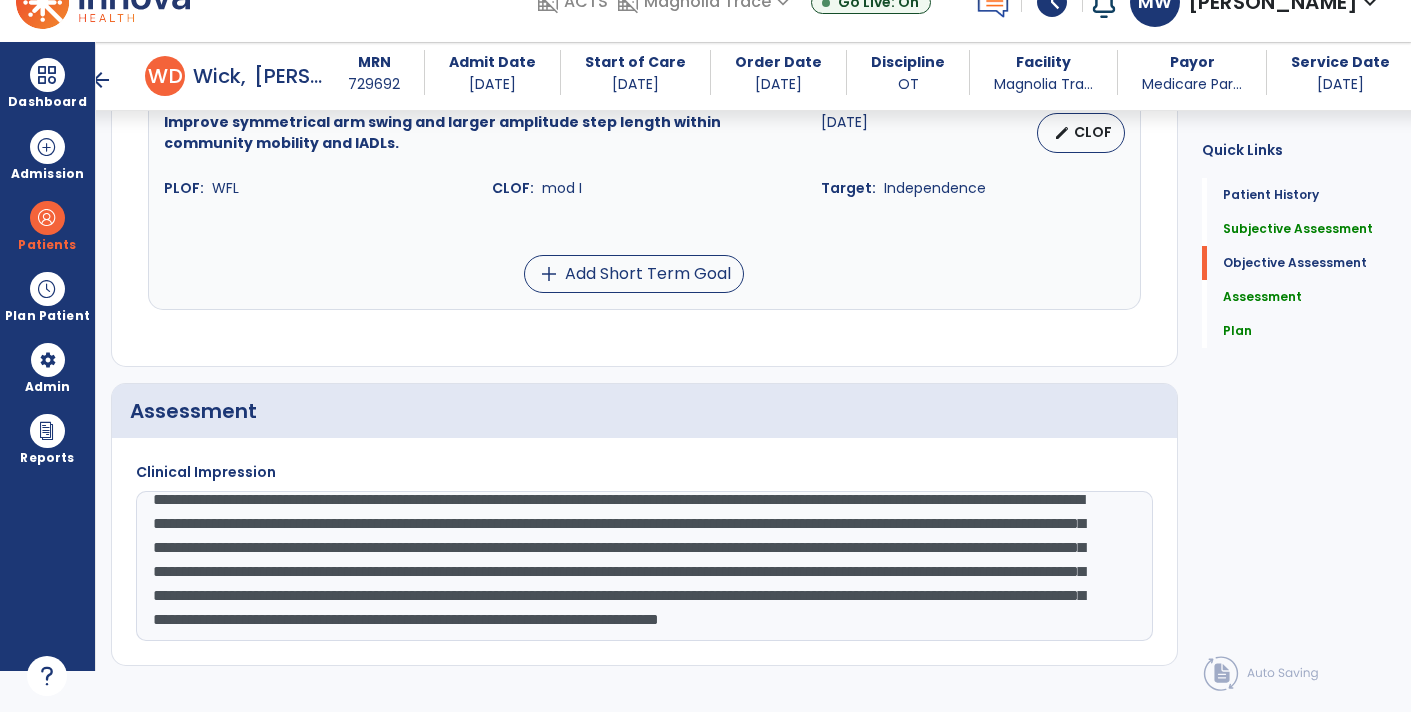 scroll, scrollTop: 27, scrollLeft: 0, axis: vertical 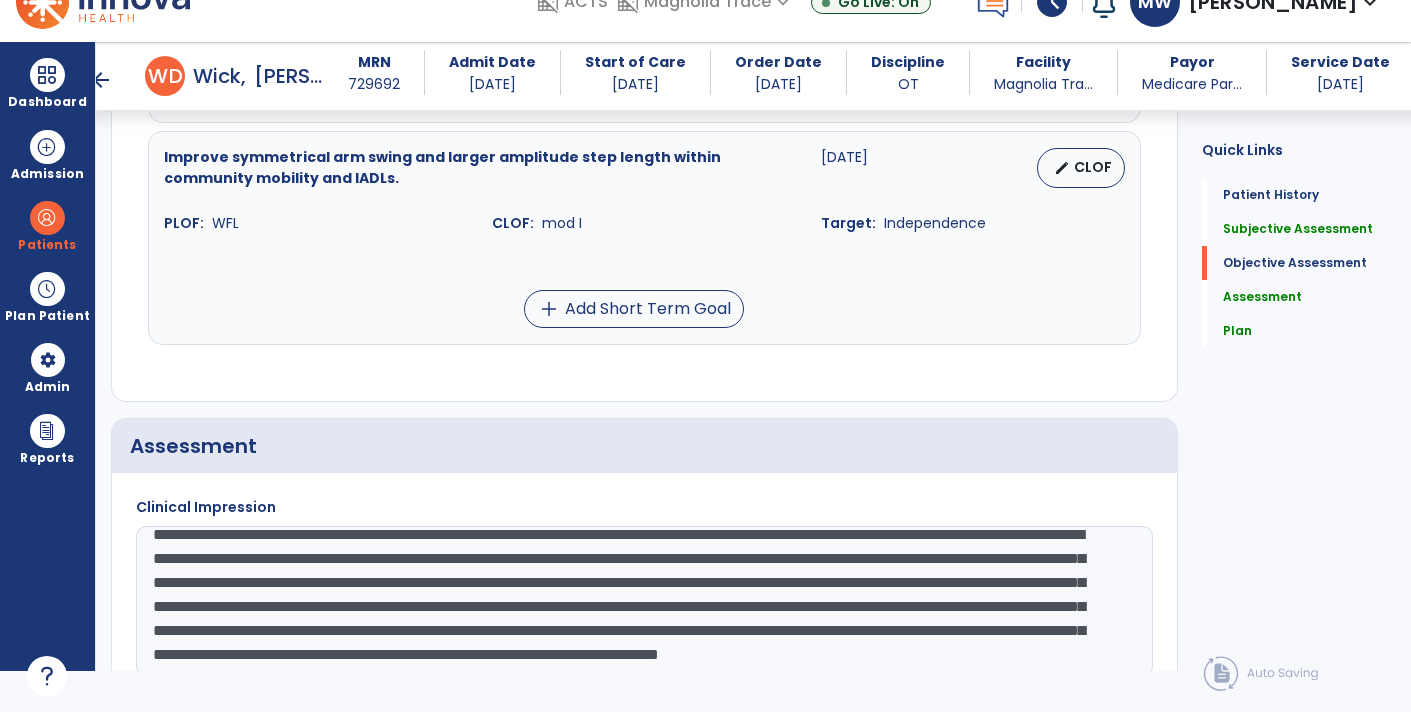 click on "**********" 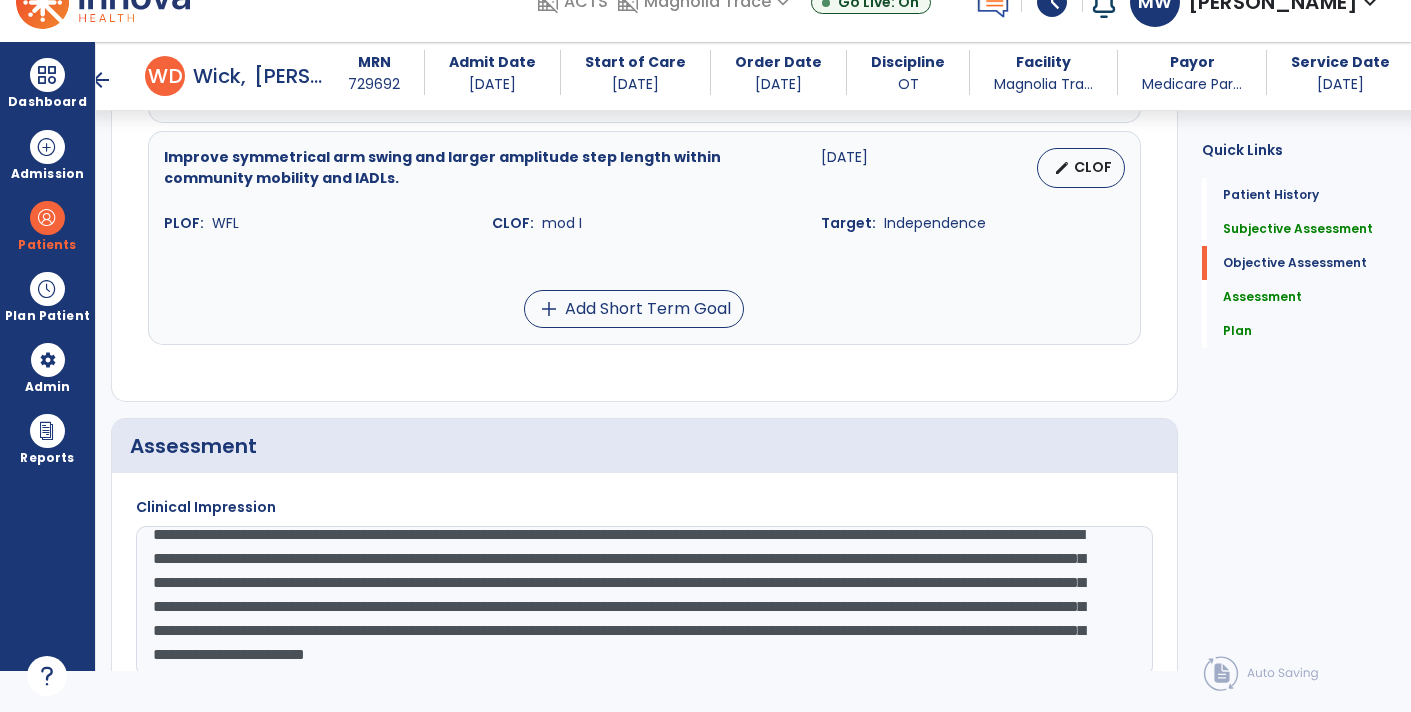 scroll, scrollTop: 48, scrollLeft: 0, axis: vertical 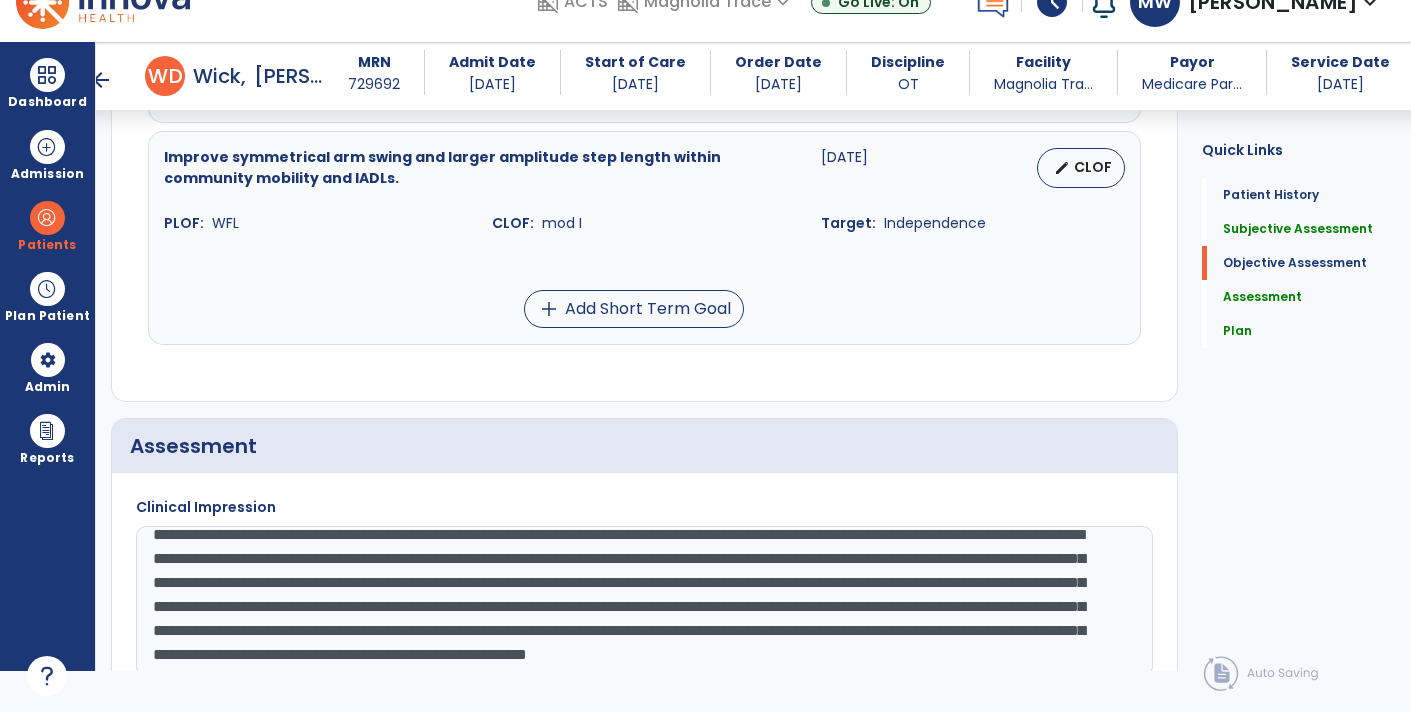 click on "**********" 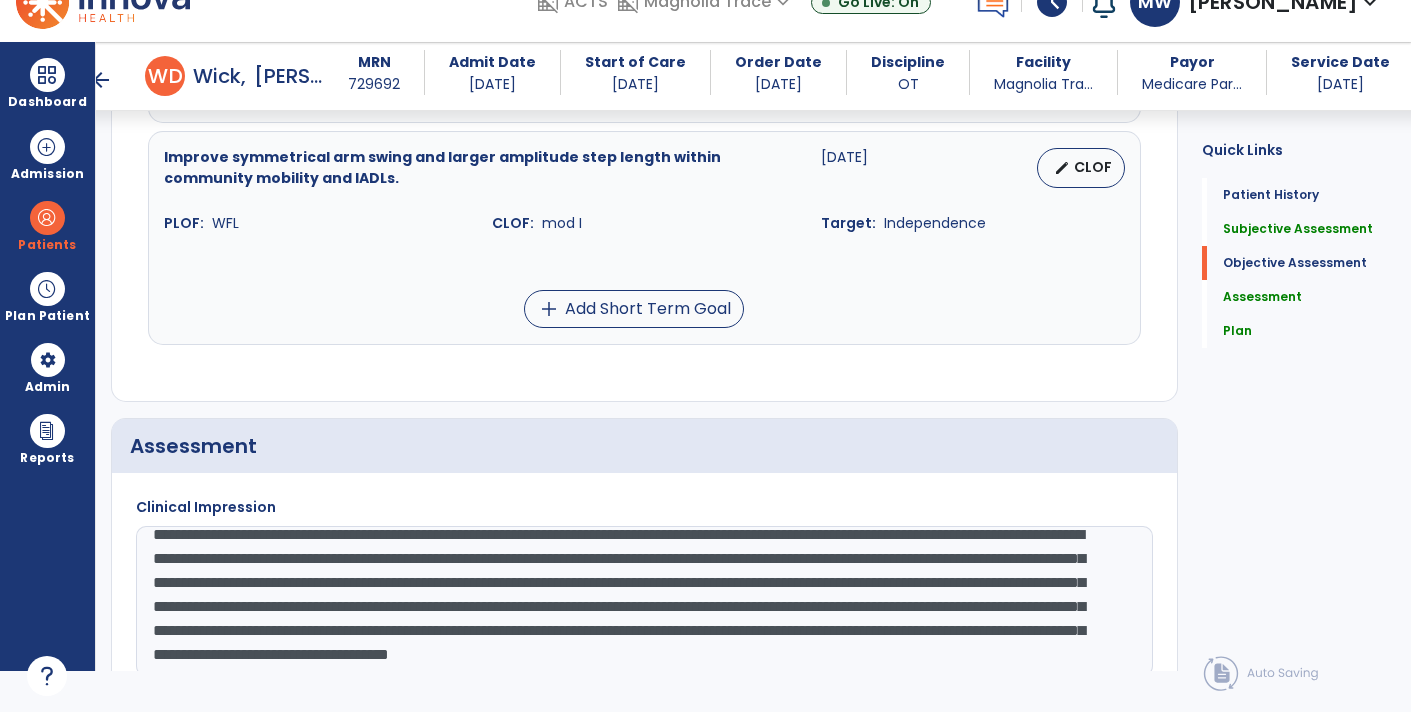 scroll, scrollTop: 48, scrollLeft: 0, axis: vertical 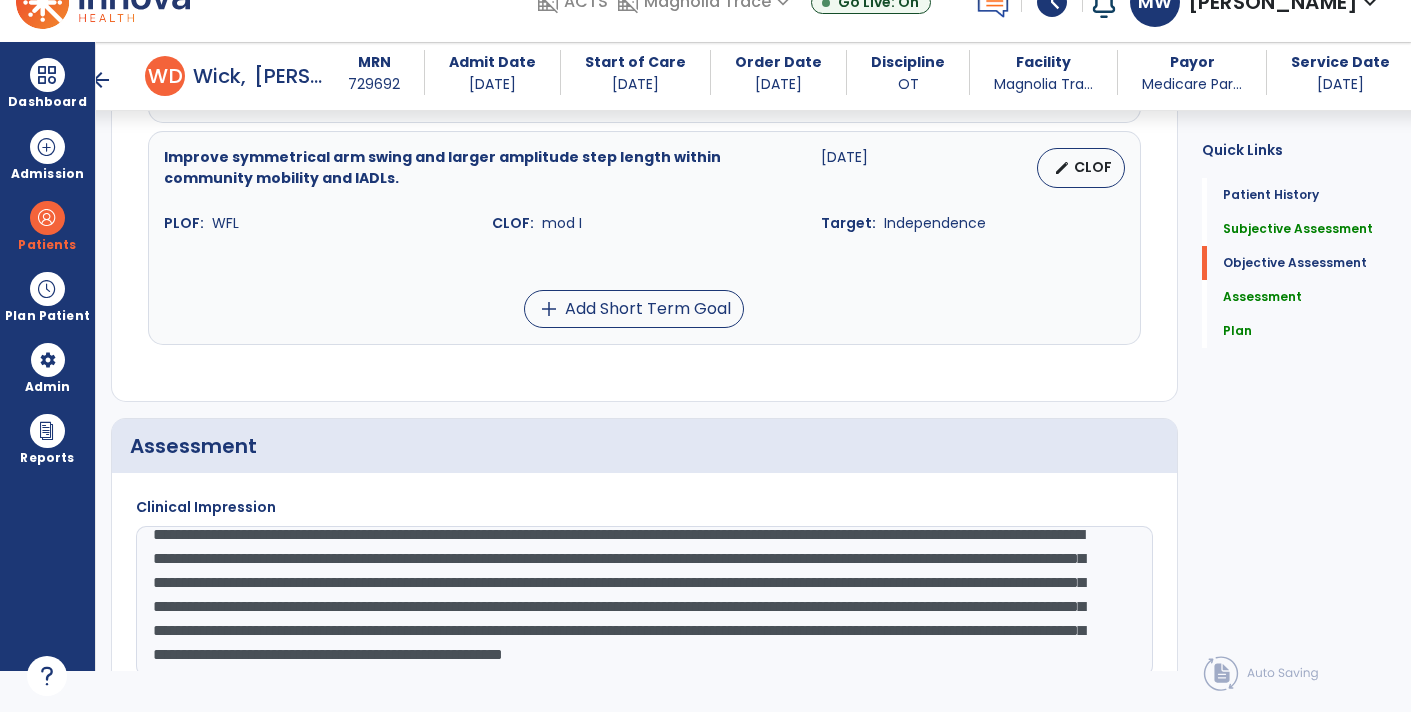 click on "**********" 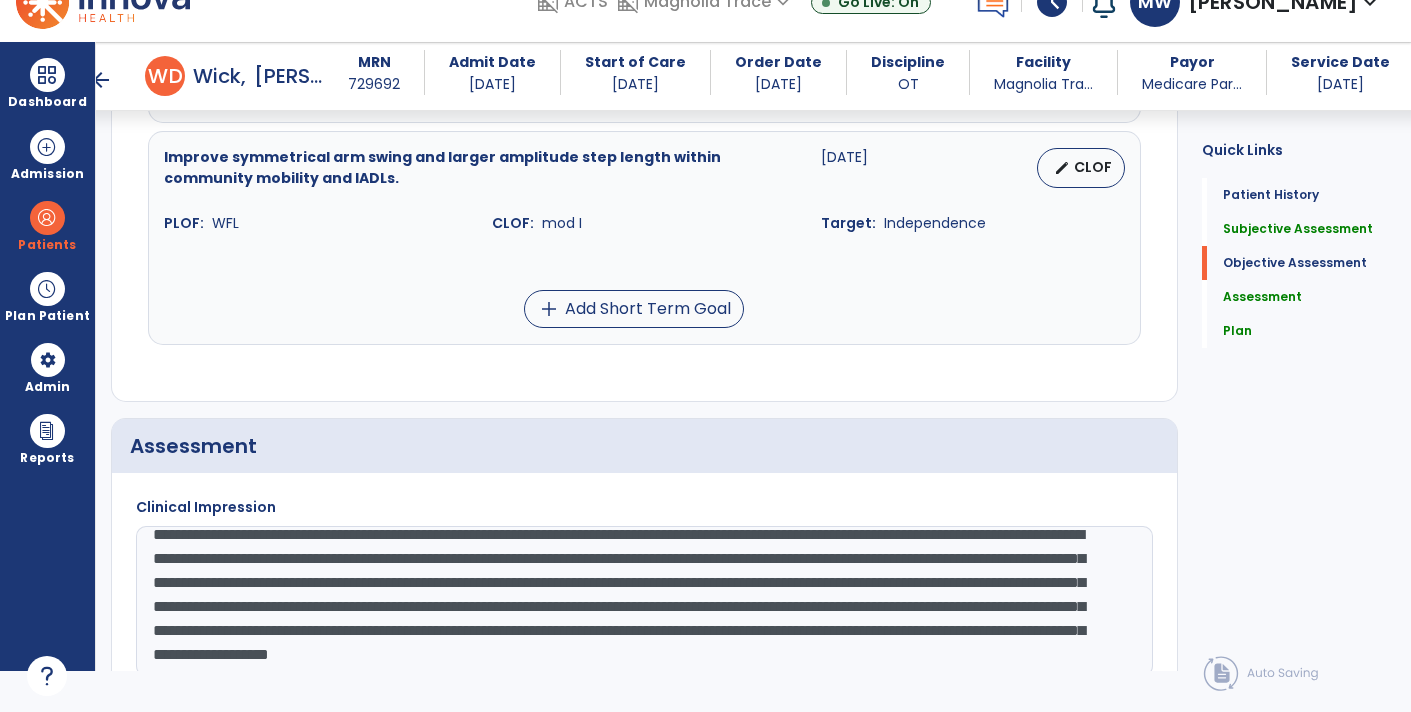 scroll, scrollTop: 48, scrollLeft: 0, axis: vertical 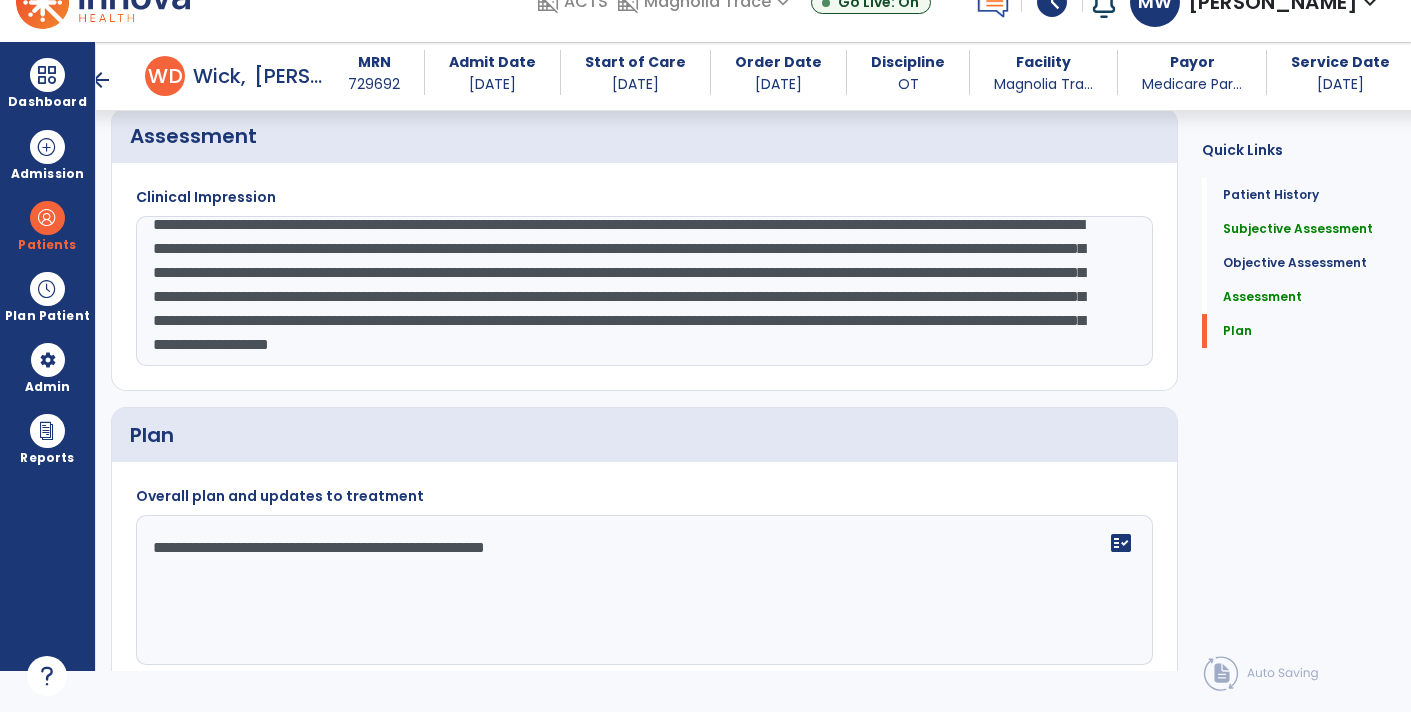 type on "**********" 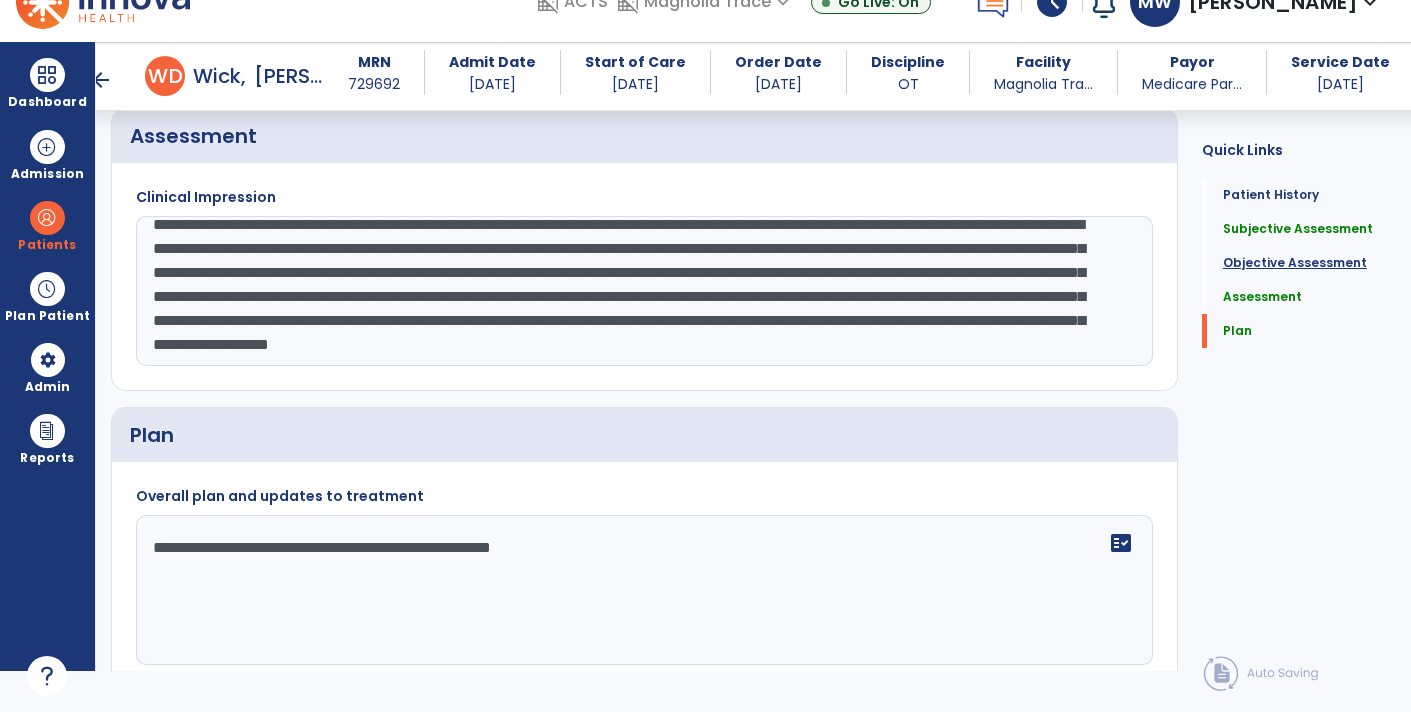 type on "**********" 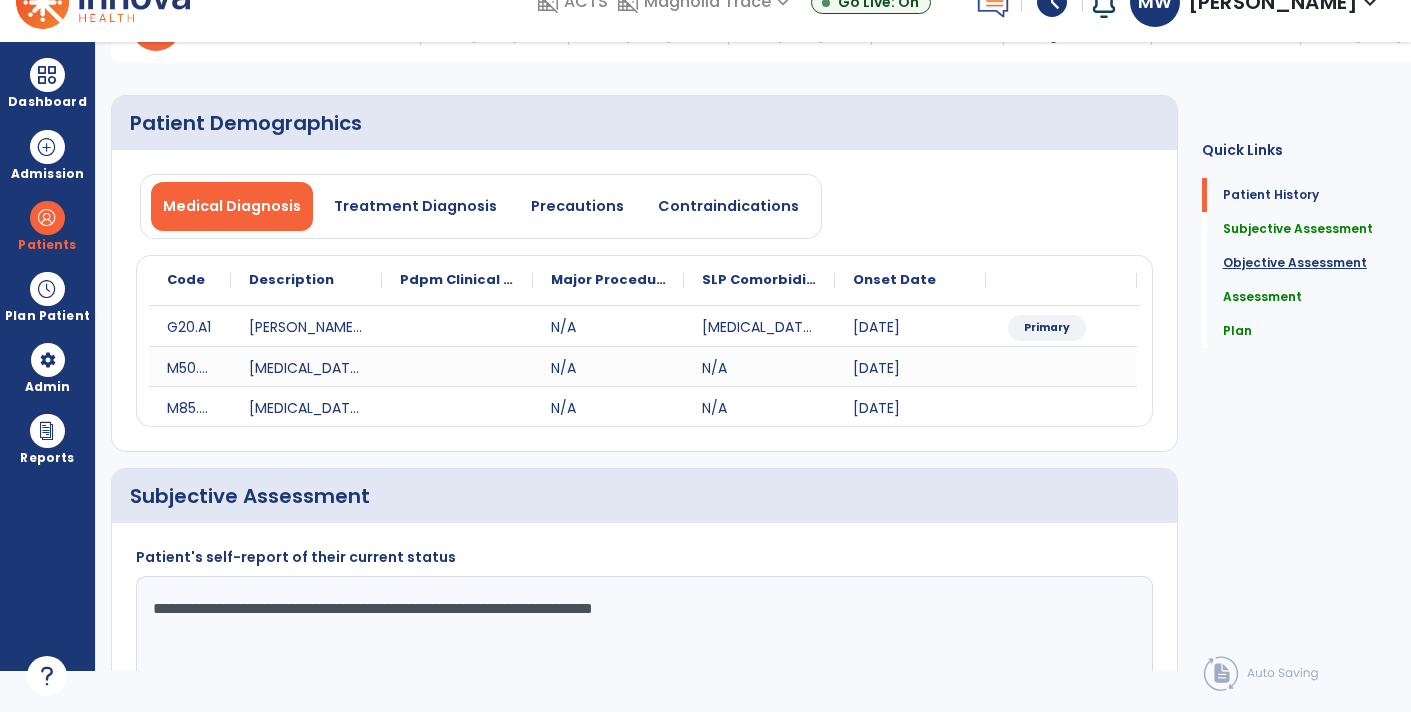 scroll, scrollTop: 0, scrollLeft: 0, axis: both 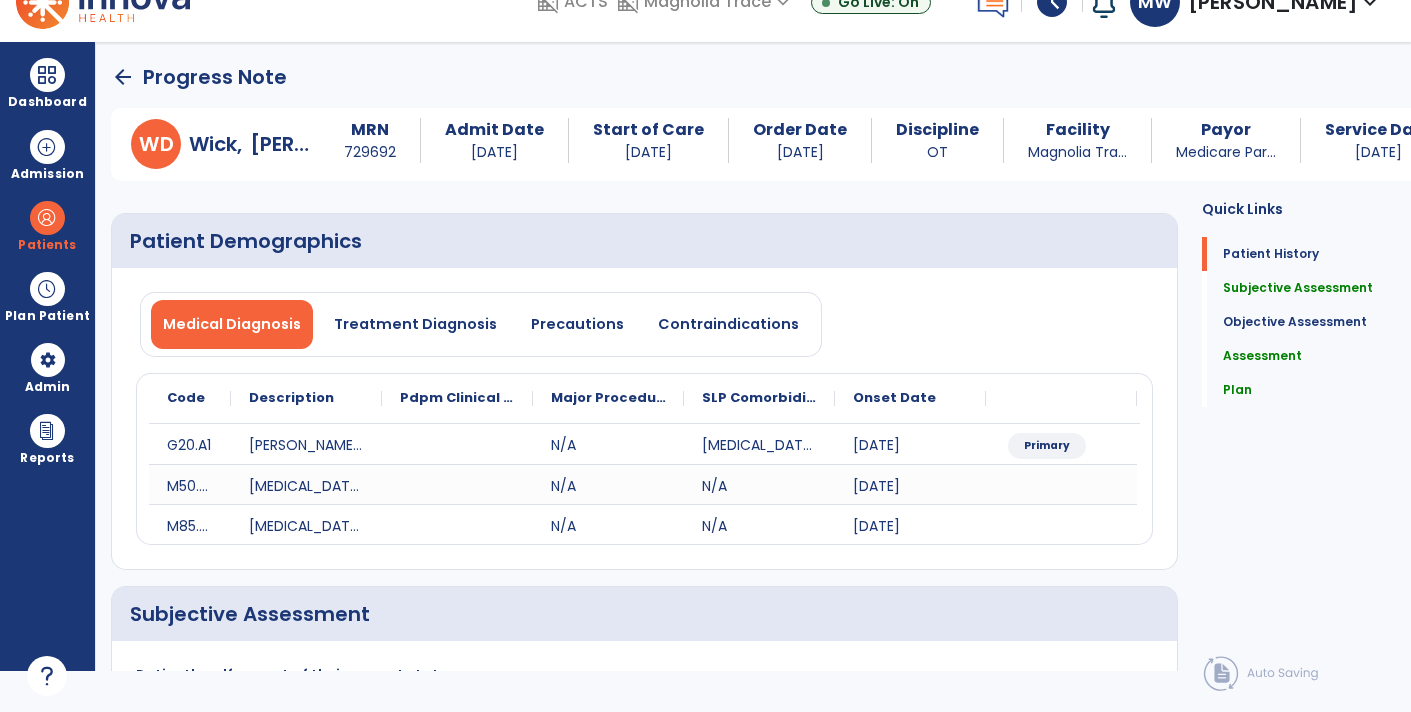 click on "arrow_back" 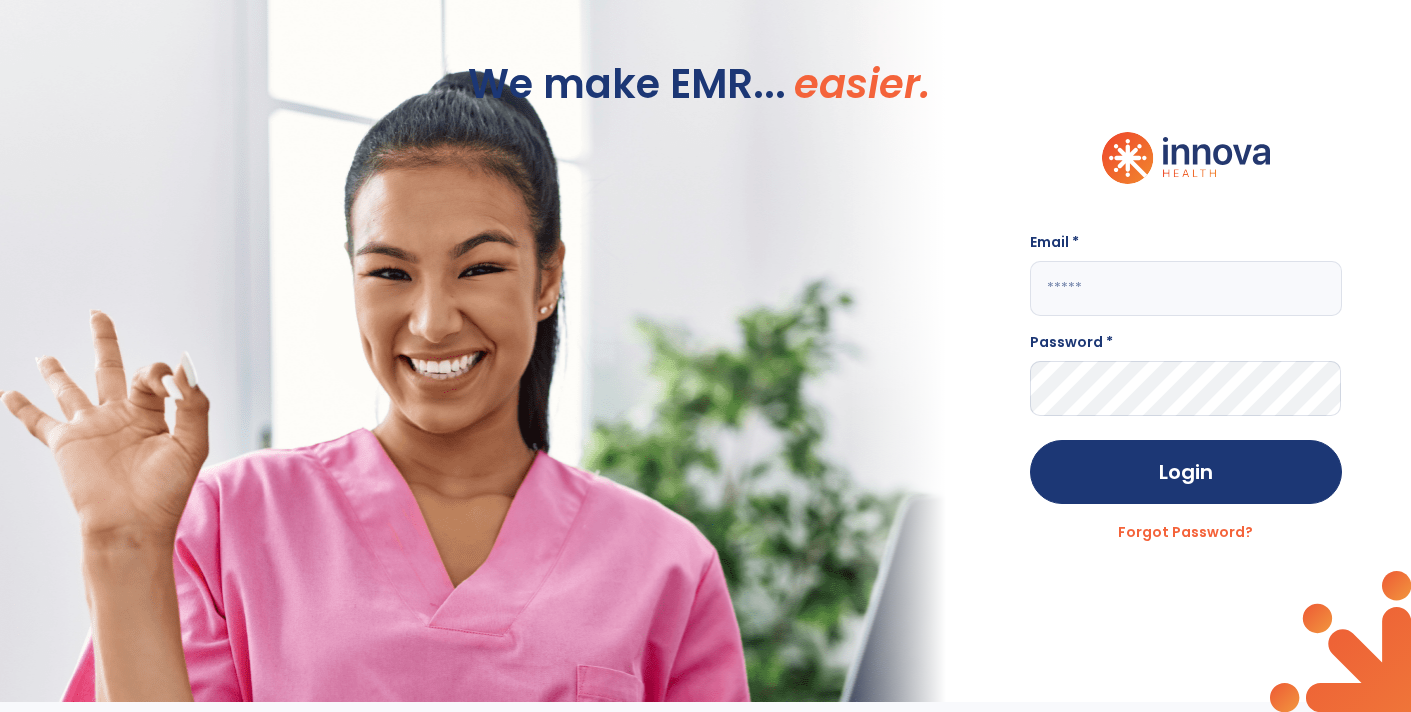 click 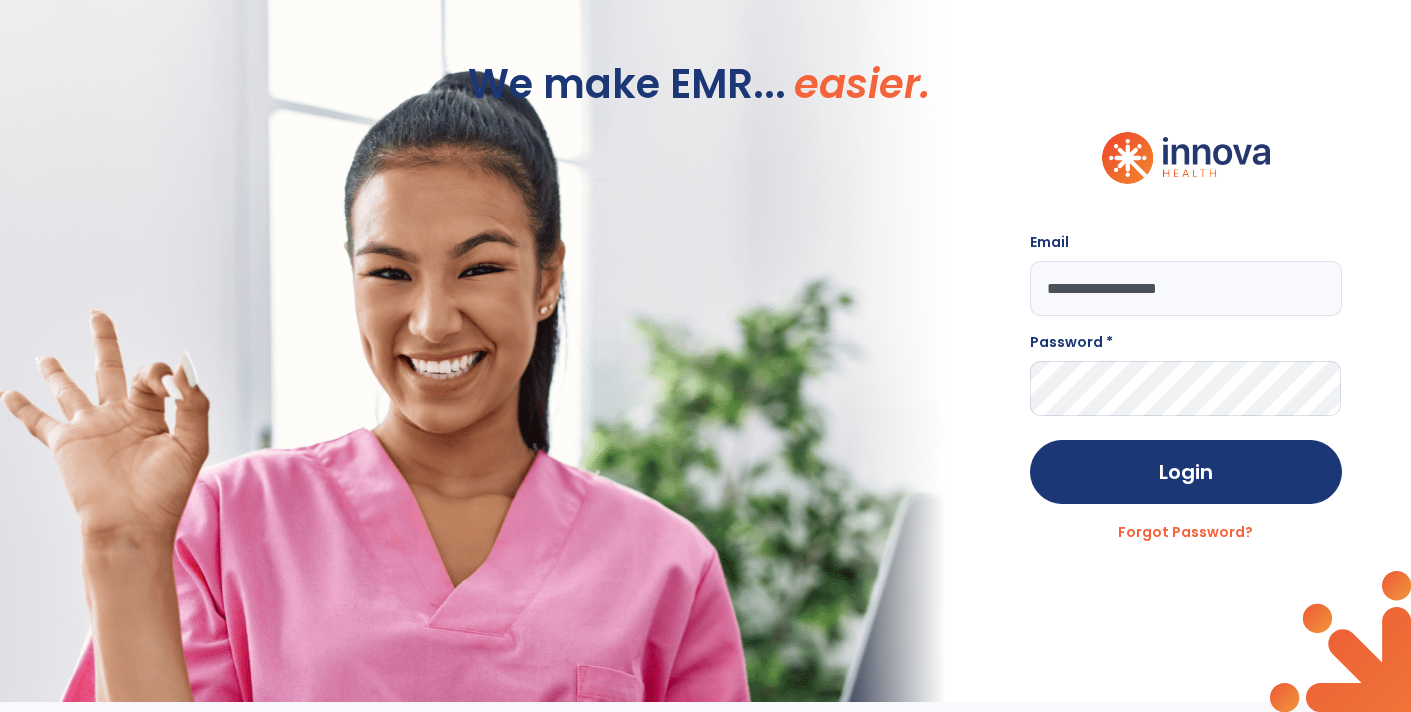 type on "**********" 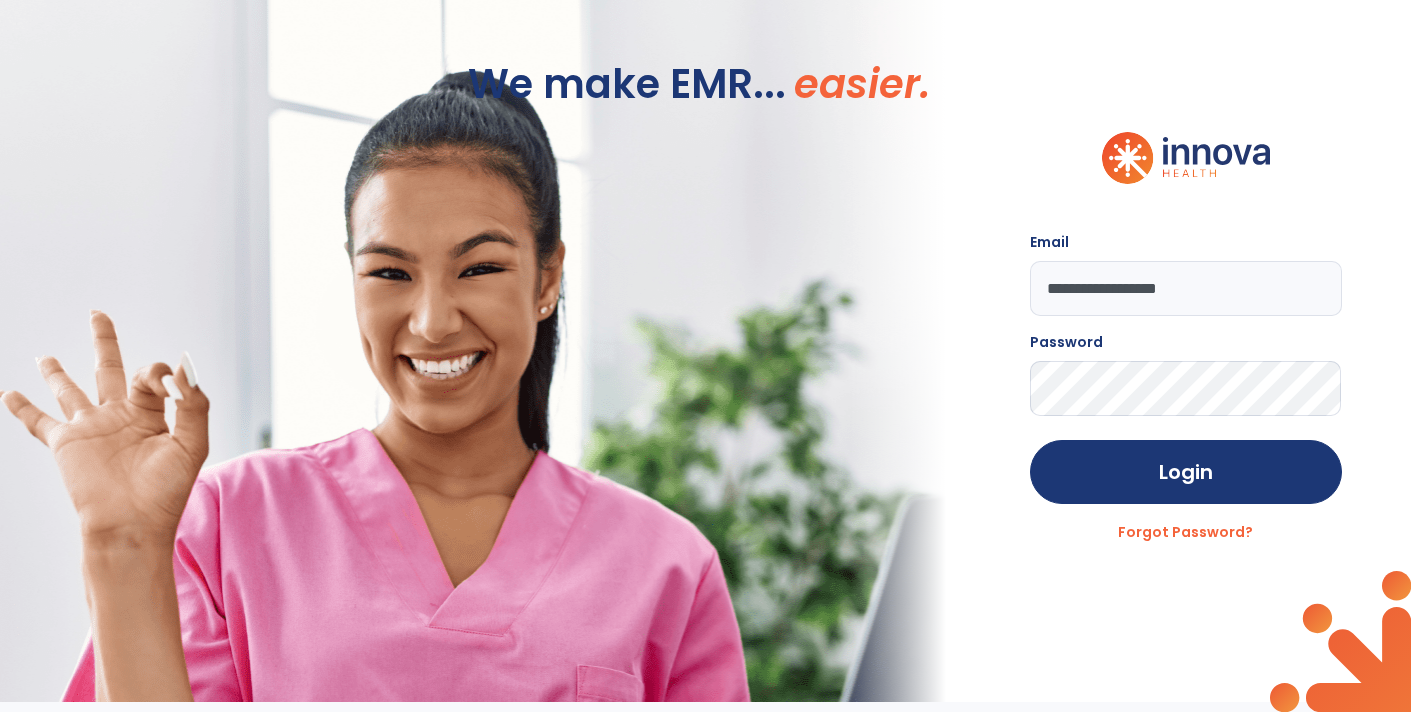 click on "Login" 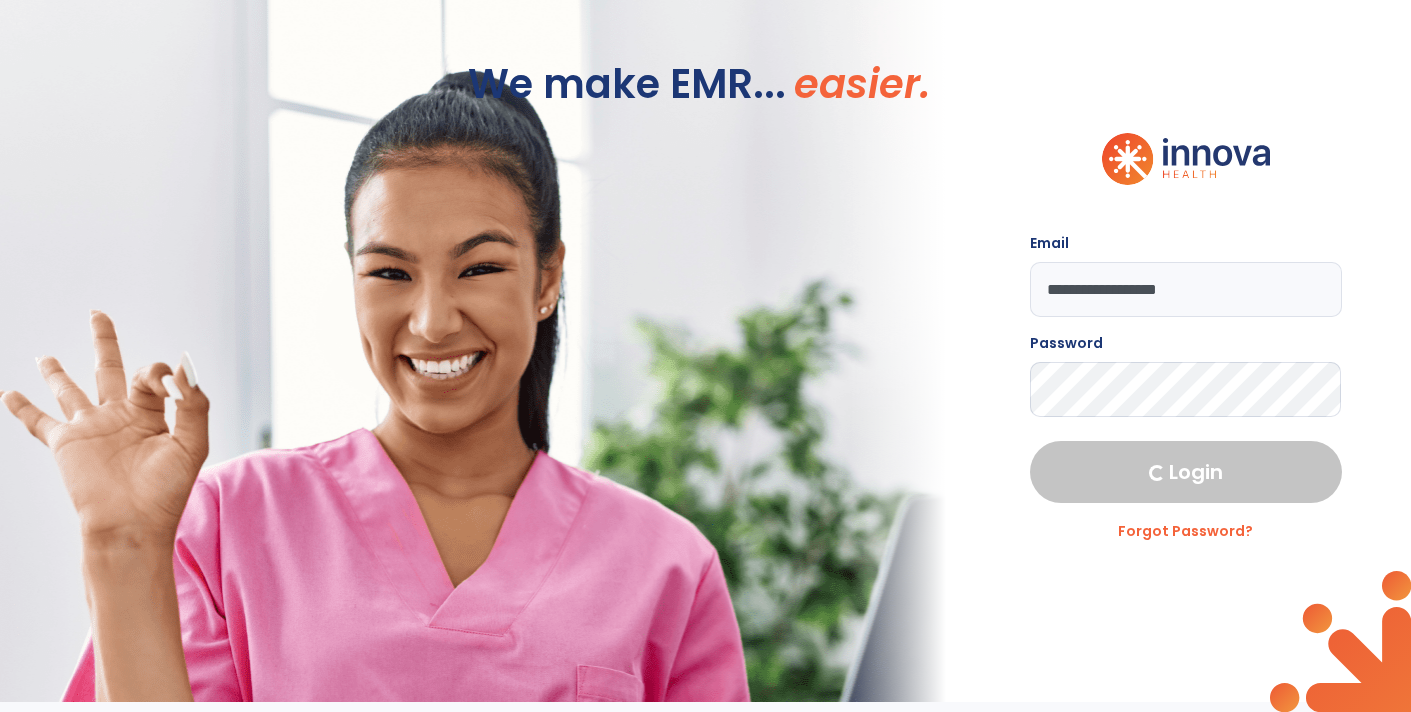 select on "****" 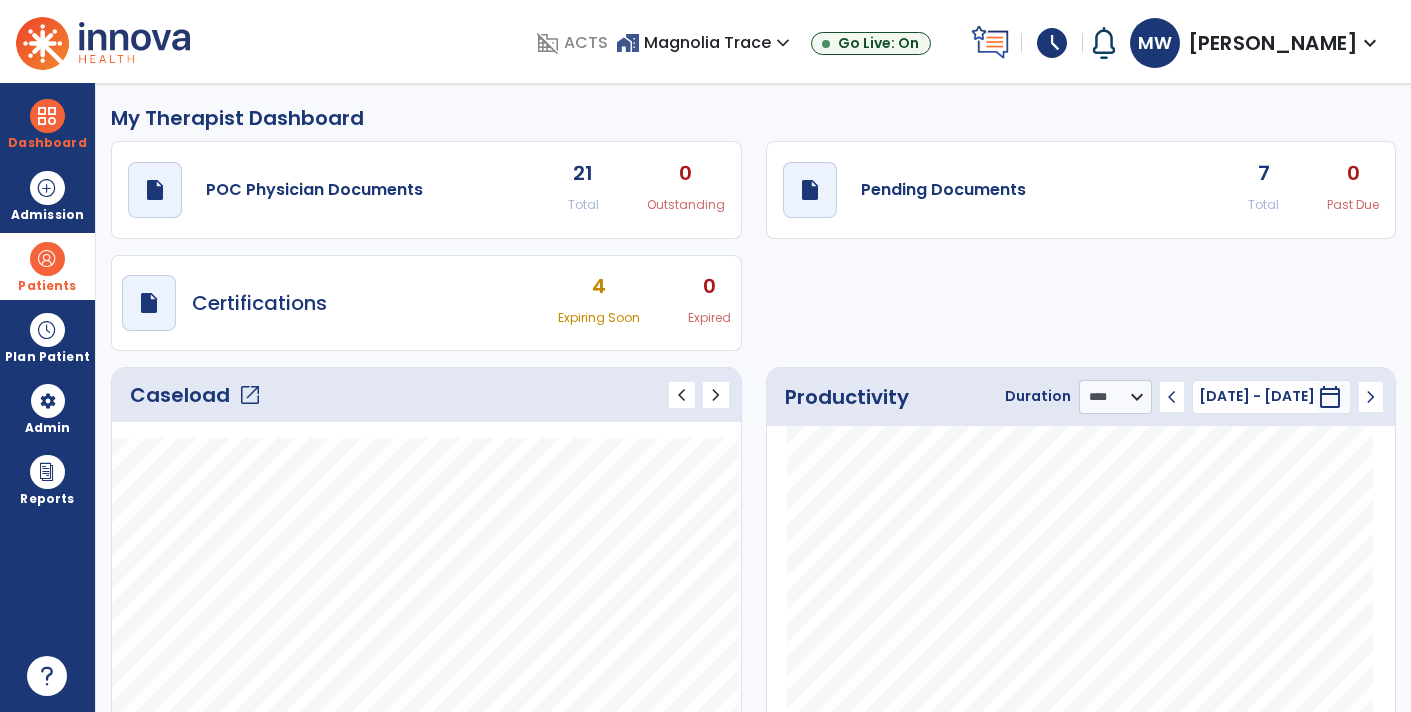 click at bounding box center (47, 259) 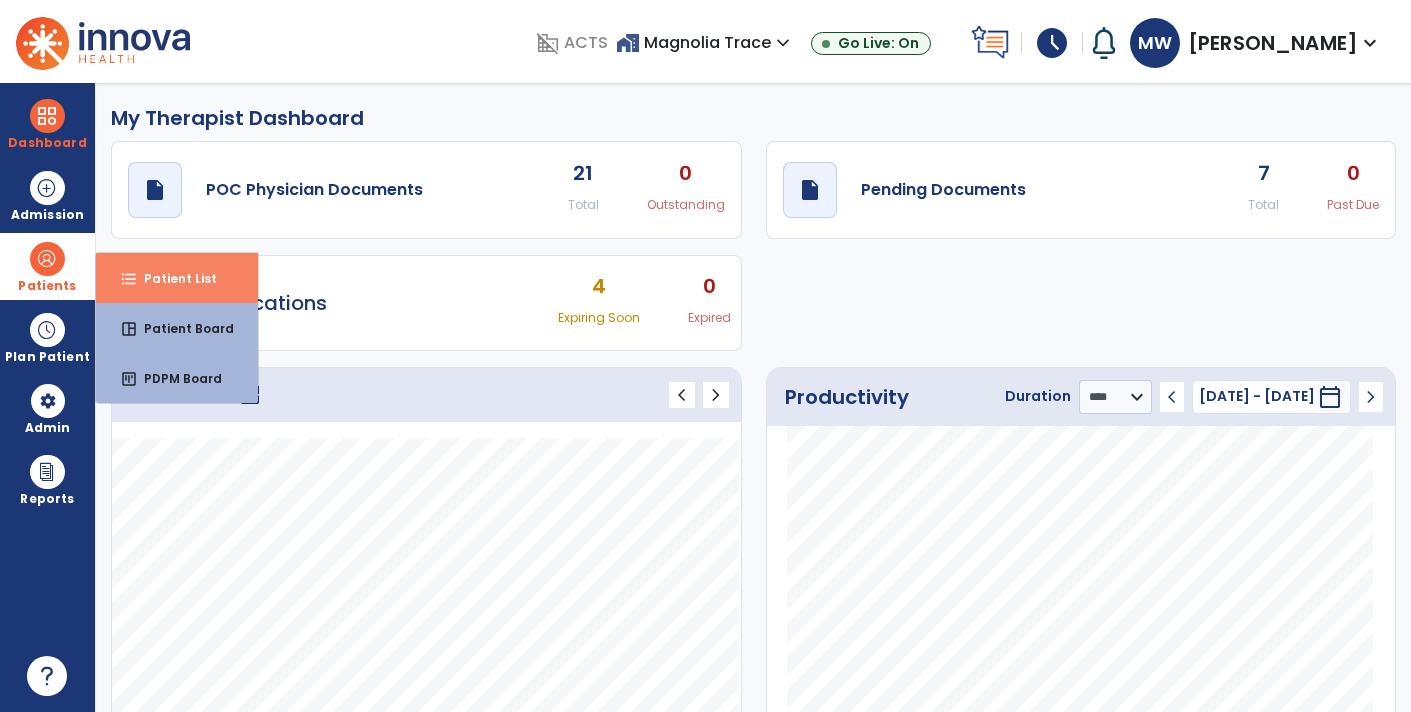 click on "format_list_bulleted  Patient List" at bounding box center [177, 278] 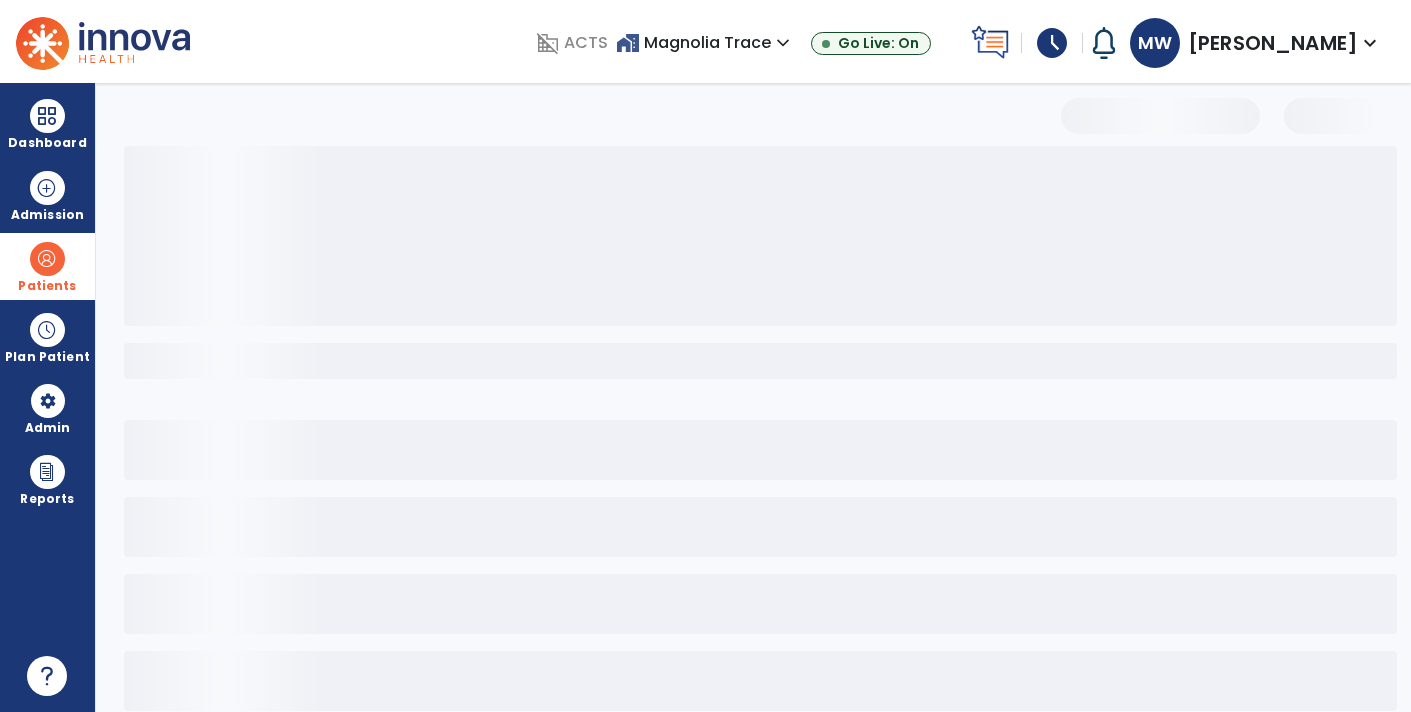 select on "***" 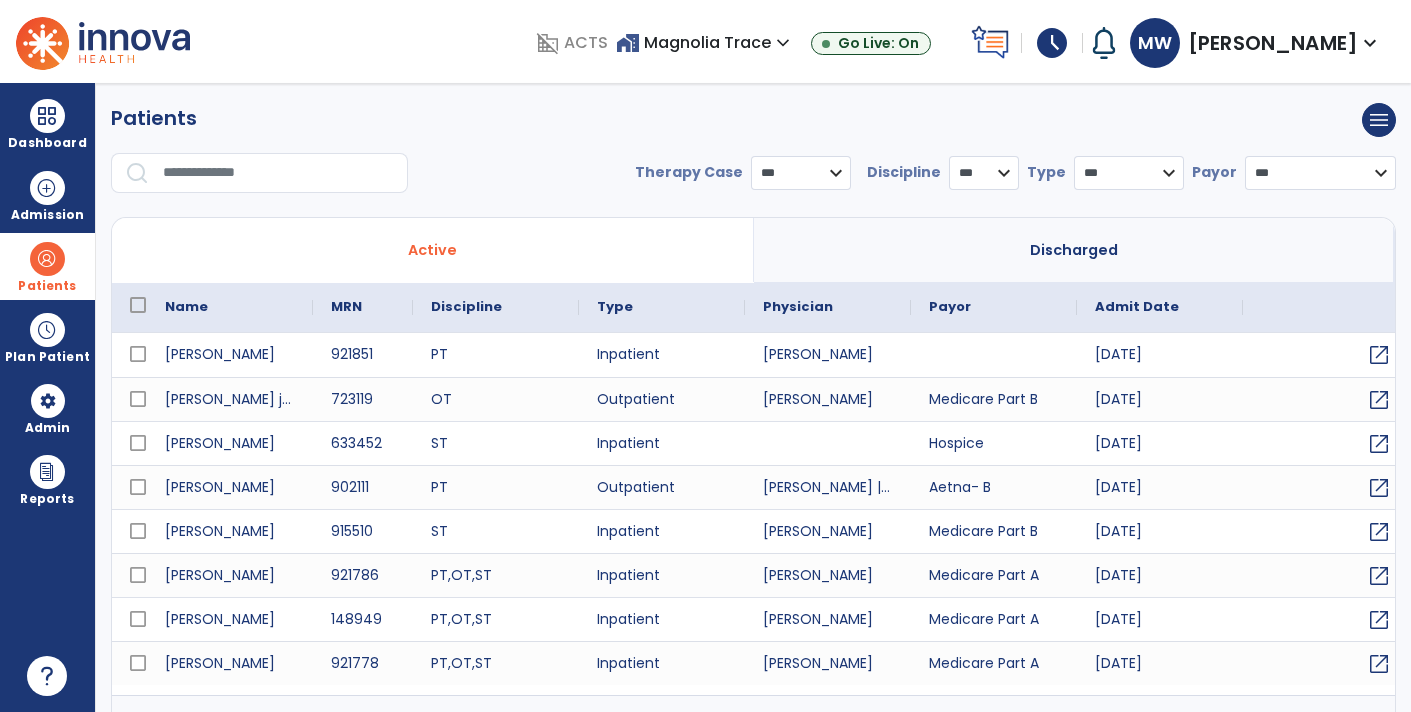 click at bounding box center (278, 173) 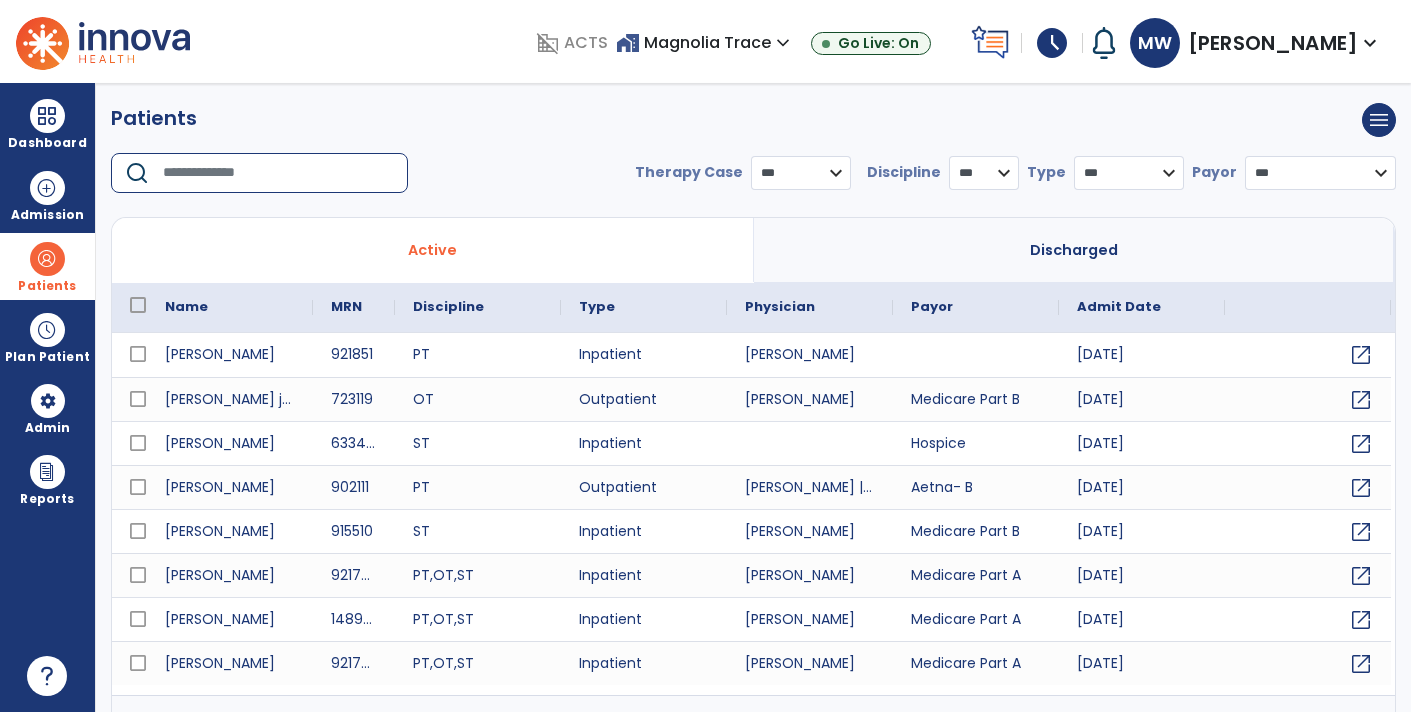 type on "*" 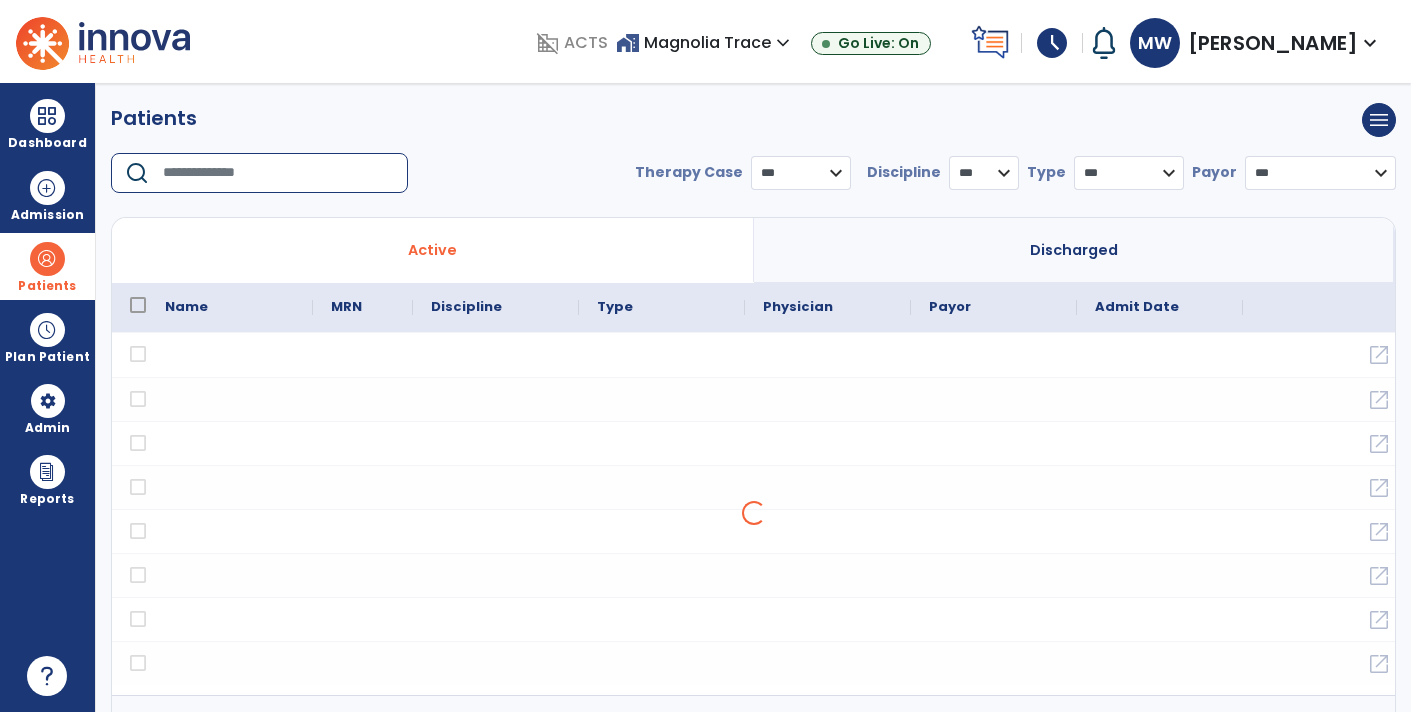 type on "*" 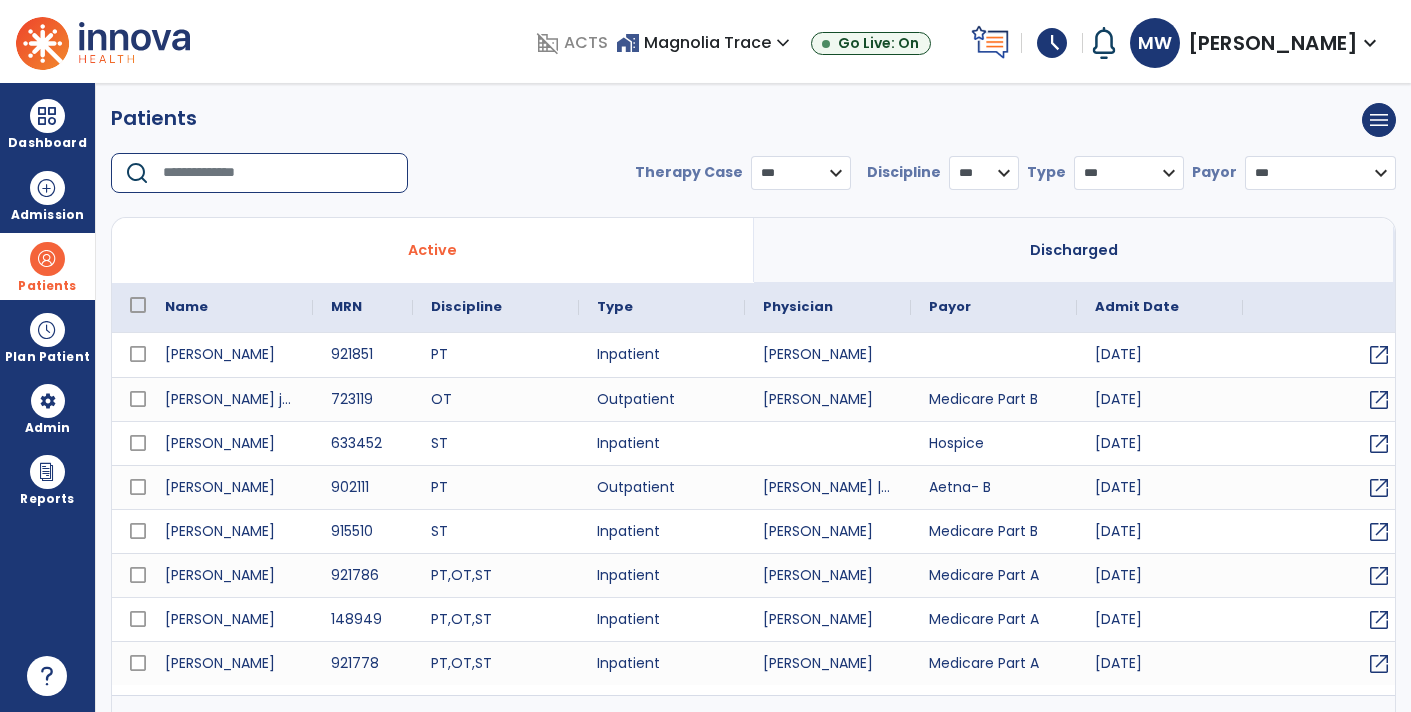 type on "*" 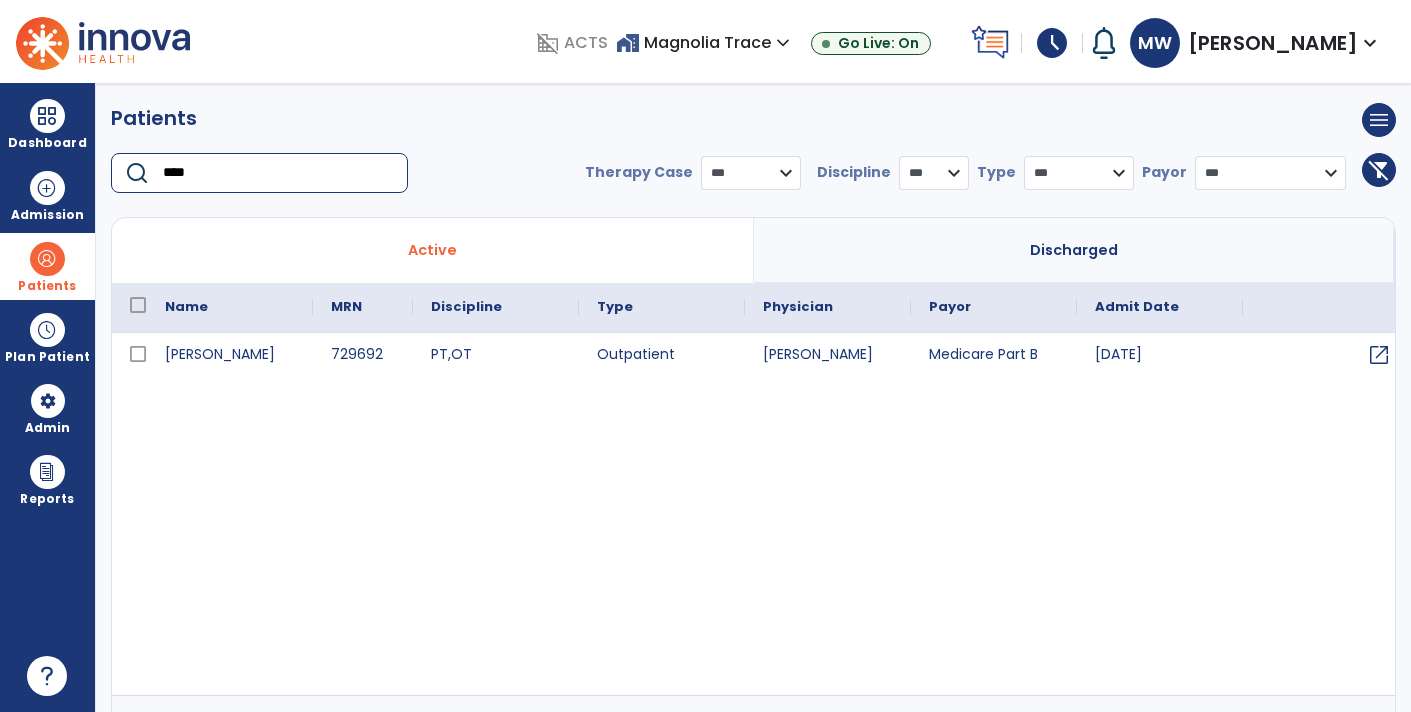 type on "****" 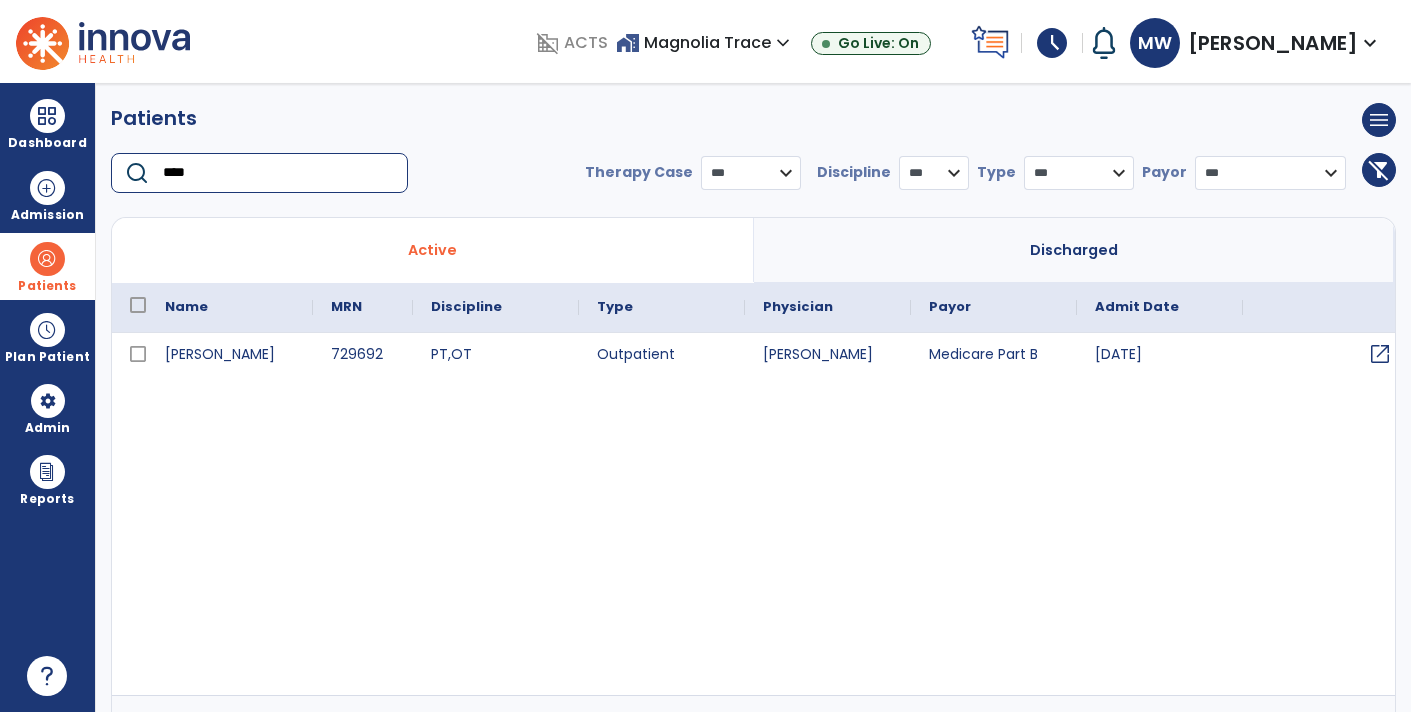 click on "open_in_new" at bounding box center [1380, 354] 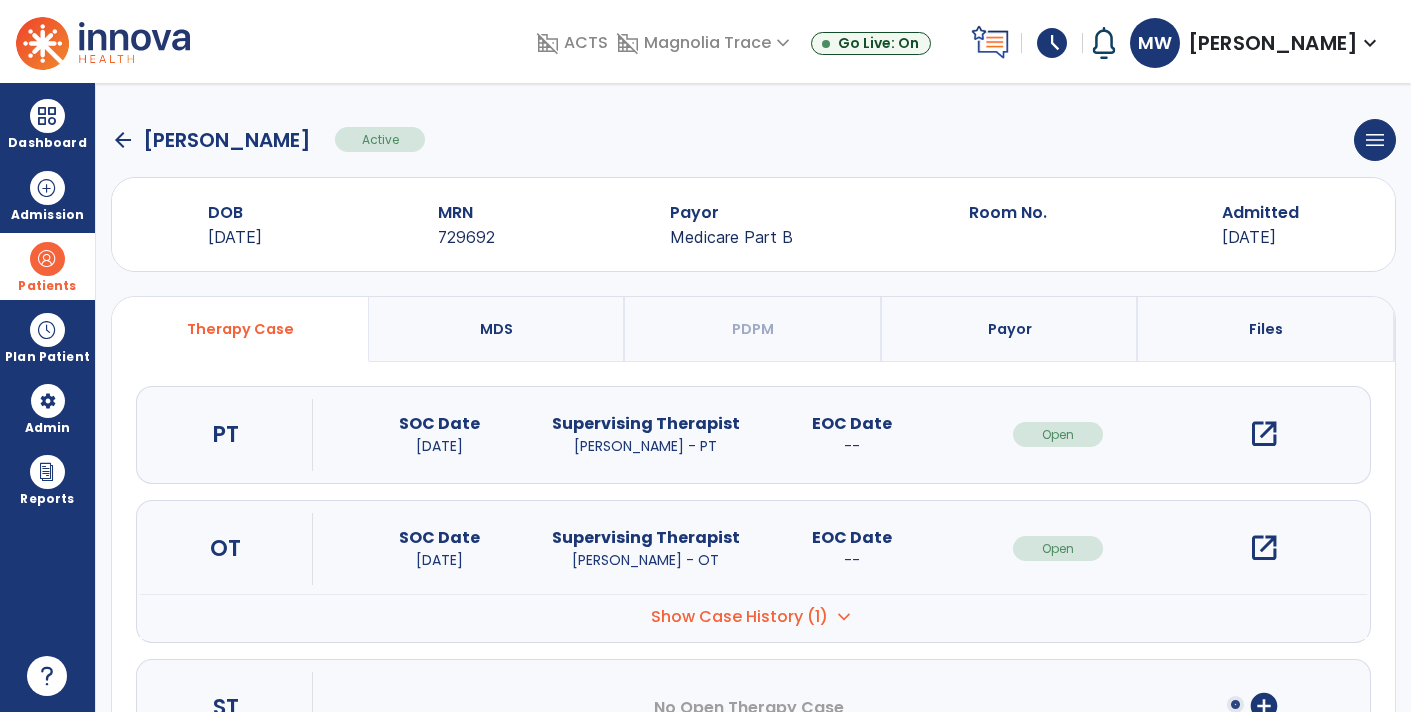 click on "Show Case History (1)     expand_more" at bounding box center [753, 616] 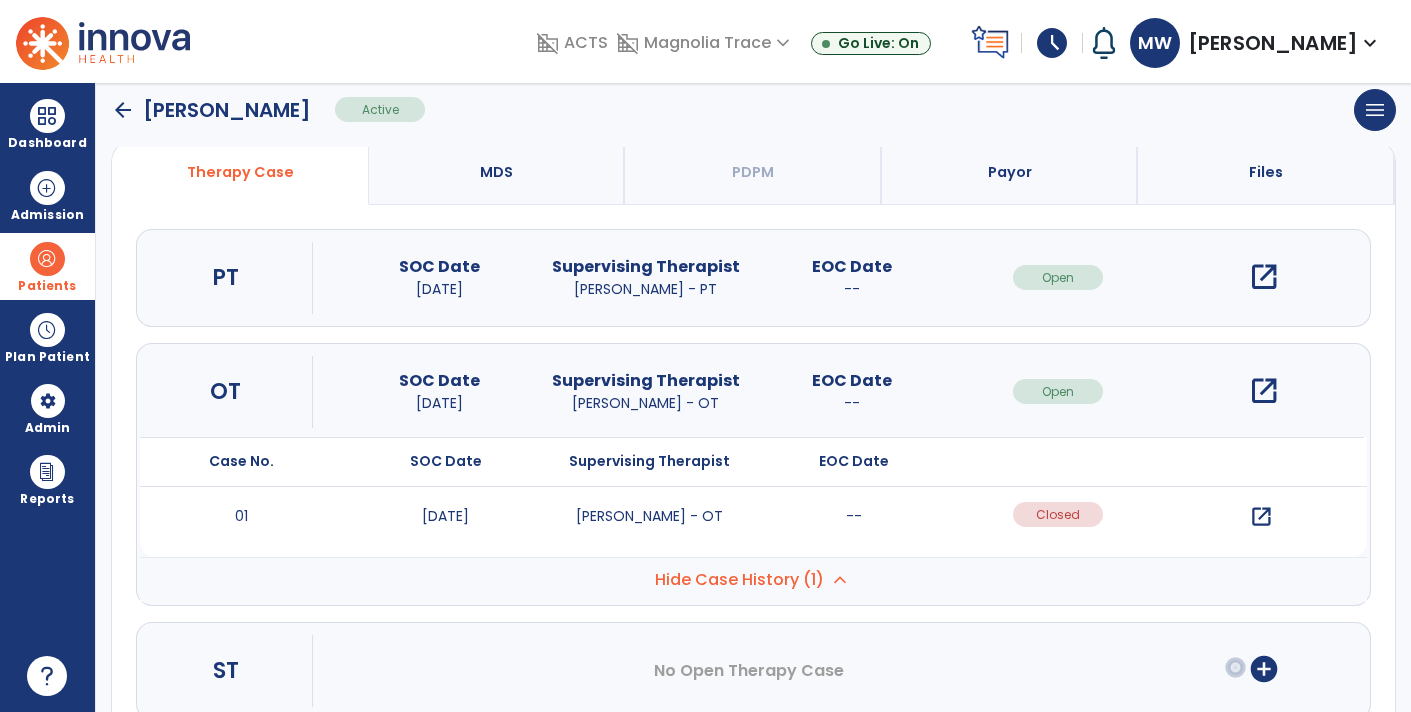 scroll, scrollTop: 155, scrollLeft: 0, axis: vertical 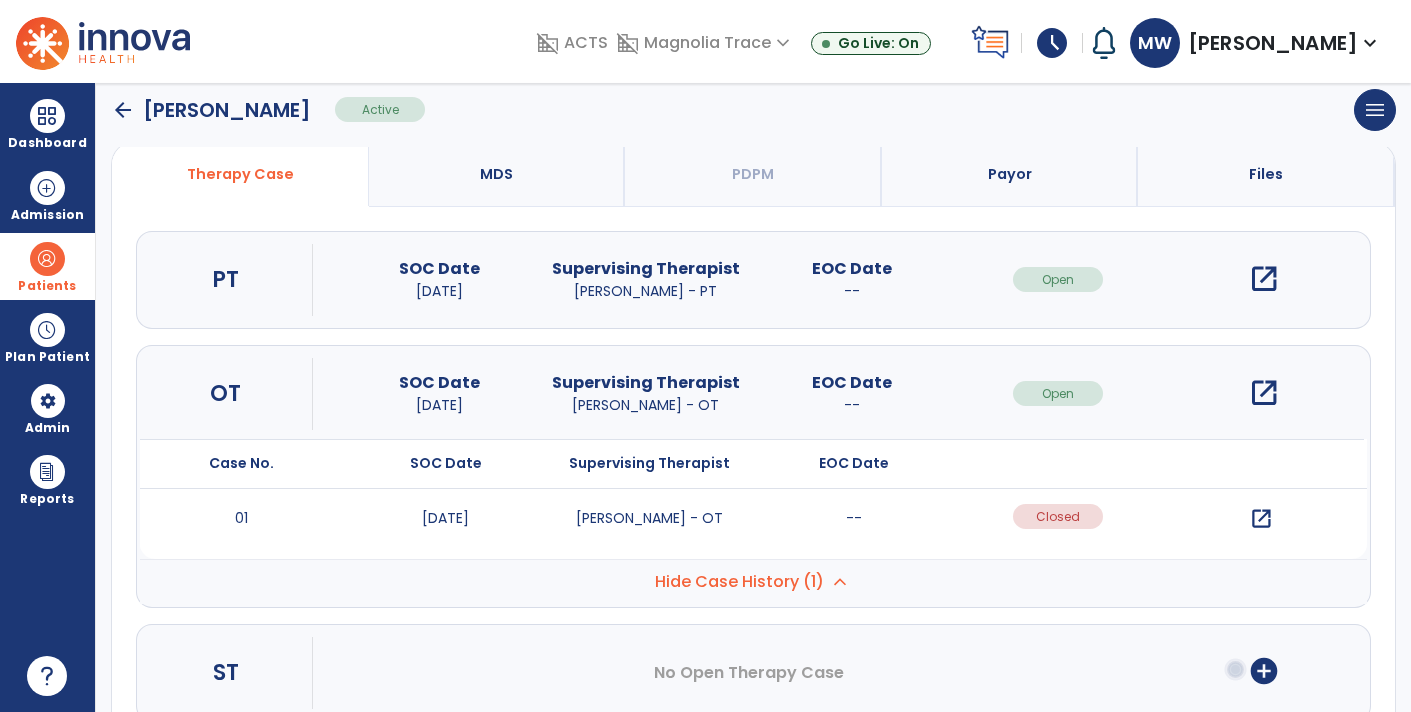 click on "open_in_new" at bounding box center (1261, 519) 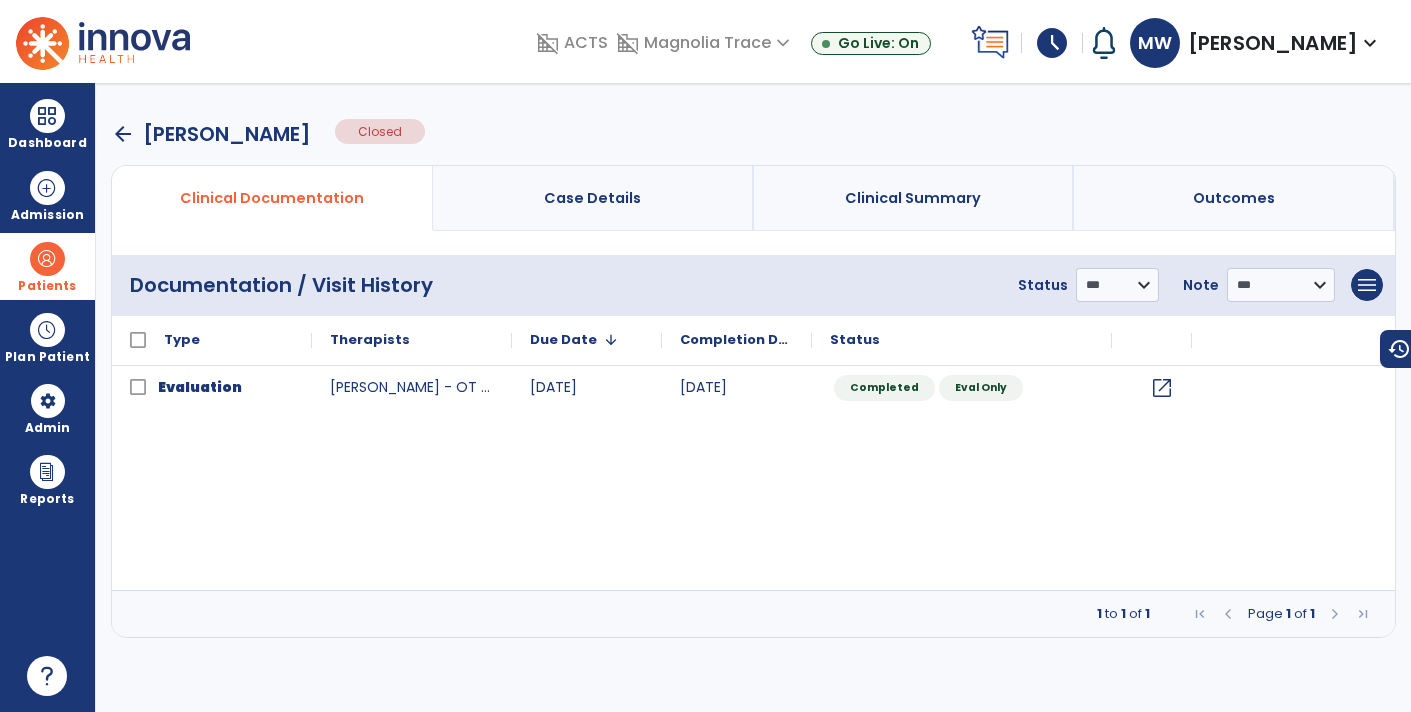 scroll, scrollTop: 0, scrollLeft: 0, axis: both 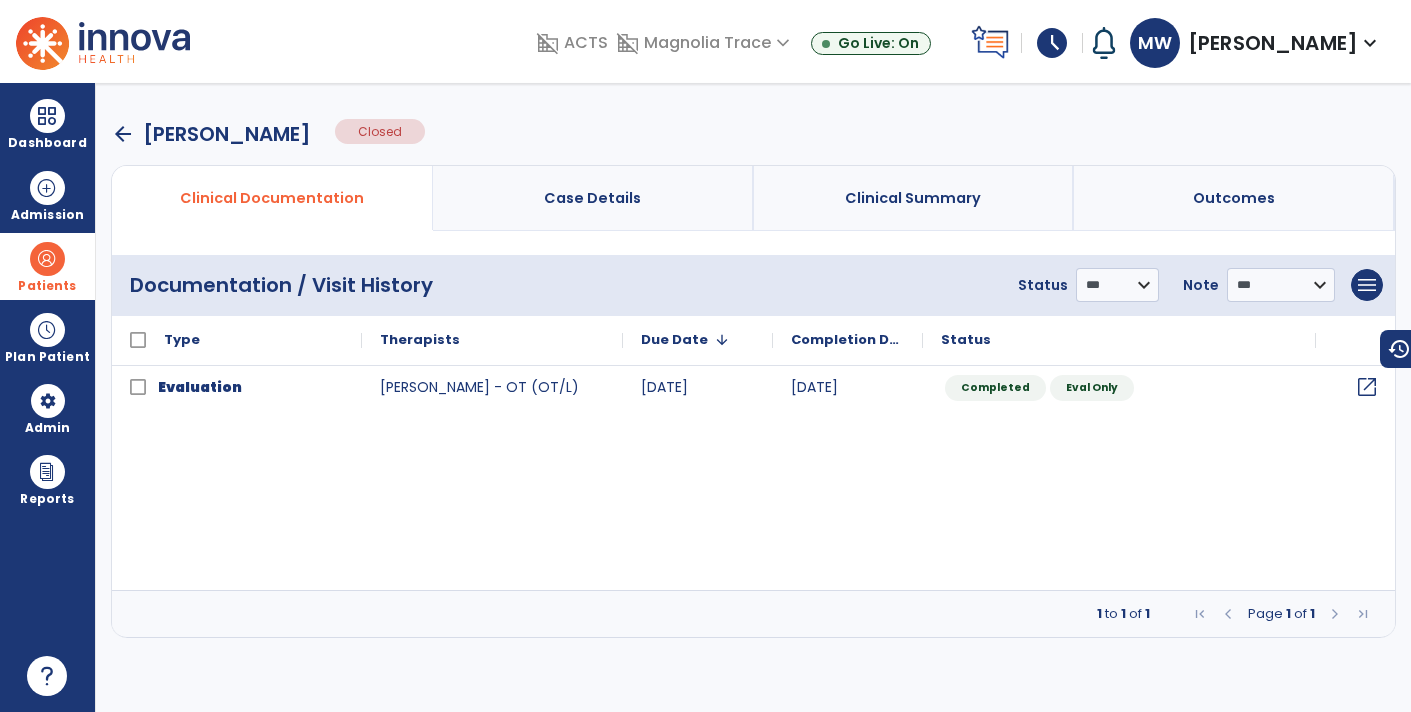 click on "open_in_new" 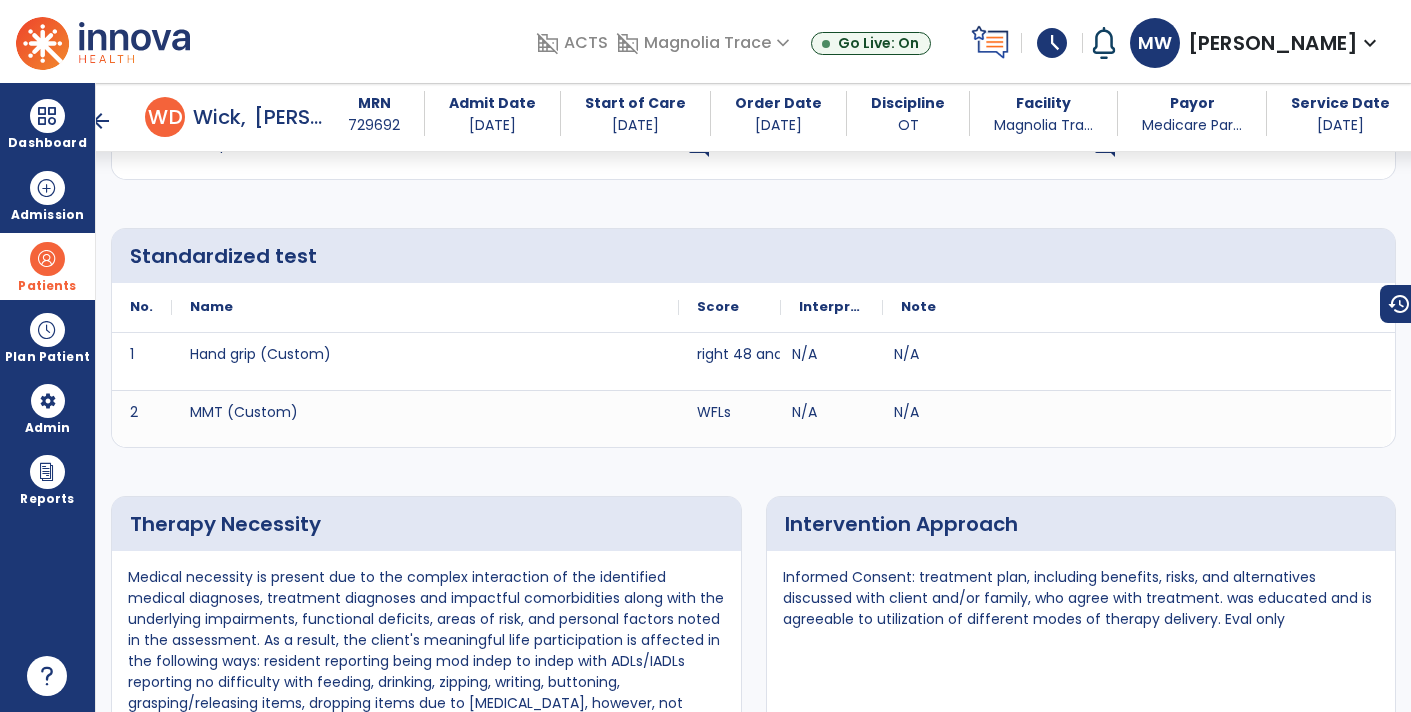 scroll, scrollTop: 2303, scrollLeft: 0, axis: vertical 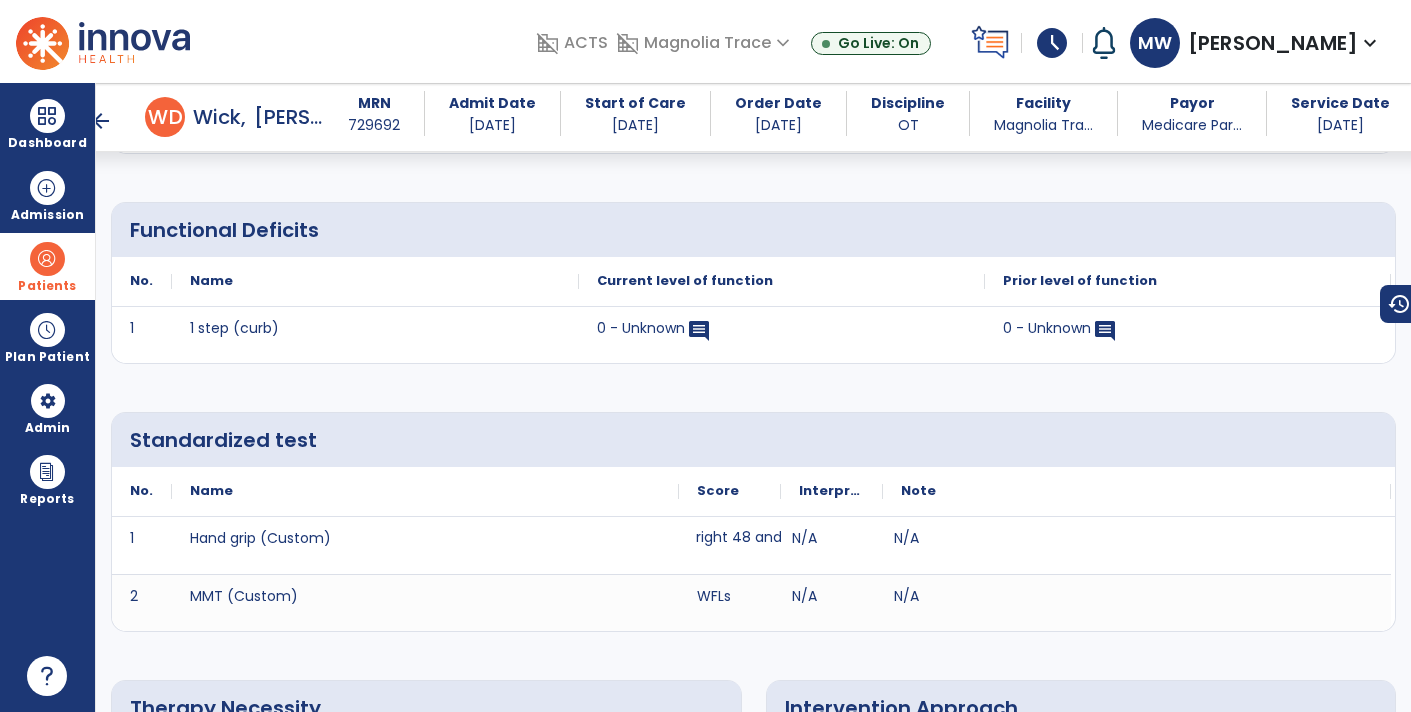 click on "right 48 and left 43" at bounding box center [764, 537] 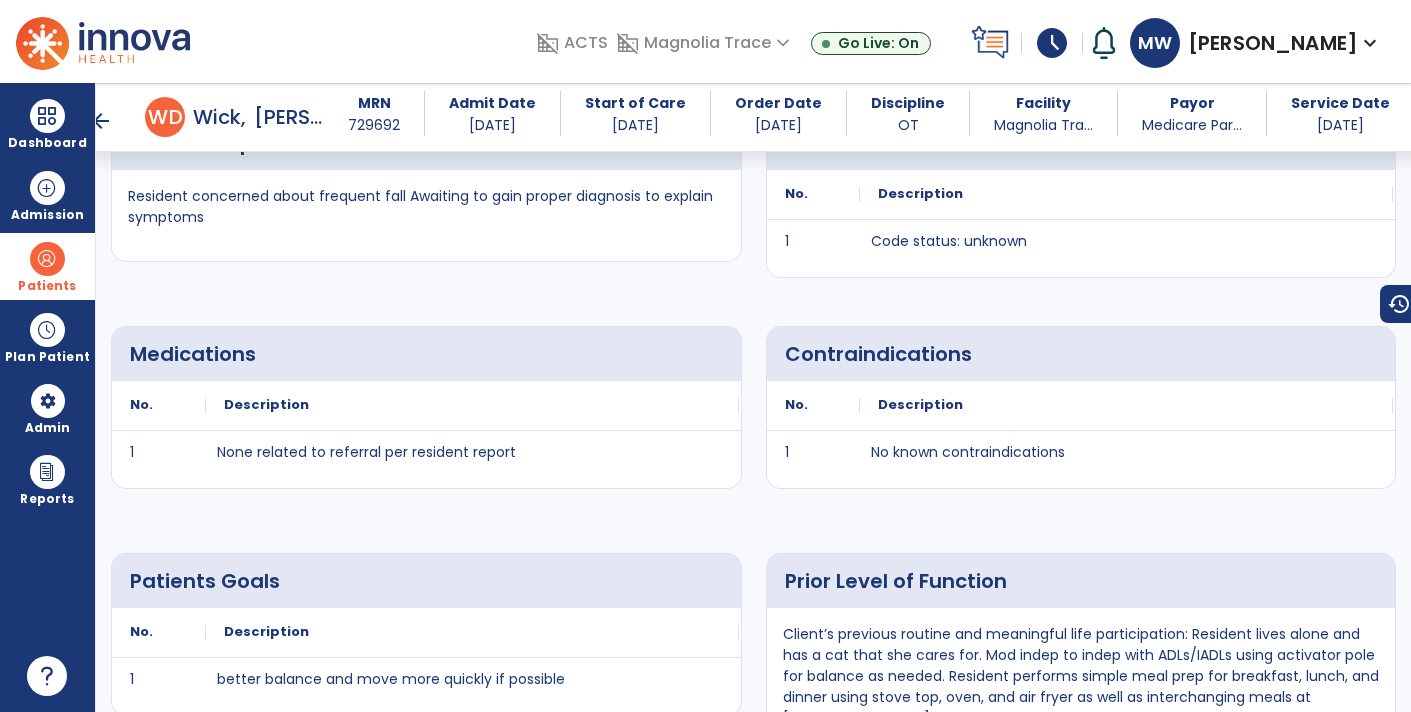 scroll, scrollTop: 989, scrollLeft: 0, axis: vertical 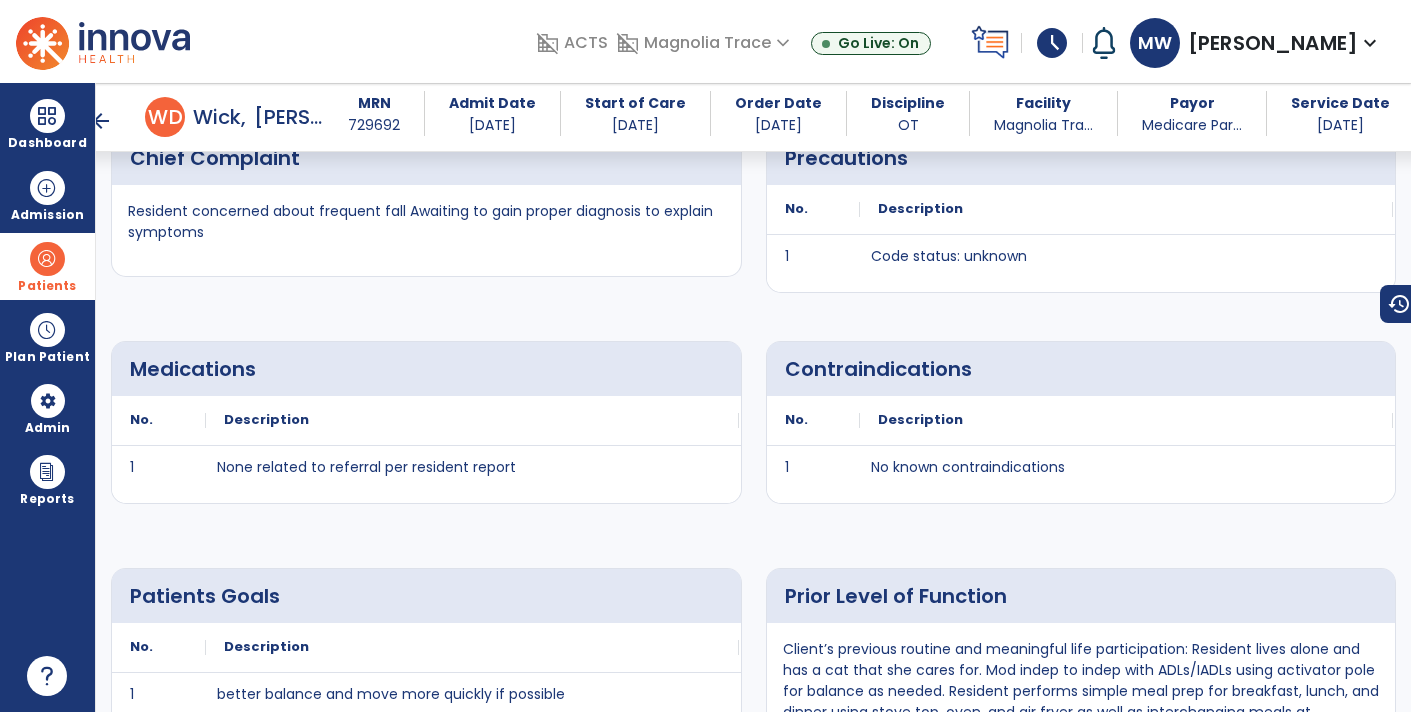 click on "arrow_back" at bounding box center [101, 121] 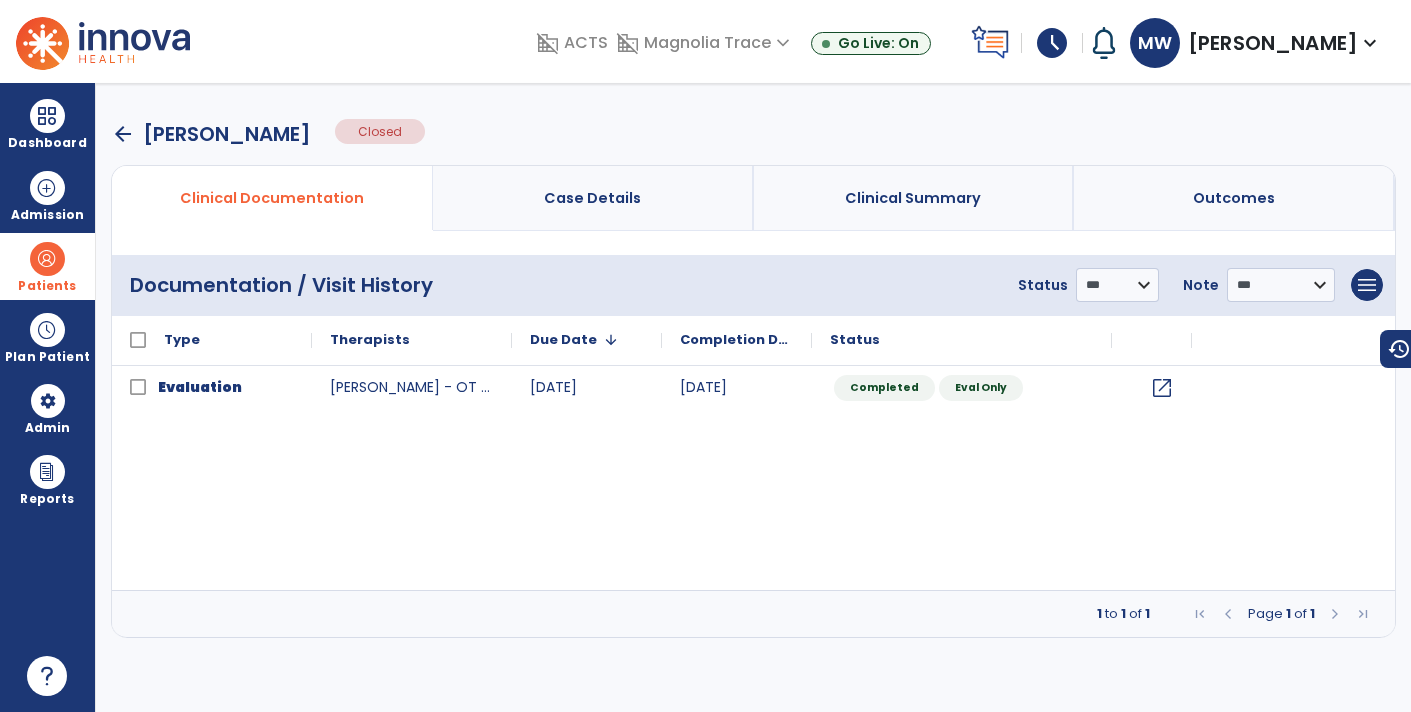 scroll, scrollTop: 0, scrollLeft: 0, axis: both 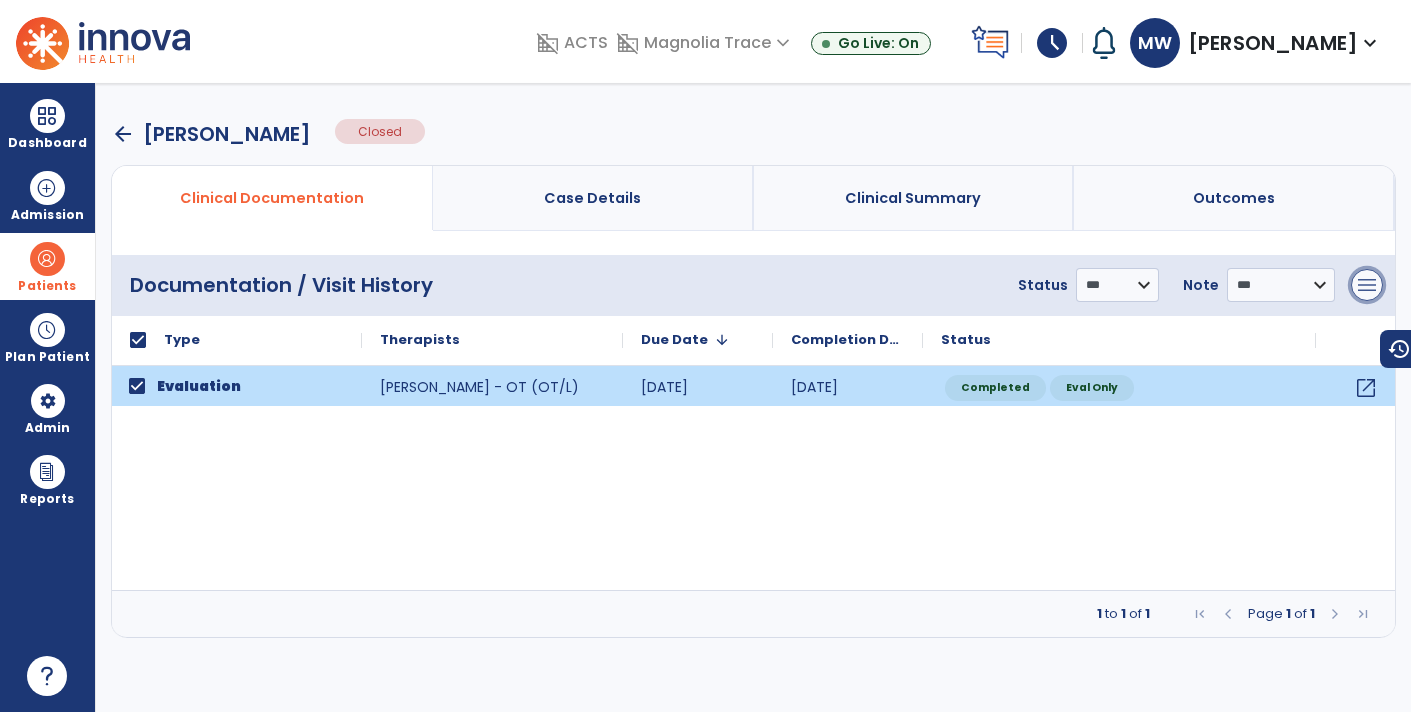 click on "menu" at bounding box center [1367, 285] 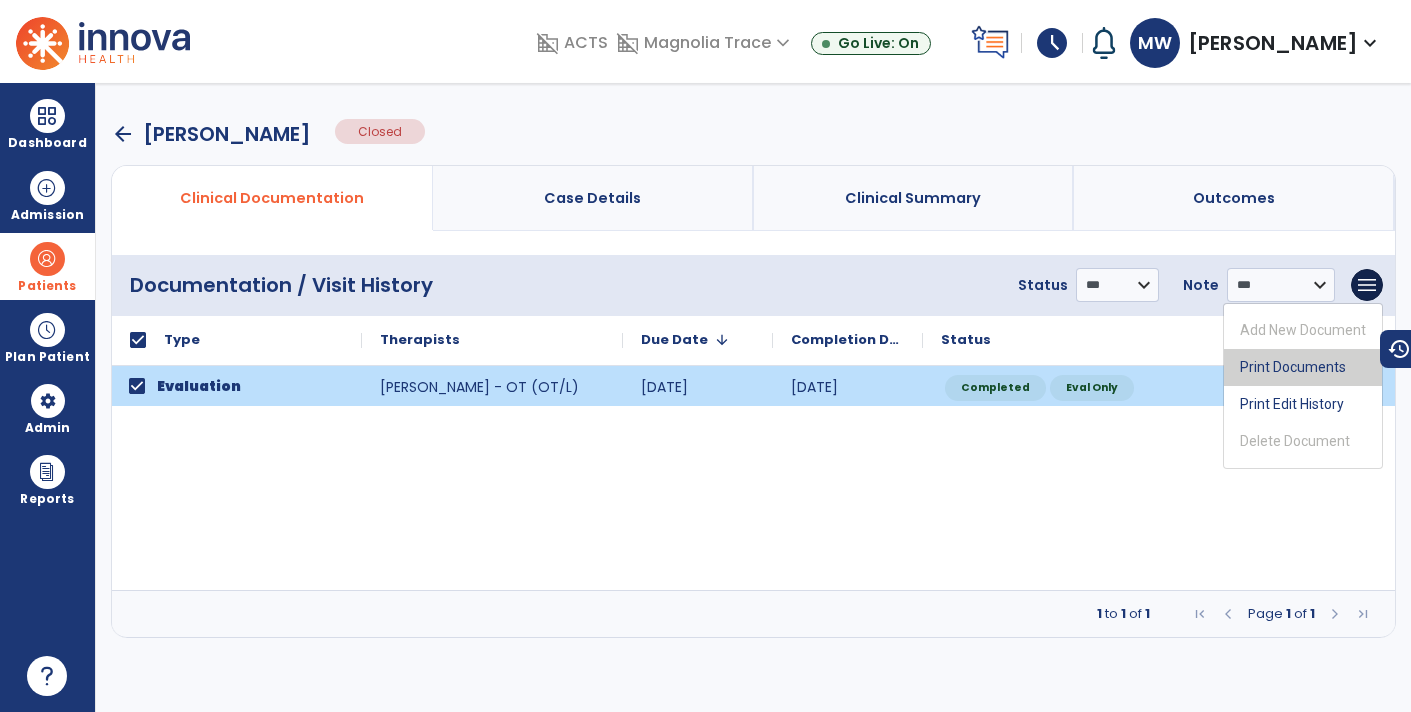 click on "Print Documents" at bounding box center [1303, 367] 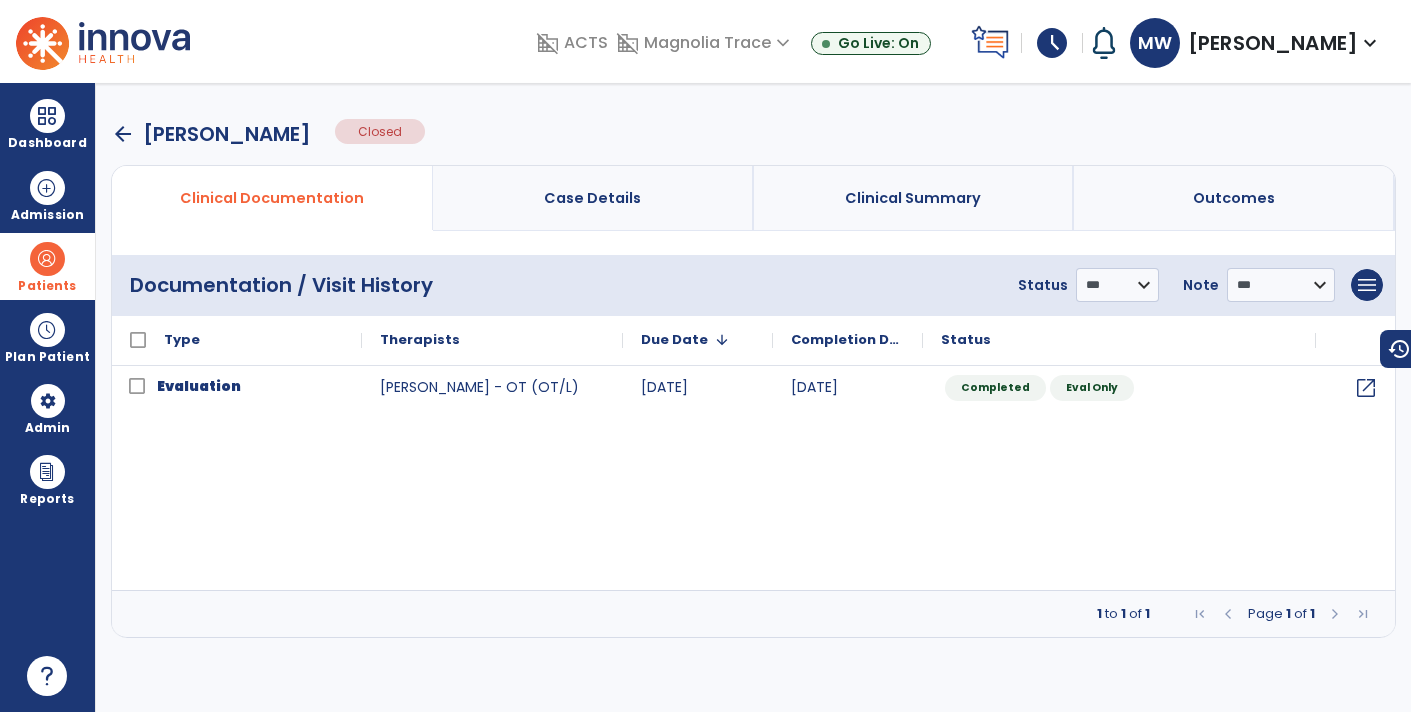 click on "arrow_back" at bounding box center [123, 134] 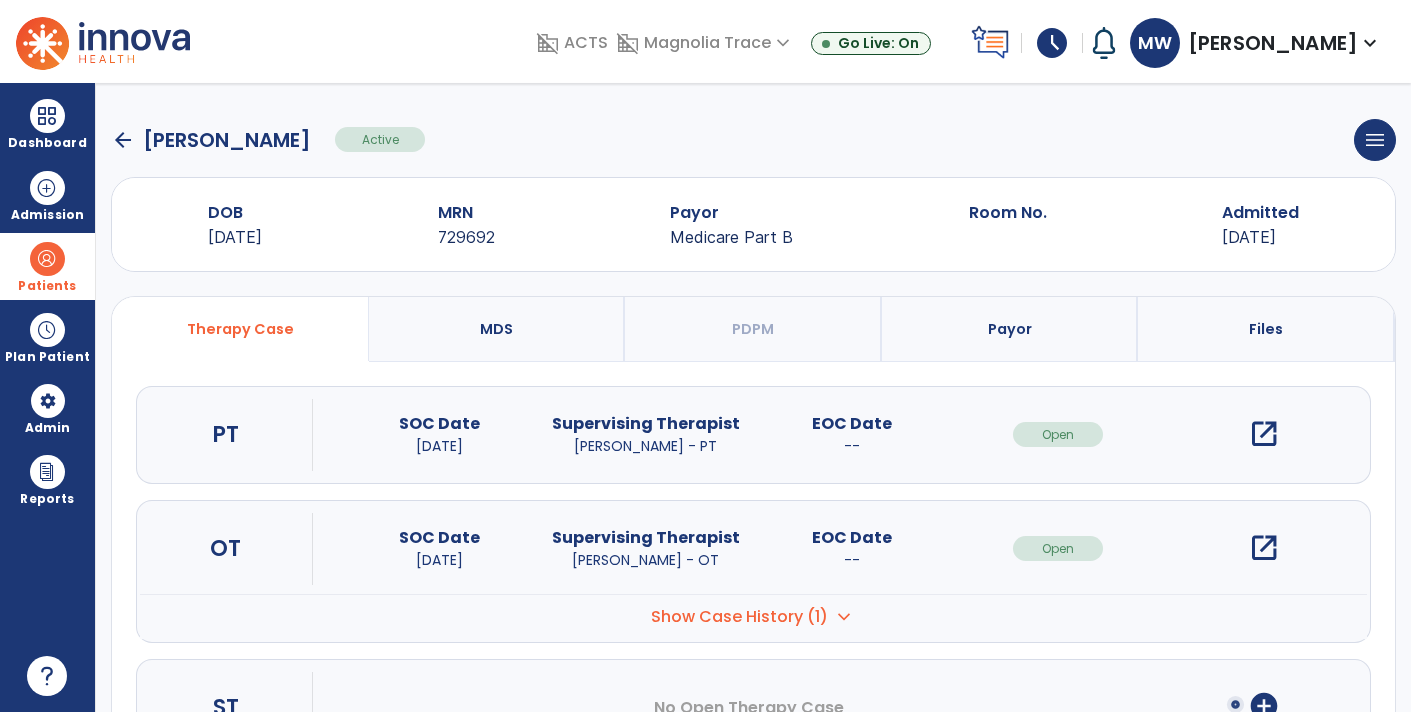 click on "open_in_new" at bounding box center (1264, 548) 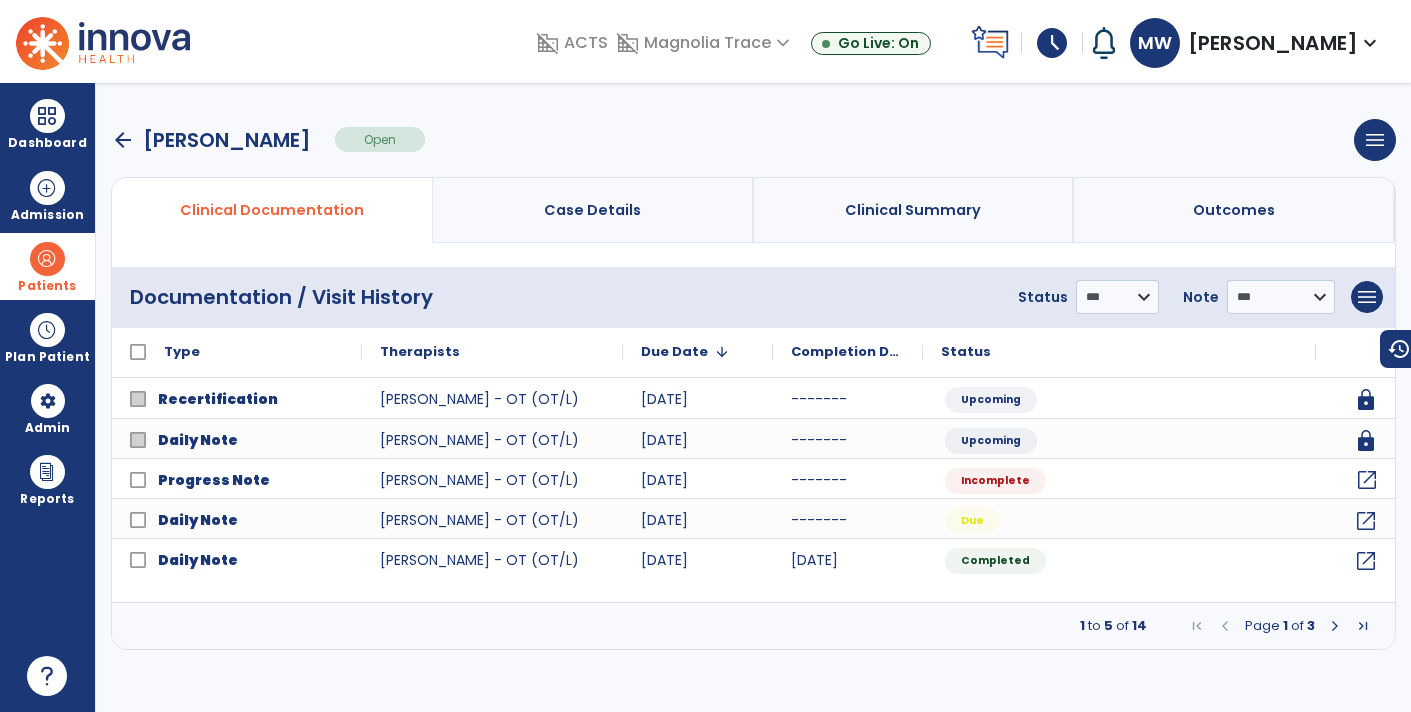 click on "open_in_new" 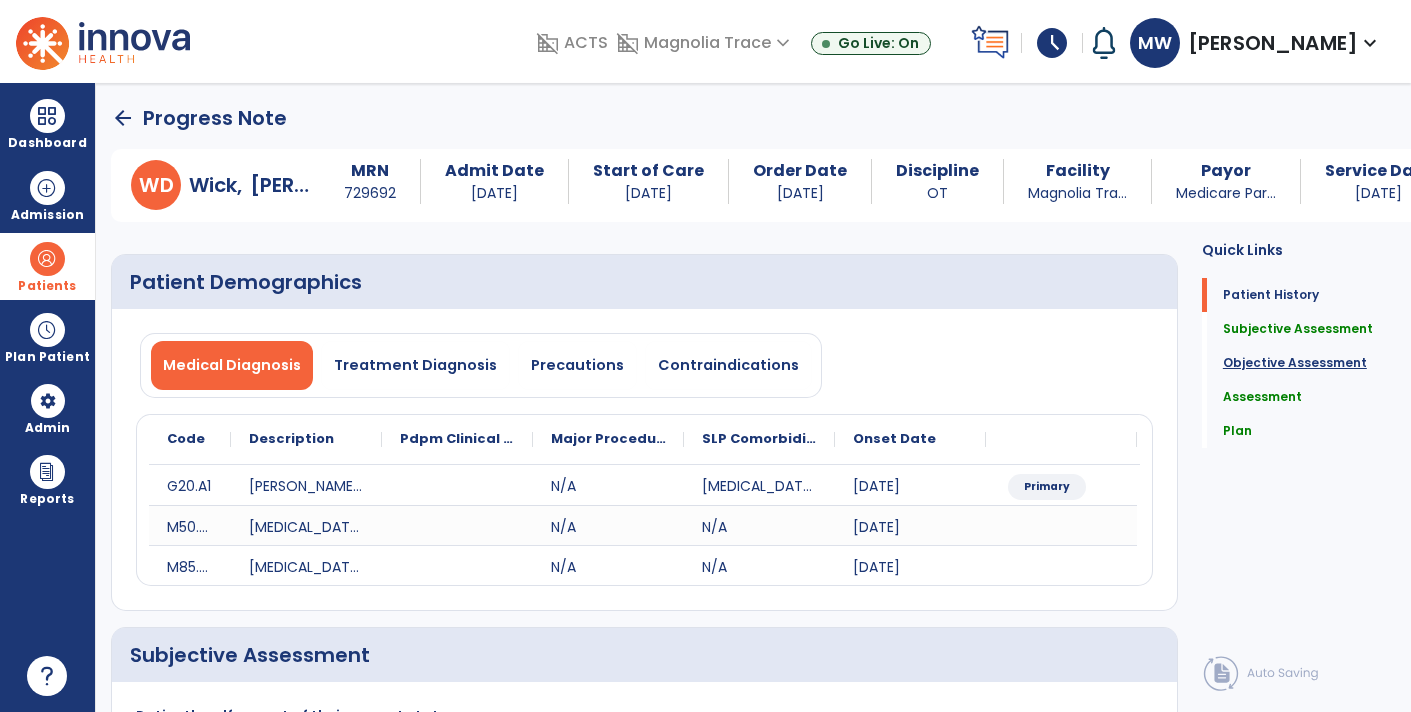 click on "Objective Assessment" 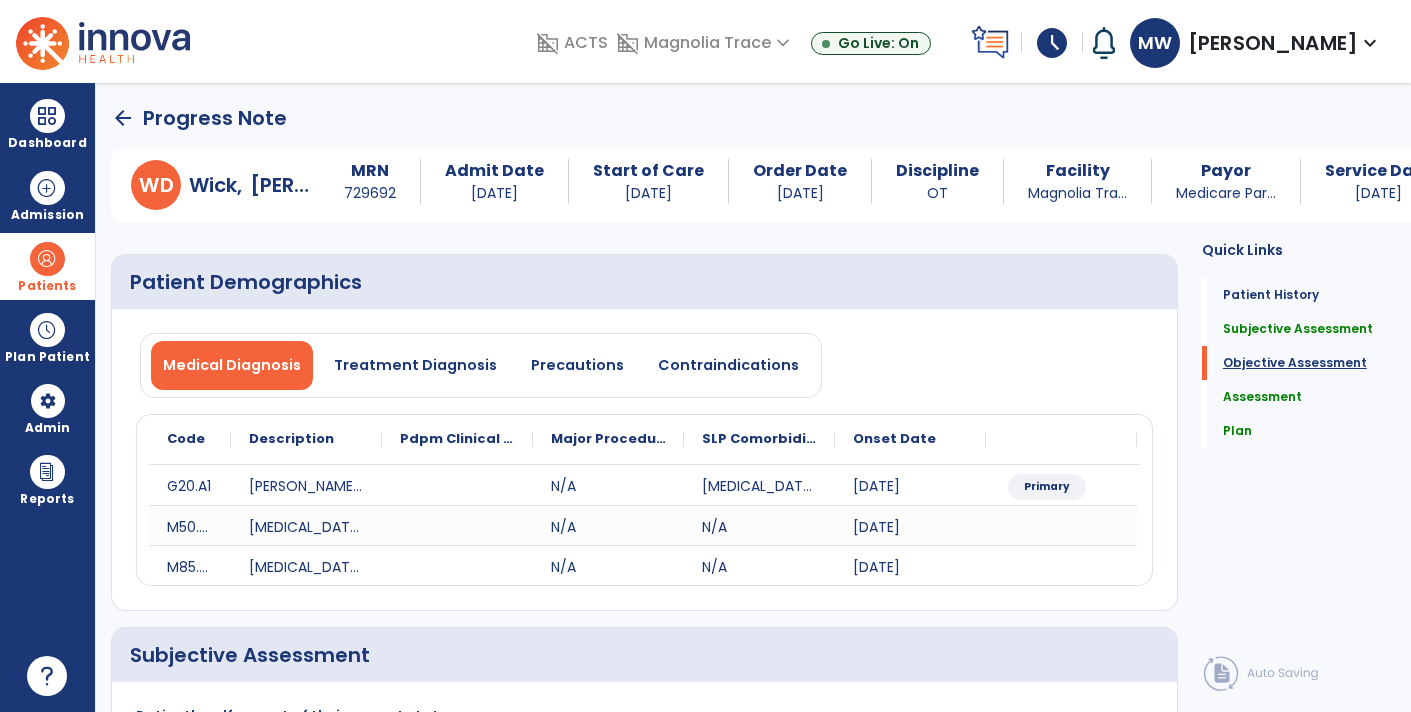 scroll, scrollTop: 73, scrollLeft: 0, axis: vertical 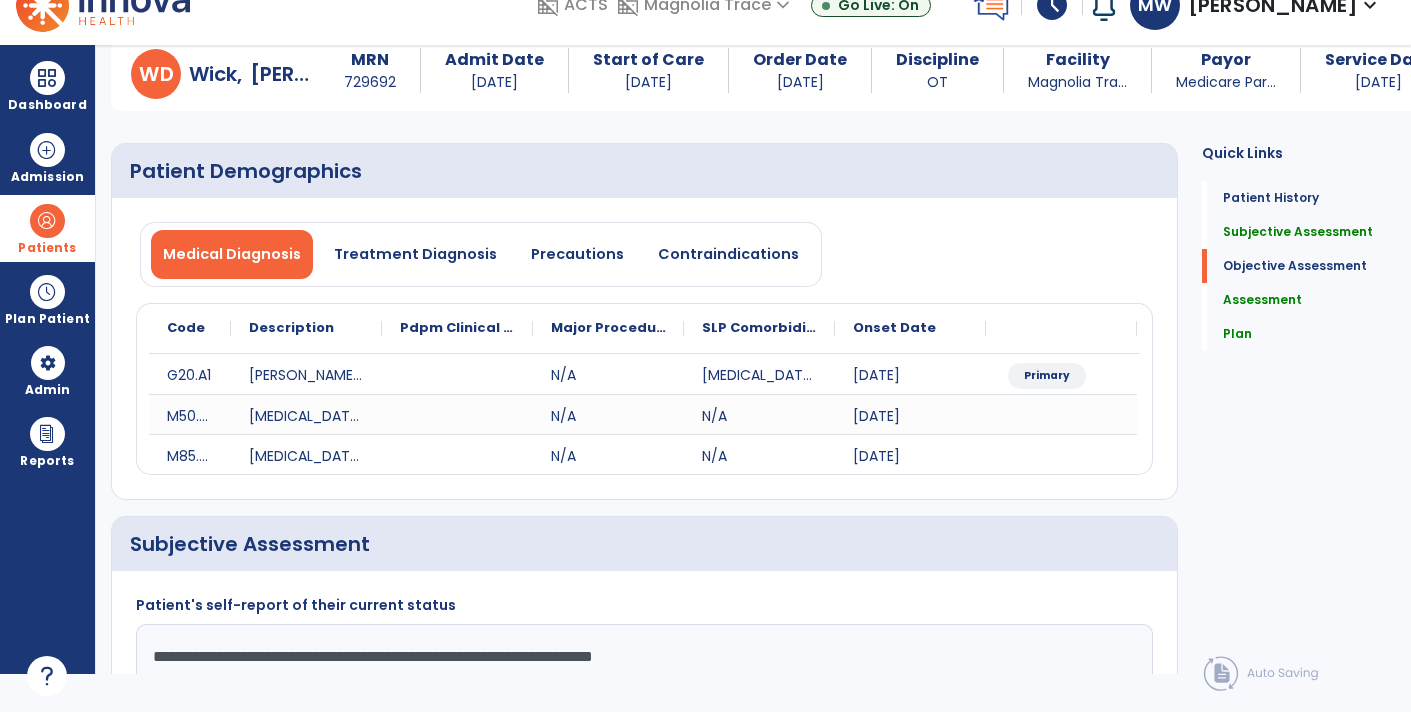 click on "Quick Links  Patient History   Patient History   Subjective Assessment   Subjective Assessment   Objective Assessment   Objective Assessment   Assessment   Assessment   Plan   Plan" 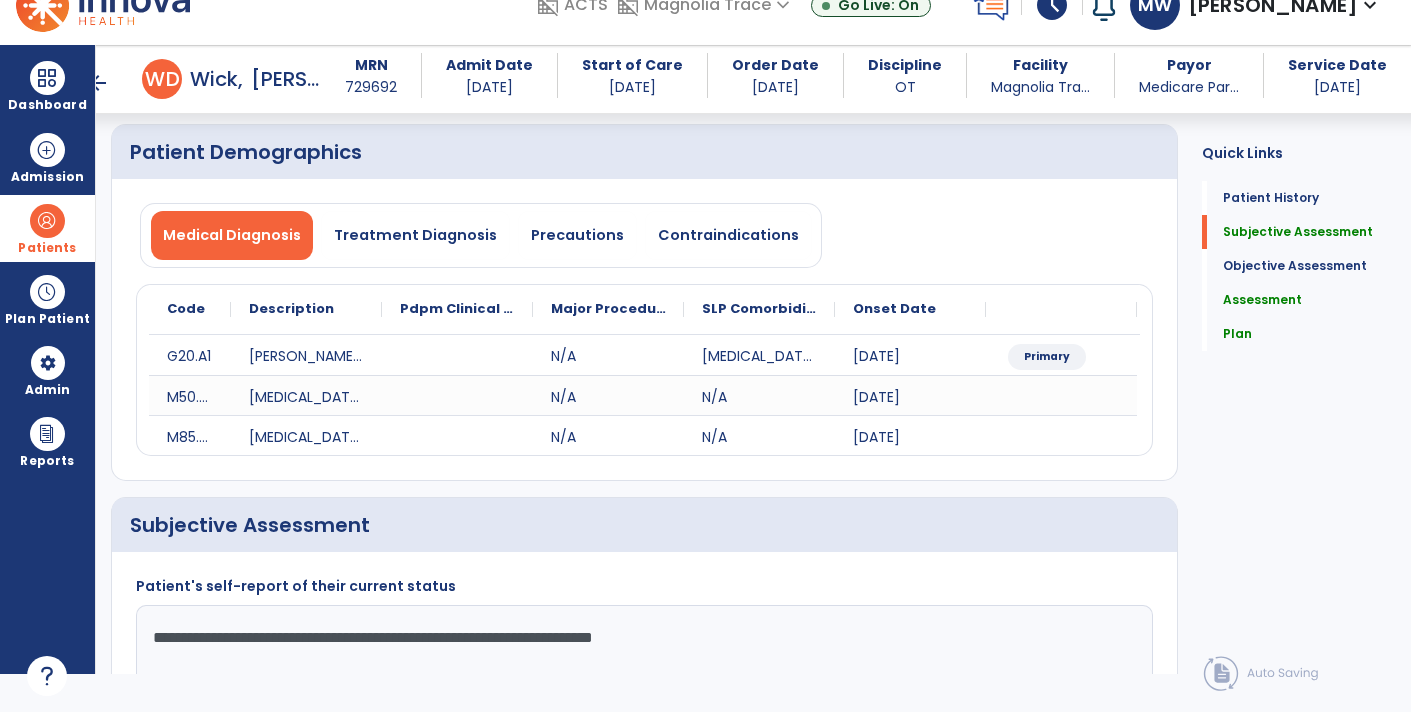 scroll, scrollTop: 725, scrollLeft: 0, axis: vertical 